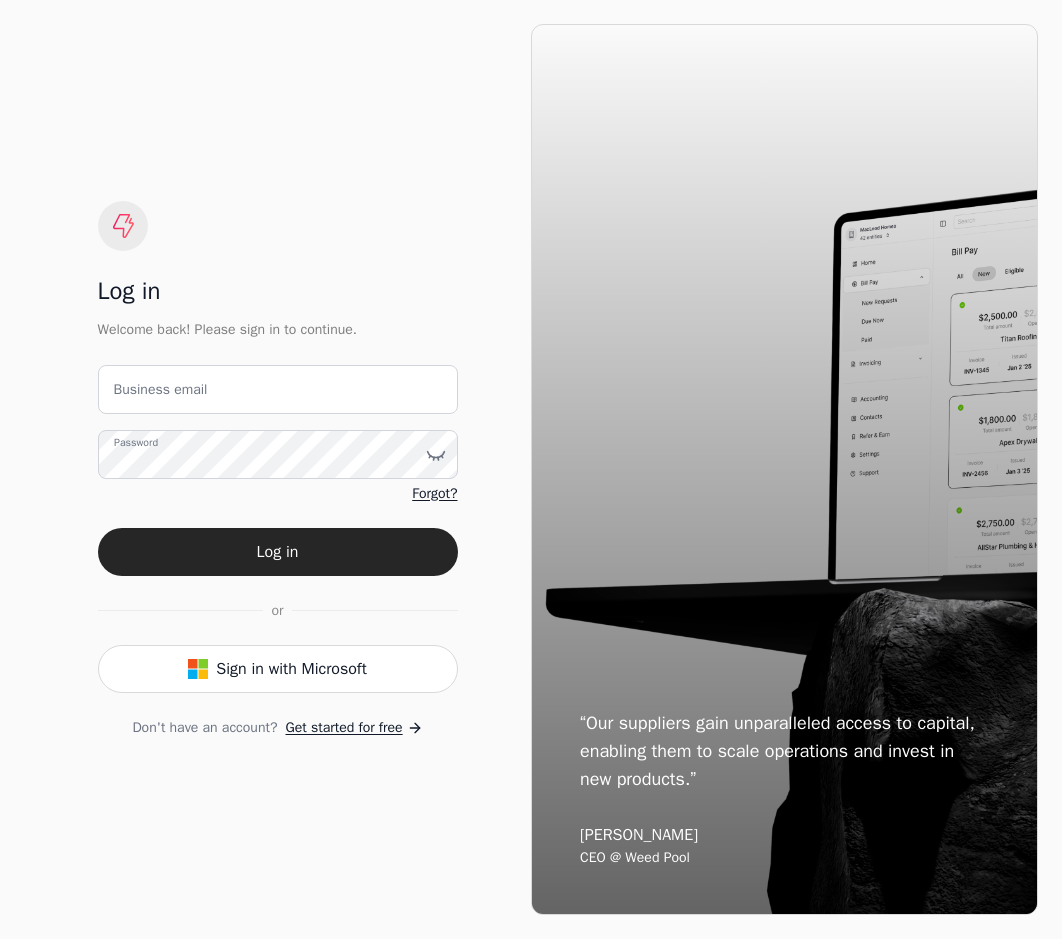 scroll, scrollTop: 0, scrollLeft: 0, axis: both 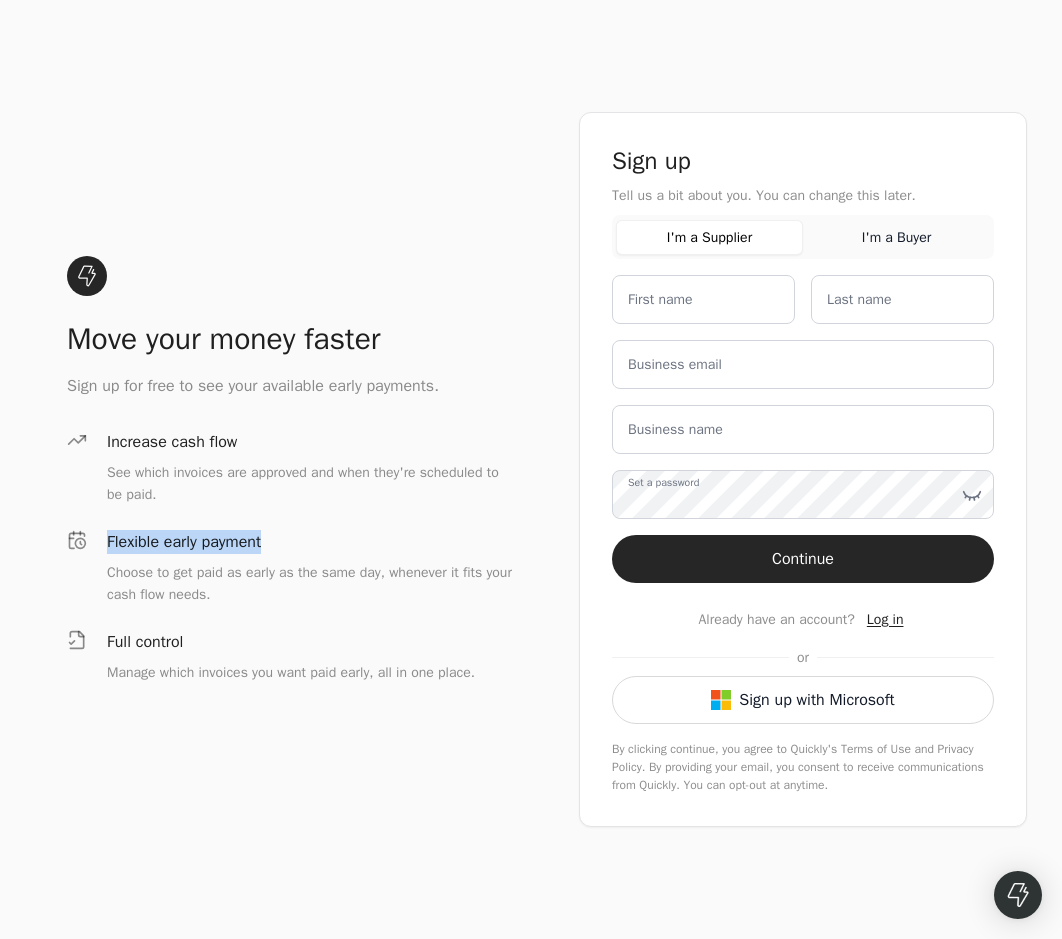 drag, startPoint x: 99, startPoint y: 547, endPoint x: 280, endPoint y: 552, distance: 181.06905 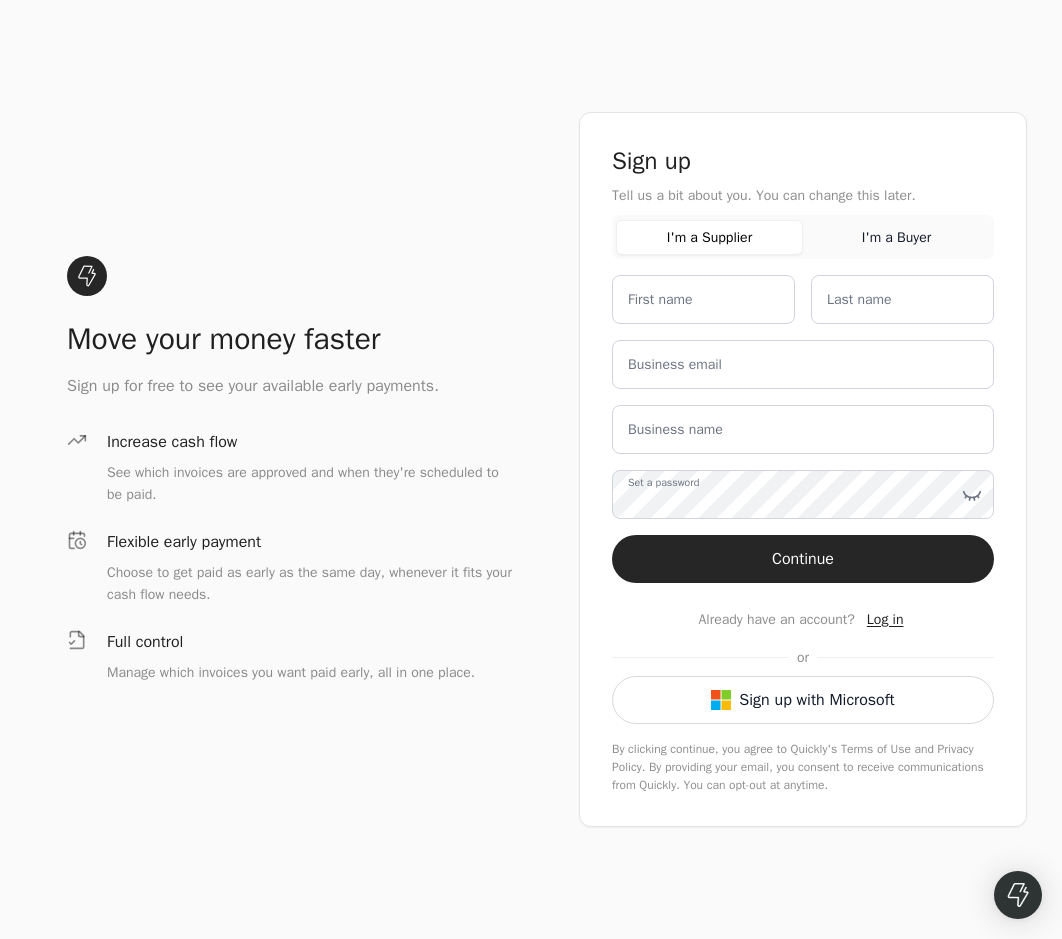 drag, startPoint x: 280, startPoint y: 552, endPoint x: 289, endPoint y: 588, distance: 37.107952 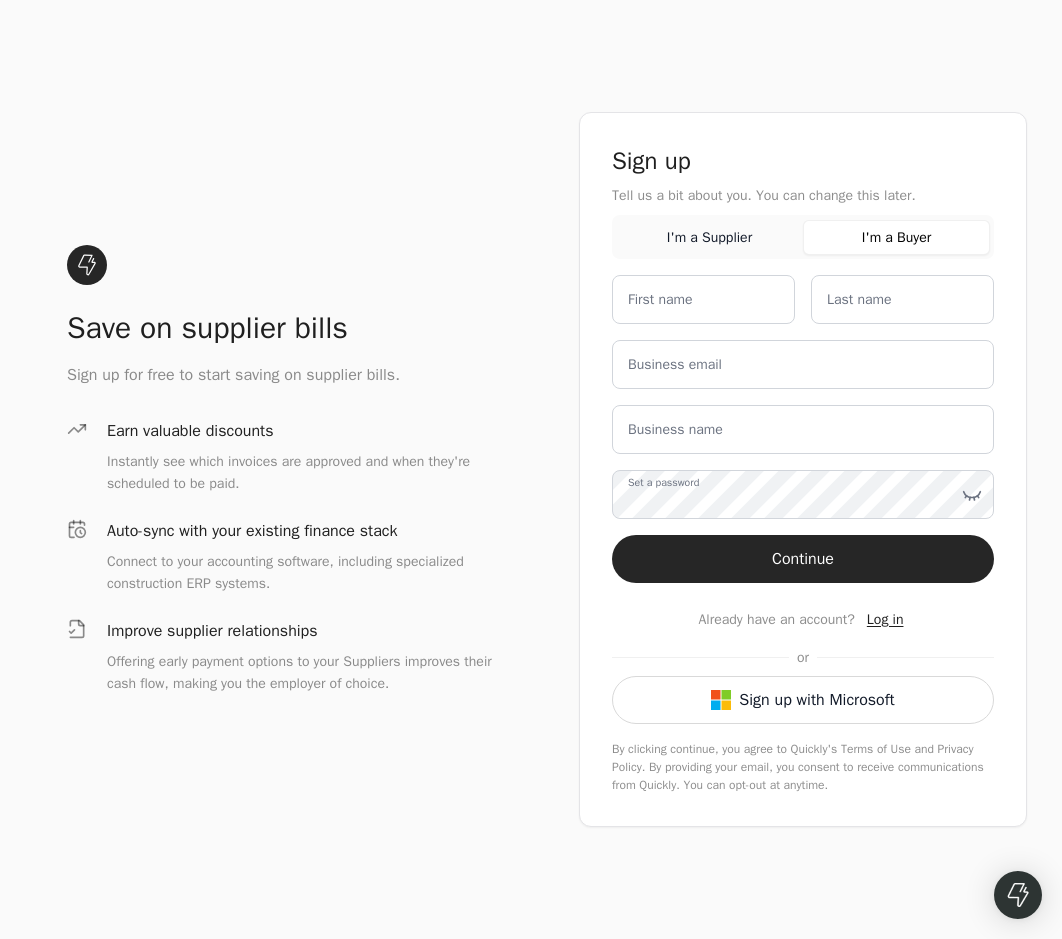 click on "I'm a Supplier" at bounding box center [709, 237] 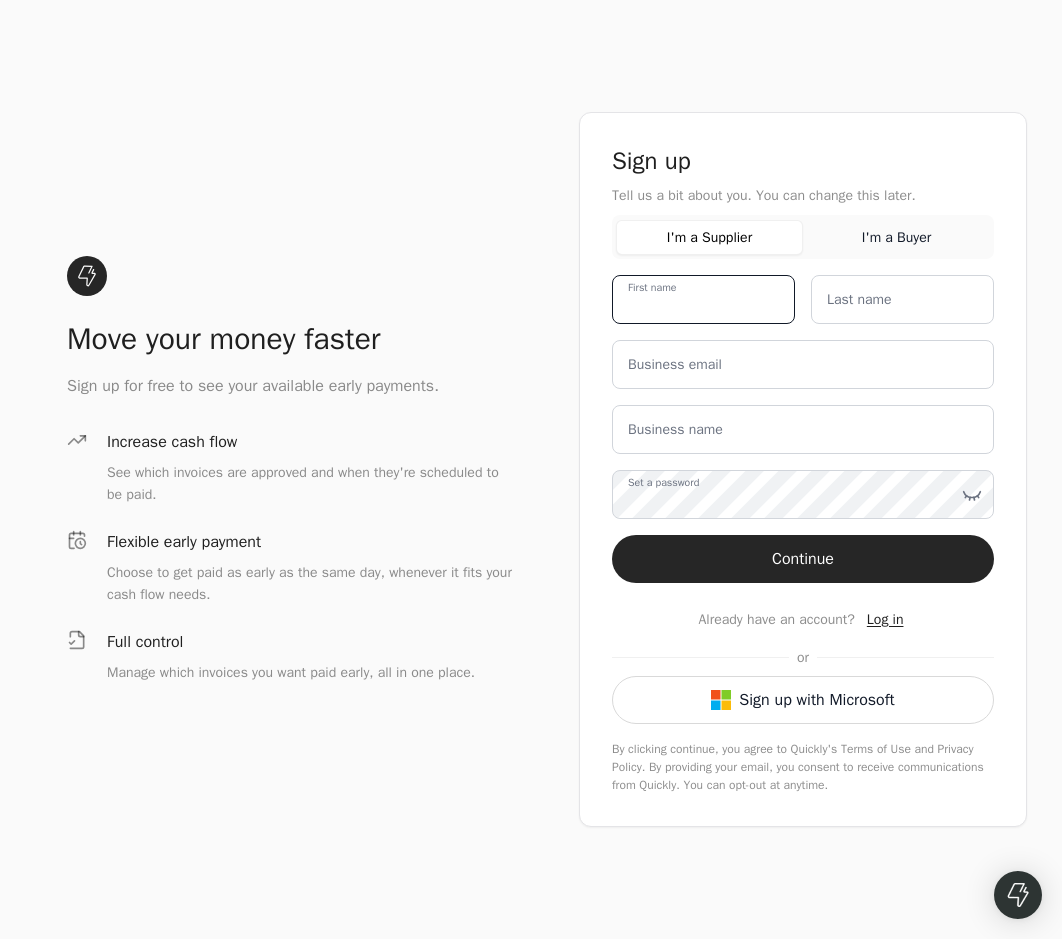 click on "First name" at bounding box center (703, 299) 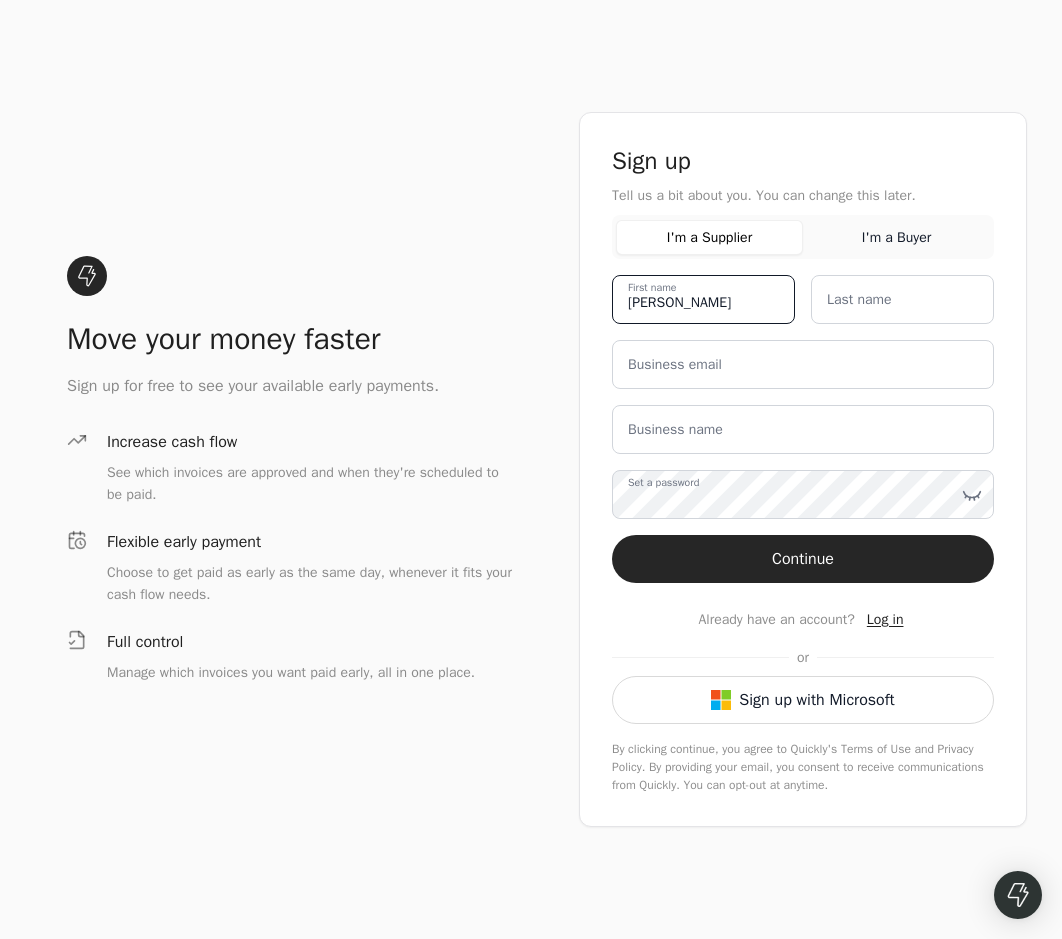 type on "[PERSON_NAME]" 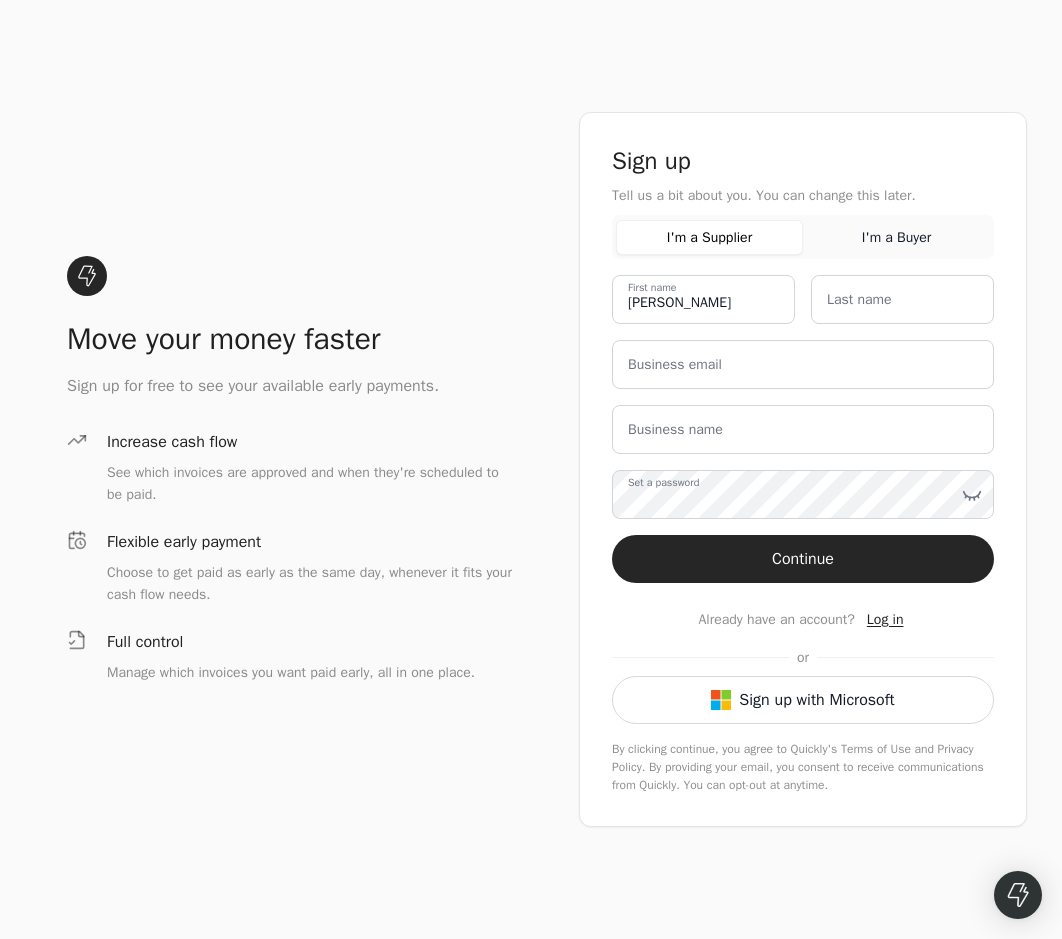 click on "Last name" at bounding box center (859, 299) 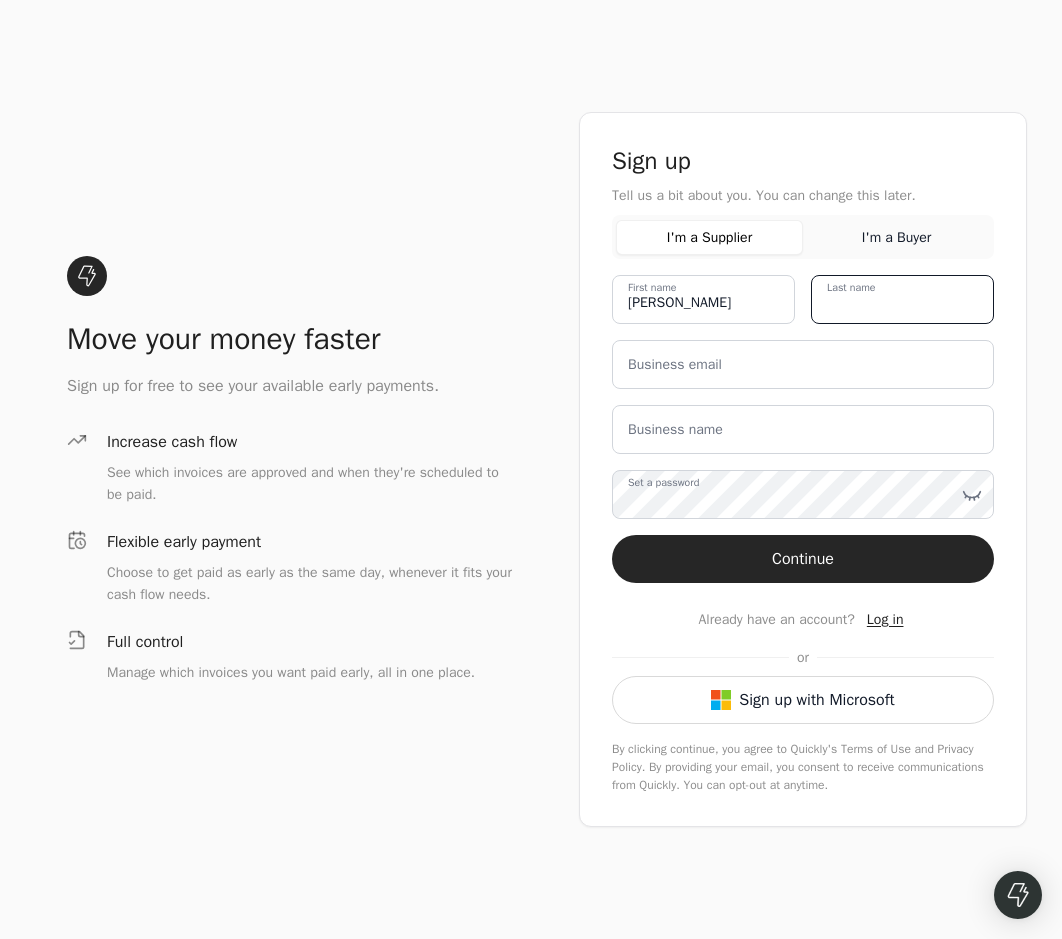 click on "Last name" at bounding box center (902, 299) 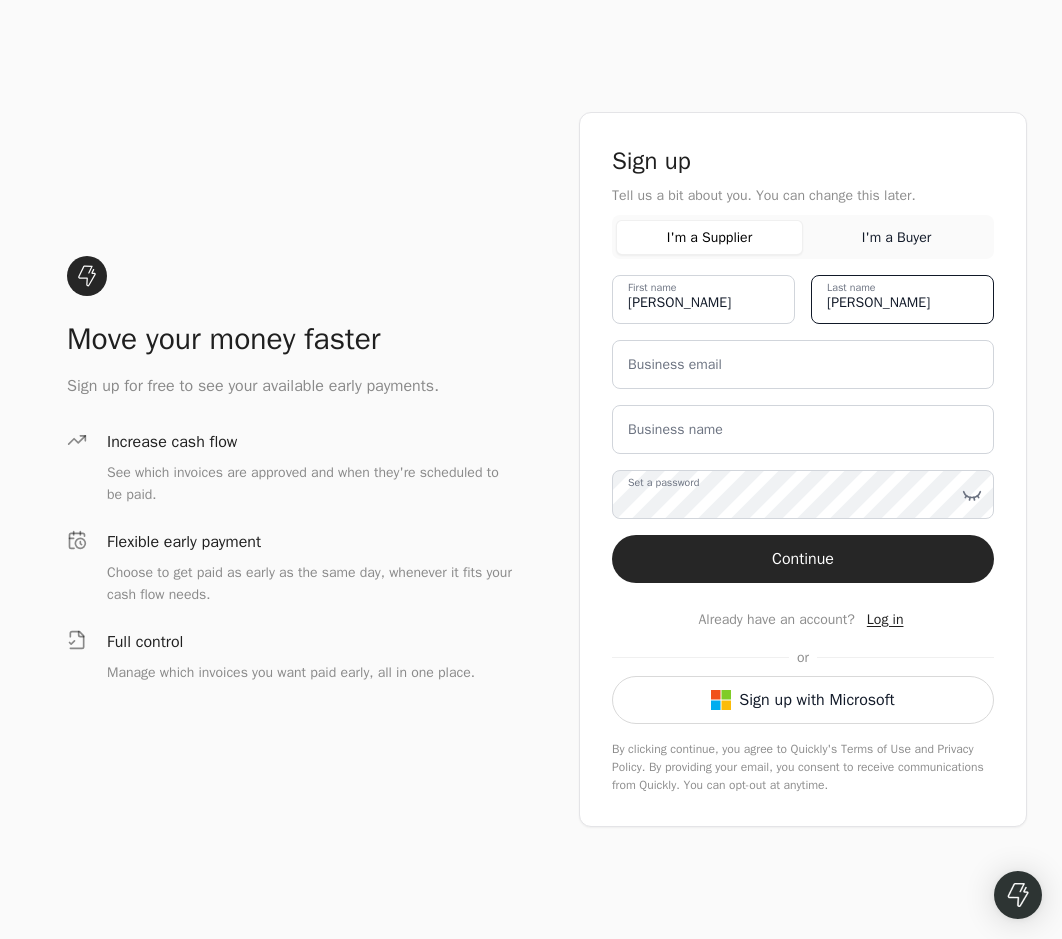 type on "[PERSON_NAME]" 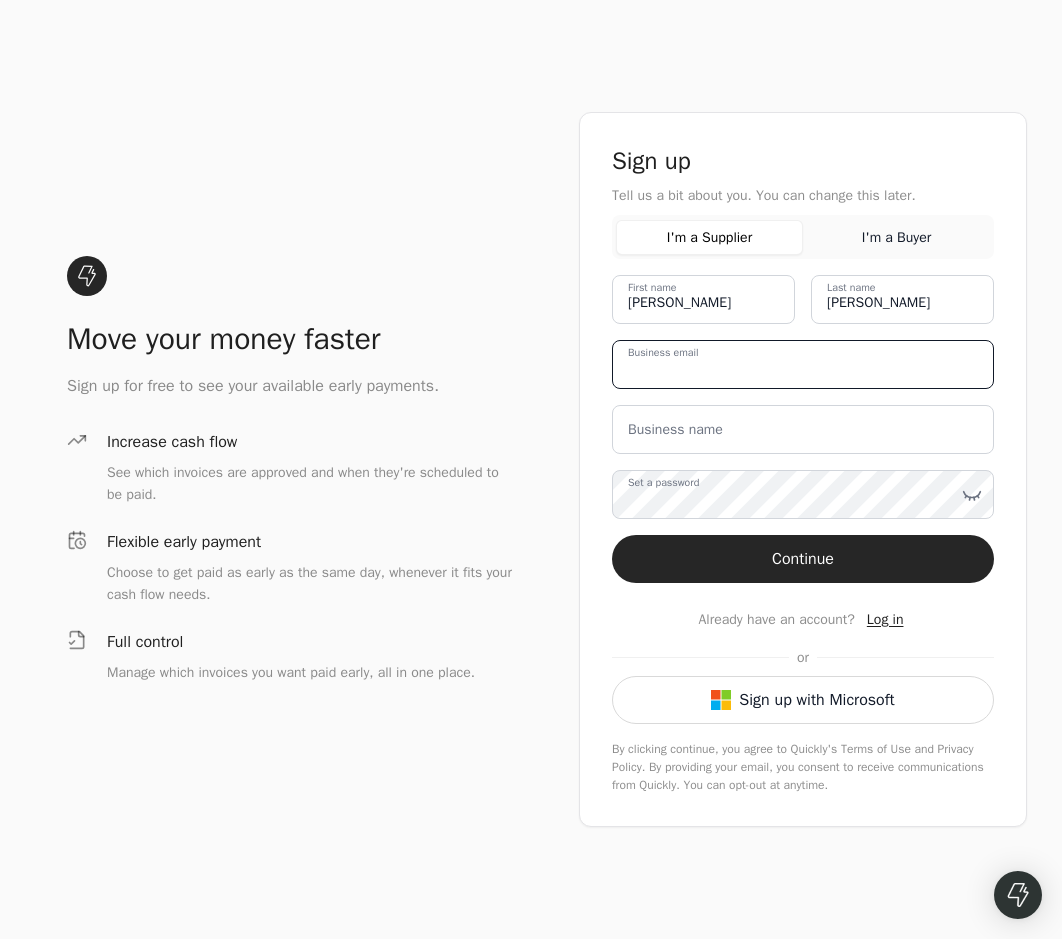 click on "Business email" at bounding box center [803, 364] 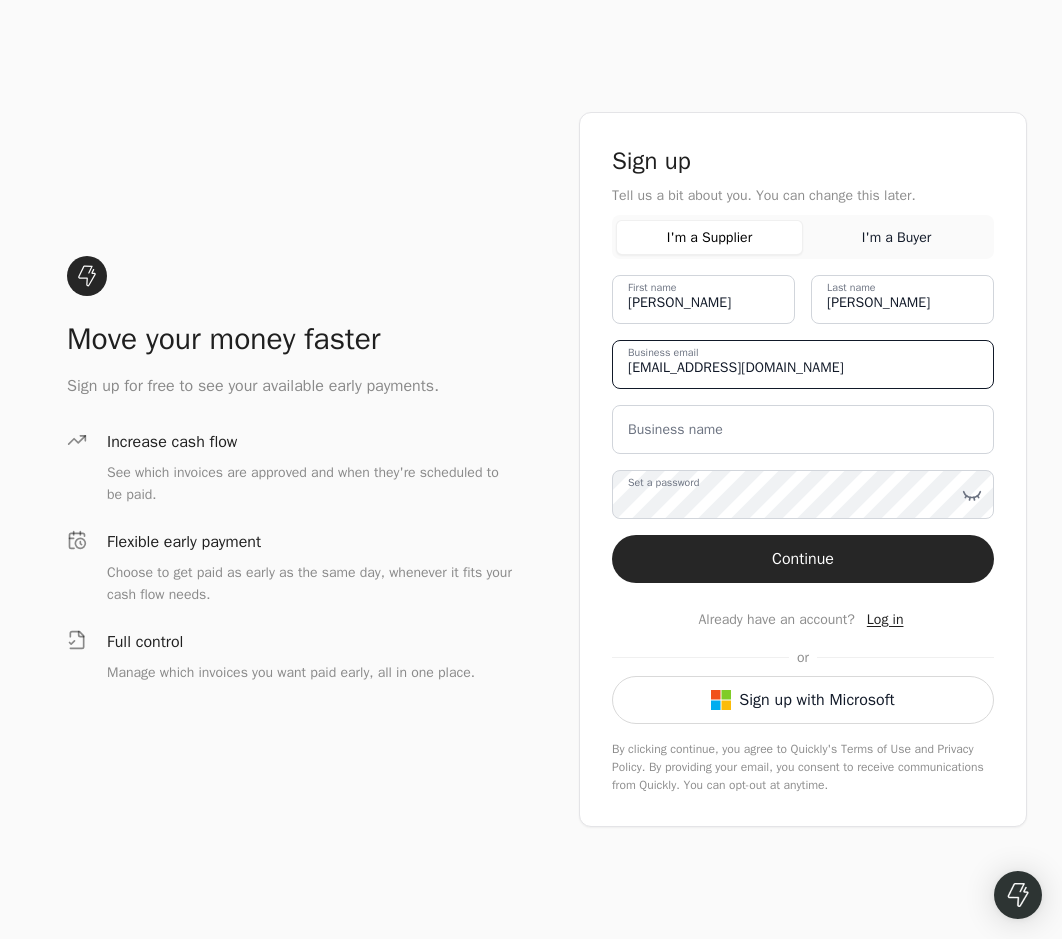 type on "[EMAIL_ADDRESS][DOMAIN_NAME]" 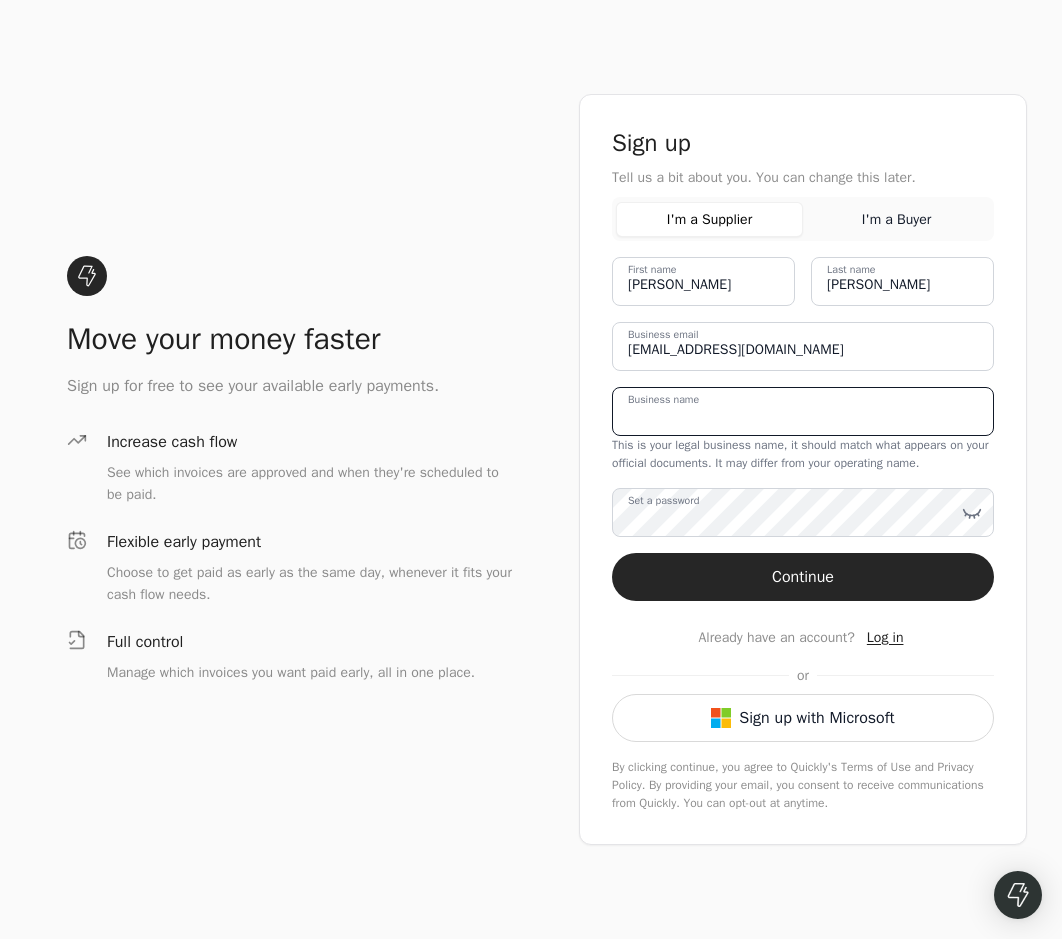 click on "Business name" at bounding box center [803, 411] 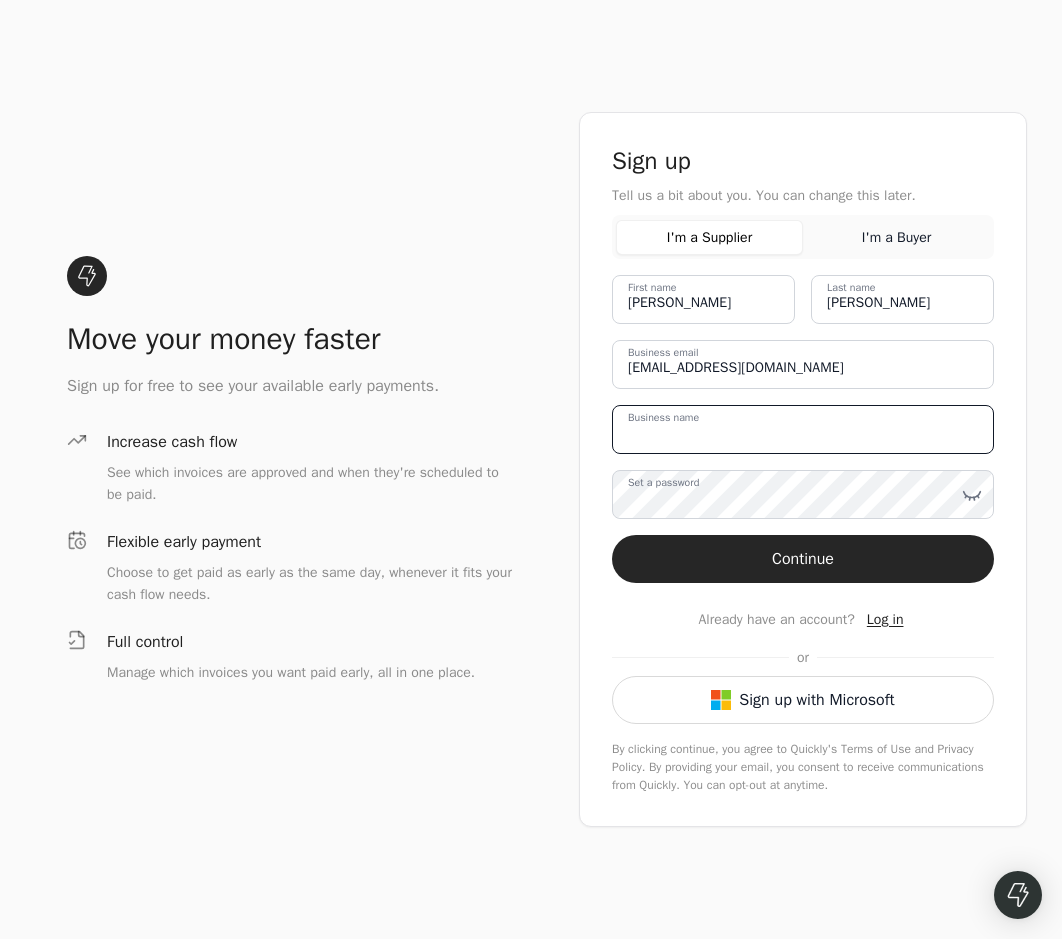 click on "Business name This is your legal business name, it should match what appears on your official documents. It may differ from your operating name." at bounding box center (803, 429) 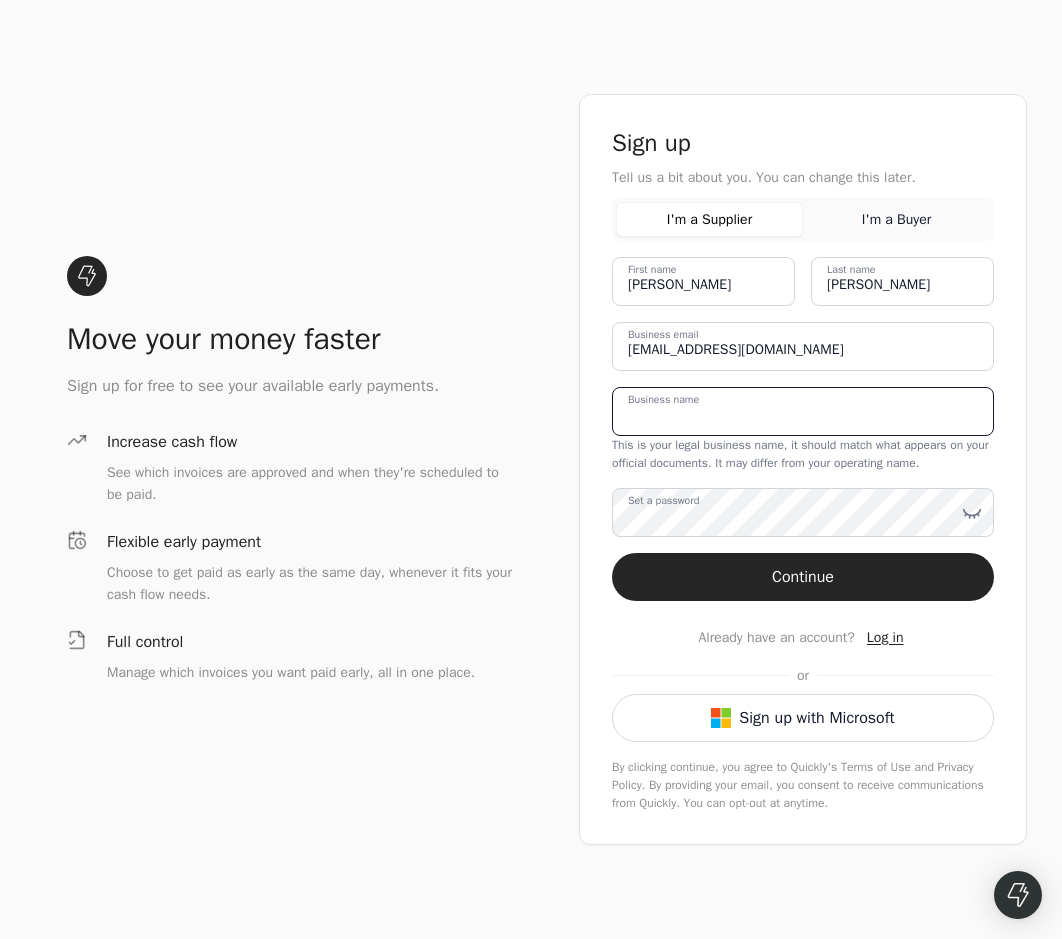 paste on "[PERSON_NAME] Security Systems, Inc." 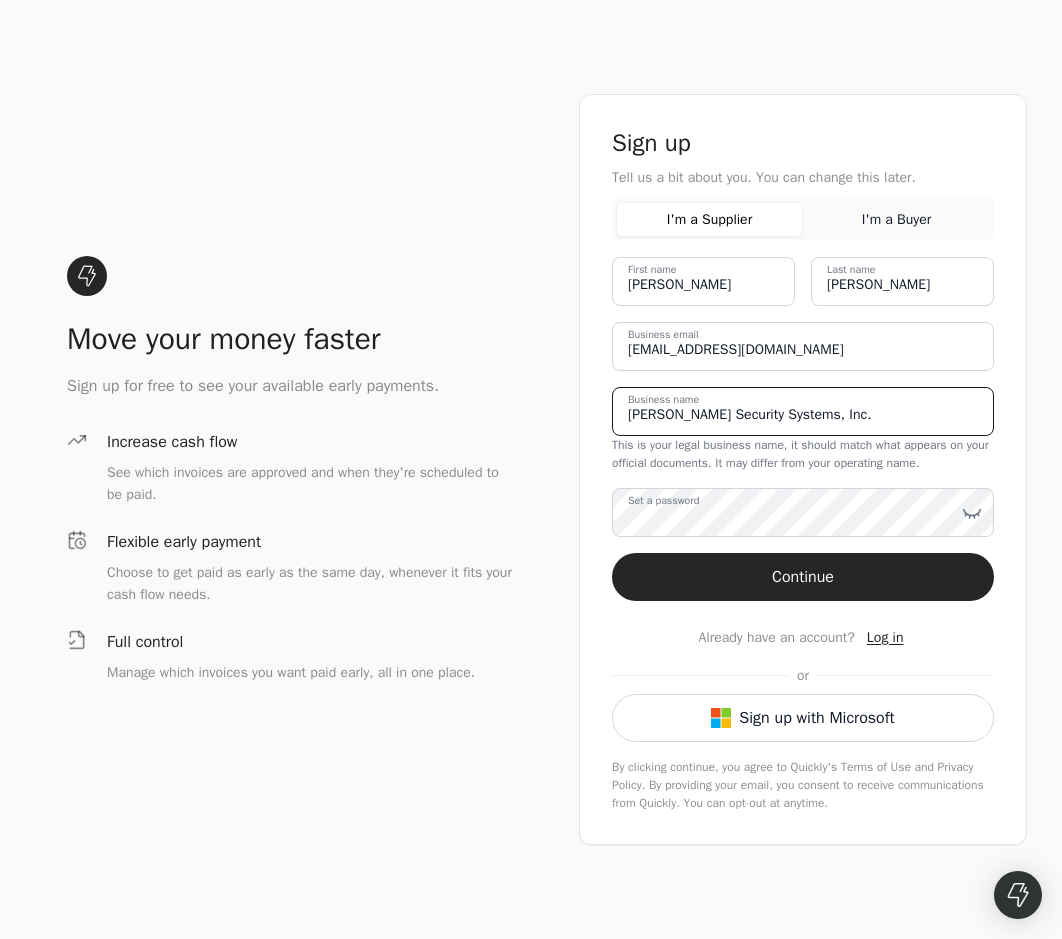 type on "[PERSON_NAME] Security Systems, Inc." 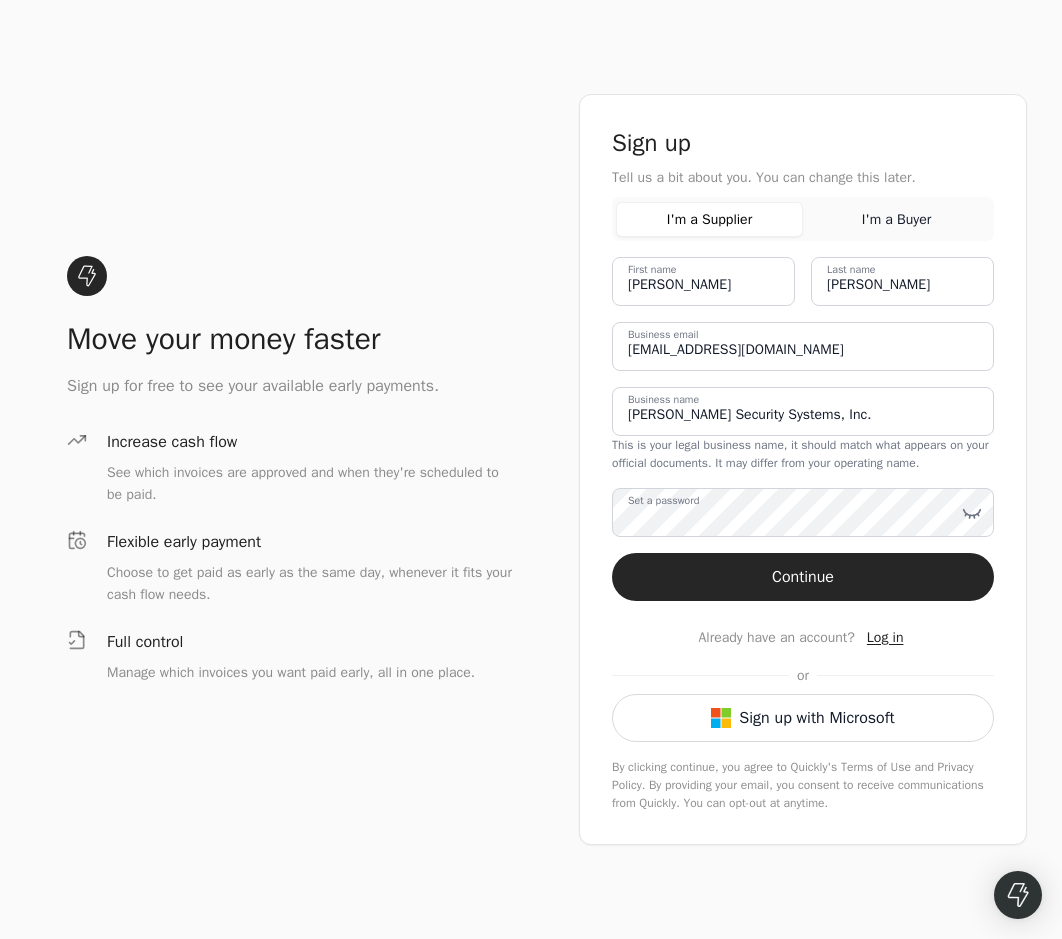 click on "Set a password" at bounding box center [663, 501] 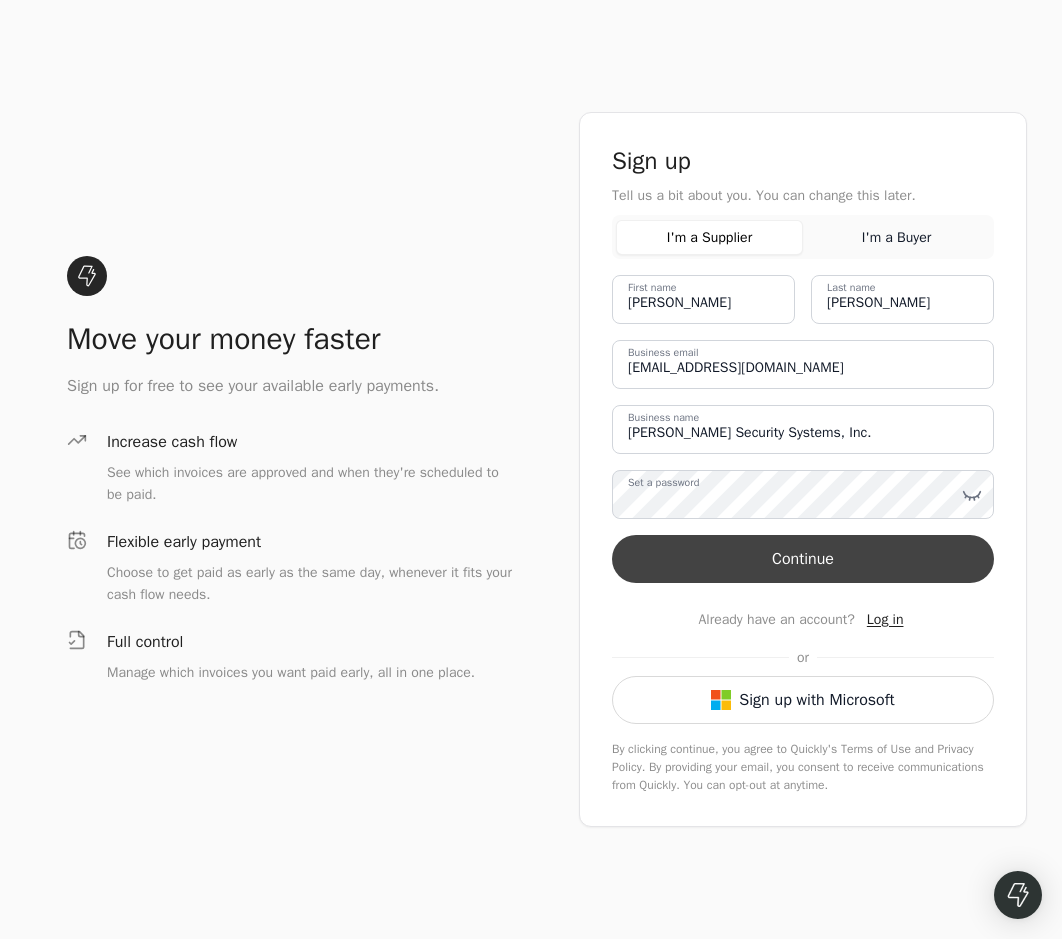 click on "Continue" at bounding box center (803, 559) 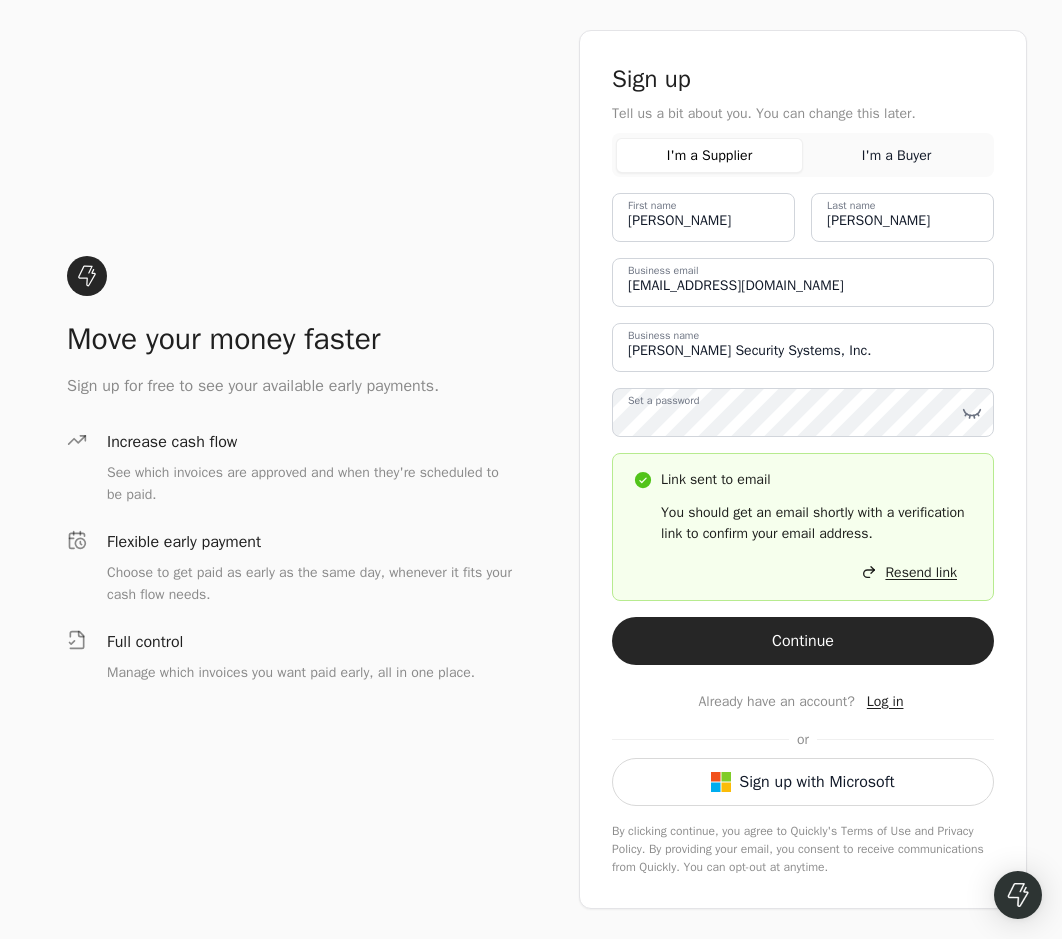 click on "Resend link" at bounding box center (921, 572) 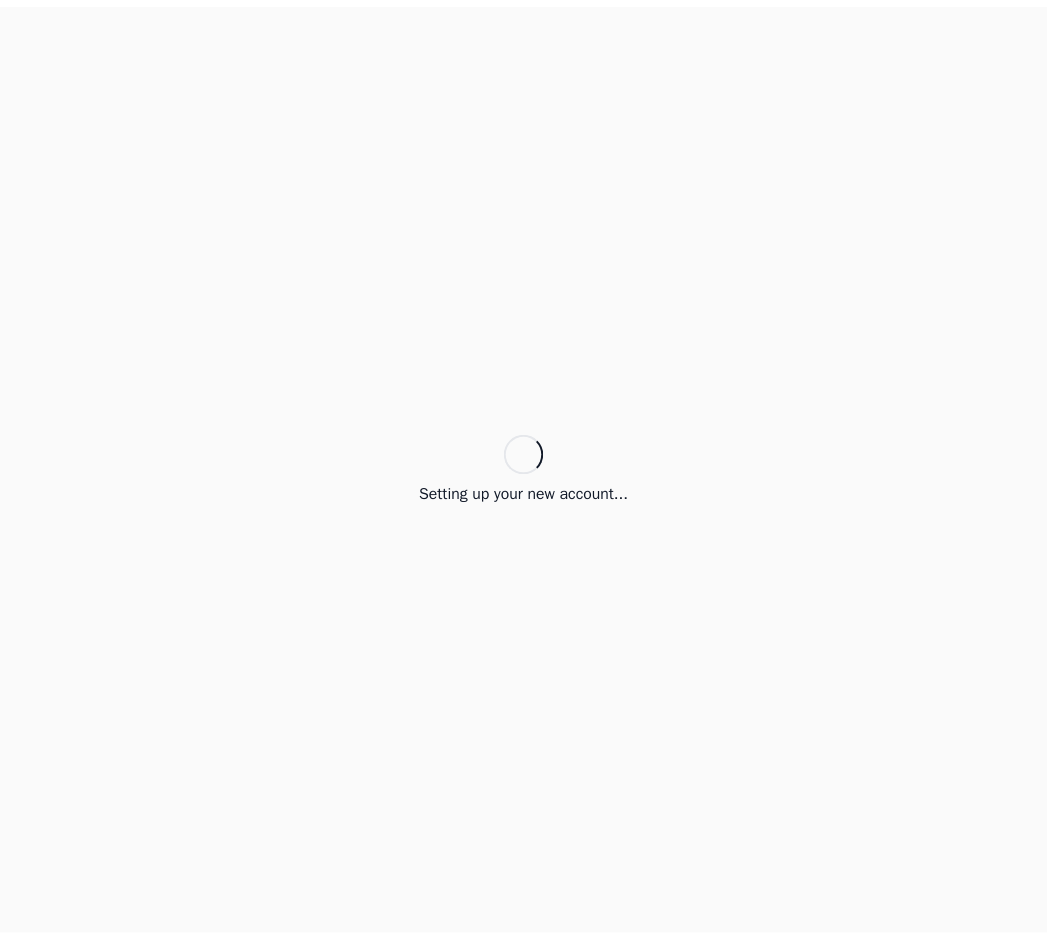 scroll, scrollTop: 0, scrollLeft: 0, axis: both 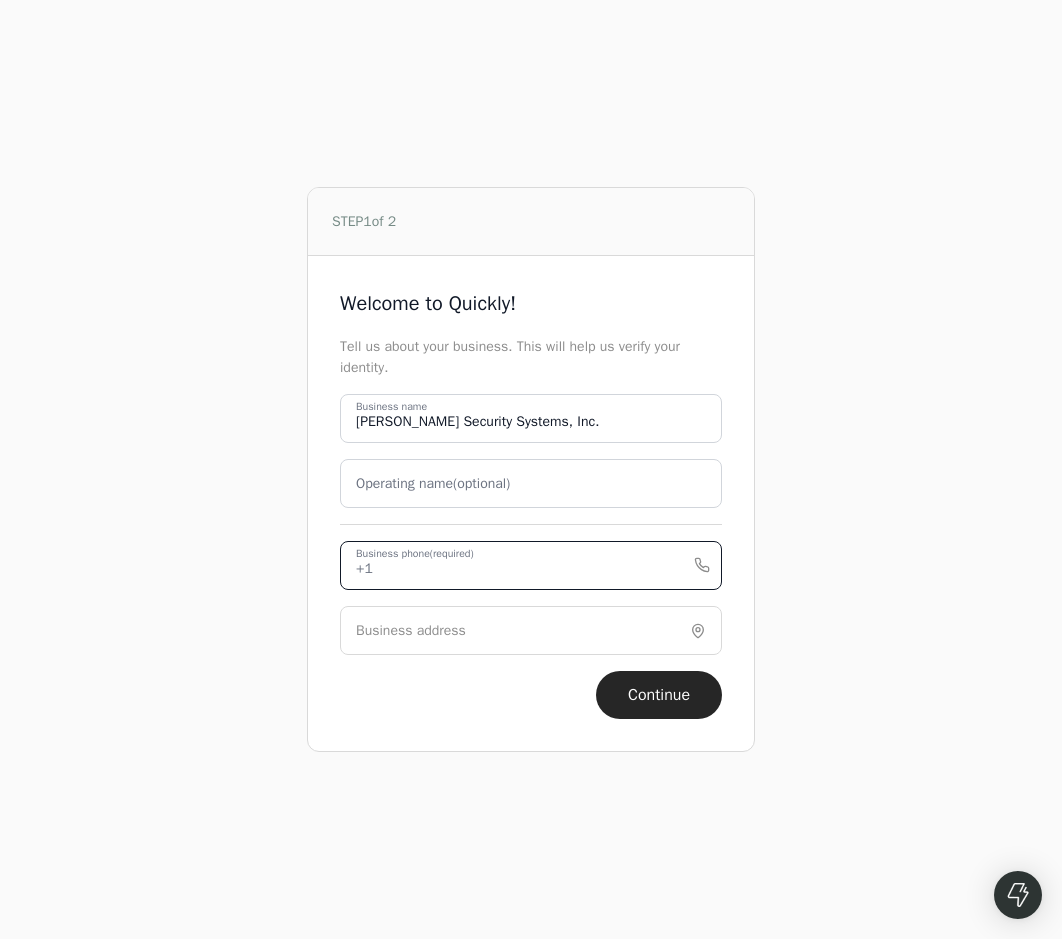 click on "Business phone  (required)" at bounding box center [531, 565] 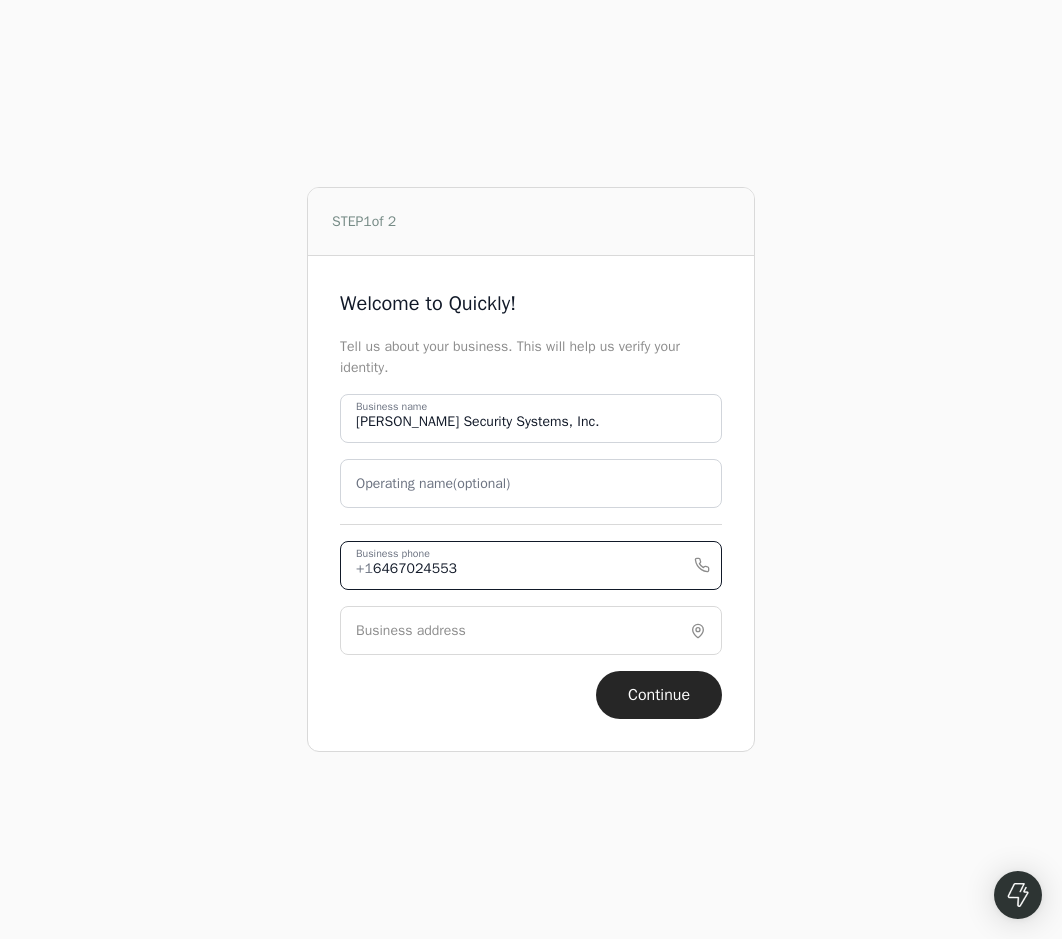 type on "6467024553" 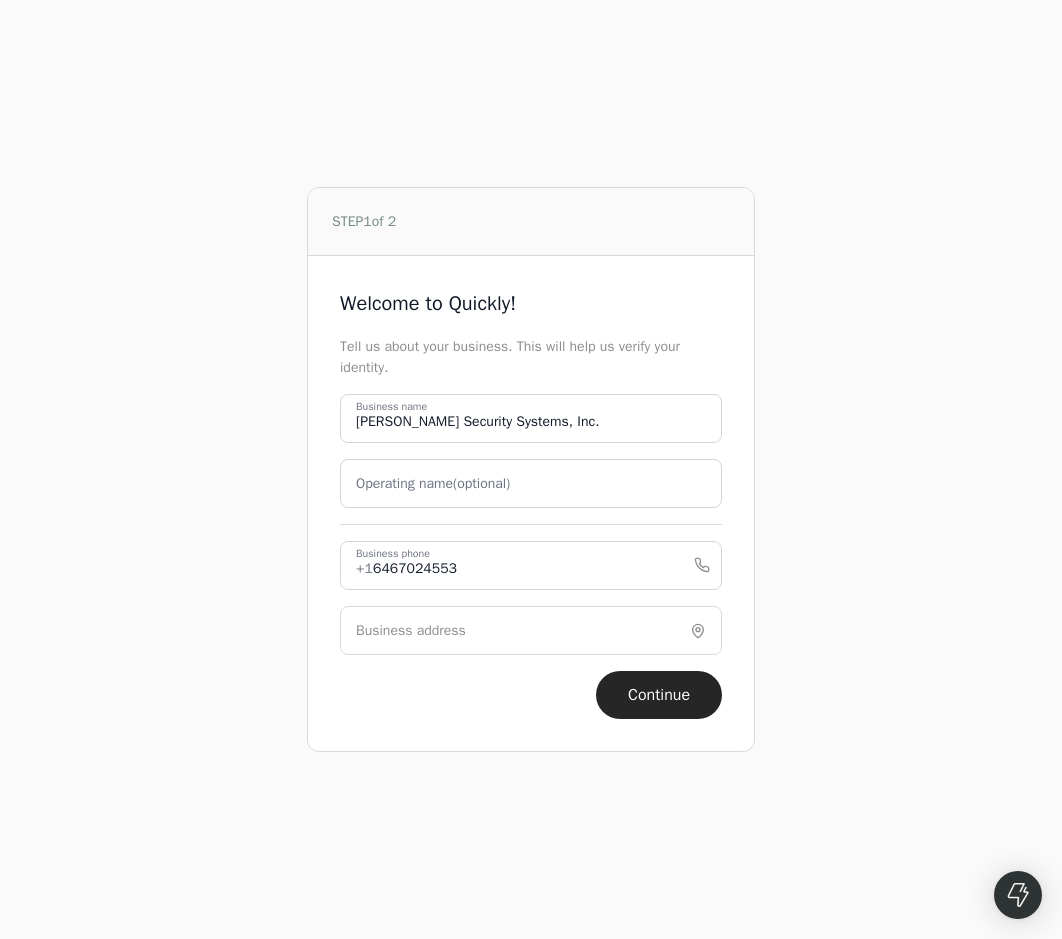 click on "Continue" at bounding box center [531, 695] 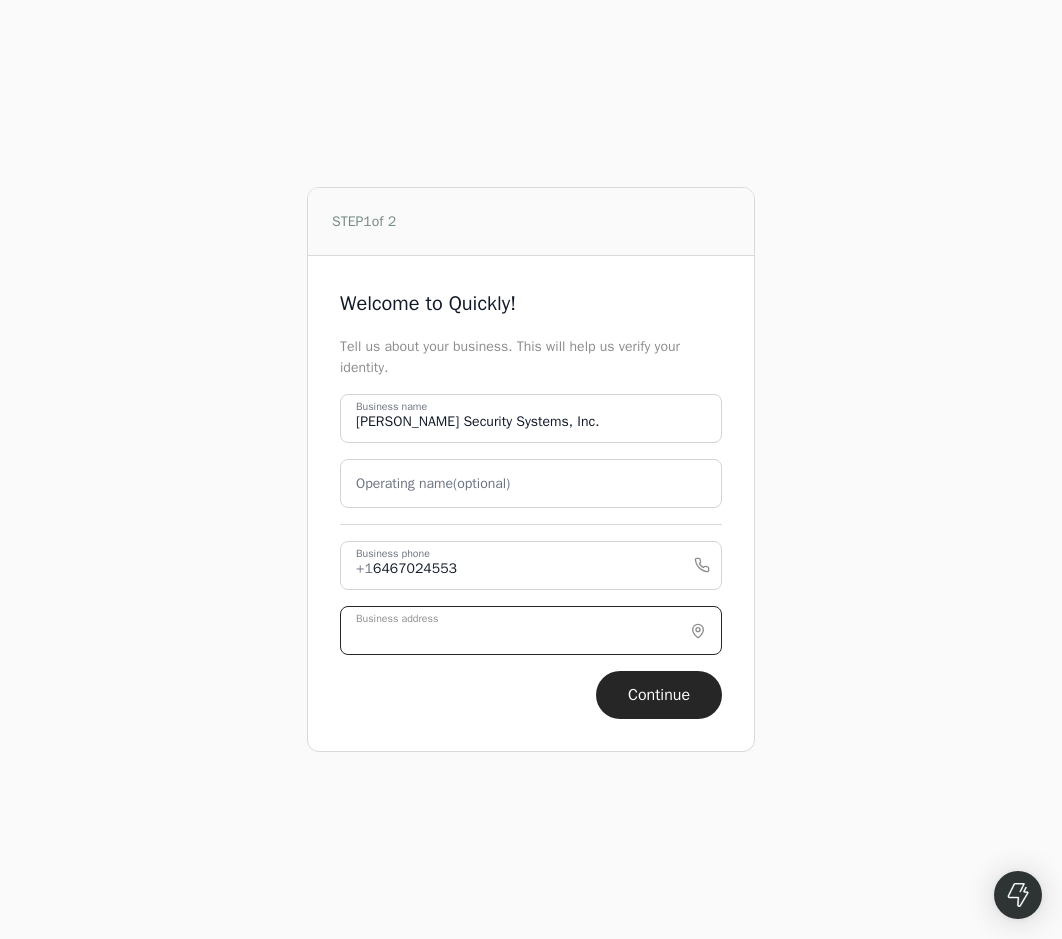 click on "Business address" at bounding box center (531, 630) 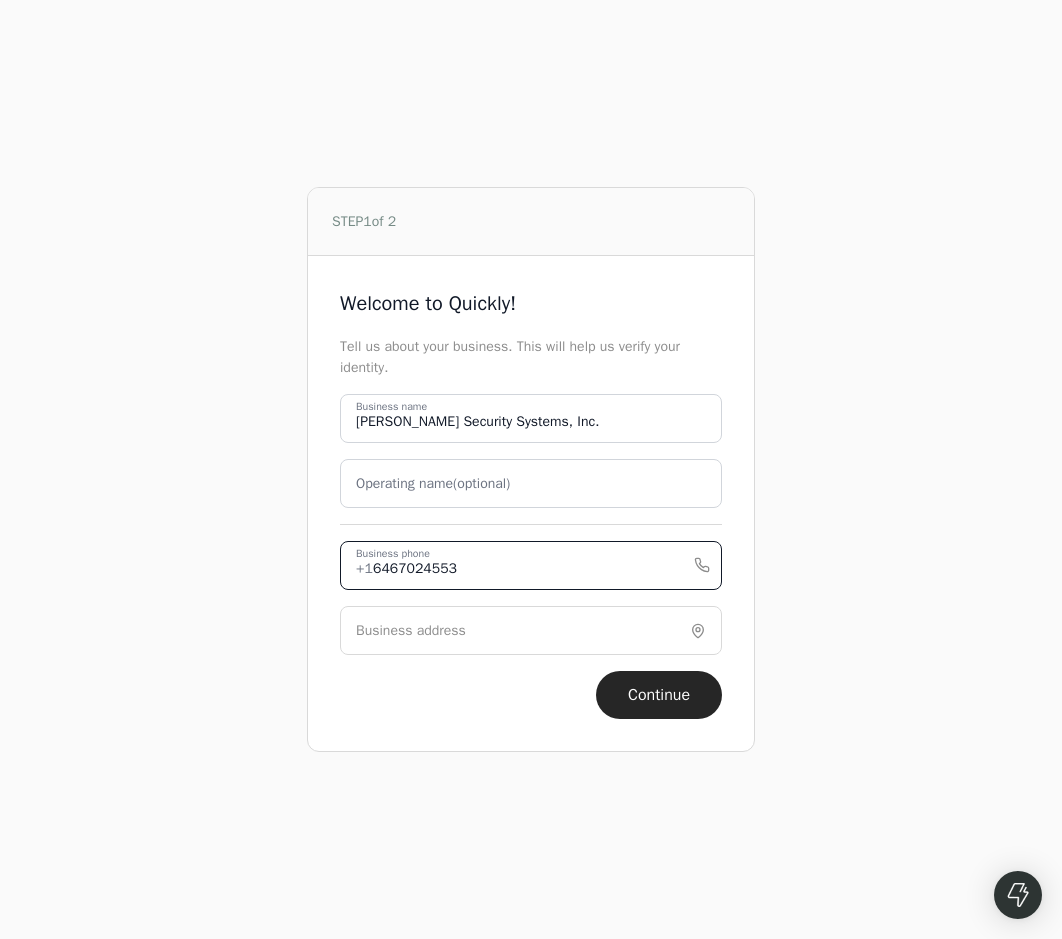 drag, startPoint x: 479, startPoint y: 563, endPoint x: 349, endPoint y: 574, distance: 130.46455 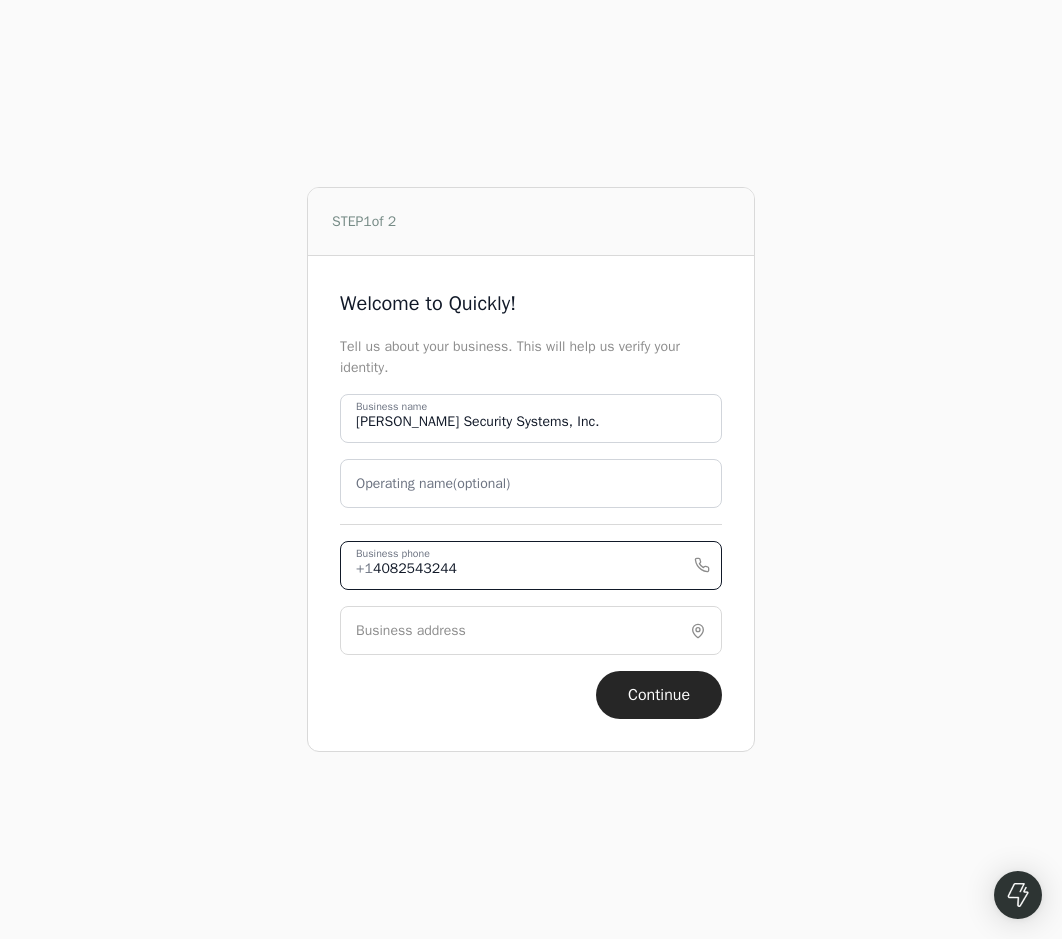 type on "4082543244" 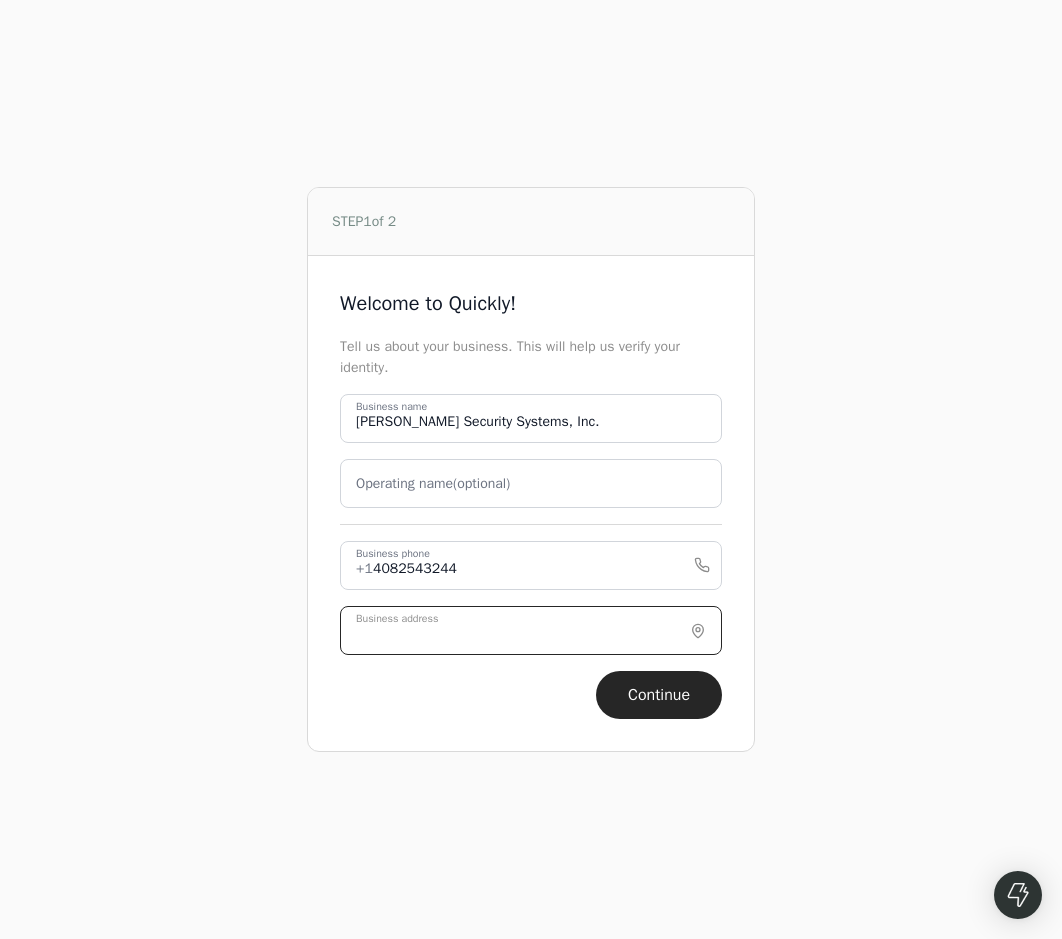 click on "Business address" at bounding box center (531, 630) 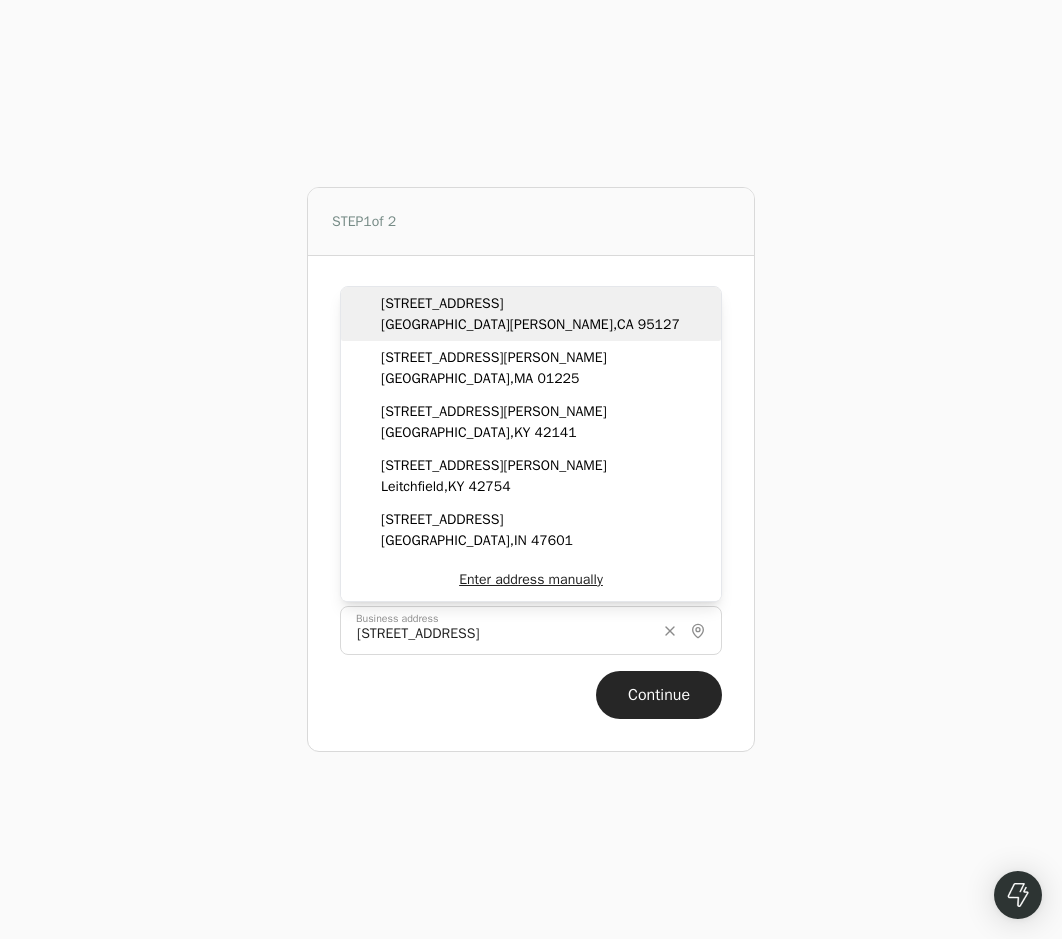 click on "50 S White Rd San Jose ,  CA   95127" at bounding box center (531, 314) 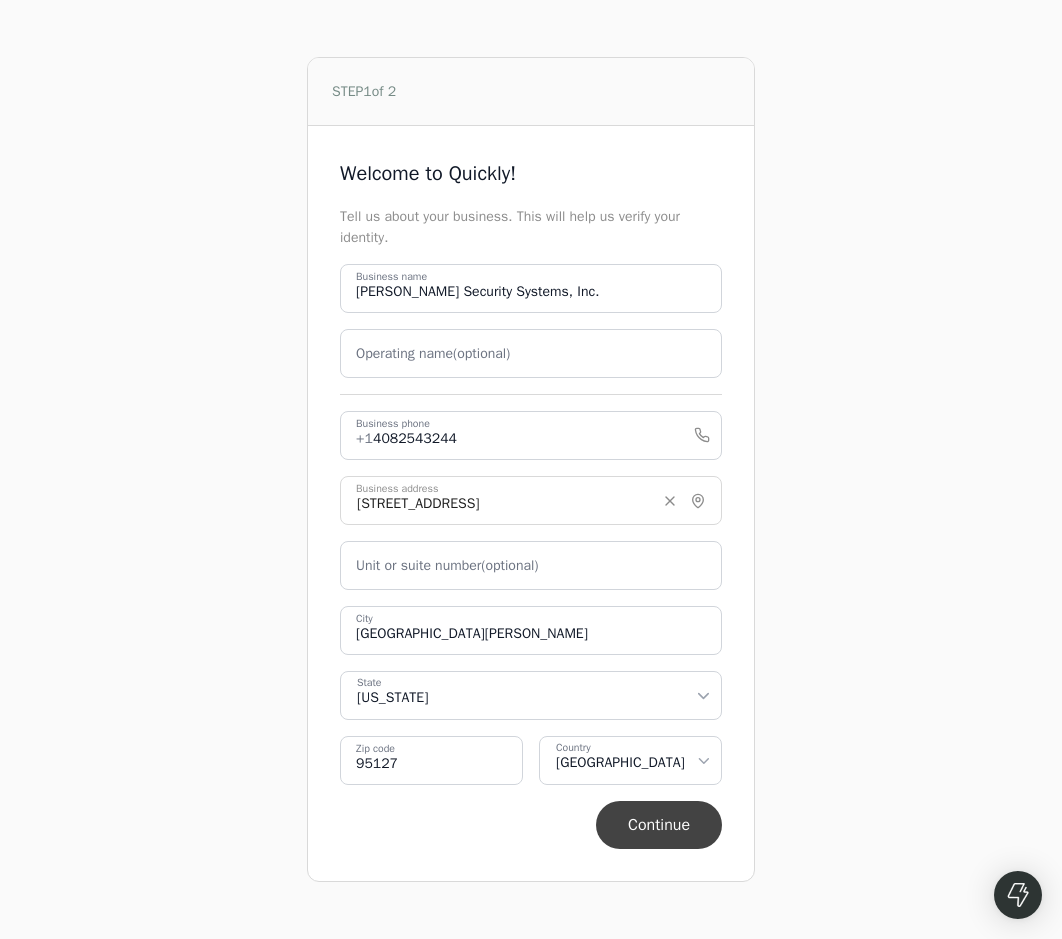 click on "Continue" at bounding box center [659, 825] 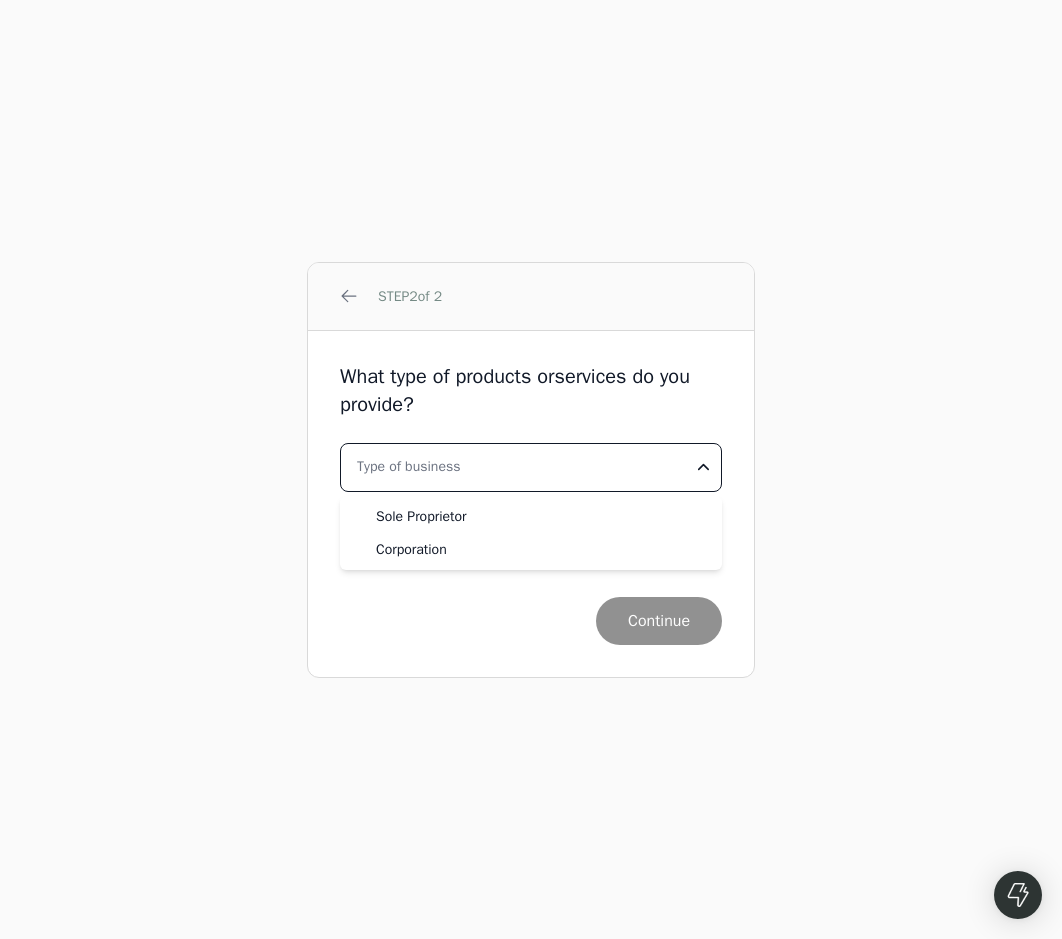 click on "arrow-left STEP  2  of 2 What type of products or  services do you provide? Type of business Sole Proprietor Corporation Industry Continue
Sole Proprietor Corporation" at bounding box center [531, 469] 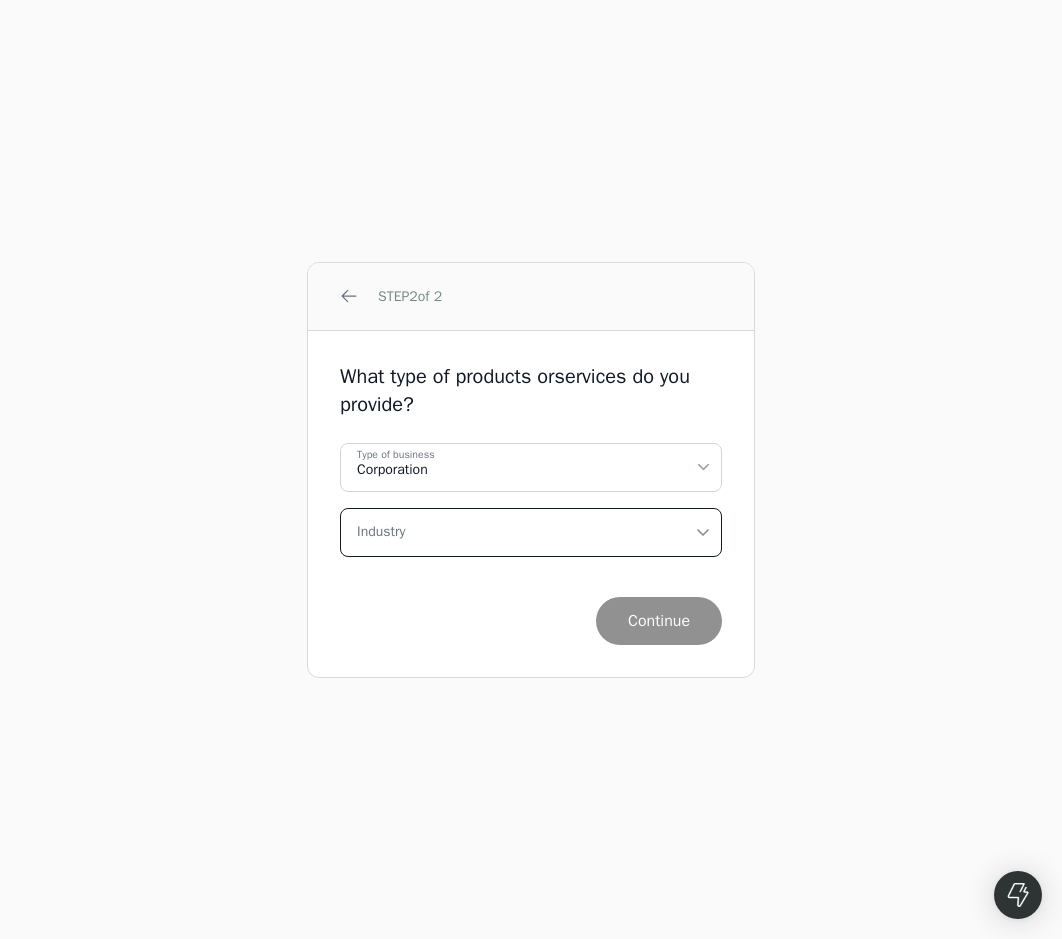 click on "Industry" at bounding box center (531, 532) 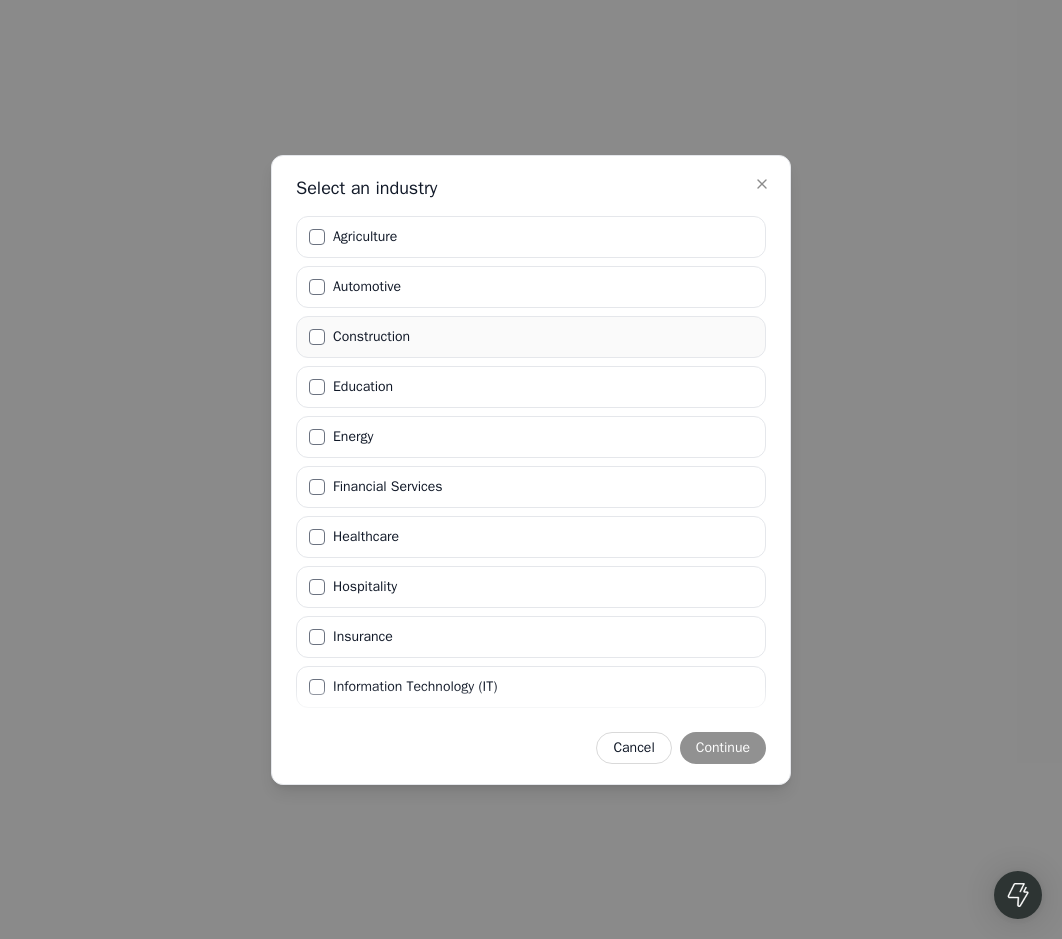 click on "Construction" at bounding box center [531, 337] 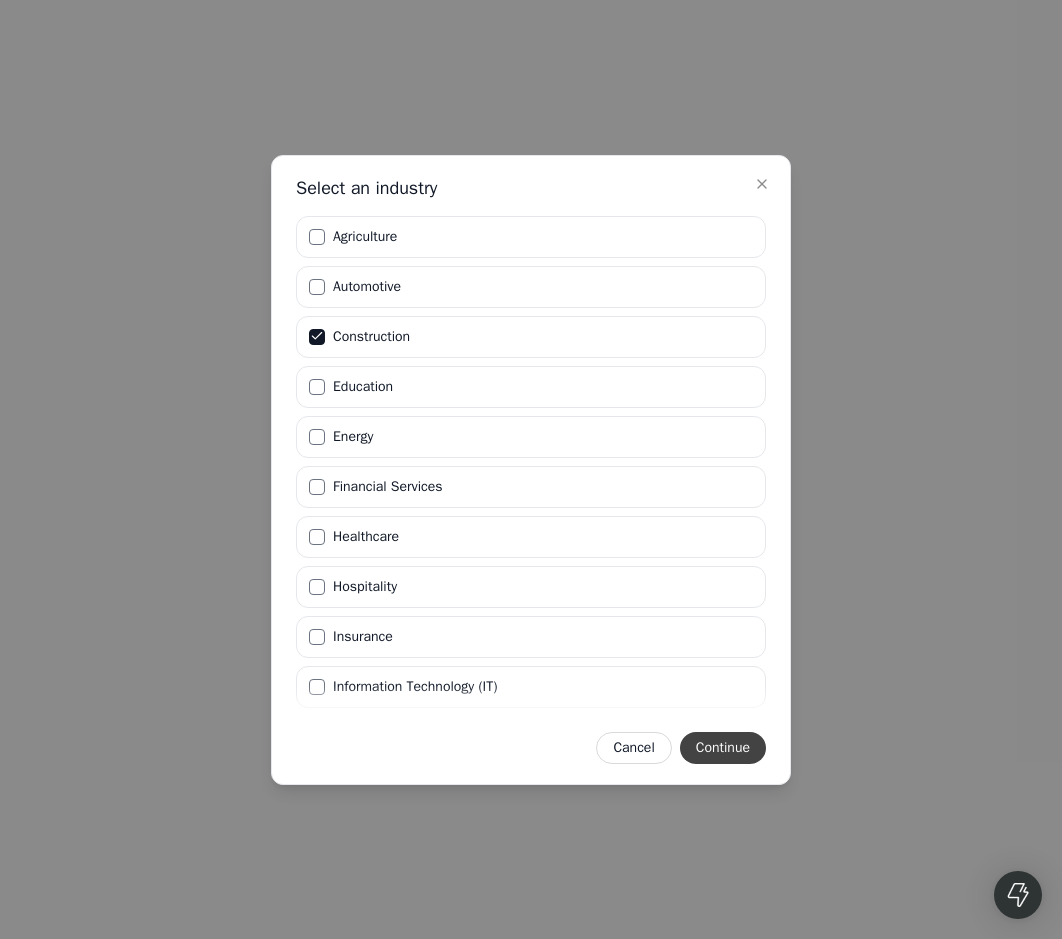 click on "Continue" at bounding box center [723, 748] 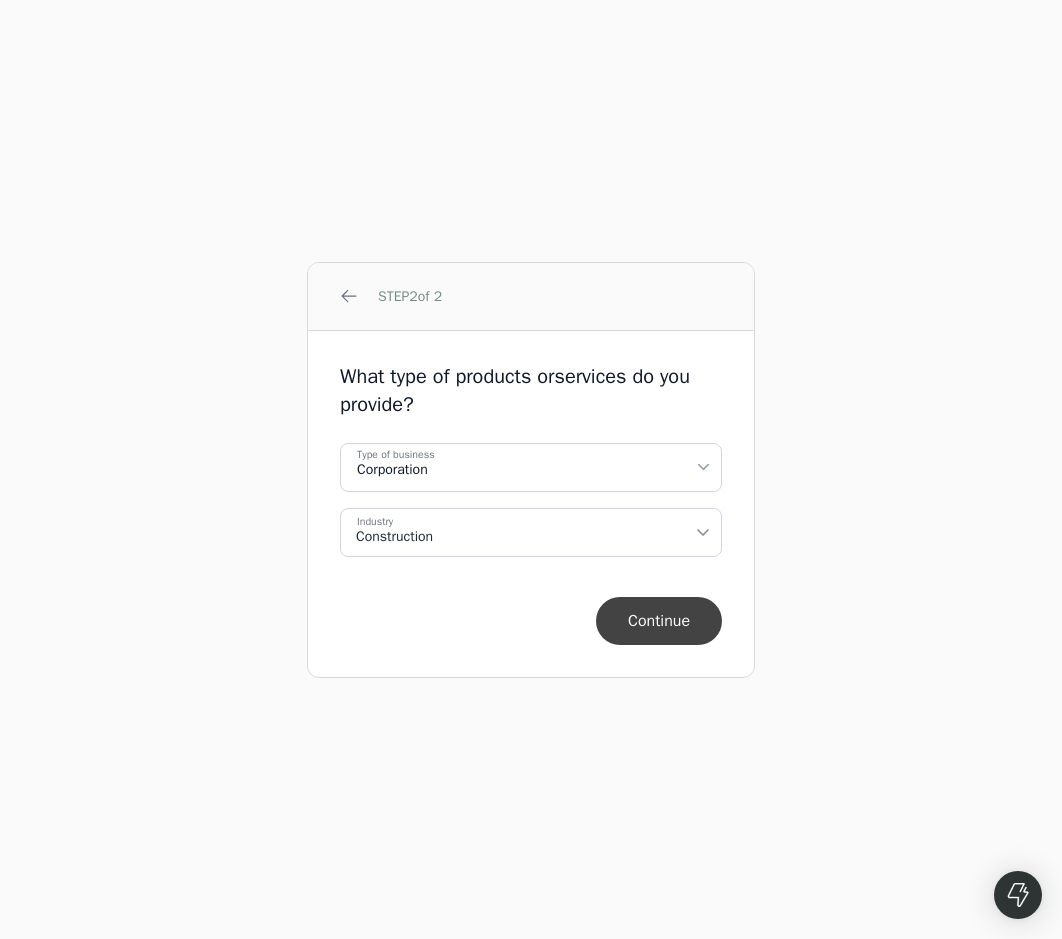 click on "Continue" at bounding box center (659, 621) 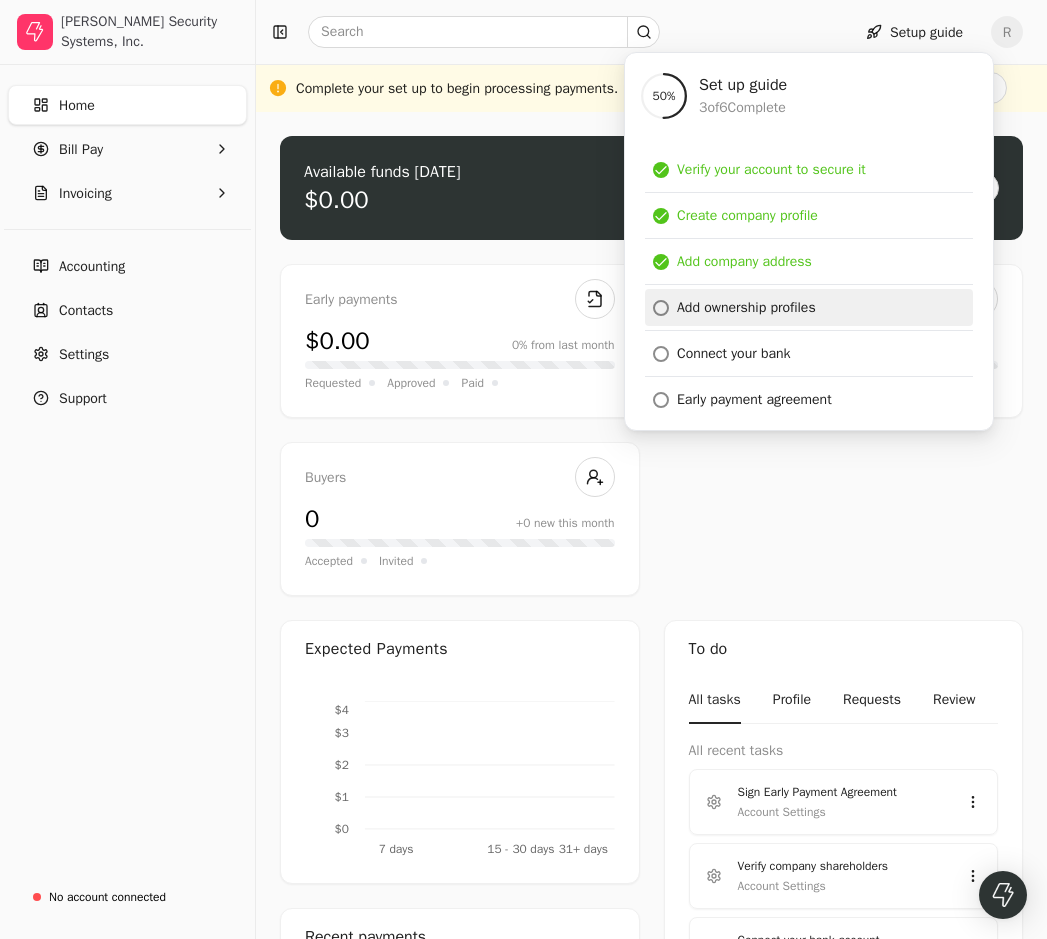 click on "Add ownership profiles" at bounding box center [746, 307] 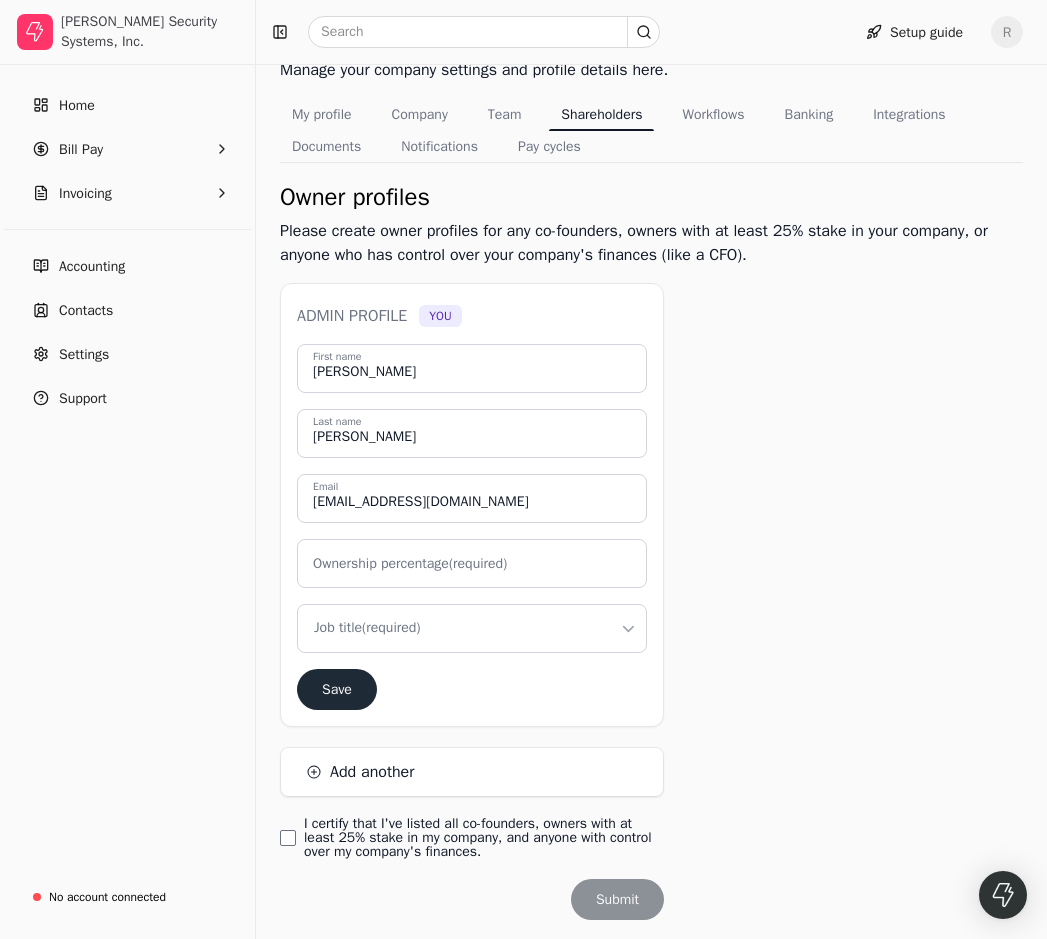 scroll, scrollTop: 176, scrollLeft: 0, axis: vertical 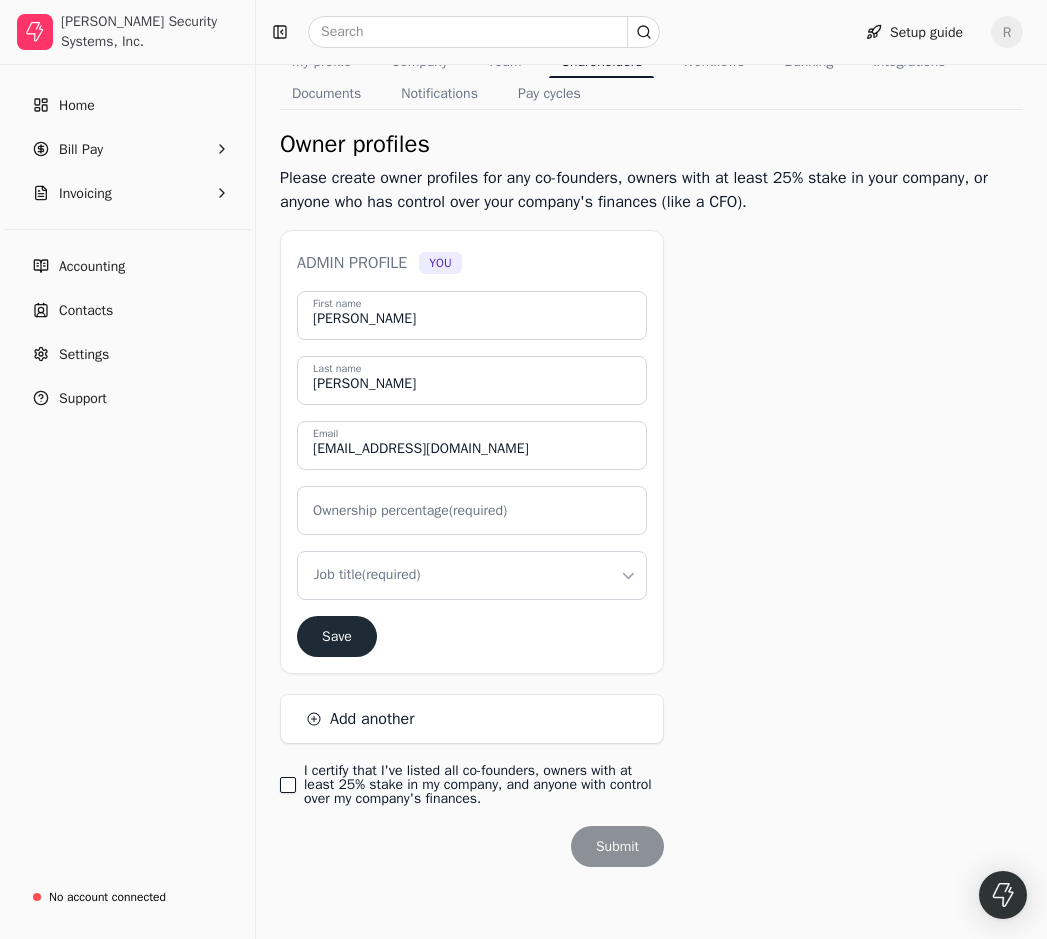 click on "I certify that I've listed all co-founders, owners with at least 25% stake in my company, and anyone with control over my company's finances." at bounding box center [288, 785] 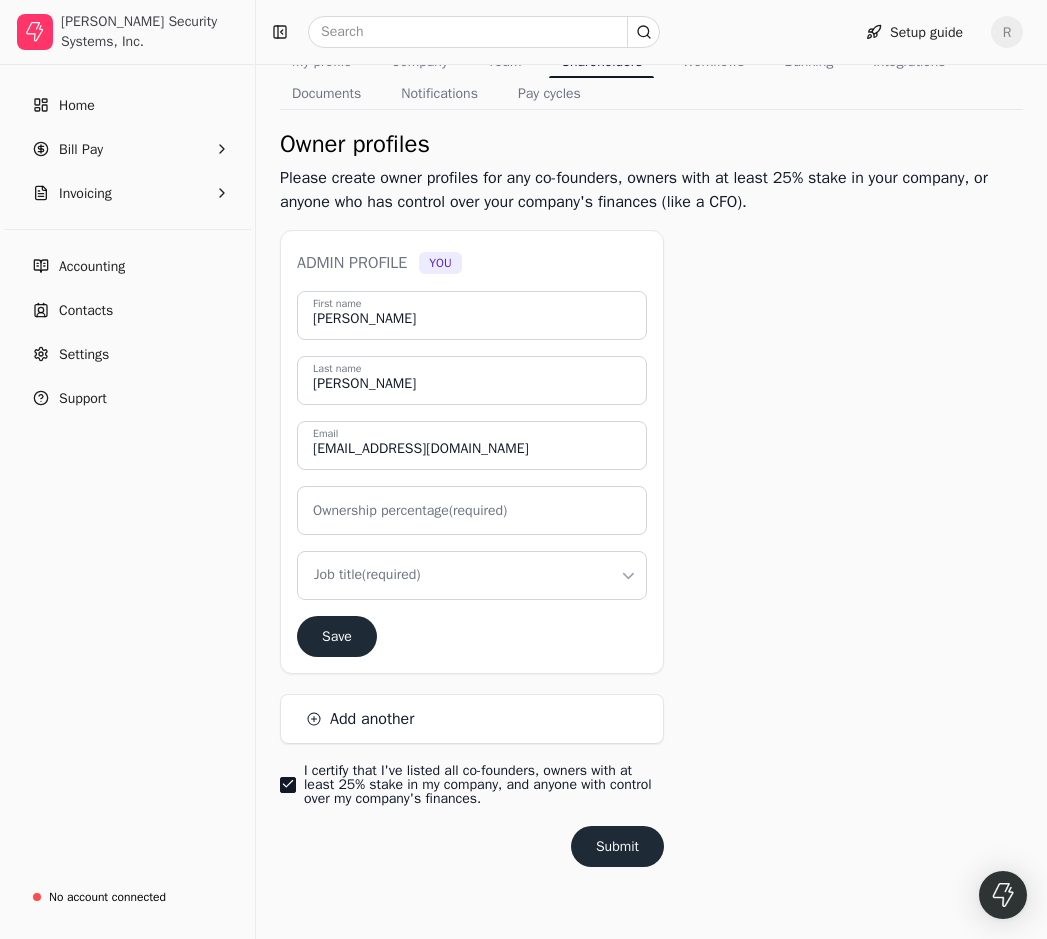 click on "Borges Security Systems, Inc. Home Bill Pay Invoicing Accounting Contacts Settings Support No account connected Setup guide R Complete your set up to begin processing payments. Finish set up Setup guide Account settings Manage your company settings and profile details here. My profile Company Team Shareholders Workflows Banking Integrations Documents Notifications Pay cycles Owner profiles Please create owner profiles for any co-founders, owners with at least 25% stake in your company, or anyone who has control over your company's finances (like a CFO). Admin profile You Rufino First name Borges Last name southside958aa@gmail.com Email Ownership percentage  (required) Job title  (required) Save Add another I certify that I've listed all co-founders, owners with at least 25% stake in my company, and anyone with control over my company's finances. Submit
31+" at bounding box center [523, 381] 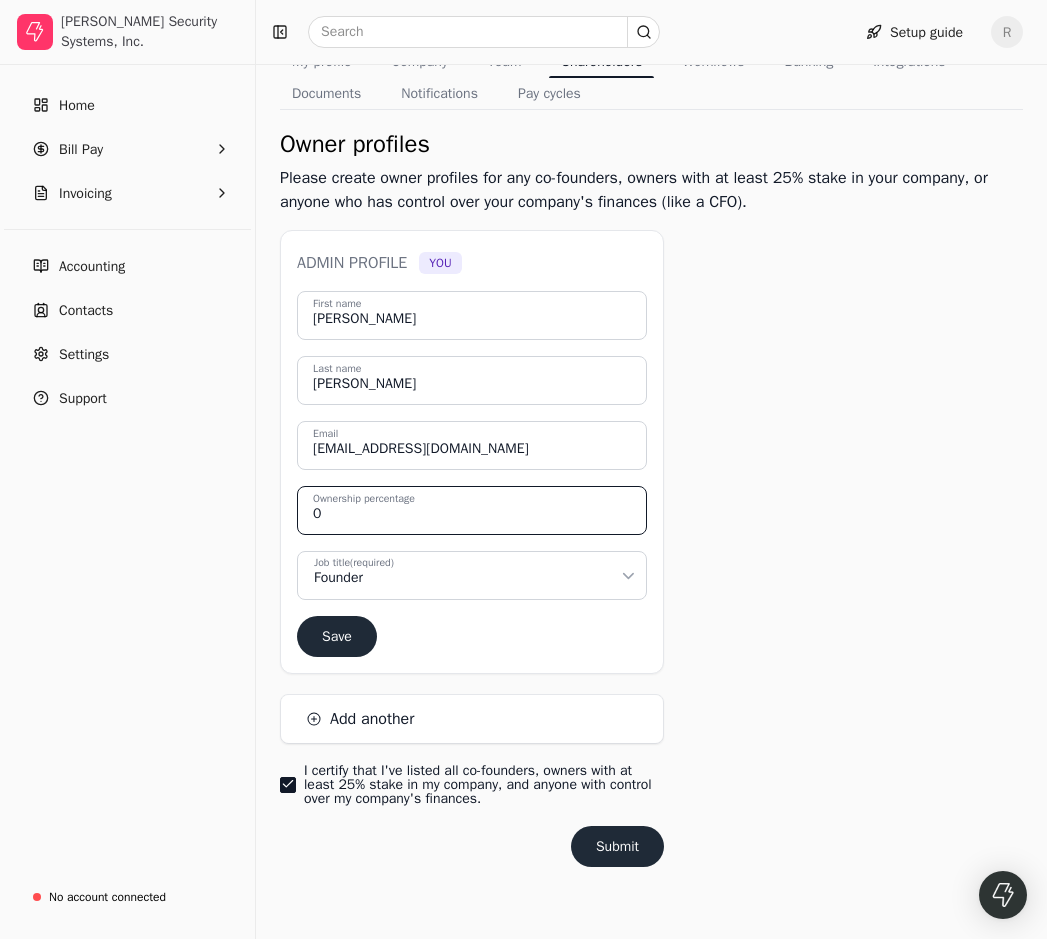 click on "0" at bounding box center [472, 510] 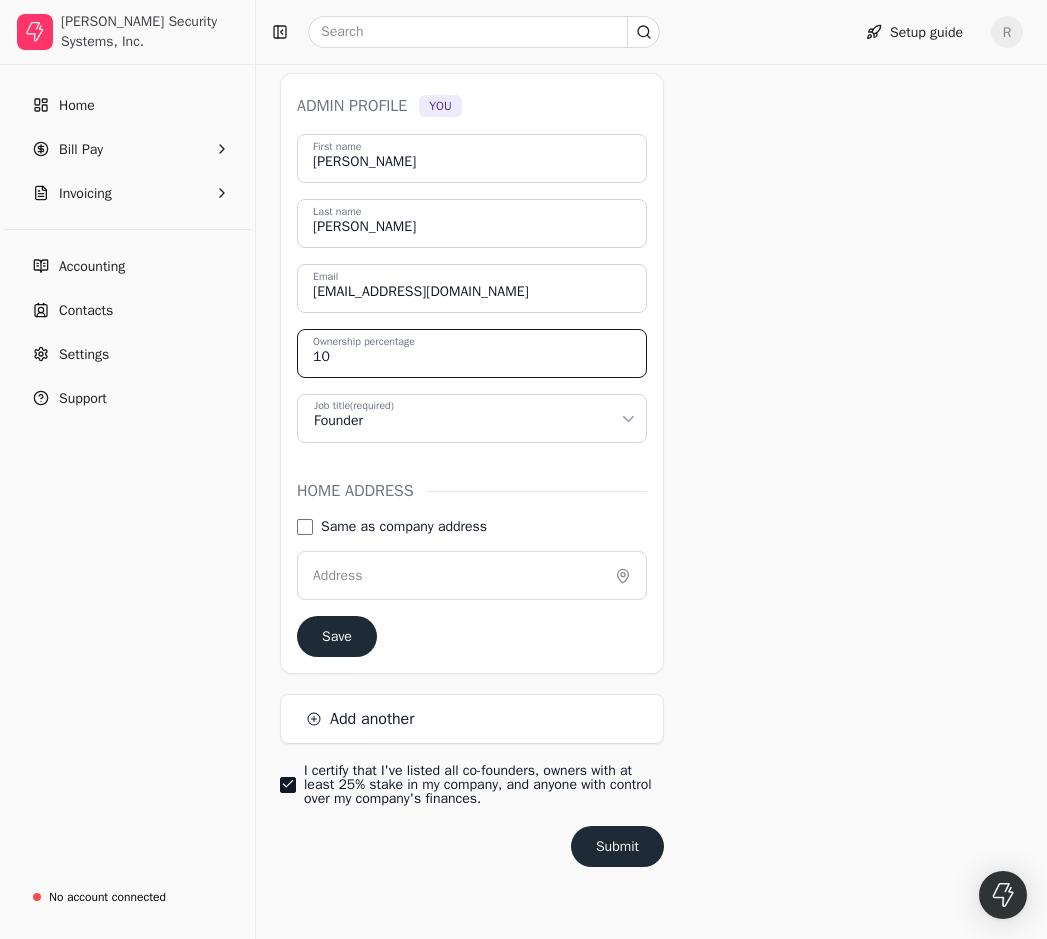 scroll, scrollTop: 176, scrollLeft: 0, axis: vertical 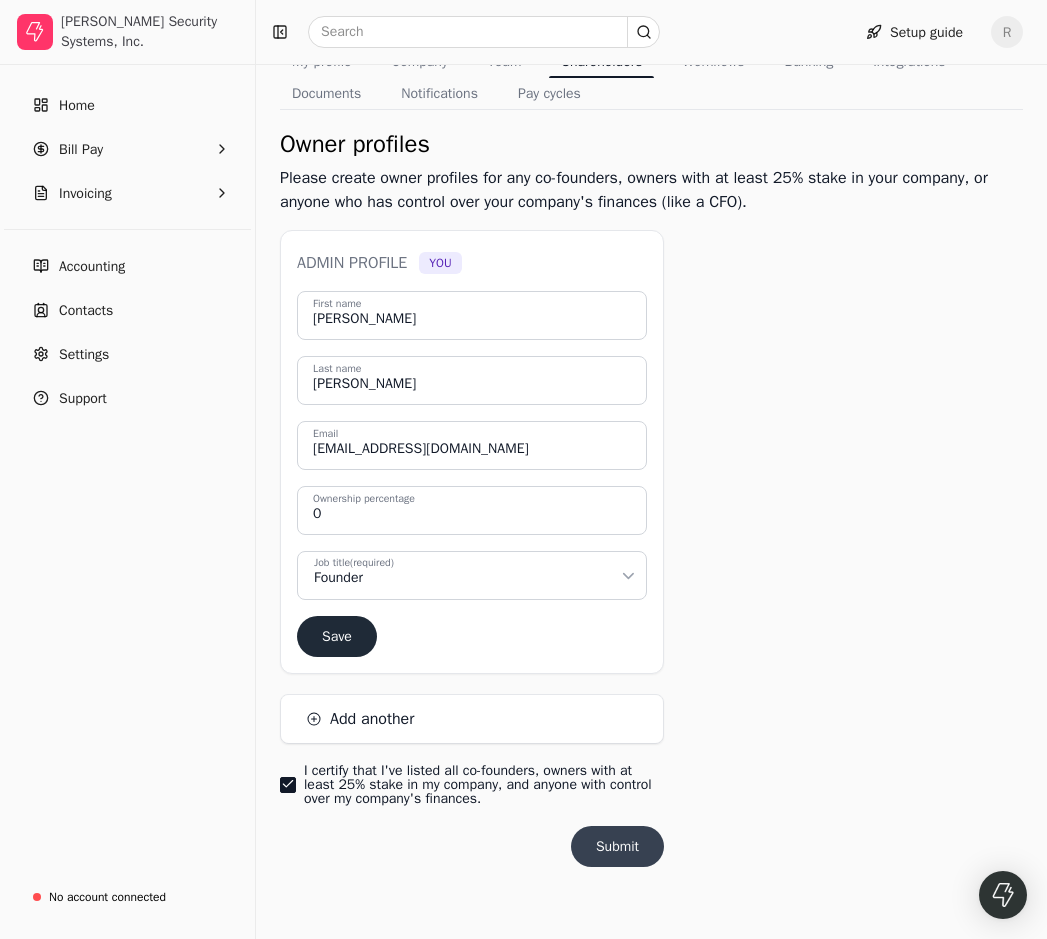 click on "Submit" at bounding box center [617, 846] 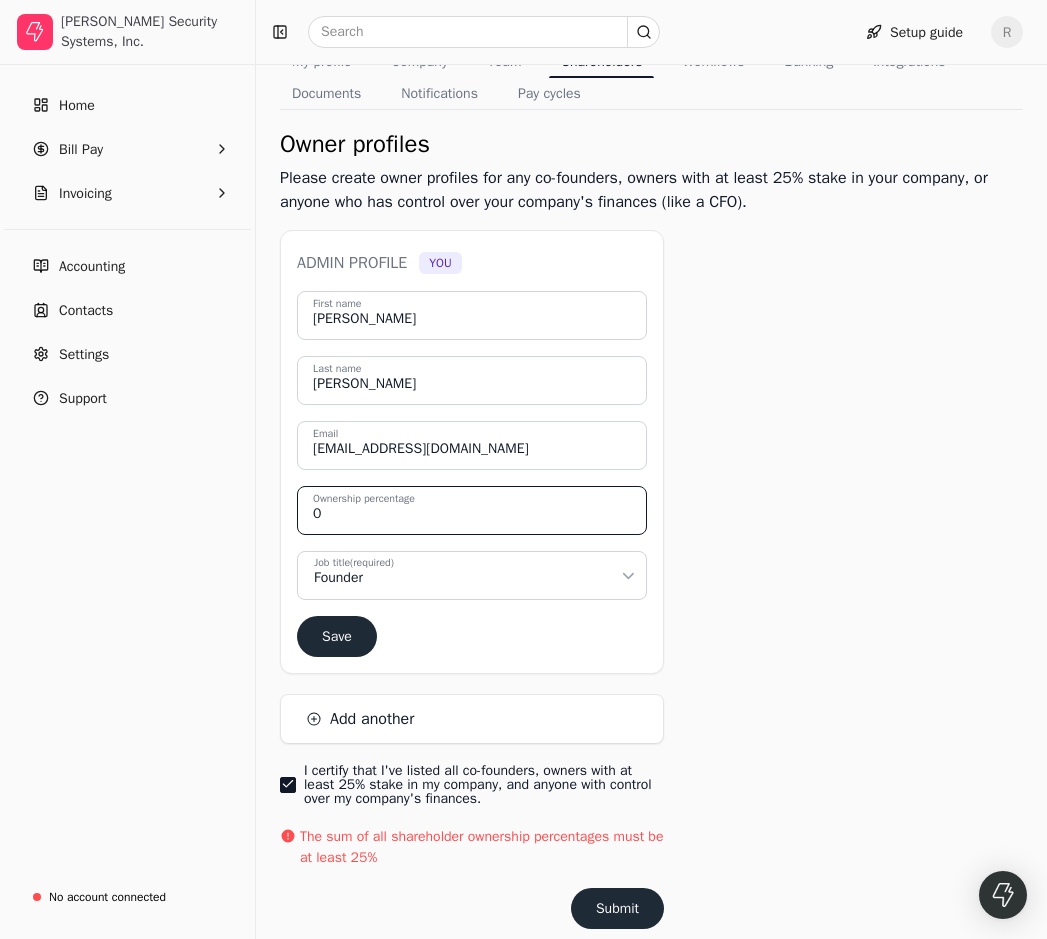 click on "0" at bounding box center (472, 510) 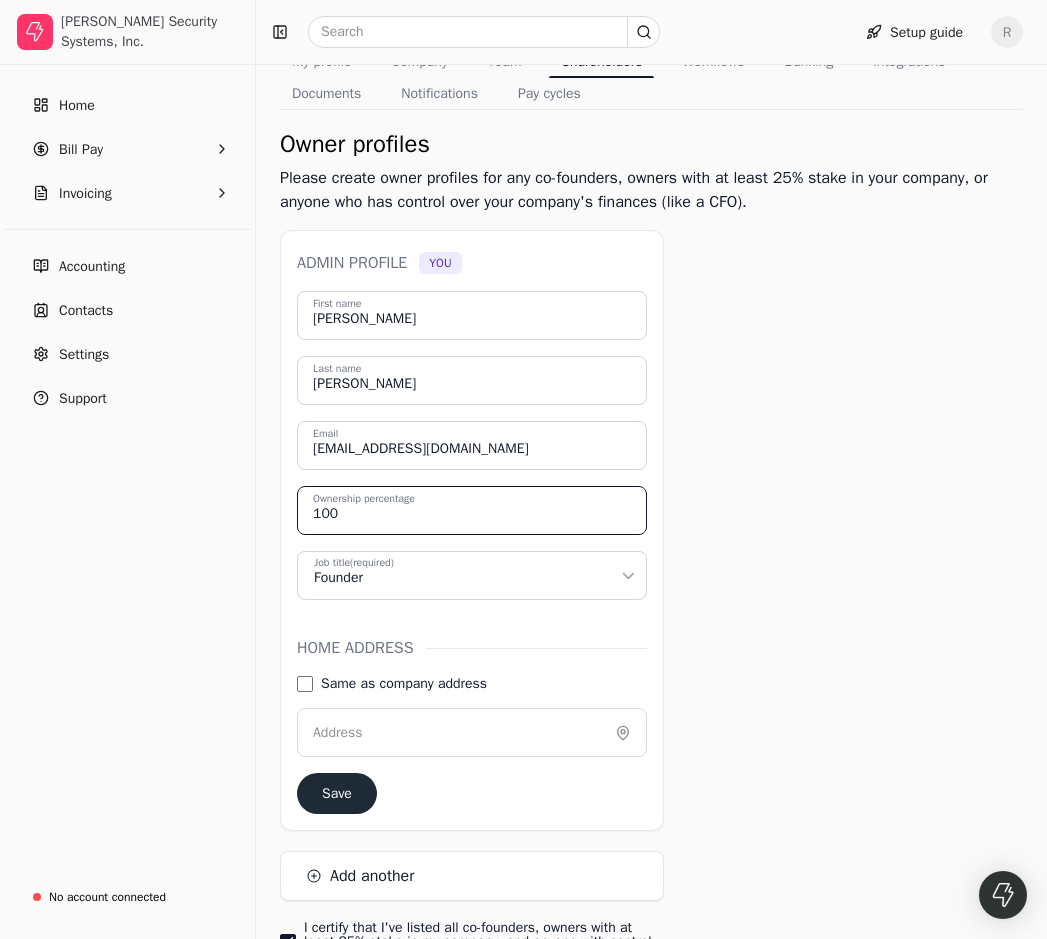type on "100" 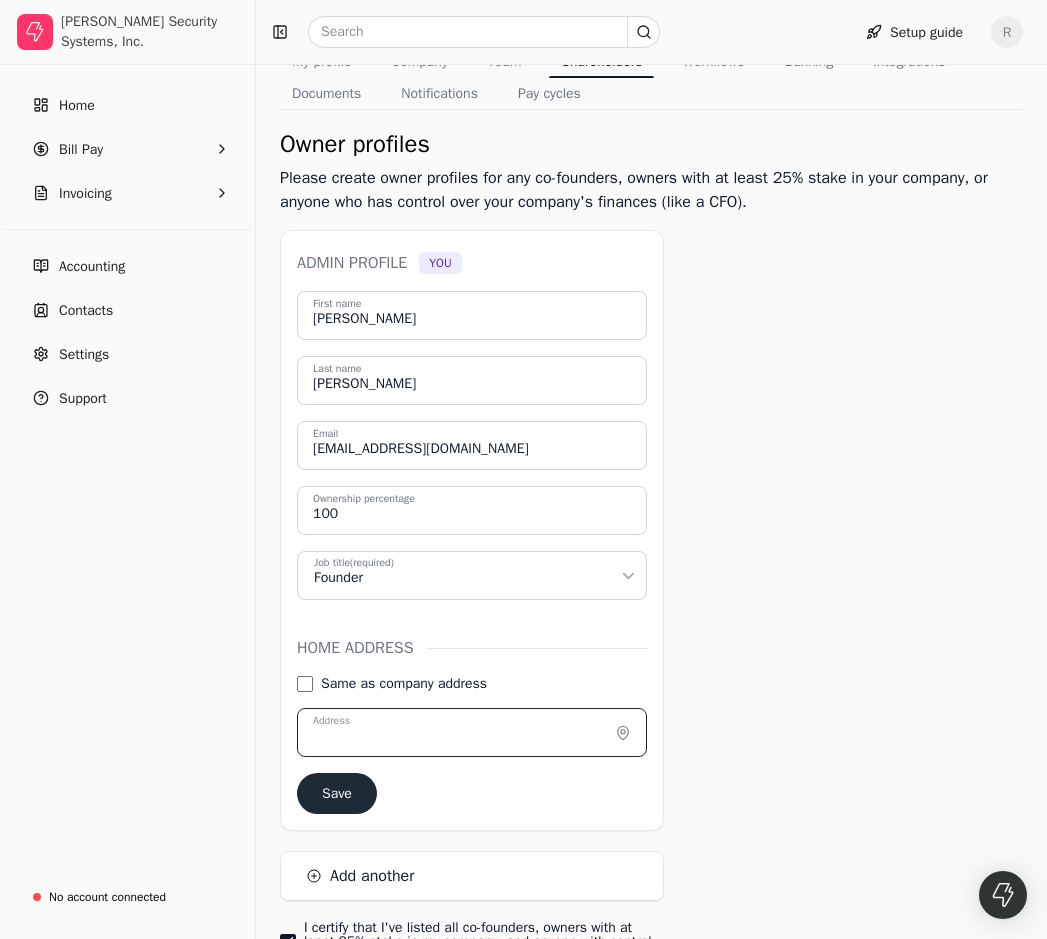 click on "Address" at bounding box center [472, 732] 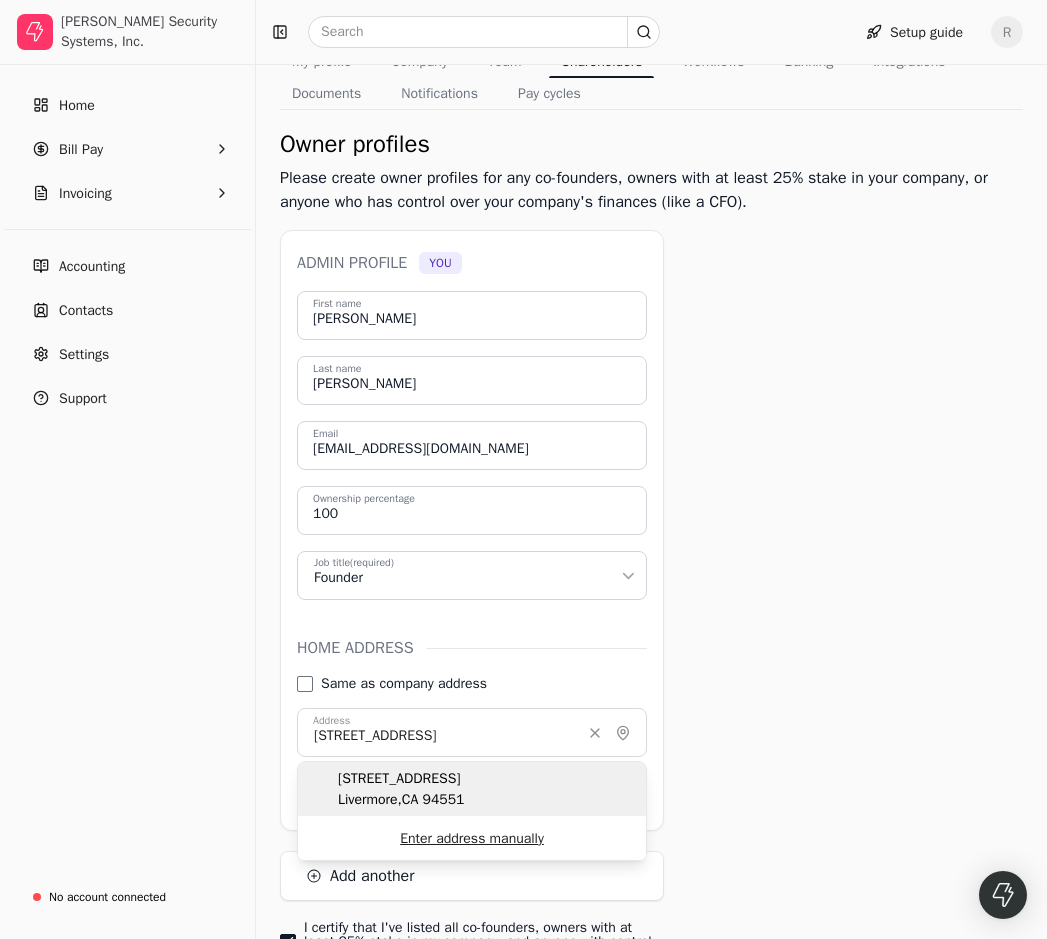 click on "930 Hanover Street Livermore ,  CA   94551" at bounding box center [472, 789] 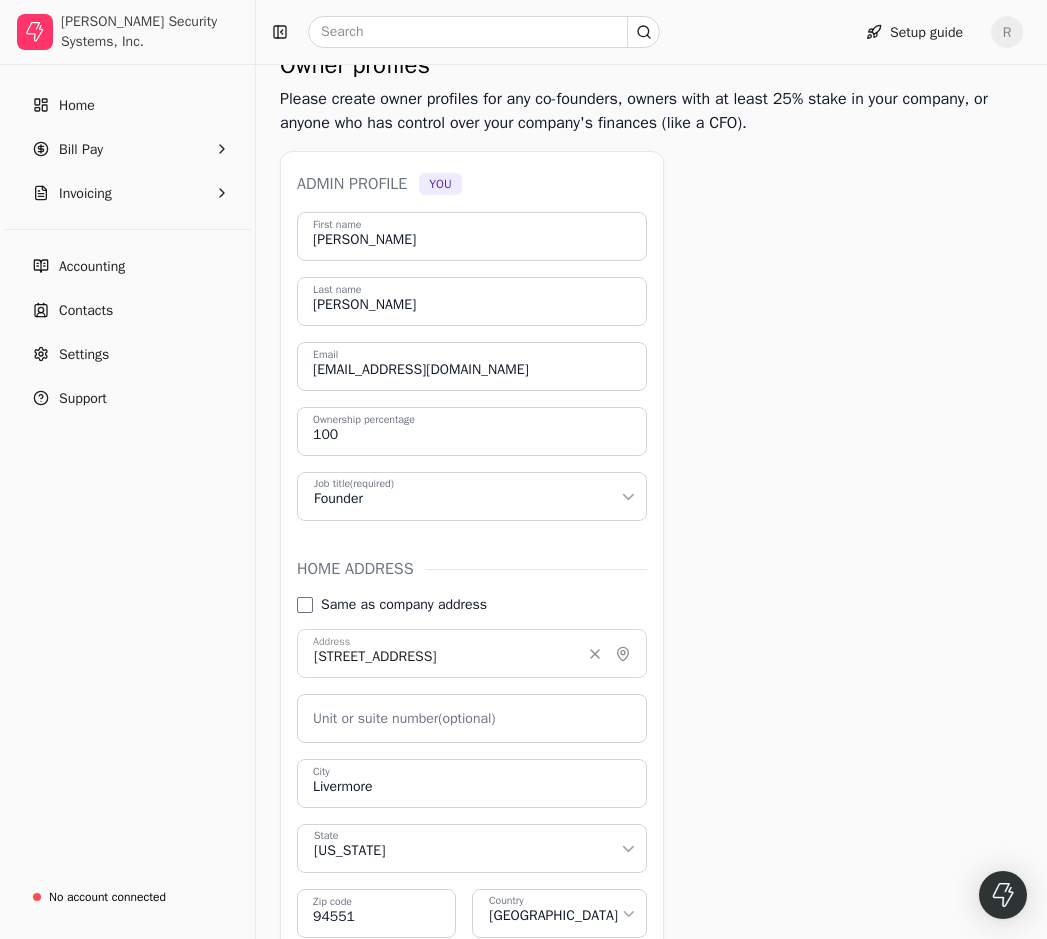scroll, scrollTop: 655, scrollLeft: 0, axis: vertical 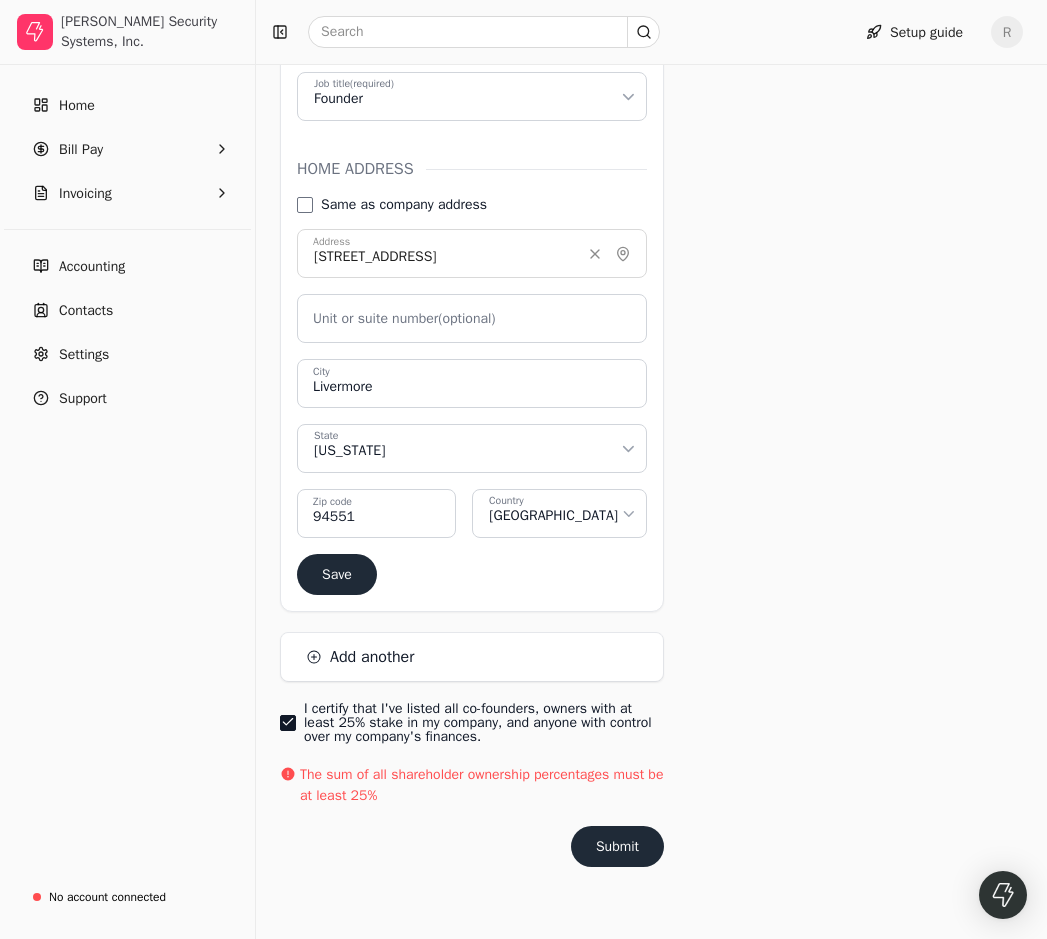 click on "Owner profiles Please create owner profiles for any co-founders, owners with at least 25% stake in your company, or anyone who has control over your company's finances (like a CFO). Admin profile You Rufino First name Borges Last name southside958aa@gmail.com Email 100 Ownership percentage Job title  (required) Founder Home address Same as company address 930 Hanover Street Address Clear Unit or suite number  (optional) Livermore City State California 94551 Zip code Country United States Save Add another I certify that I've listed all co-founders, owners with at least 25% stake in my company, and anyone with control over my company's finances. The sum of all shareholder ownership percentages must be at least 25% Submit" at bounding box center [651, 281] 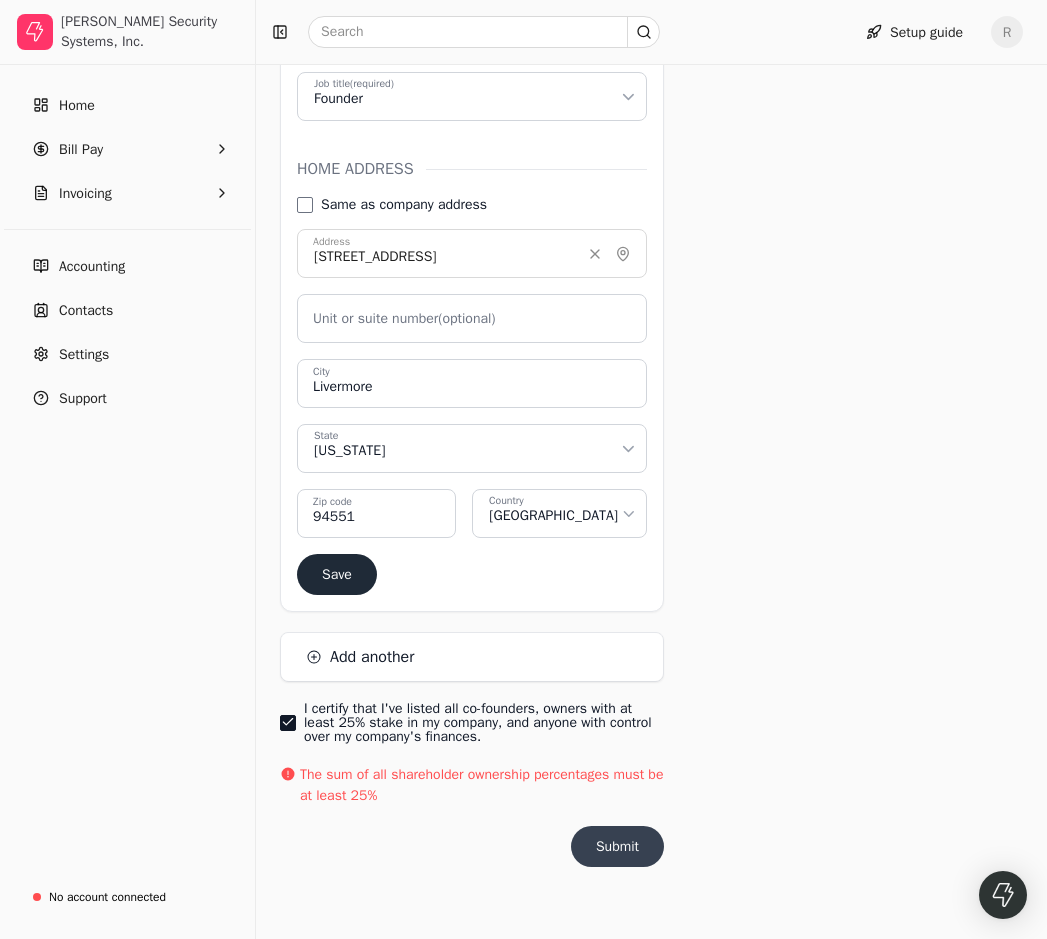 click on "Submit" at bounding box center [617, 846] 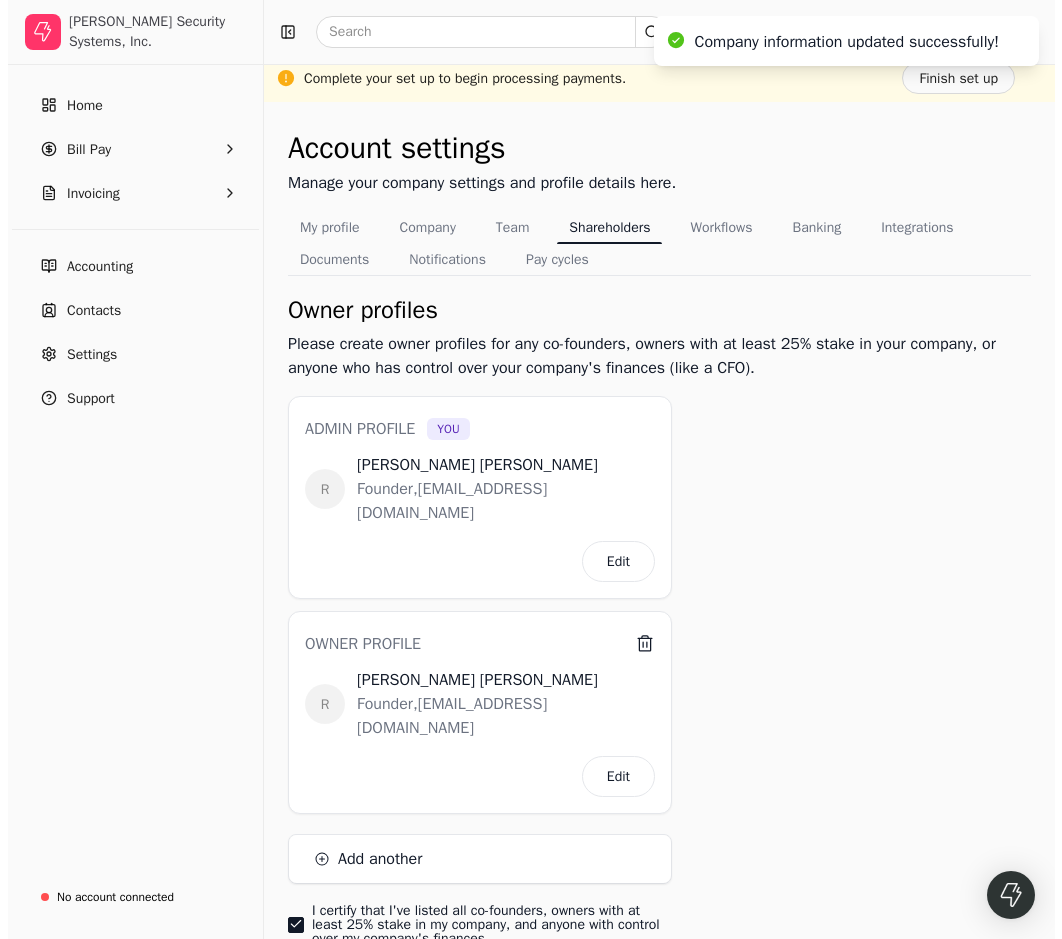 scroll, scrollTop: 0, scrollLeft: 0, axis: both 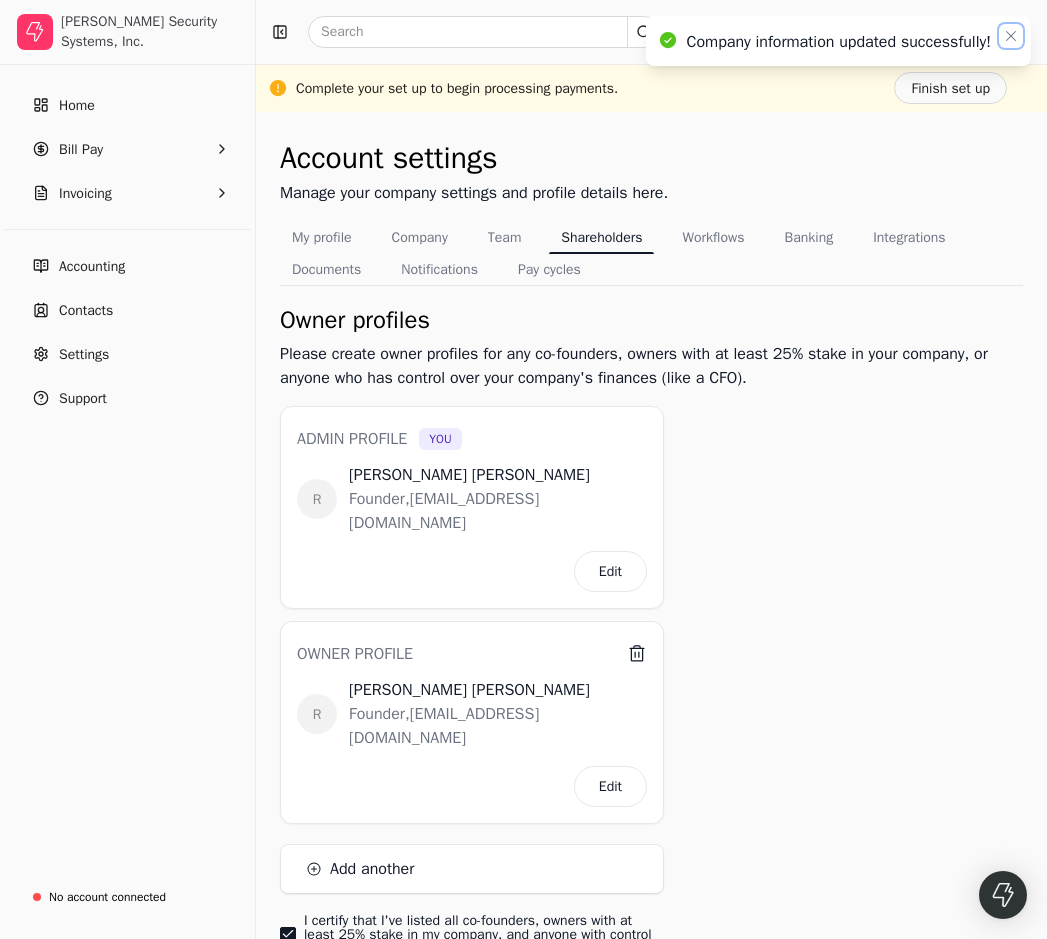 click 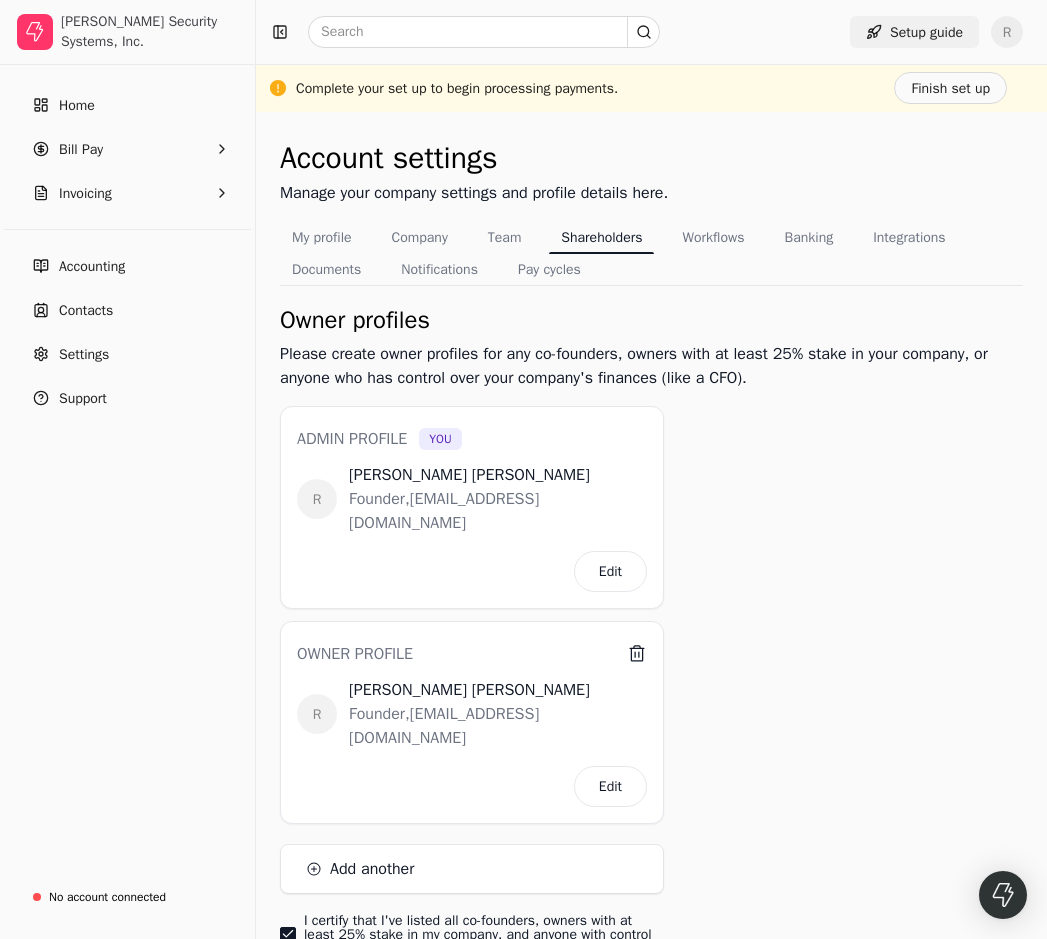 click on "Setup guide" at bounding box center (914, 32) 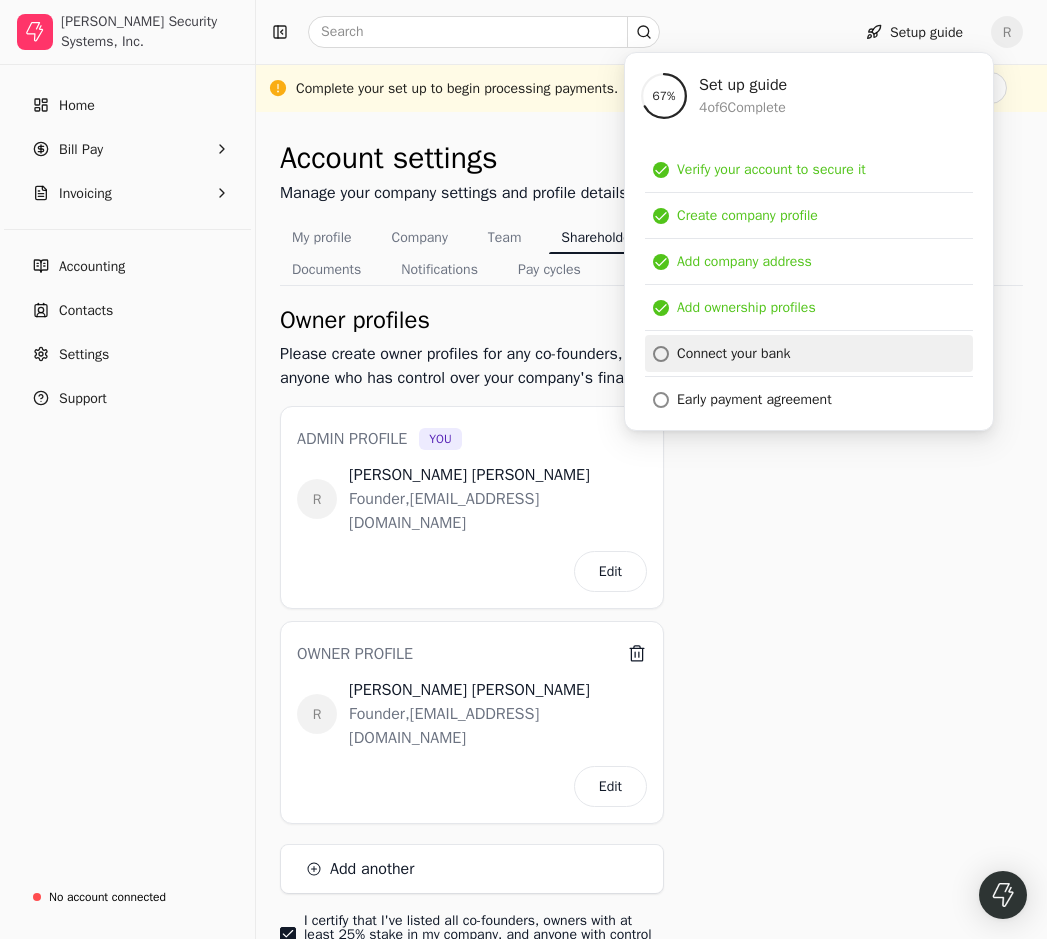 click on "Connect your bank" at bounding box center (734, 353) 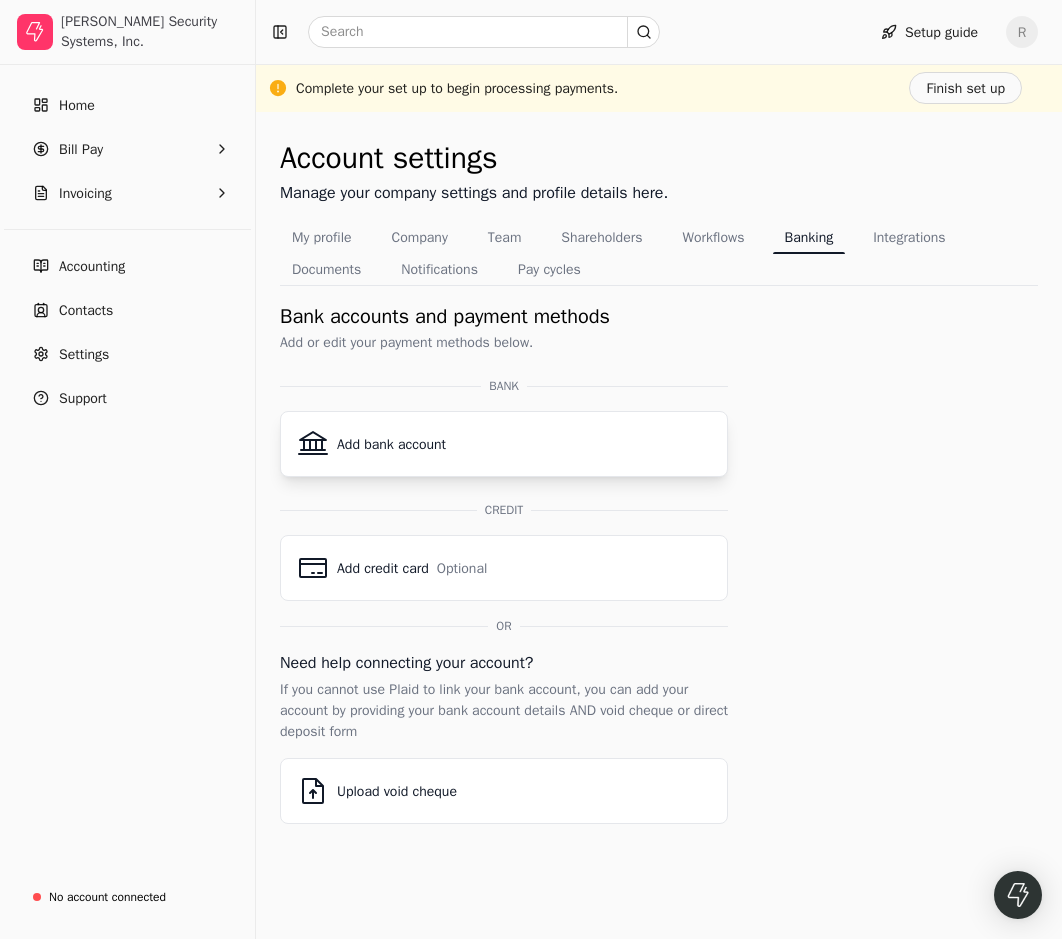 click on "Add bank account" at bounding box center [391, 444] 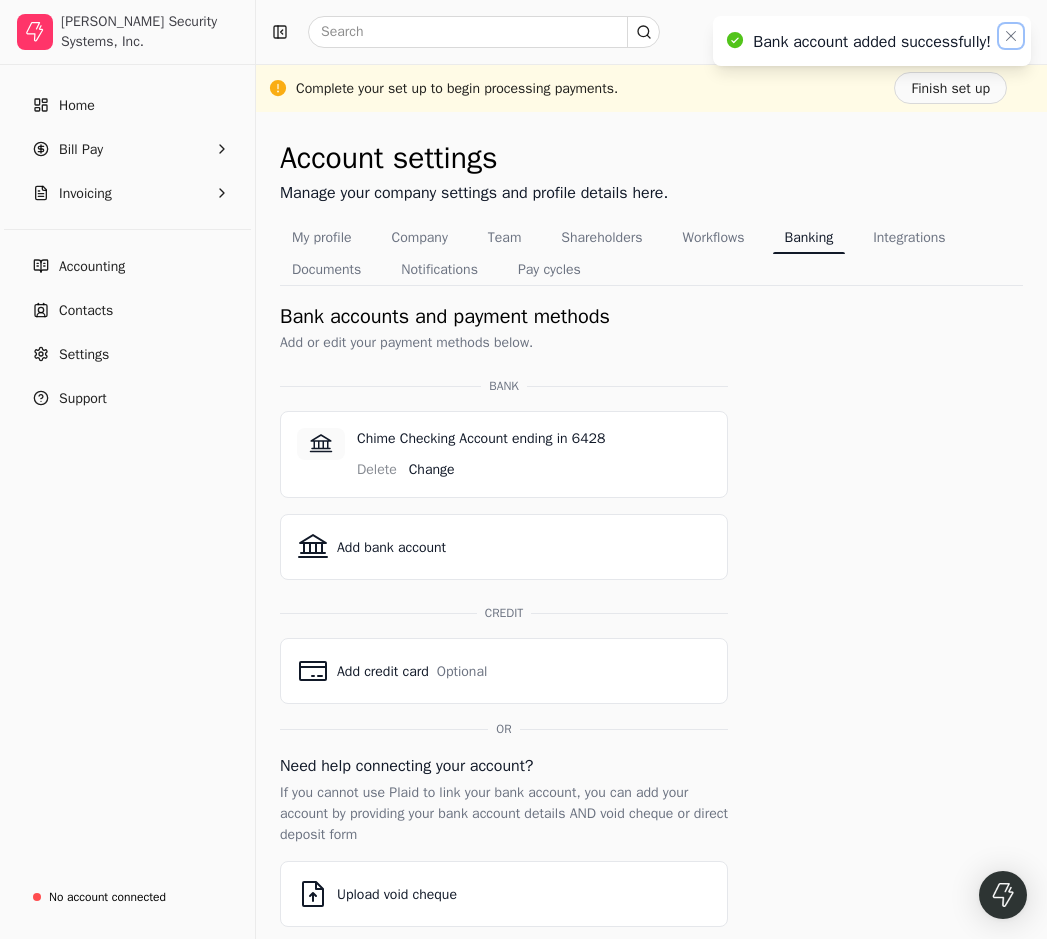 click at bounding box center [1011, 36] 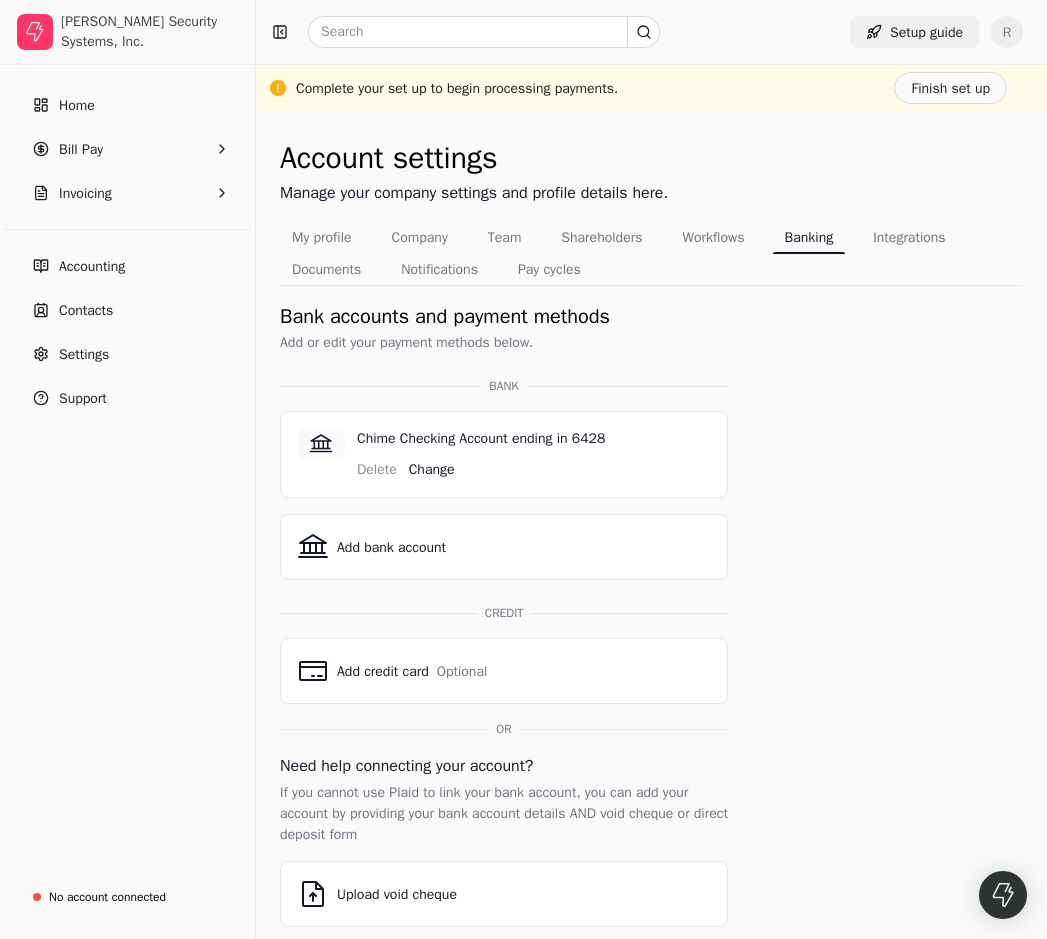 click on "Setup guide" at bounding box center [914, 32] 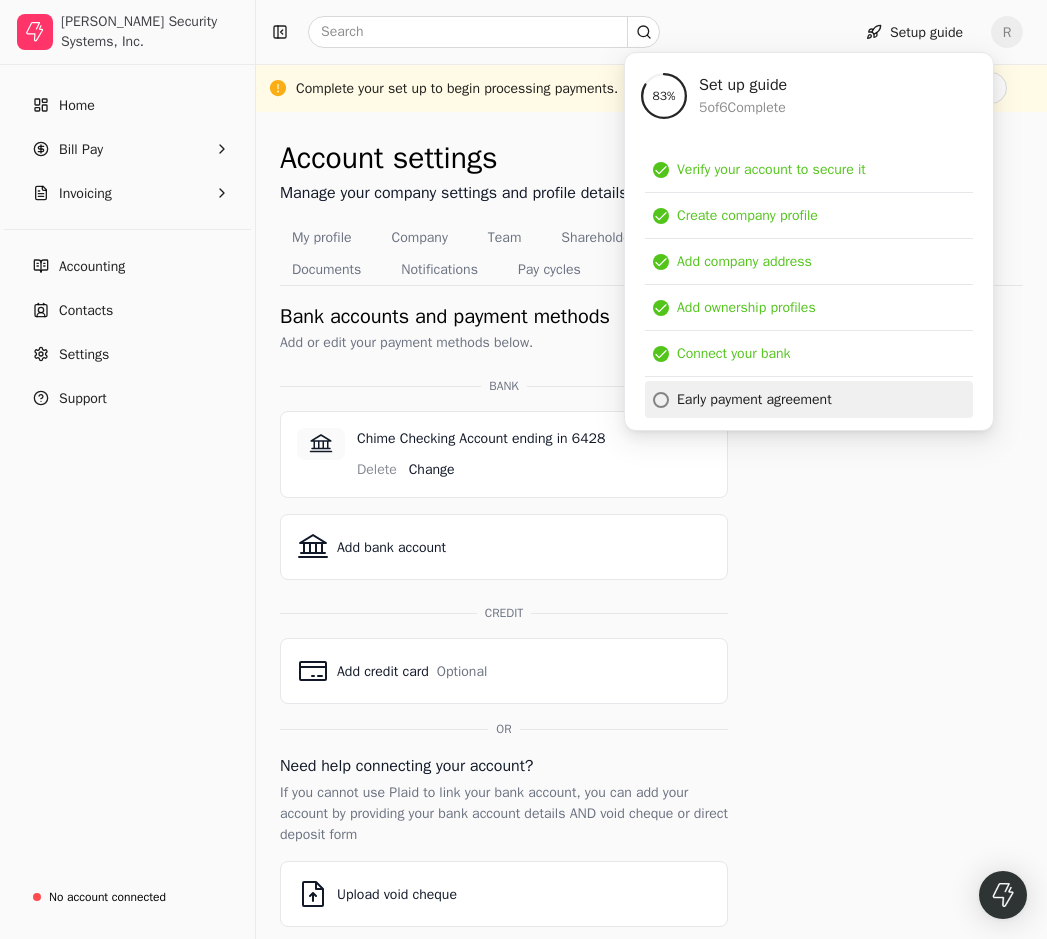 click on "Early payment agreement" at bounding box center (754, 399) 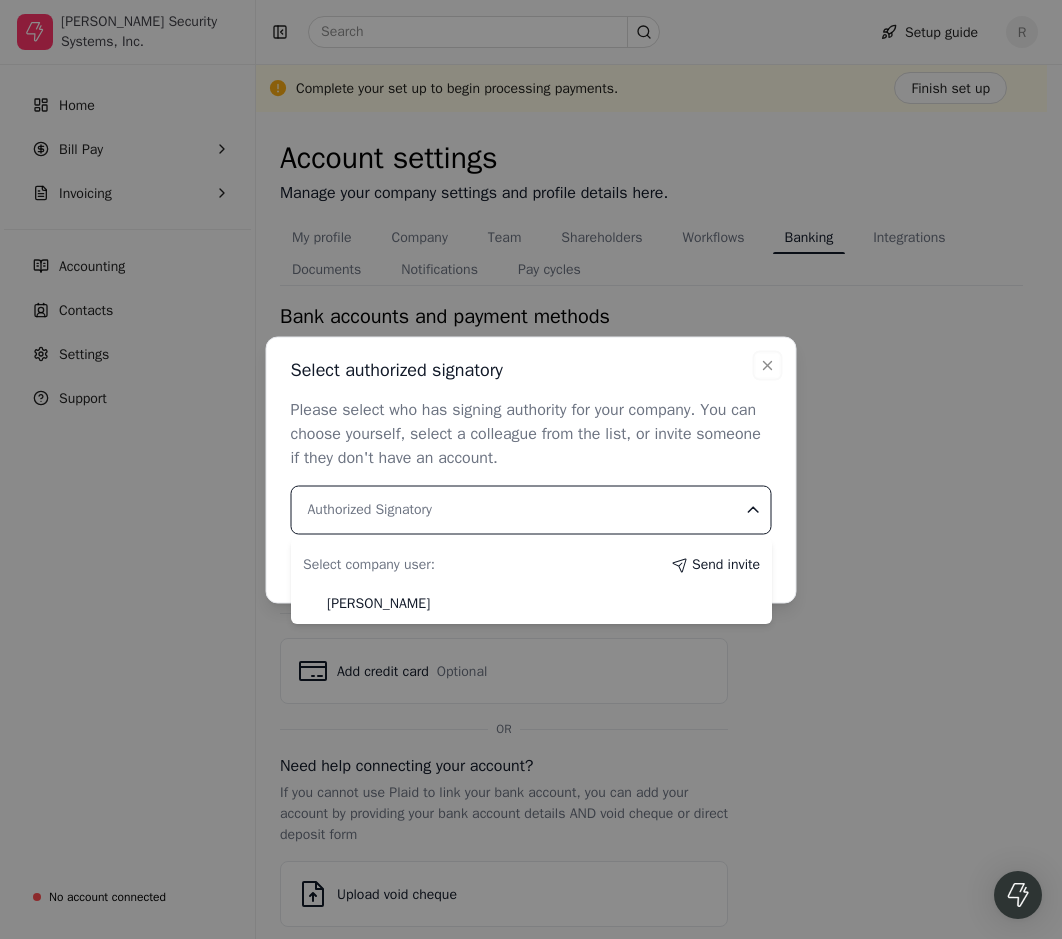 click on "Authorized Signatory" at bounding box center [370, 508] 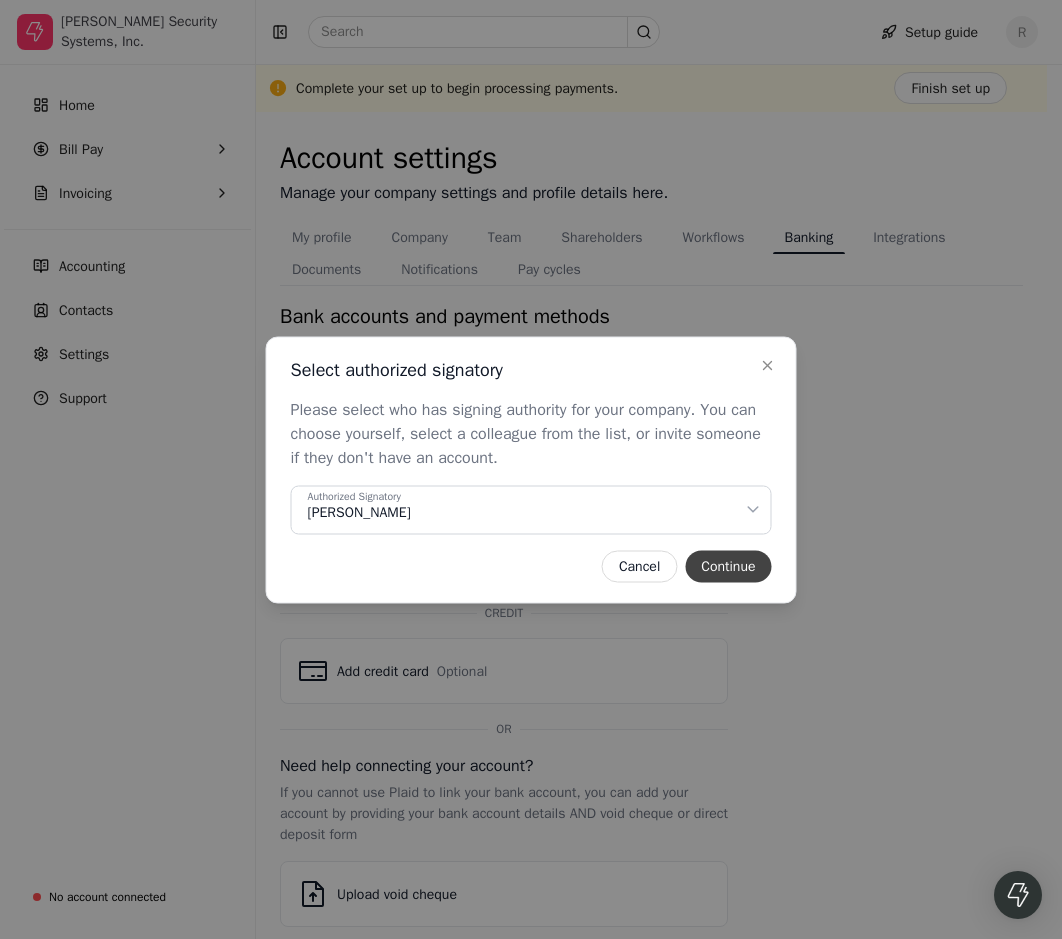click on "Continue" at bounding box center [728, 566] 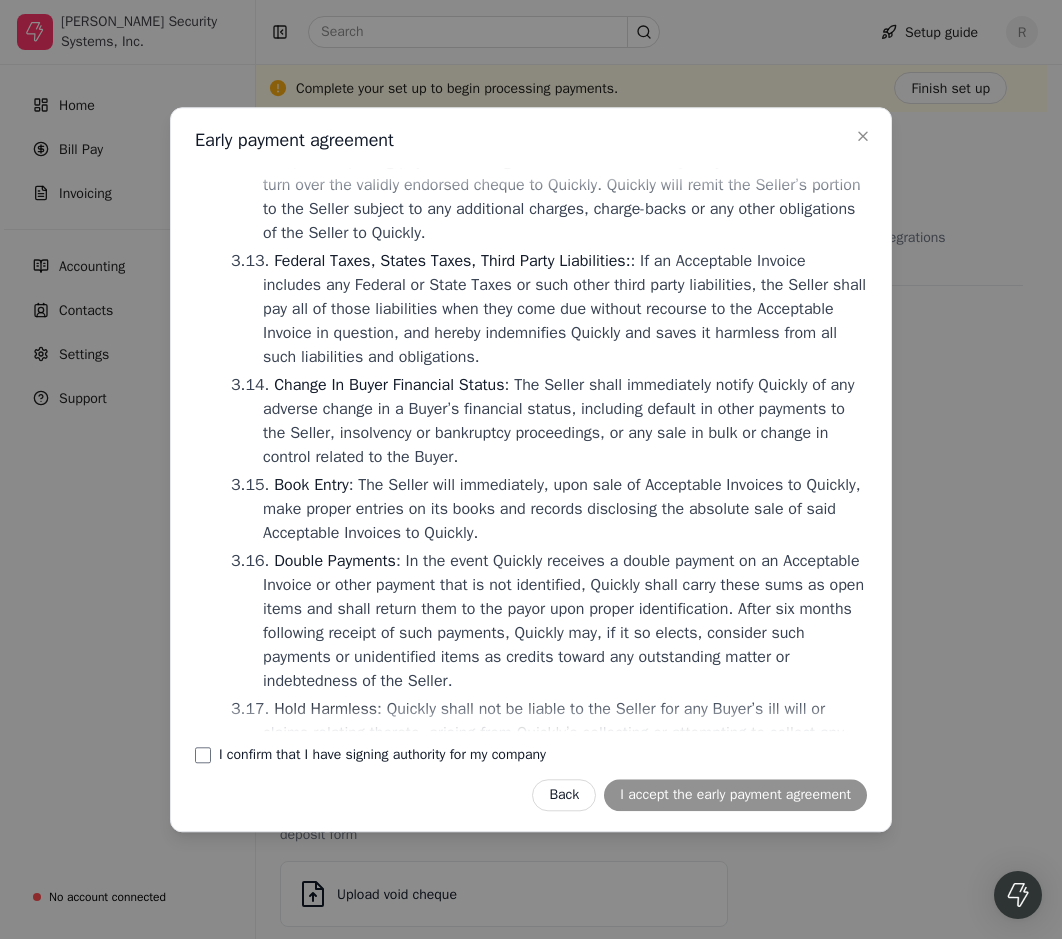 scroll, scrollTop: 2500, scrollLeft: 0, axis: vertical 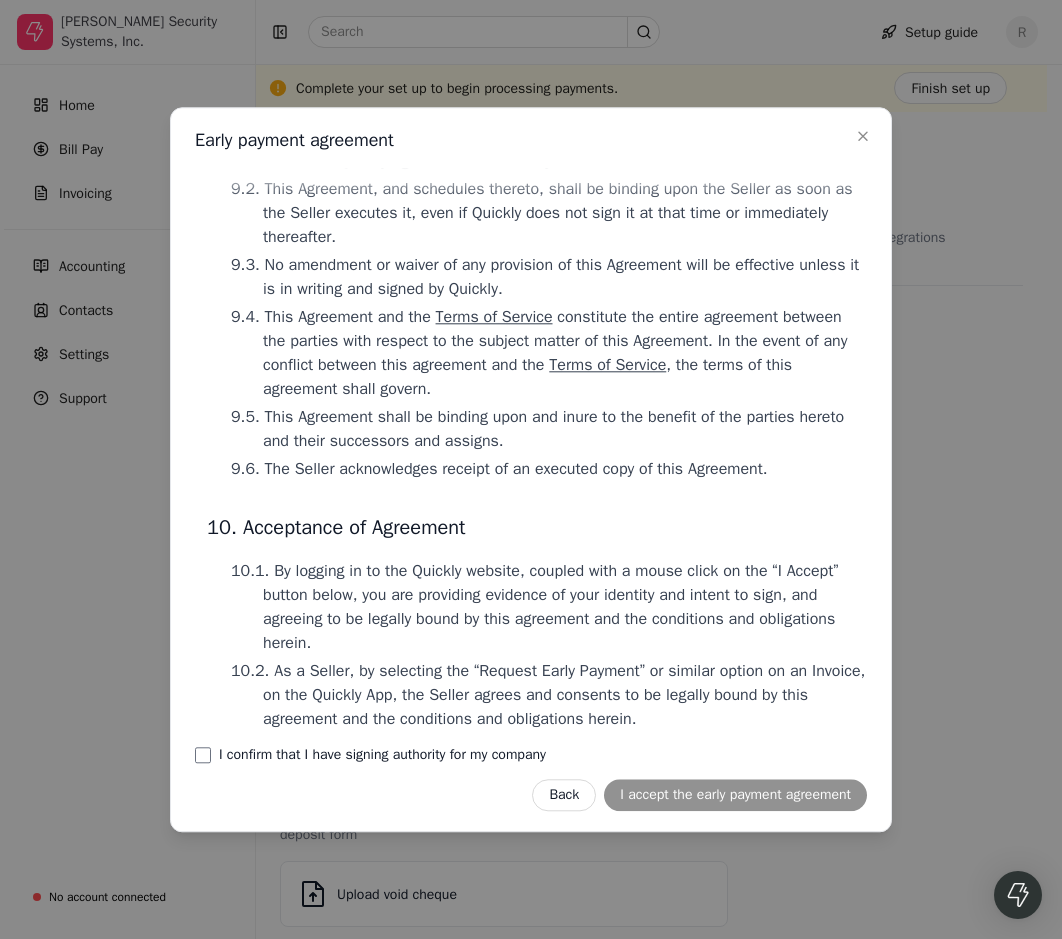 click on "I confirm that I have signing authority for my company" at bounding box center (531, 755) 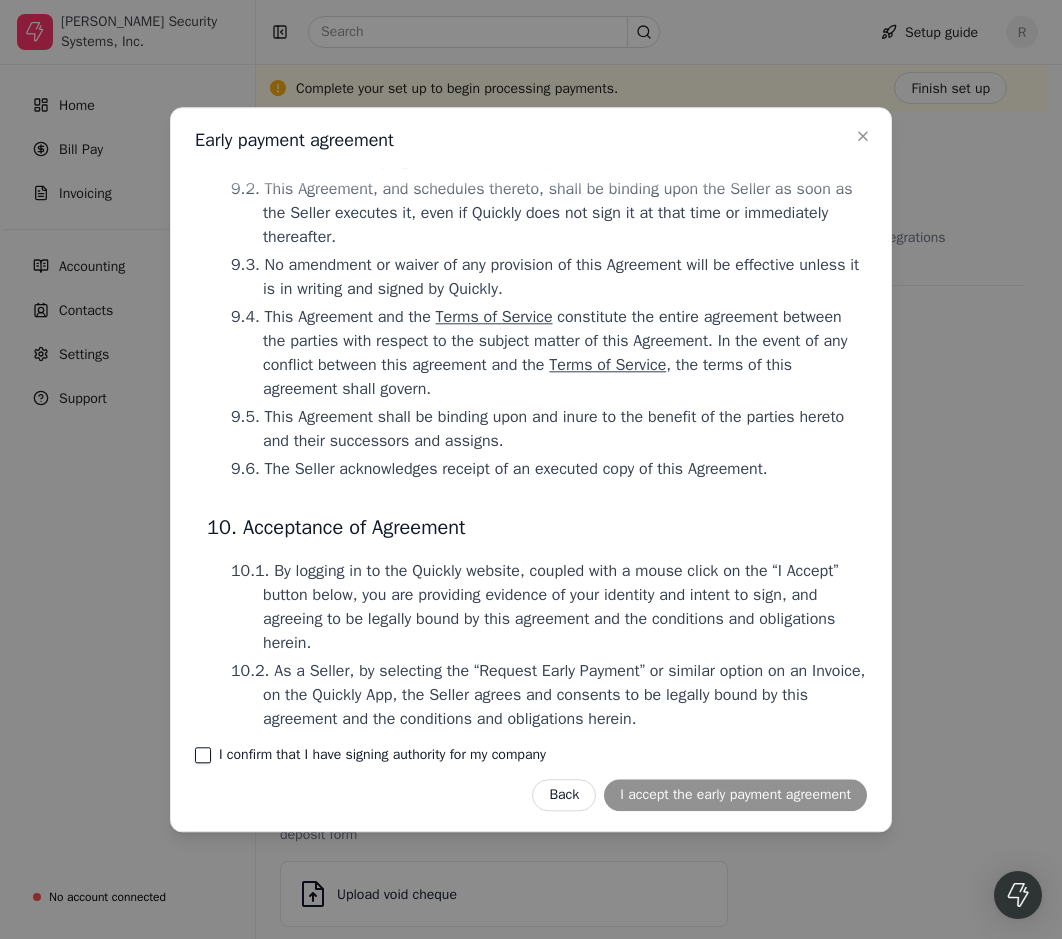 click on "I confirm that I have signing authority for my company" at bounding box center (203, 755) 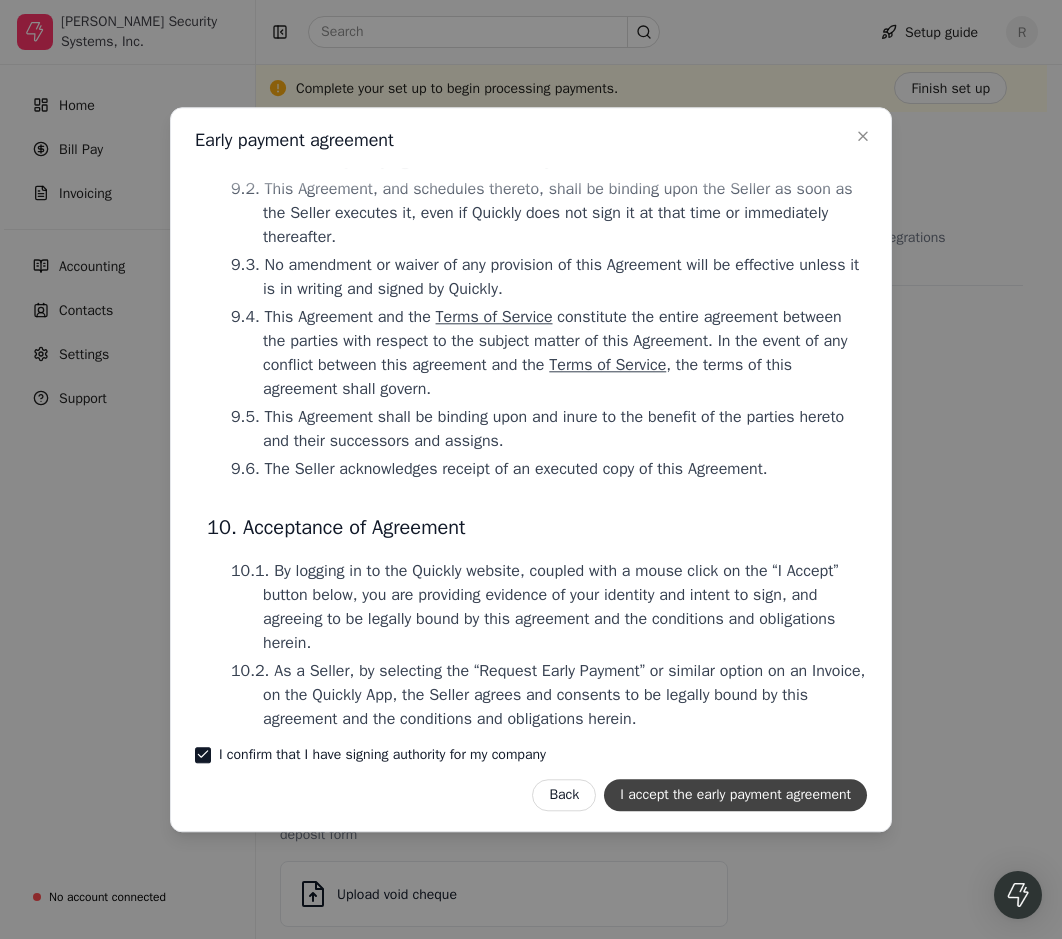 click on "I accept the early payment agreement" at bounding box center (735, 795) 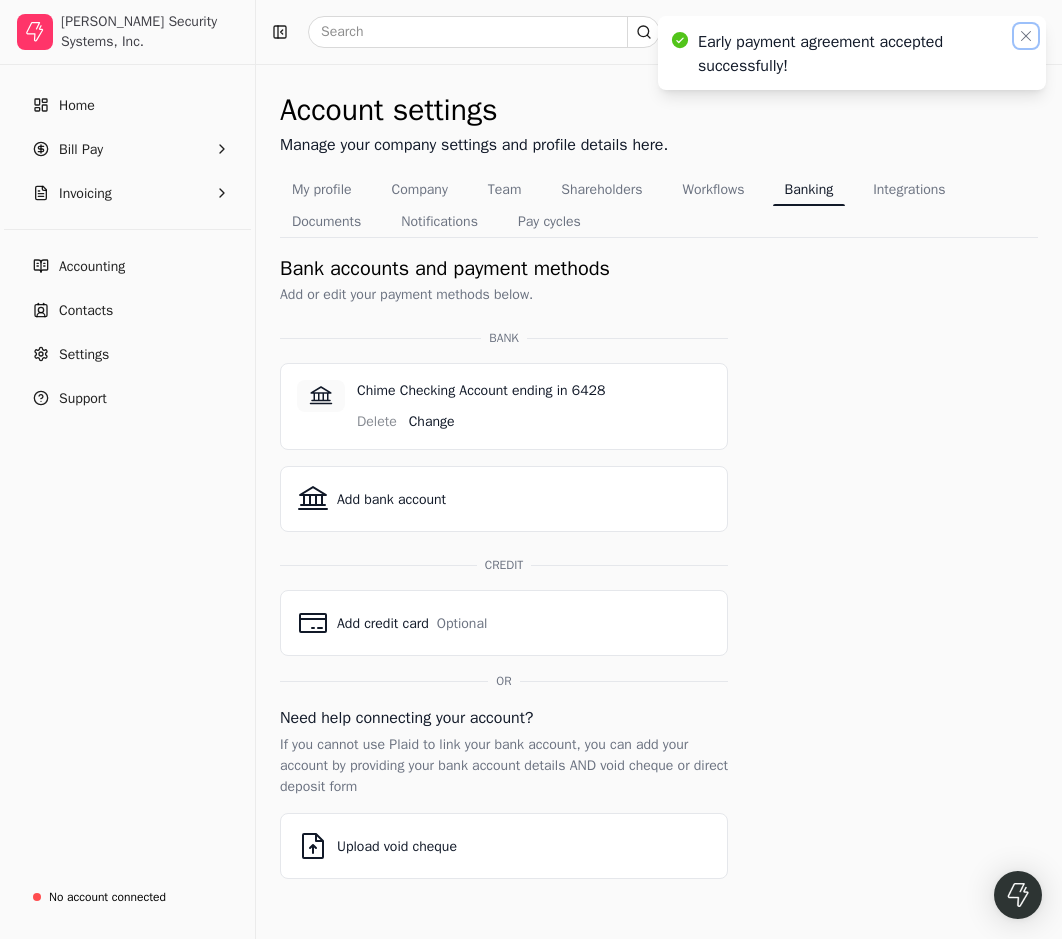 click at bounding box center (1026, 36) 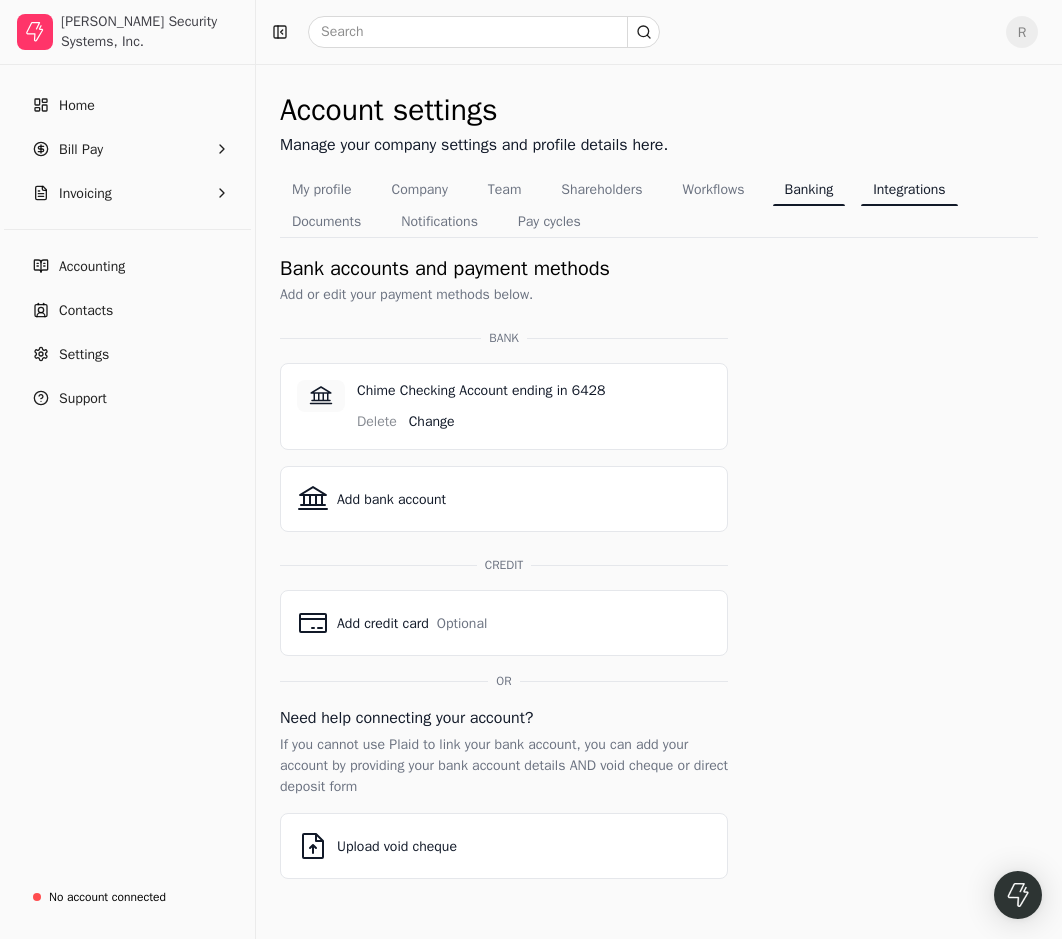 click on "Integrations" at bounding box center (909, 189) 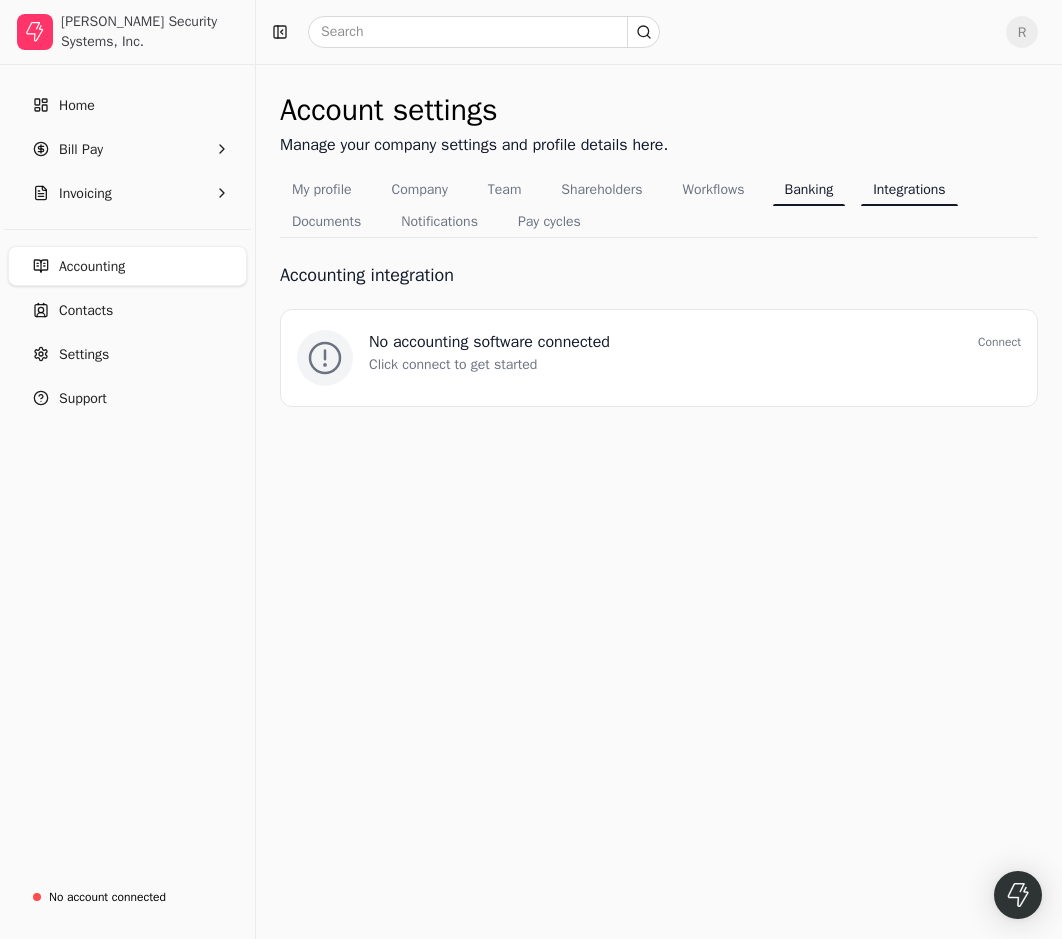 click on "Banking" at bounding box center (809, 189) 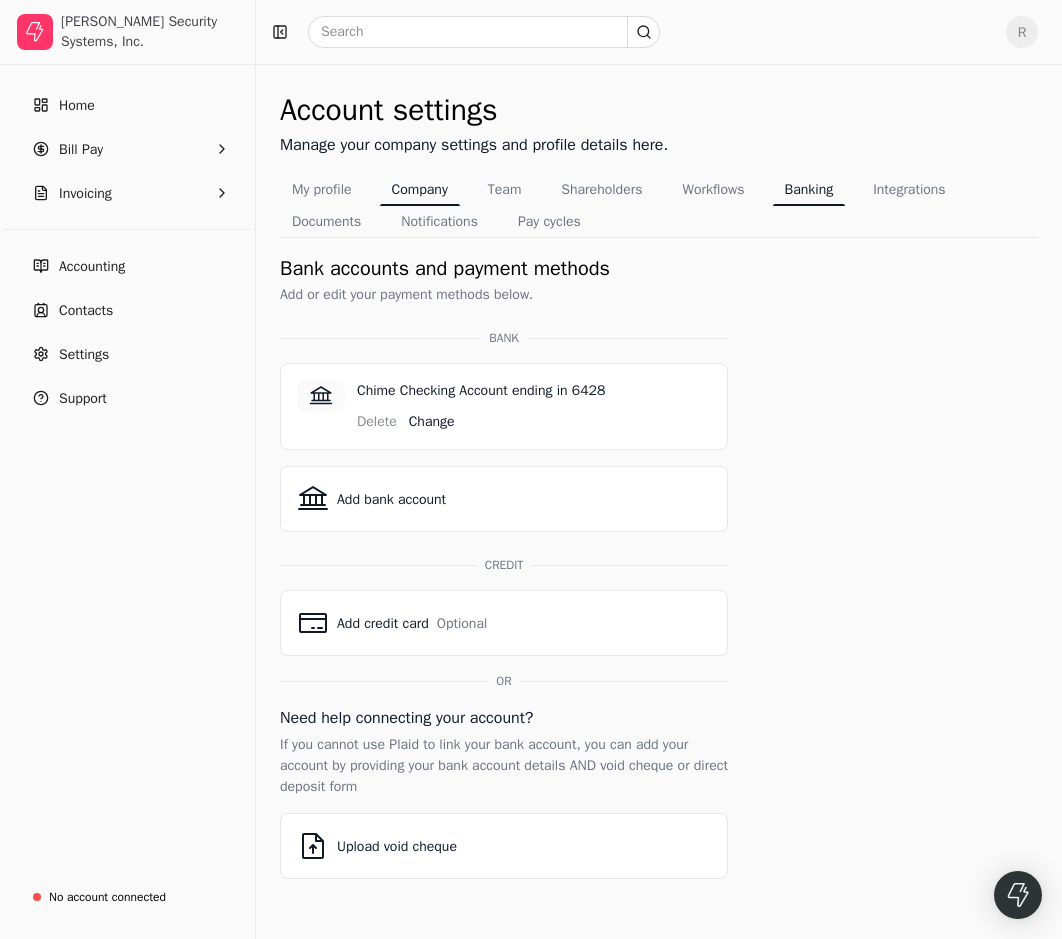 click on "Company" at bounding box center (420, 189) 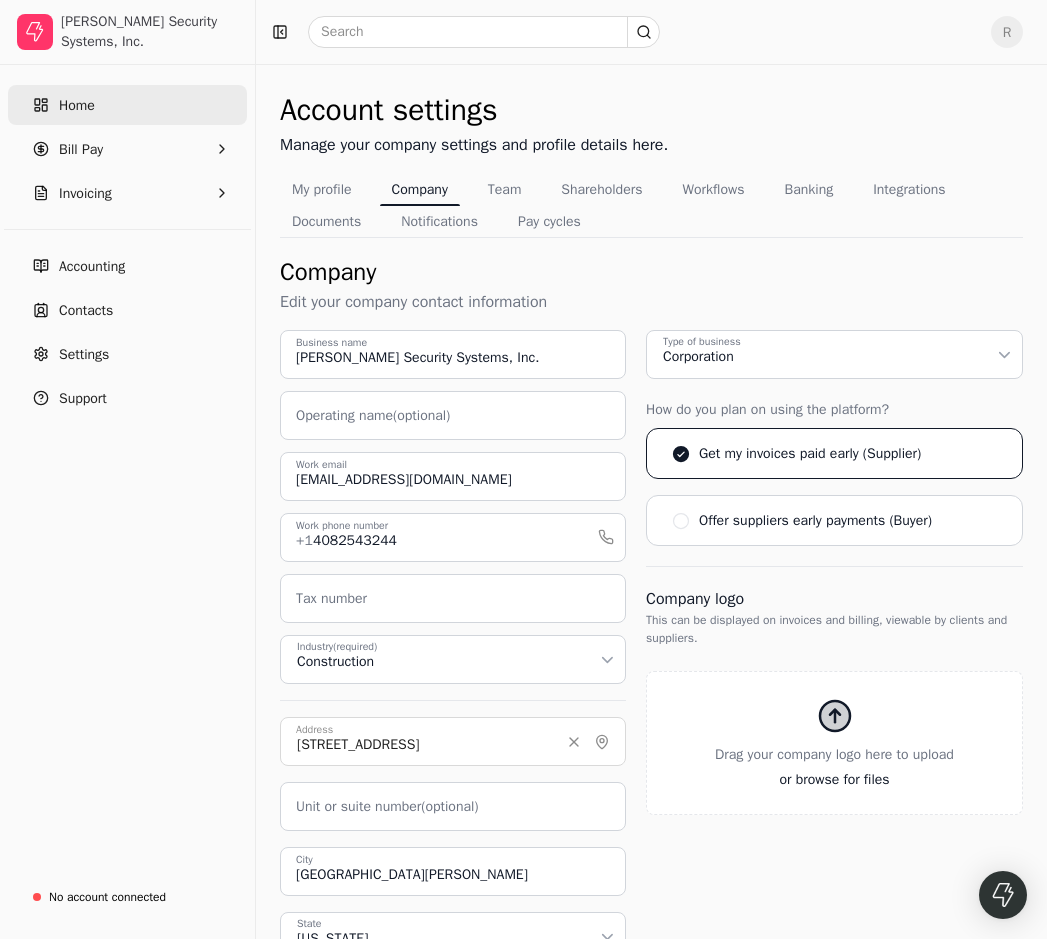 click on "Home" at bounding box center [127, 105] 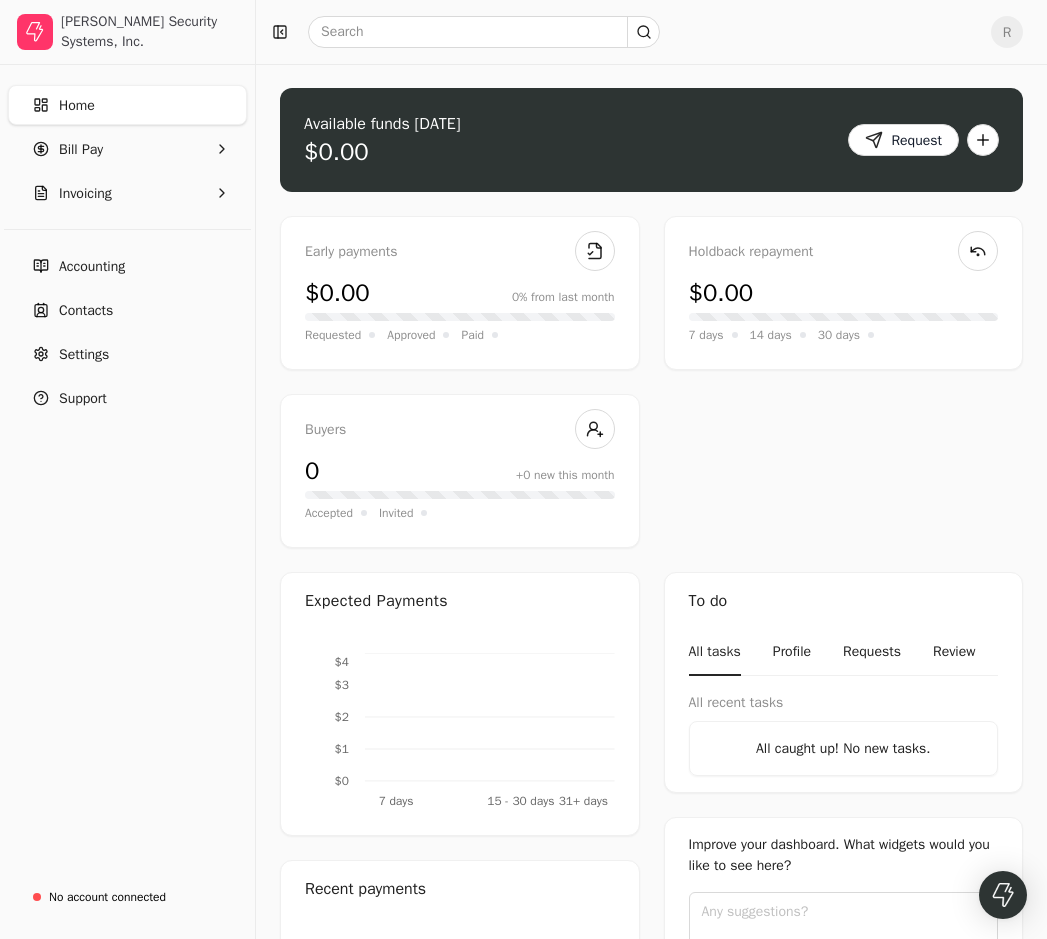 click at bounding box center (983, 140) 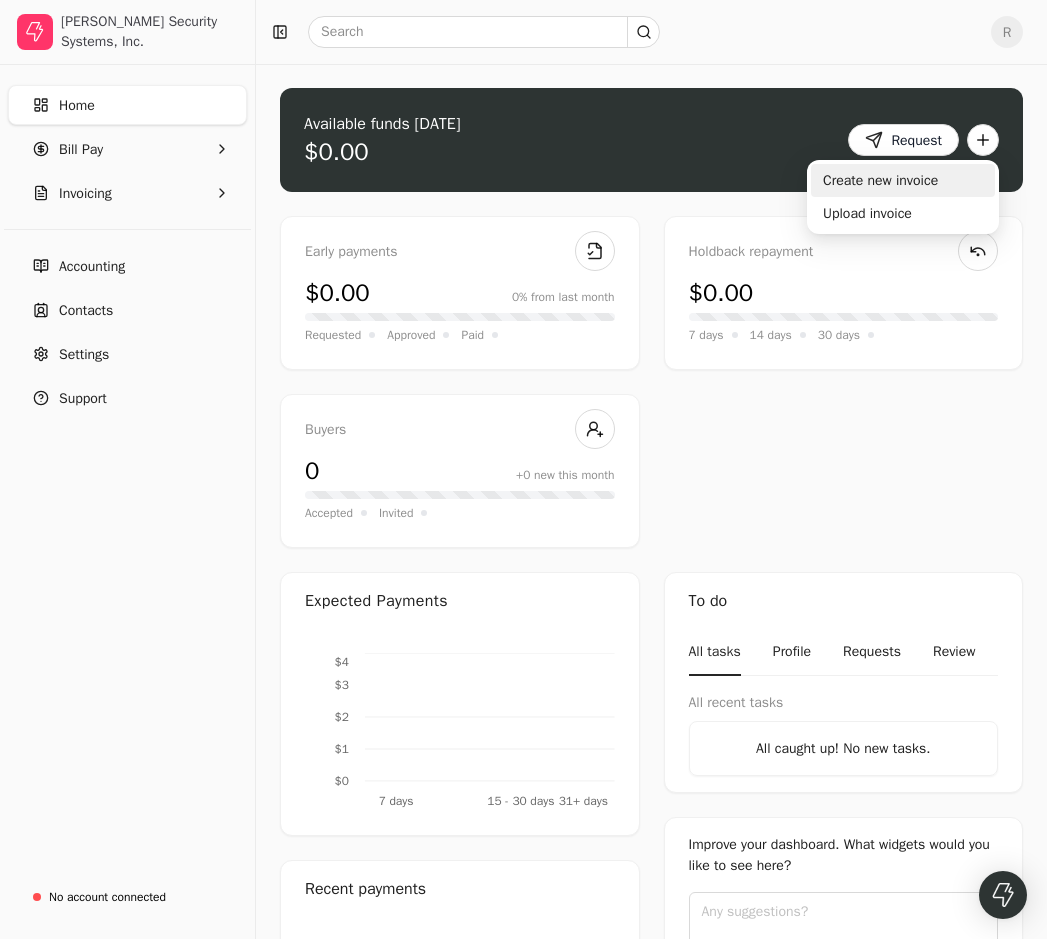 click on "Create new invoice" at bounding box center [903, 180] 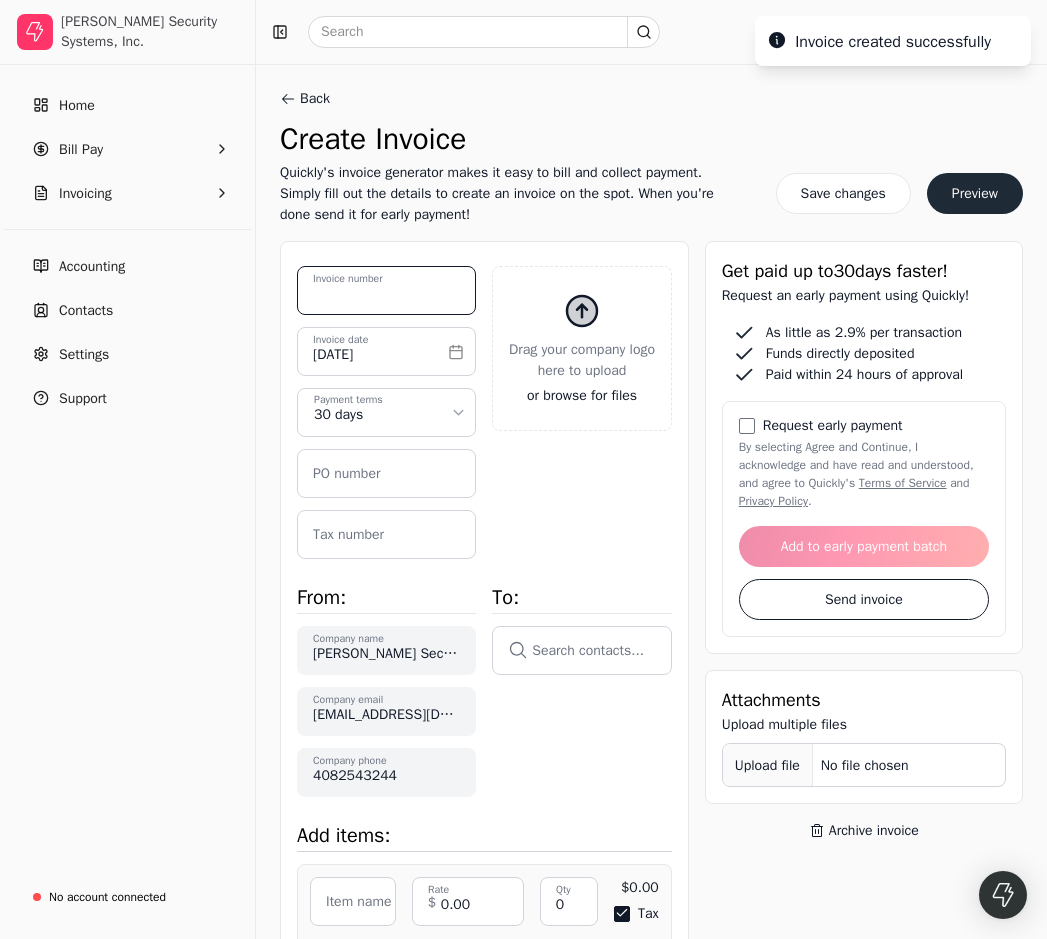 click on "Invoice number" at bounding box center [386, 290] 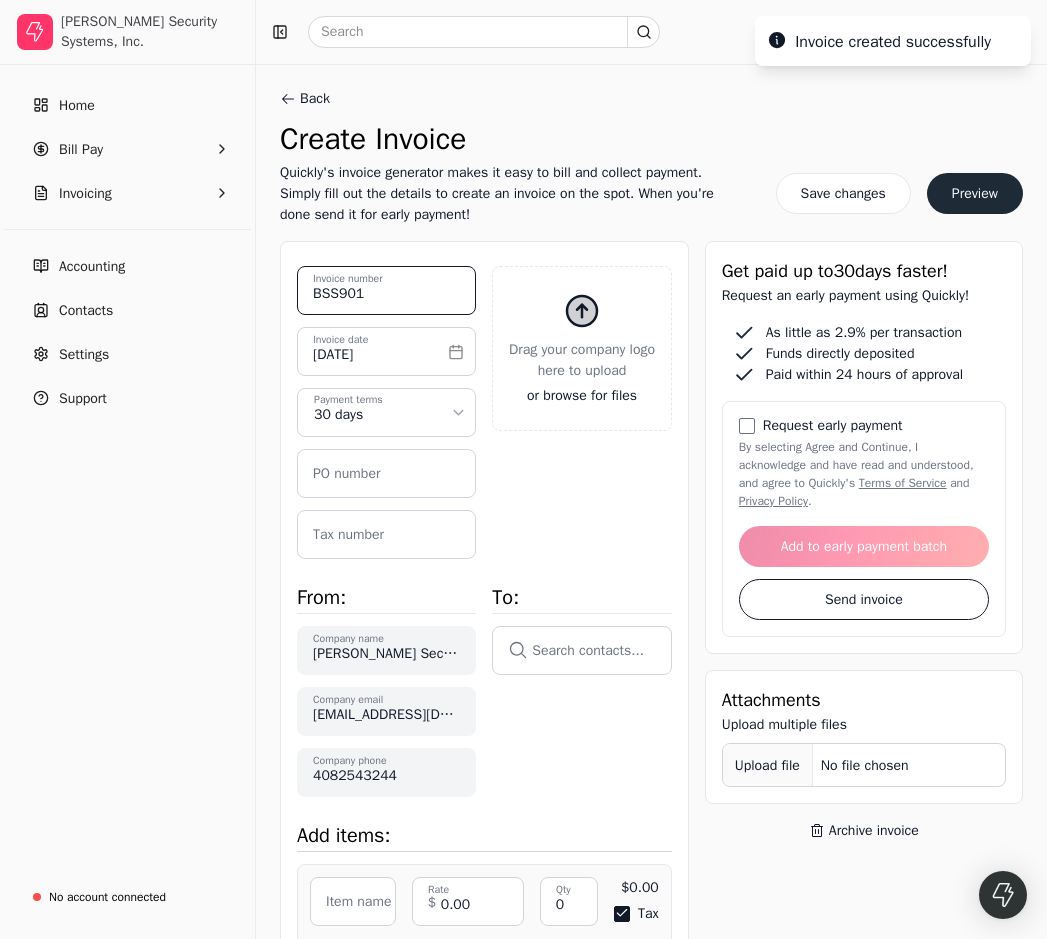 type on "BSS901" 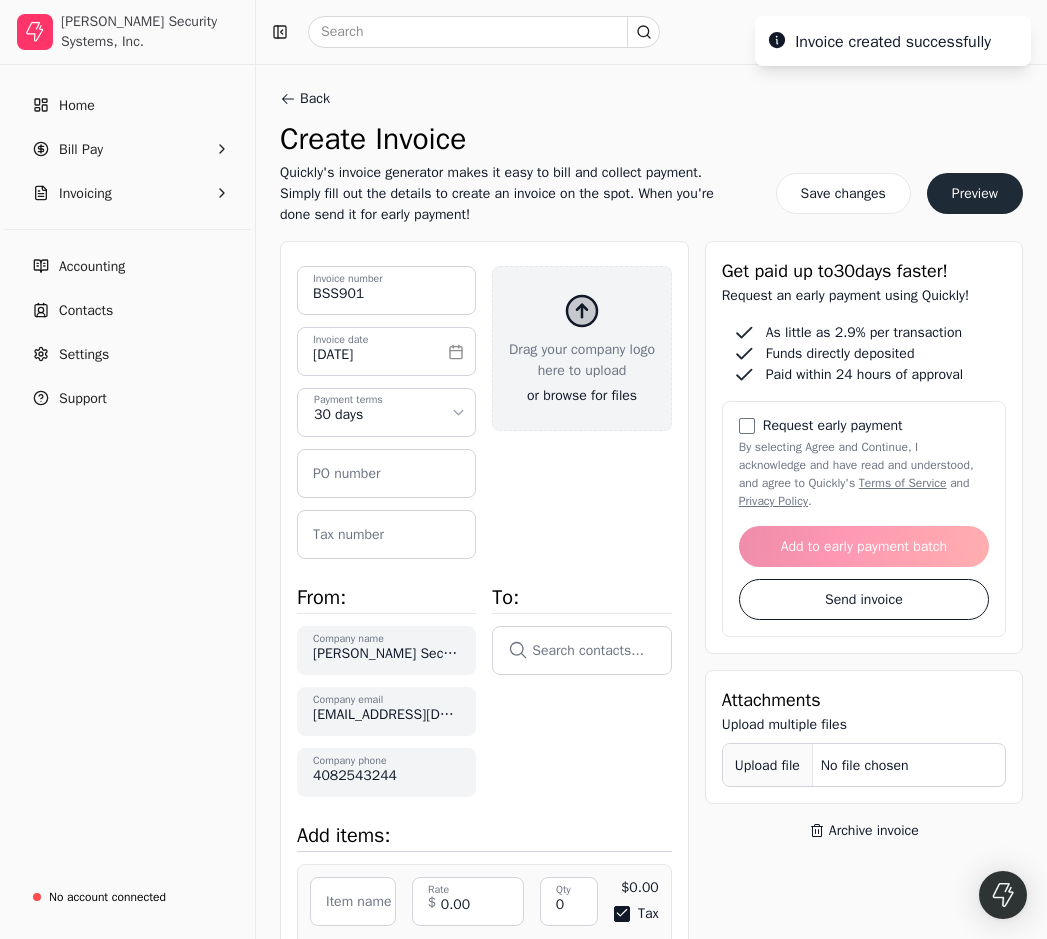 click on "Drag your company logo here to upload" at bounding box center (581, 360) 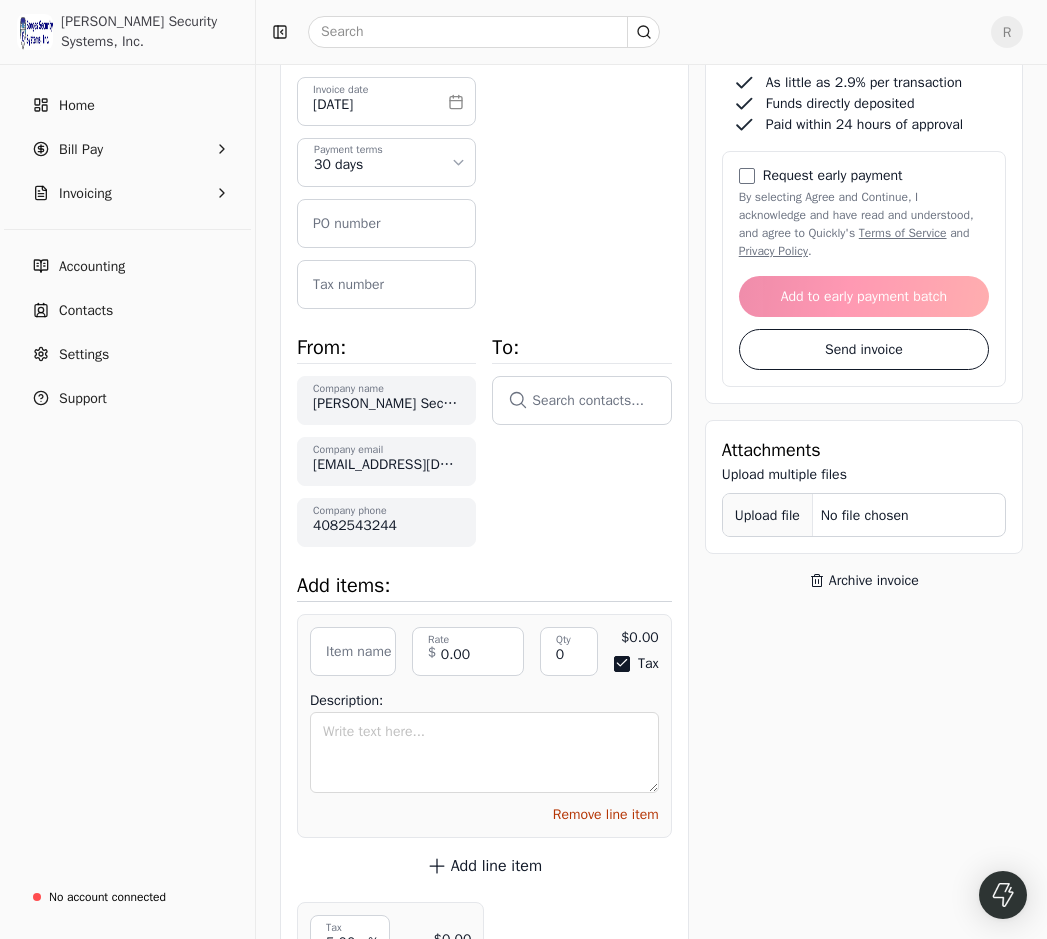 scroll, scrollTop: 300, scrollLeft: 0, axis: vertical 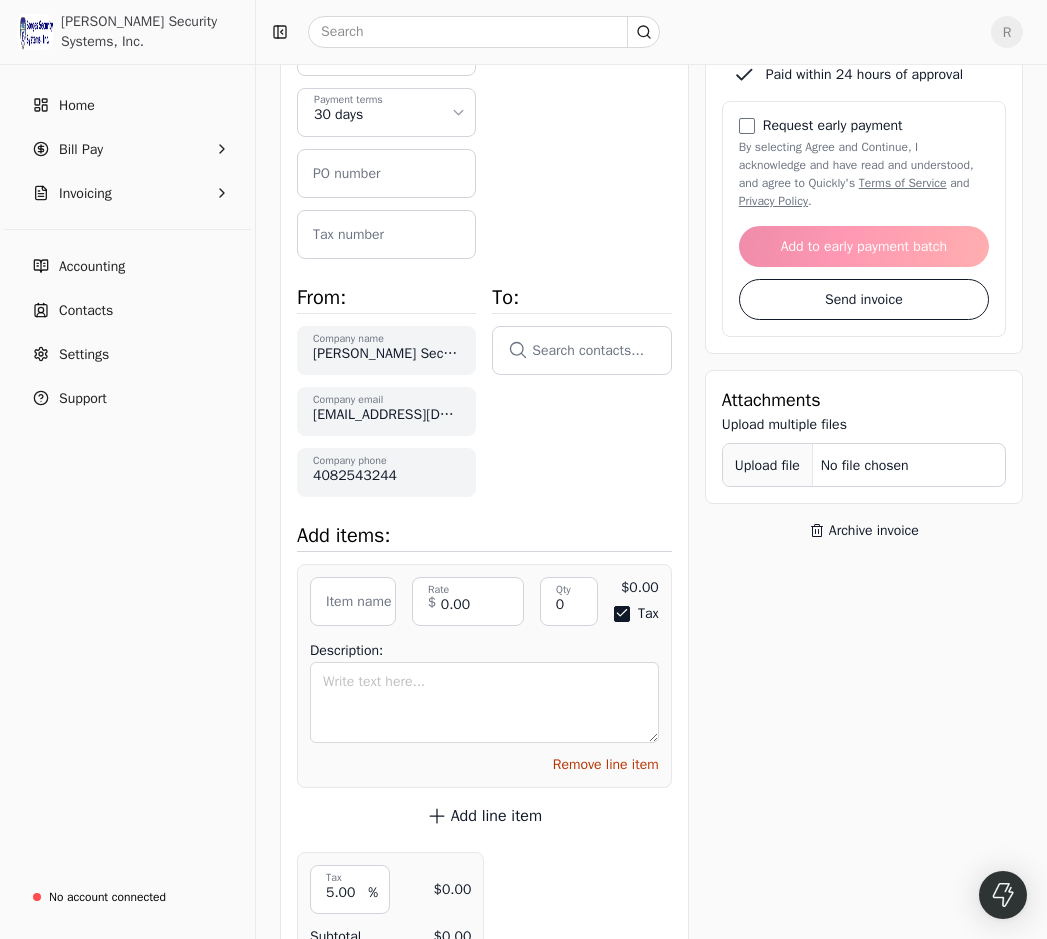 click at bounding box center [581, 350] 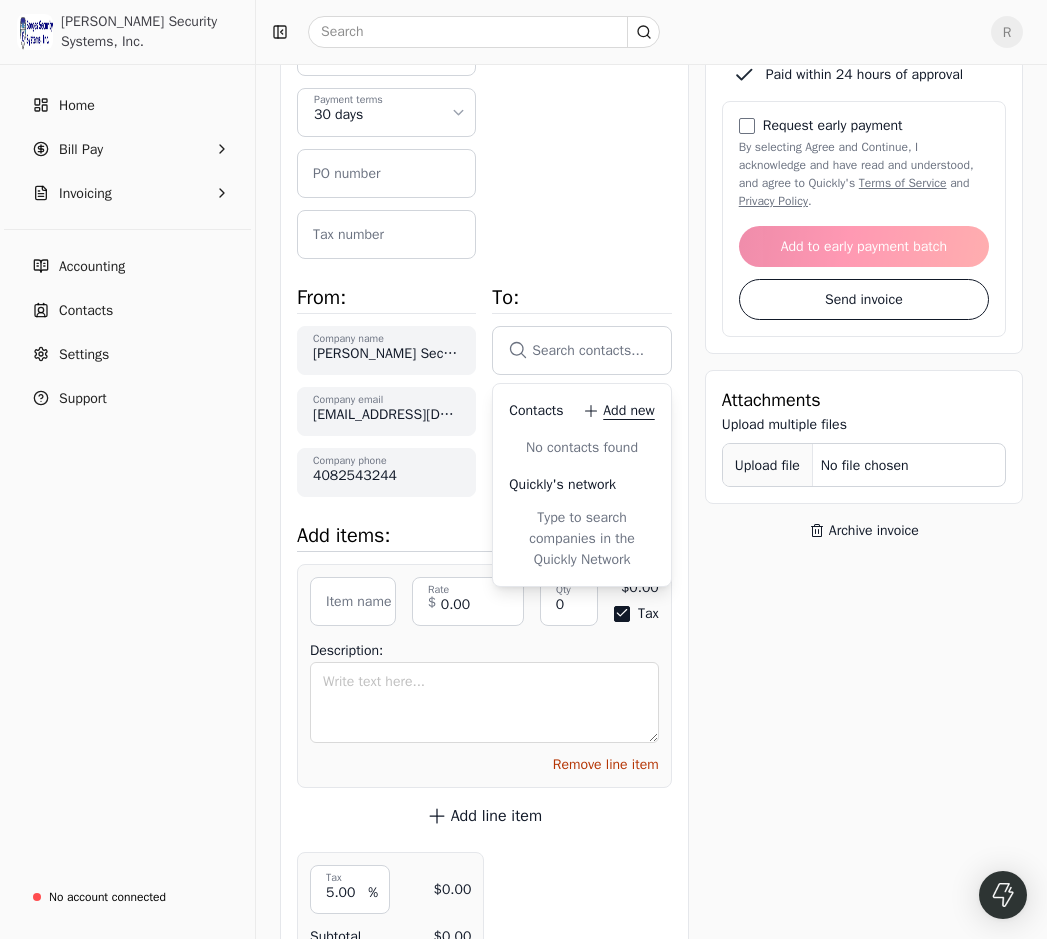 click on "Add new" at bounding box center [628, 410] 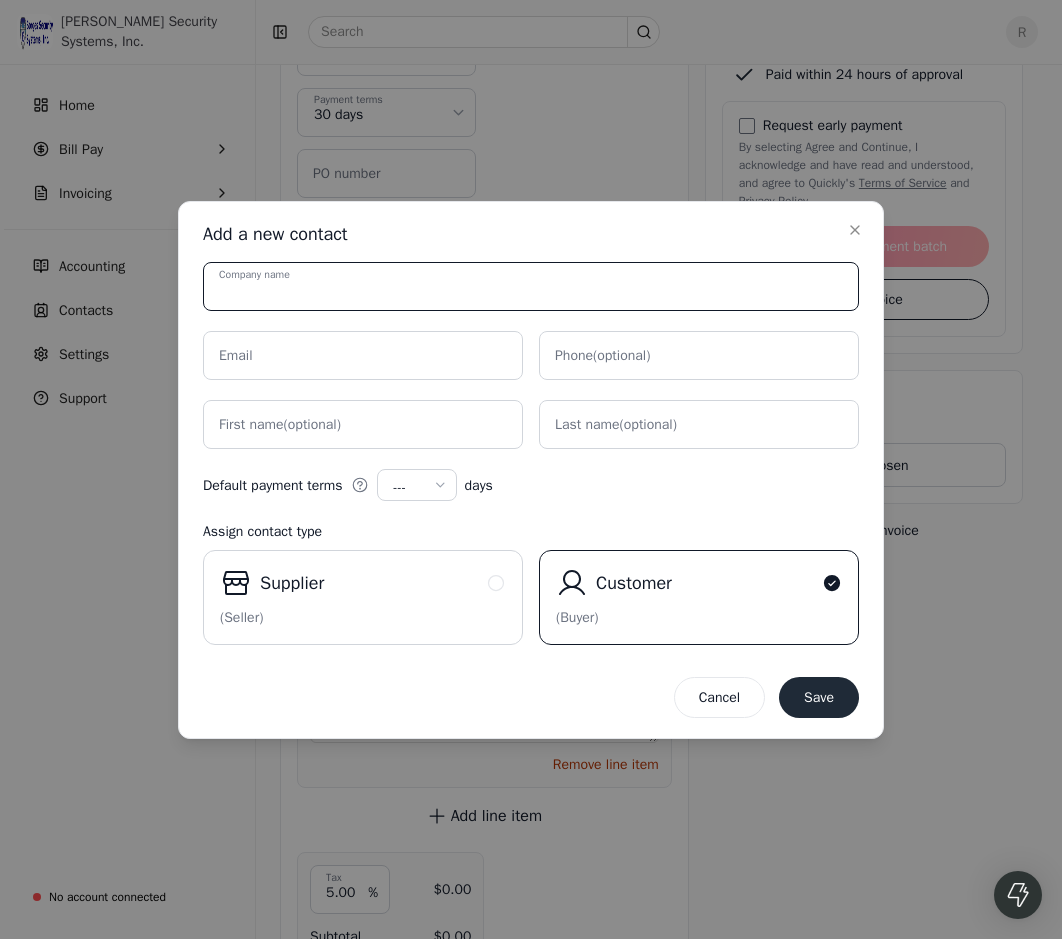 click on "Company name" at bounding box center (531, 286) 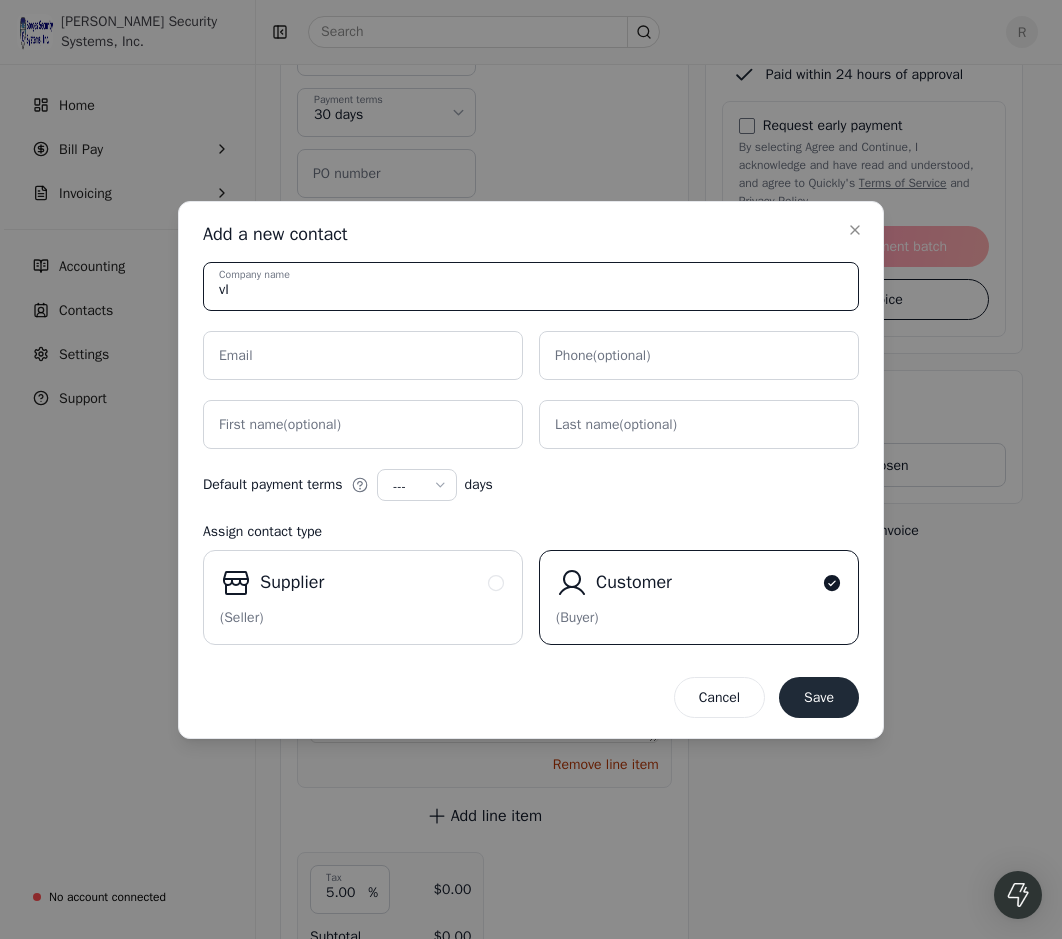 type on "v" 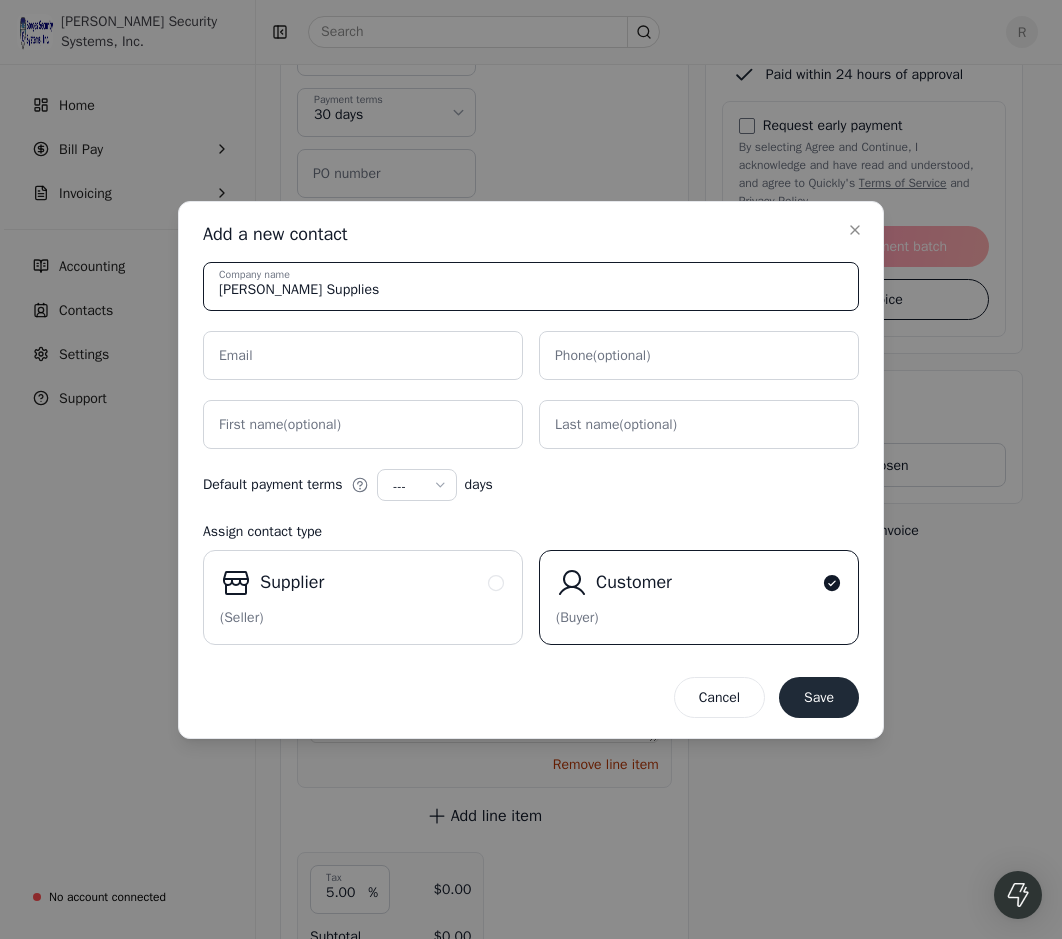 click on "Vince Supplies" at bounding box center [531, 286] 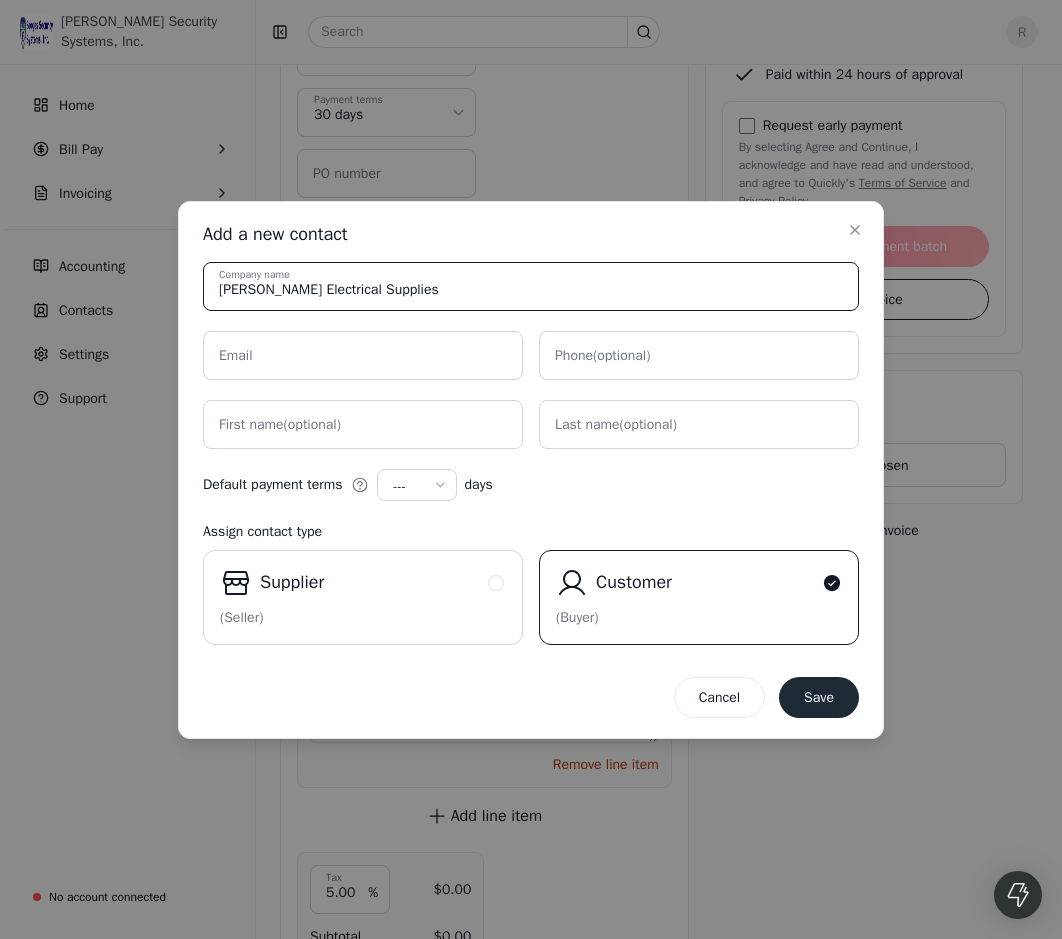 type on "Vince Electrical Supplies" 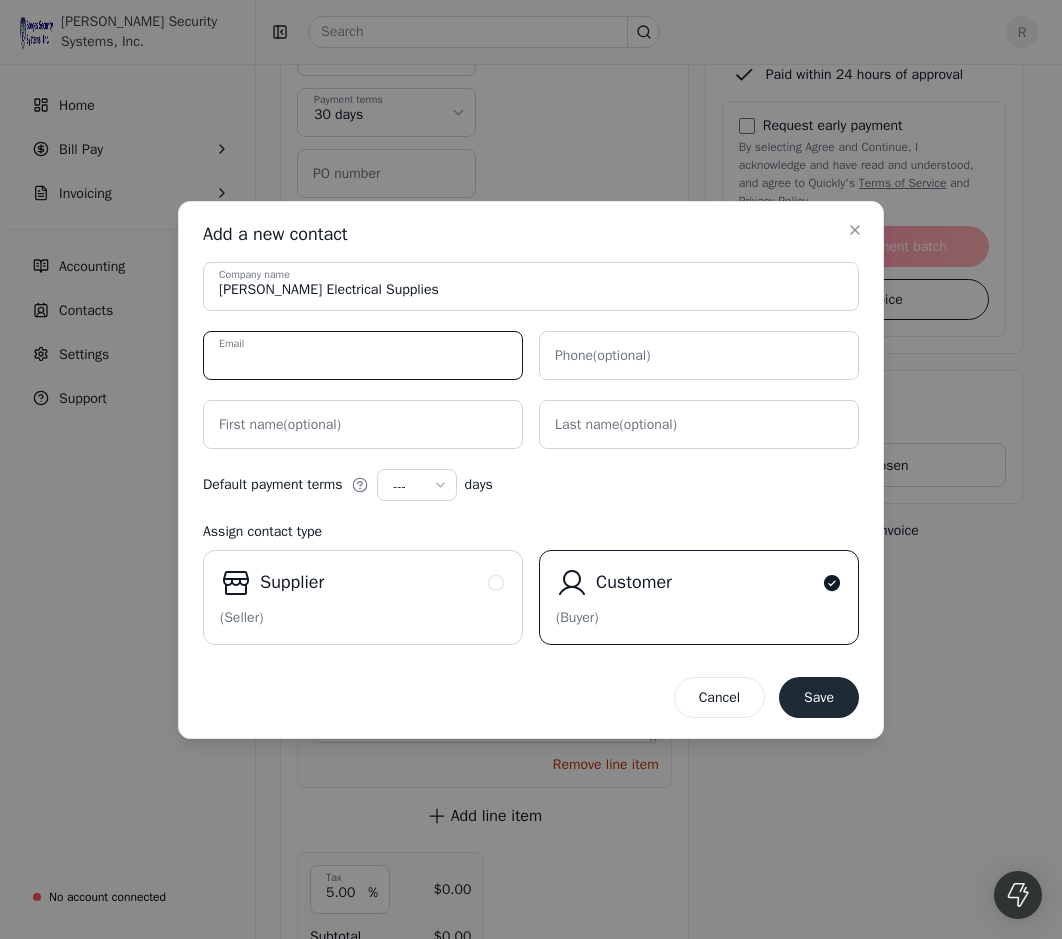 click on "Email" at bounding box center [363, 355] 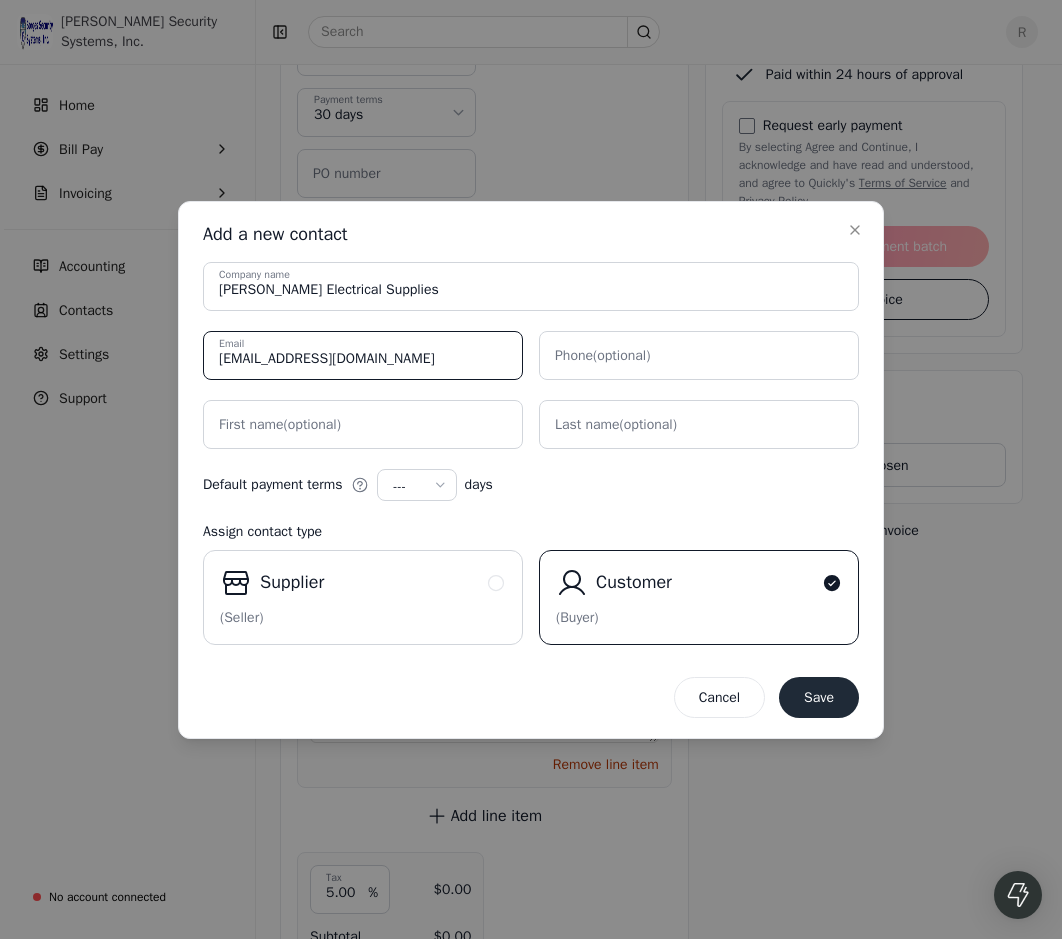type on "taghiphot@neko2.net" 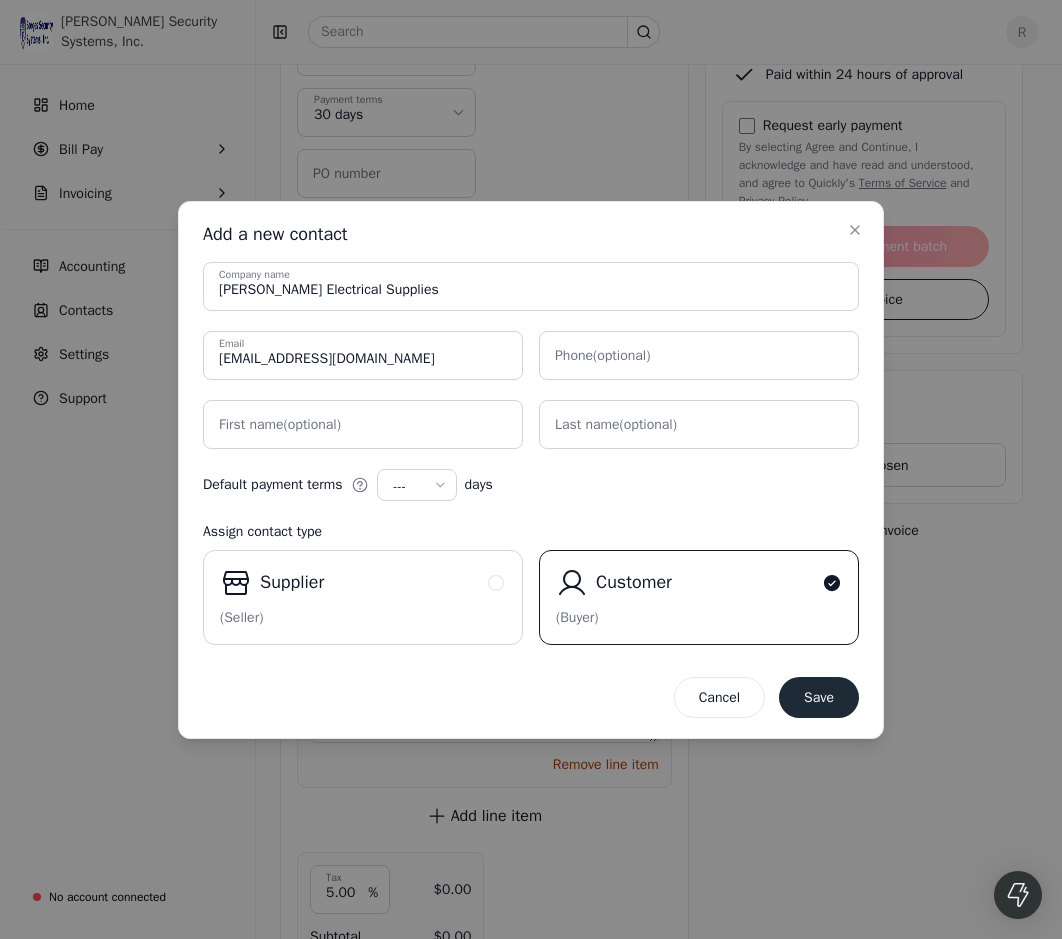 click on "Vince Electrical Supplies Company name taghiphot@neko2.net Email Phone  (optional) First name  (optional) Last name  (optional)" at bounding box center (531, 355) 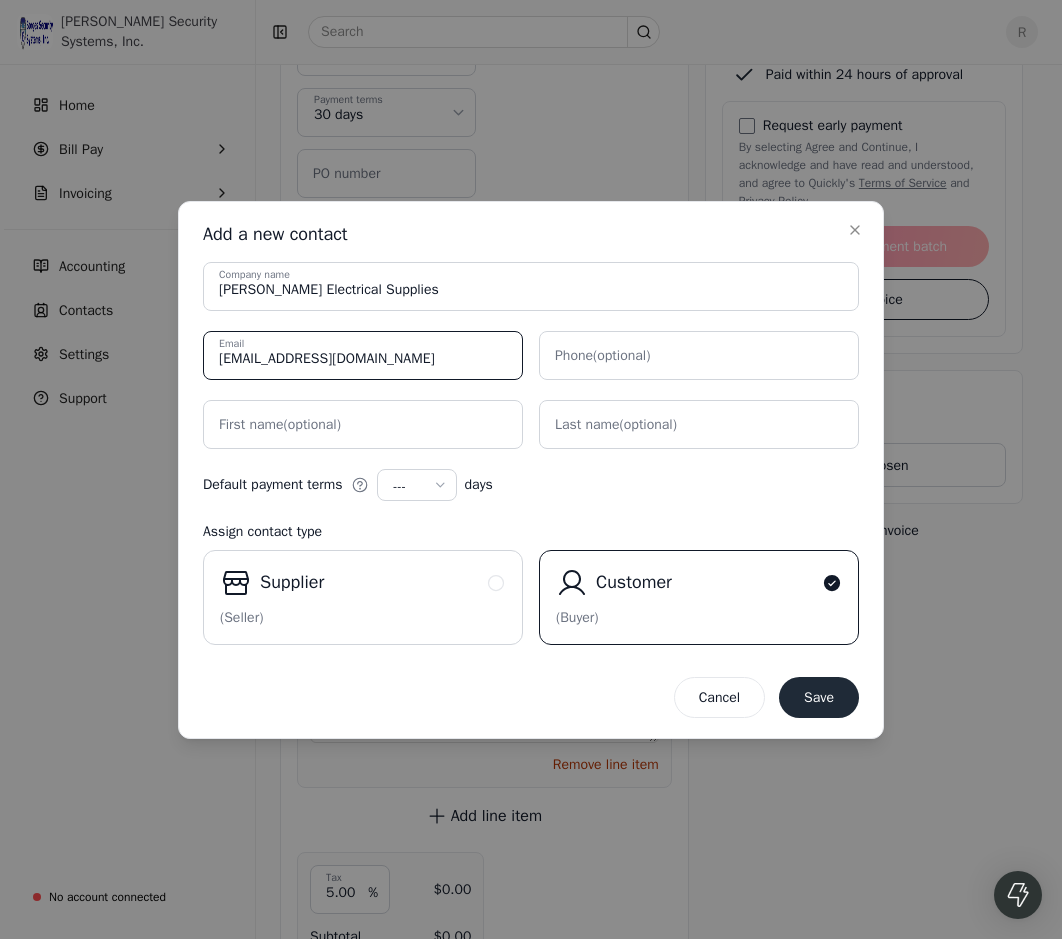 drag, startPoint x: 374, startPoint y: 362, endPoint x: 217, endPoint y: 366, distance: 157.05095 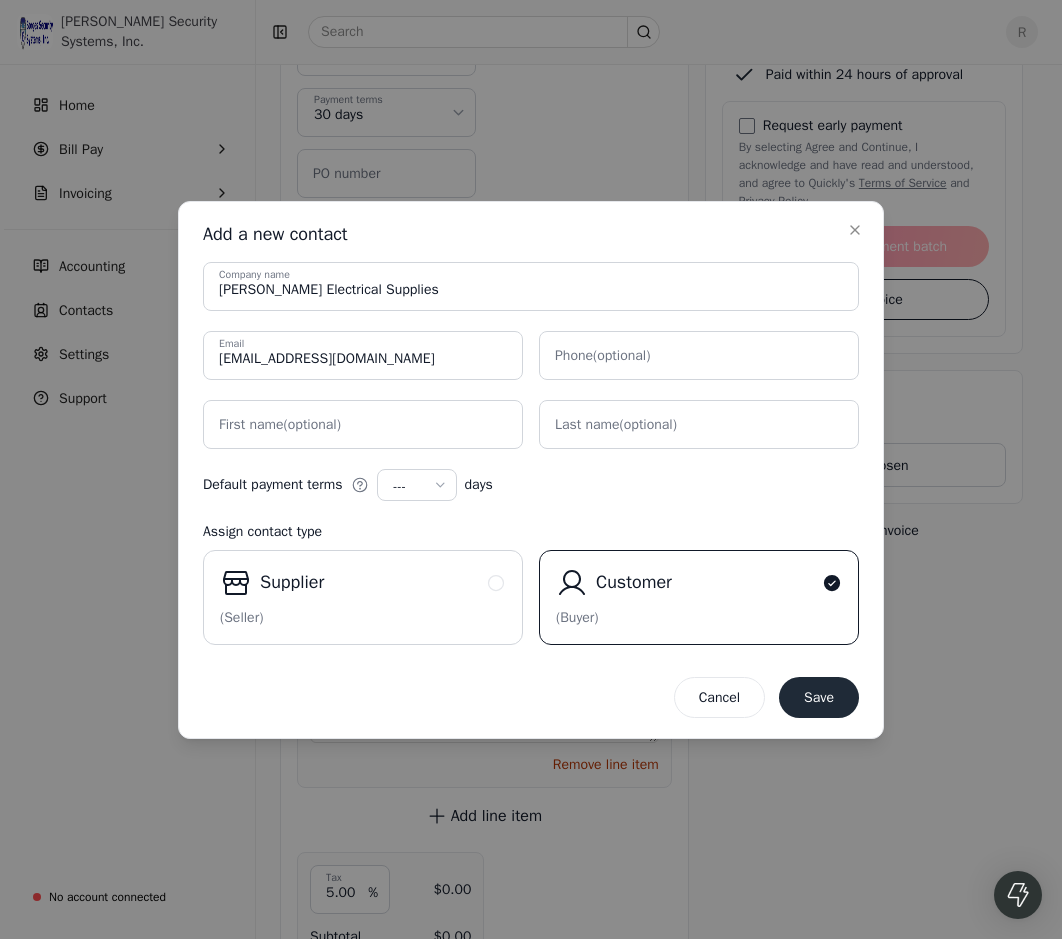 click on "Vince Electrical Supplies Company name taghiphot@neko2.net Email Phone  (optional) First name  (optional) Last name  (optional)" at bounding box center [531, 355] 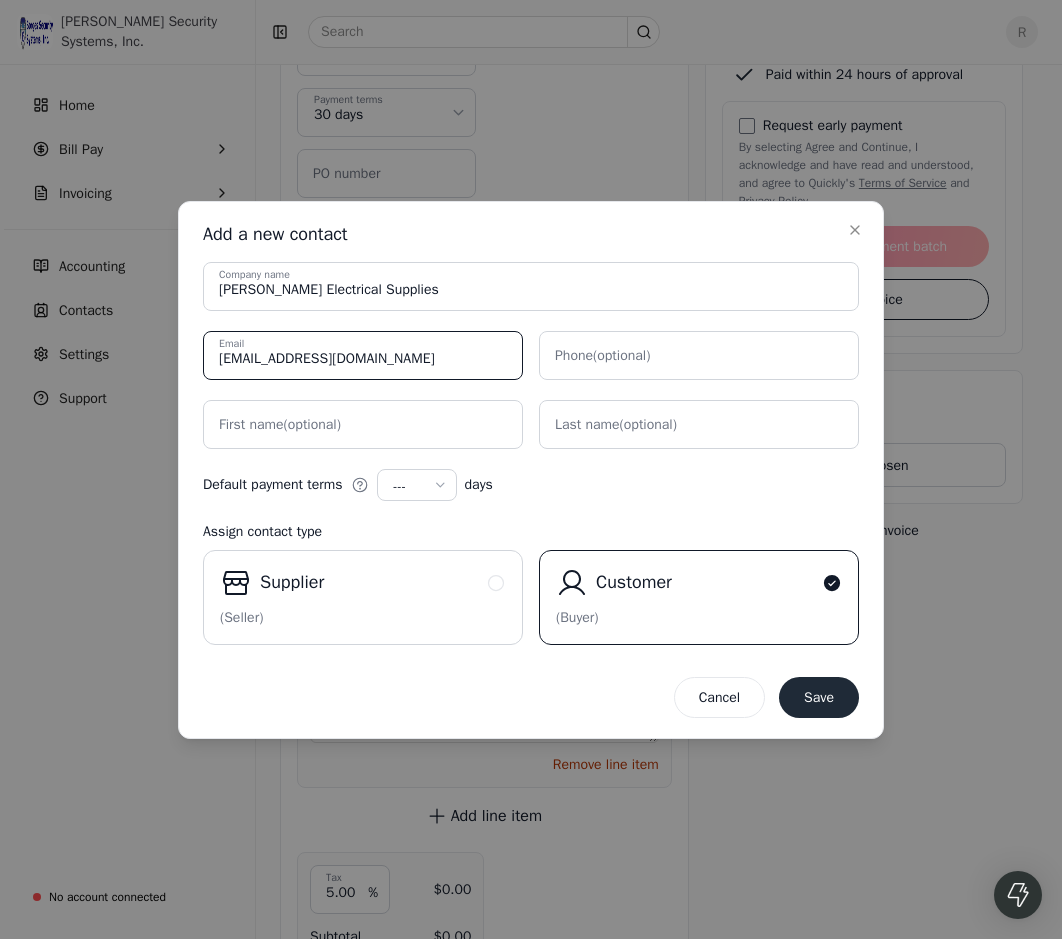 drag, startPoint x: 389, startPoint y: 367, endPoint x: 161, endPoint y: 384, distance: 228.63289 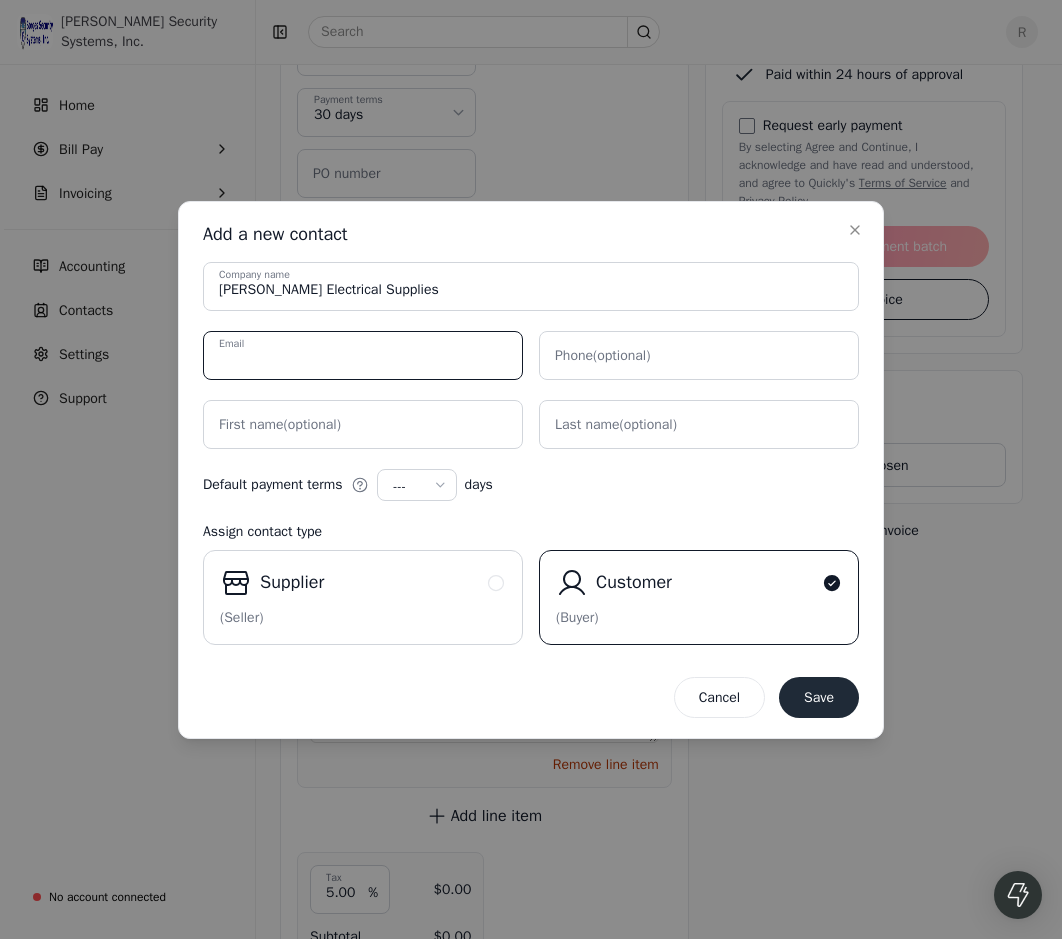 paste on "travkingshue@gmail.com" 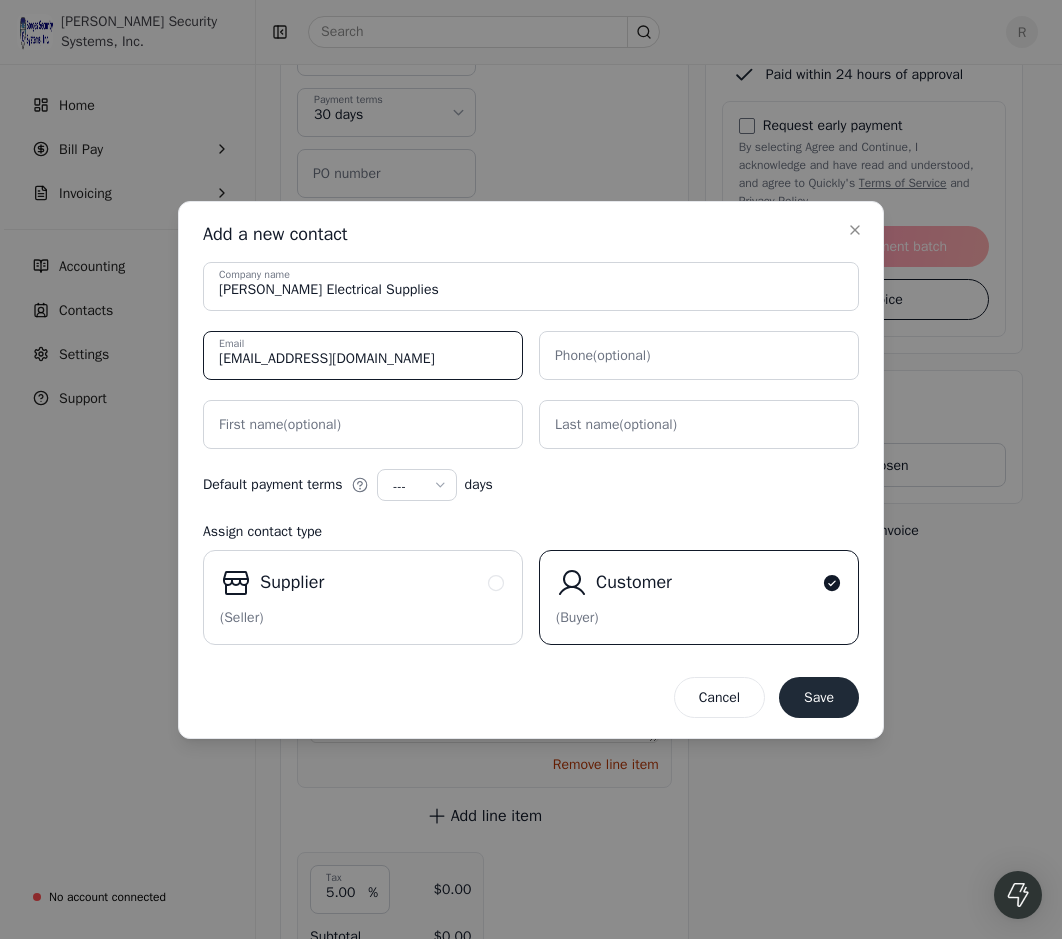 type on "travkingshue@gmail.com" 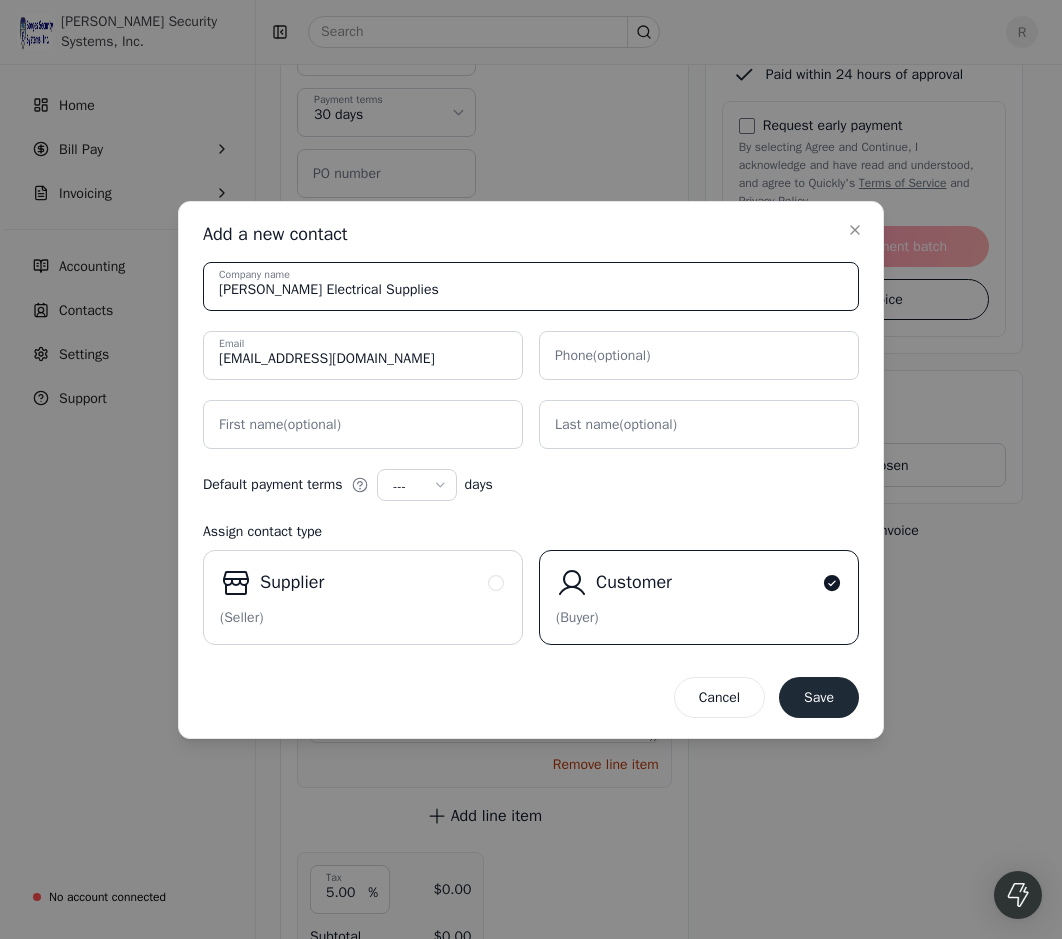 click on "Vince Electrical Supplies" at bounding box center (531, 286) 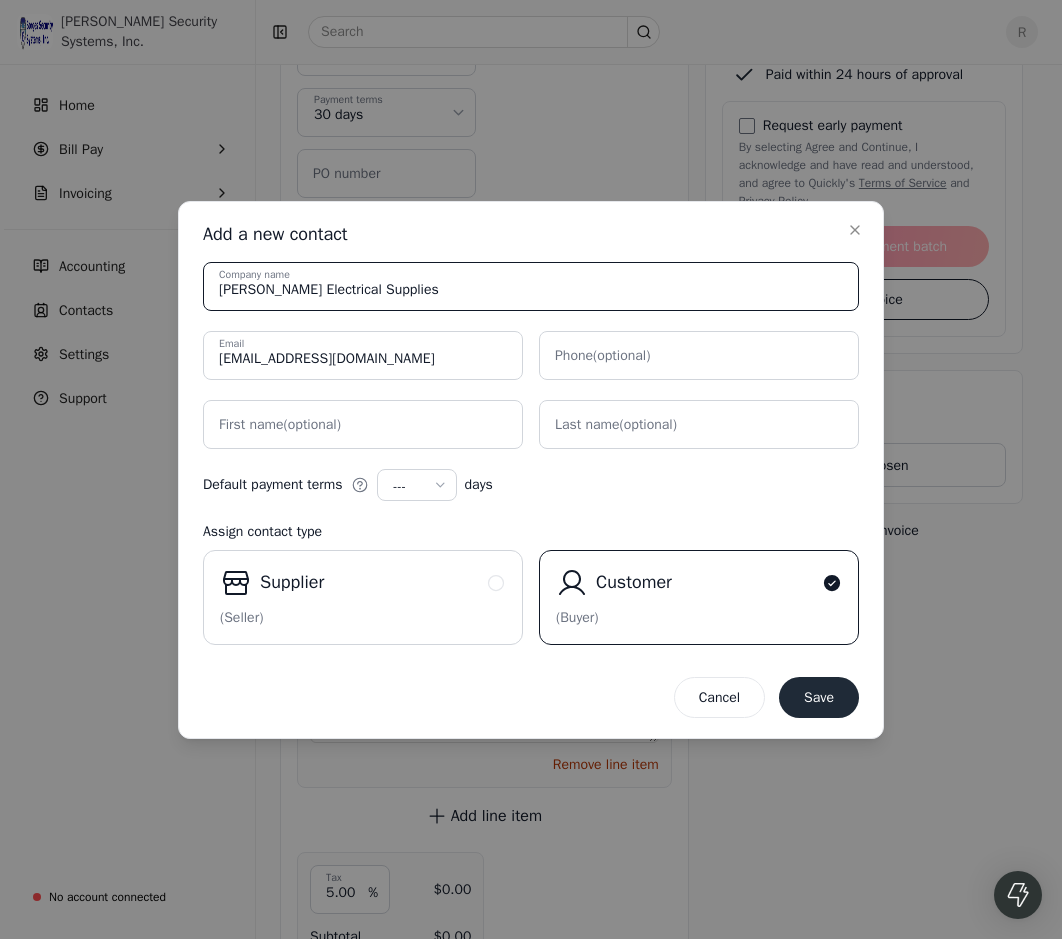 click on "Vince Electrical Supplies" at bounding box center [531, 286] 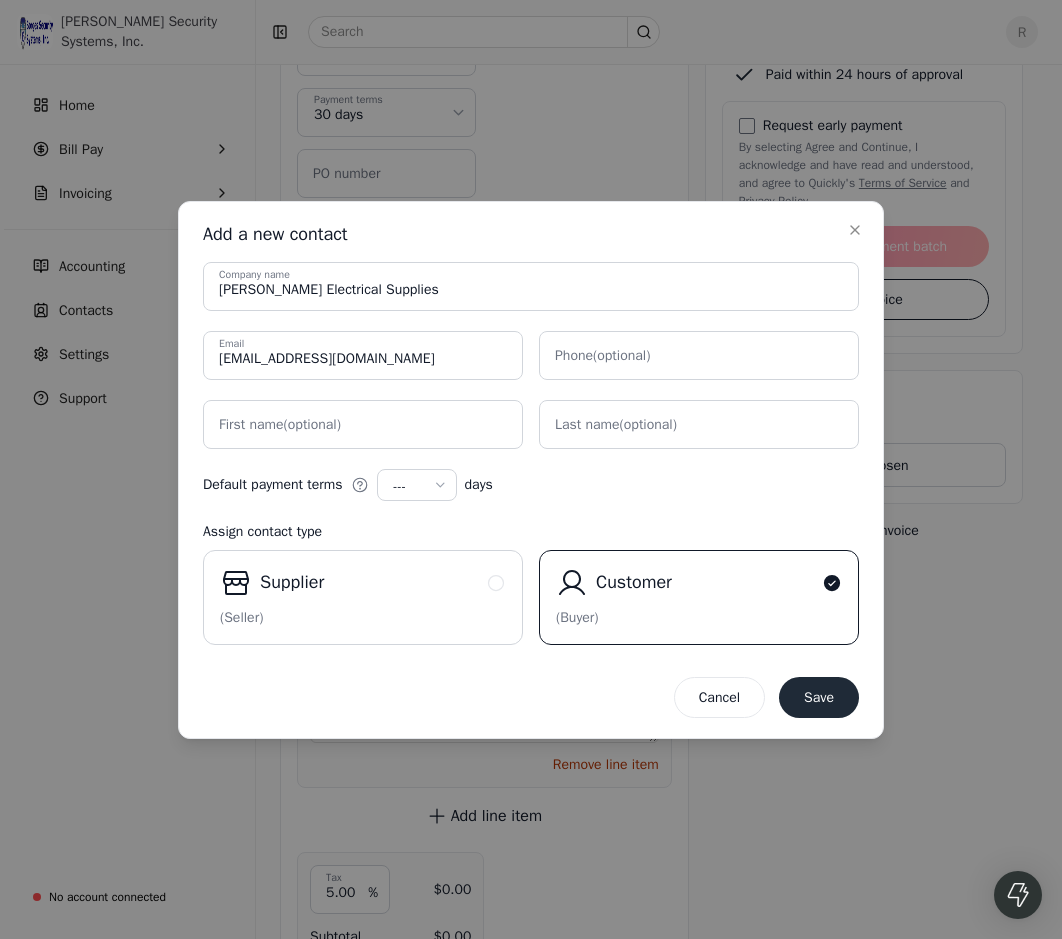 click on "Vince Electrical Supplies Company name travkingshue@gmail.com Email Phone  (optional) First name  (optional) Last name  (optional)" at bounding box center [531, 355] 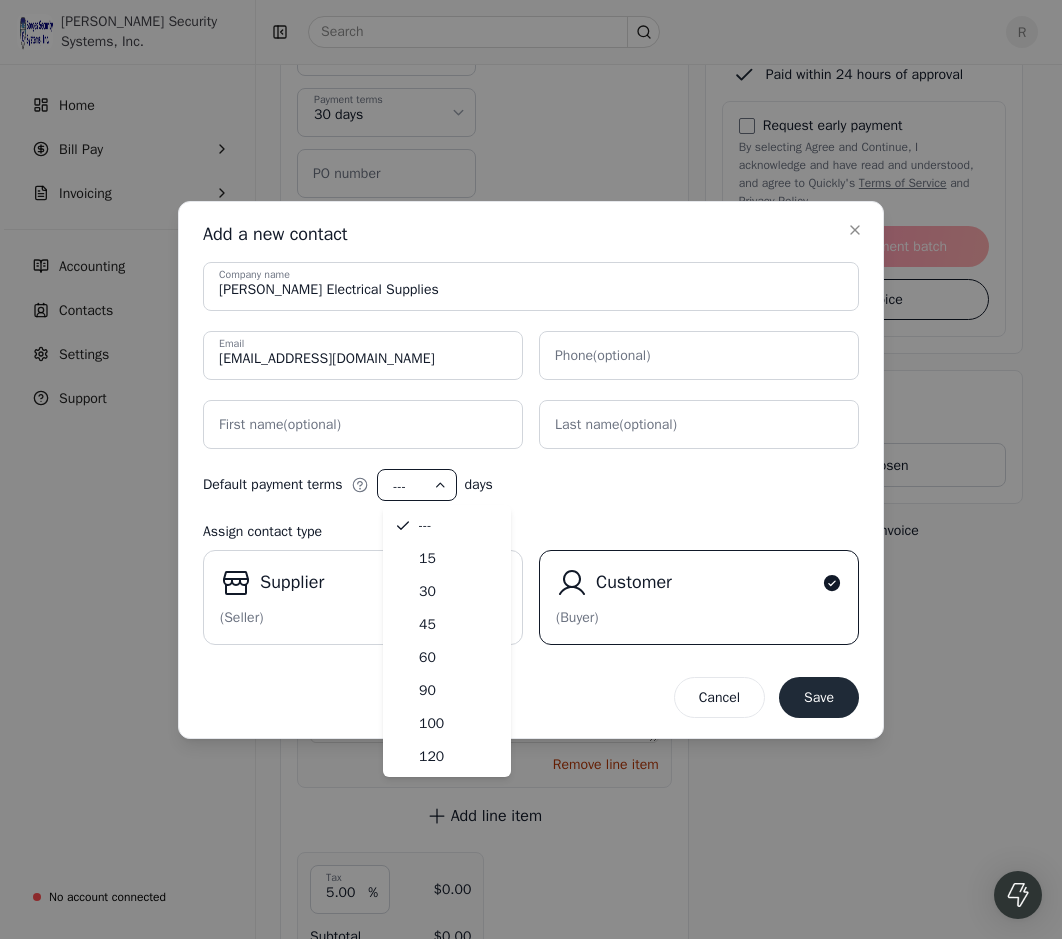 click on "---" at bounding box center (413, 486) 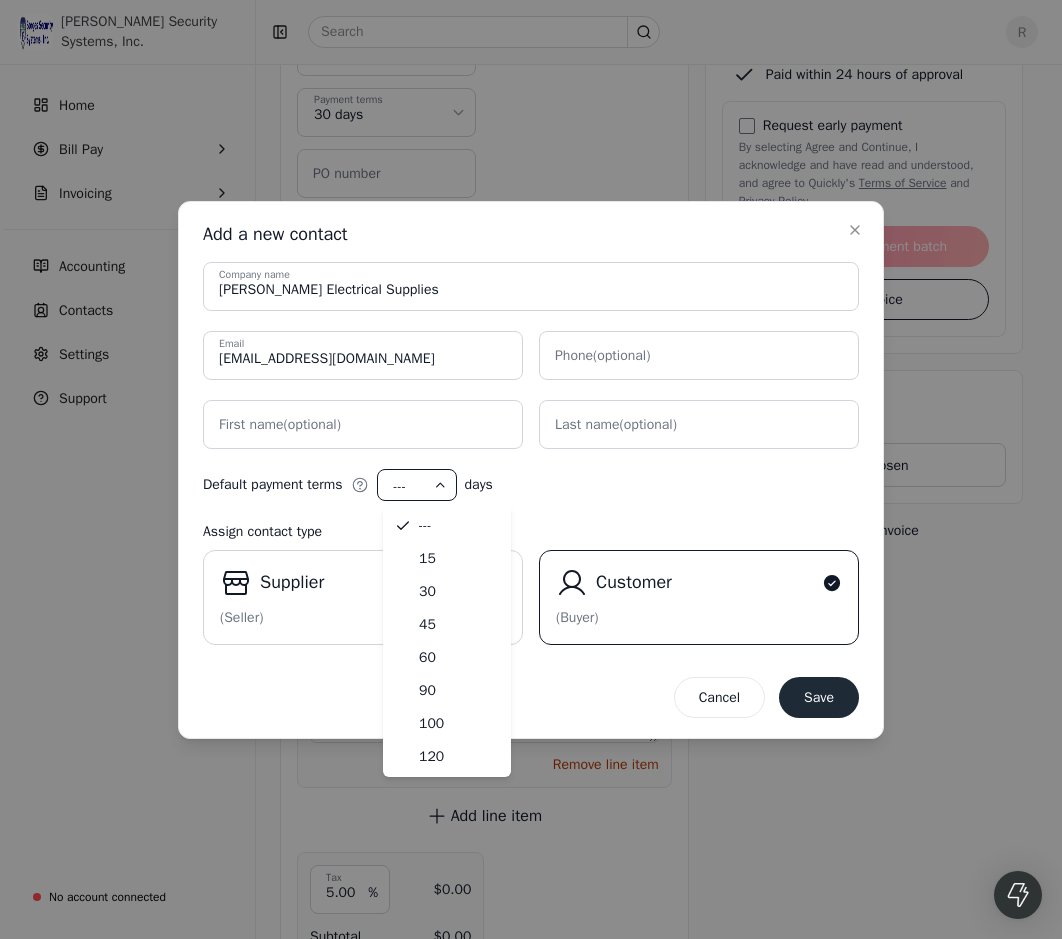 click on "Default payment terms --- --- 15 30 45 60 90 100 120 days" at bounding box center (531, 485) 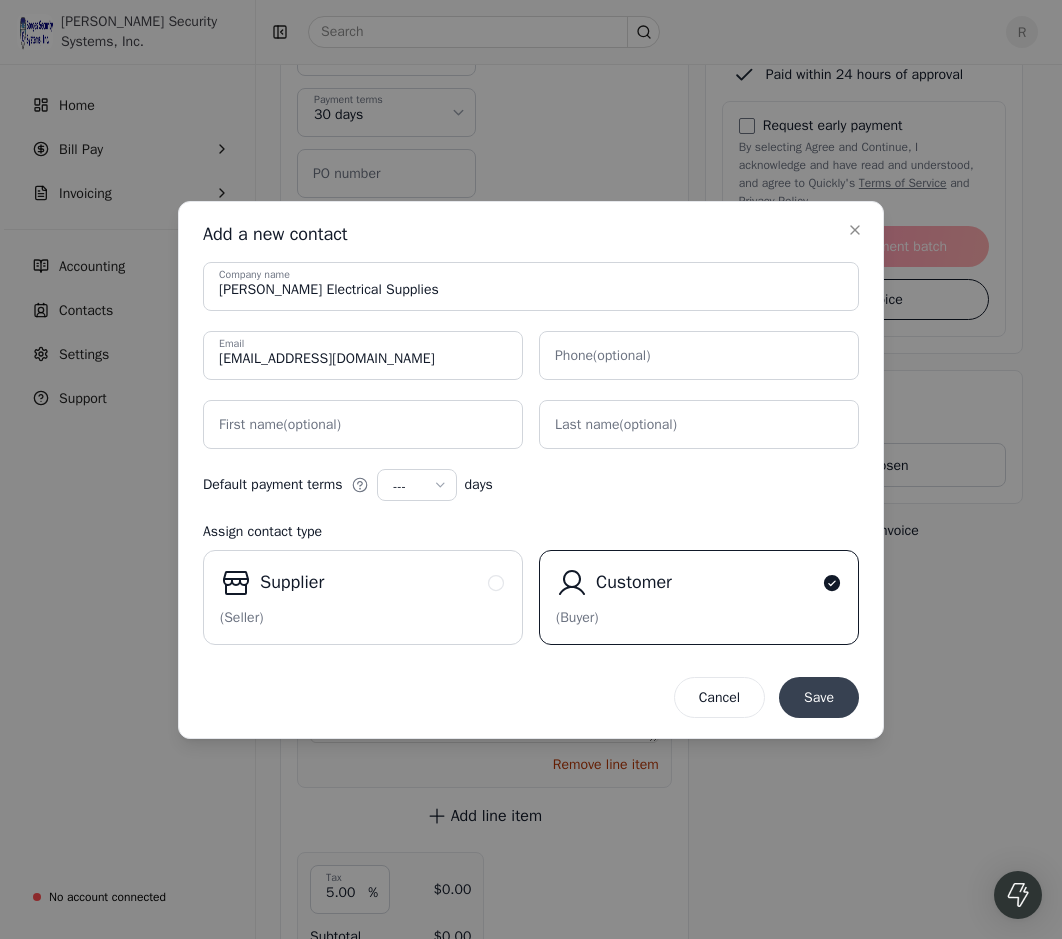 click on "Save" at bounding box center [819, 697] 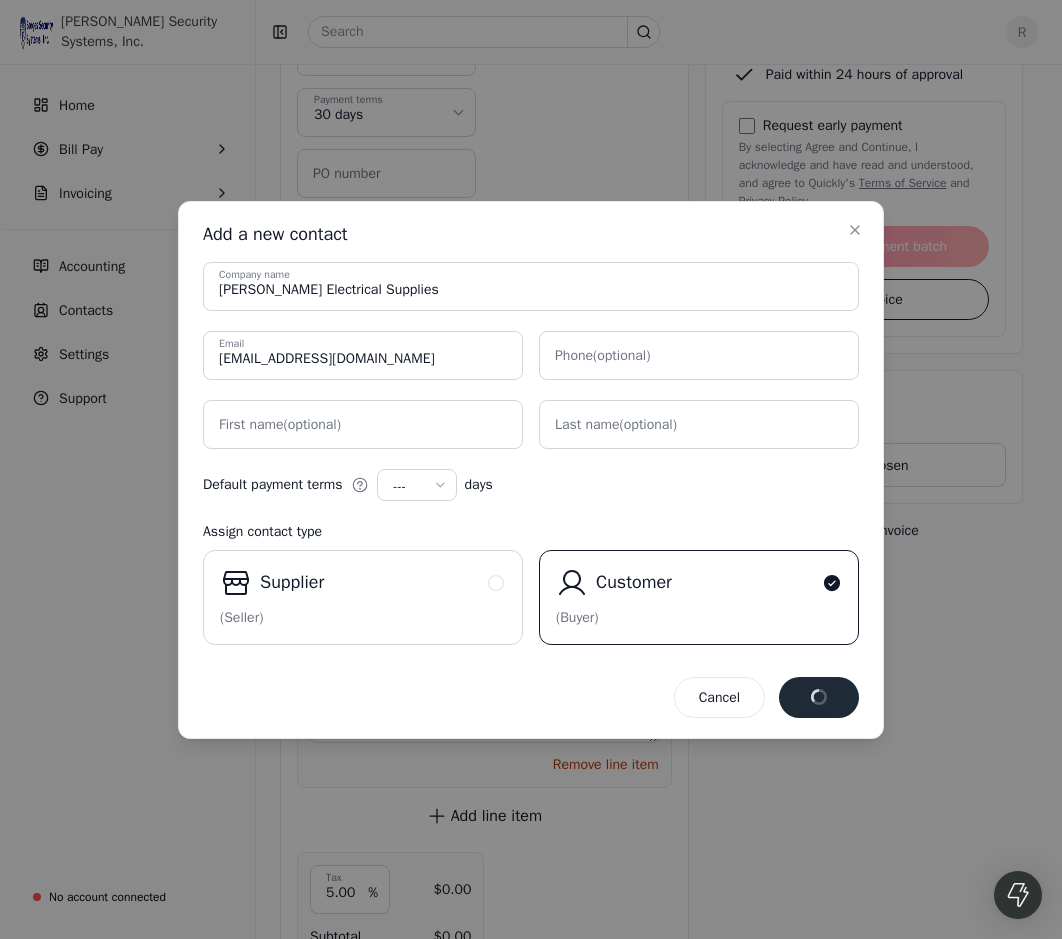 type on "Vince Electrical Supplies" 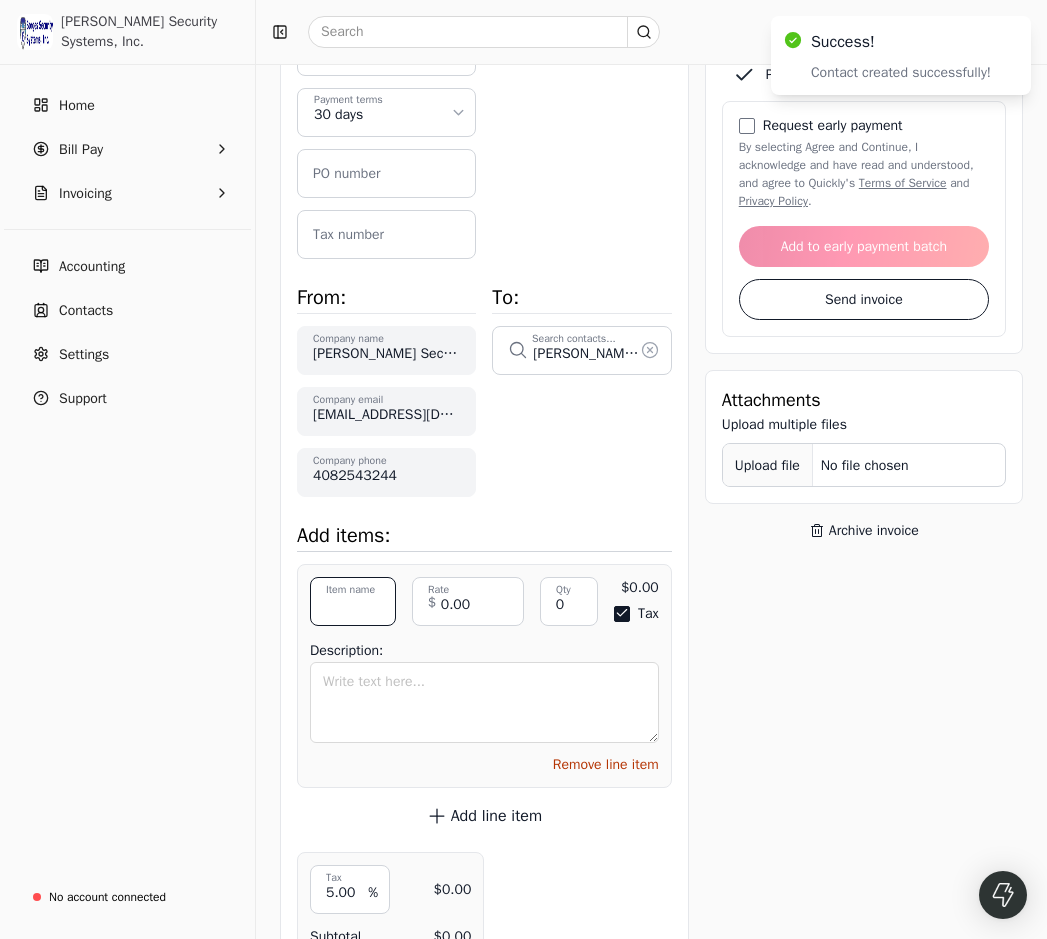click on "Item name" at bounding box center [353, 601] 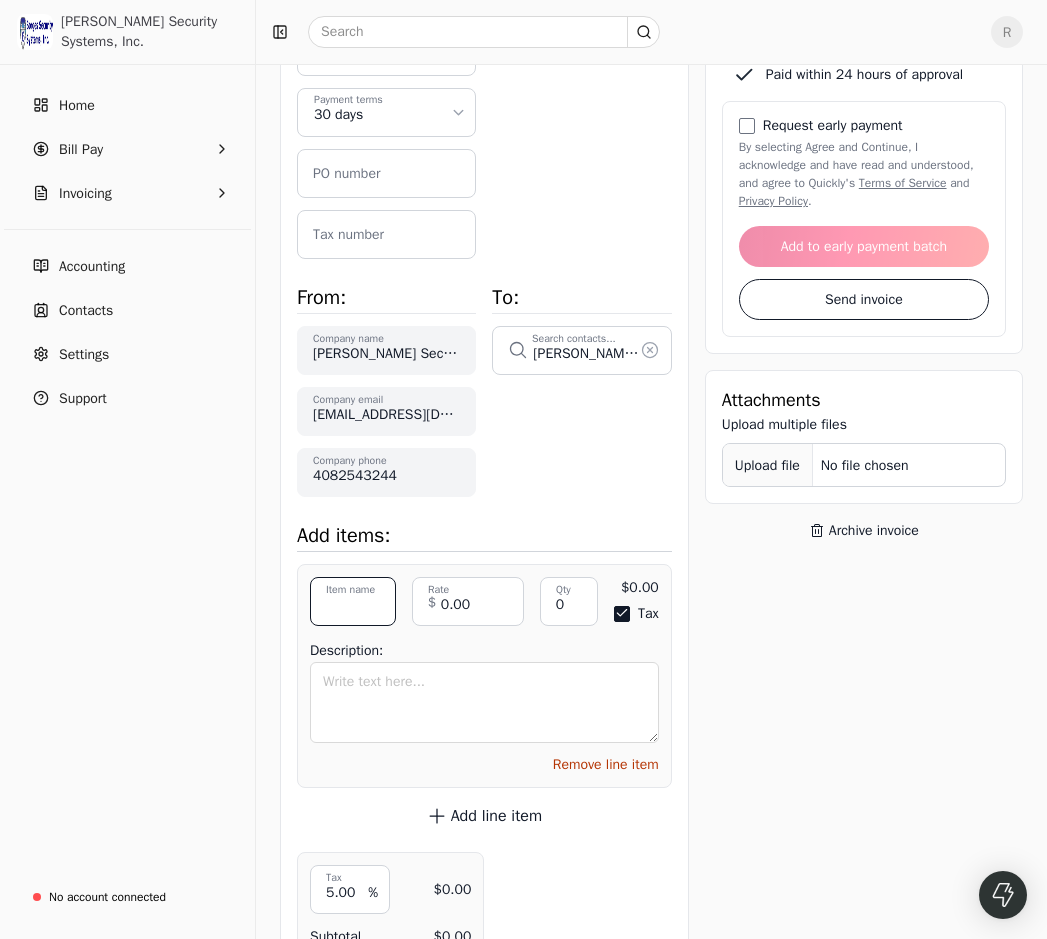 scroll, scrollTop: 0, scrollLeft: 89, axis: horizontal 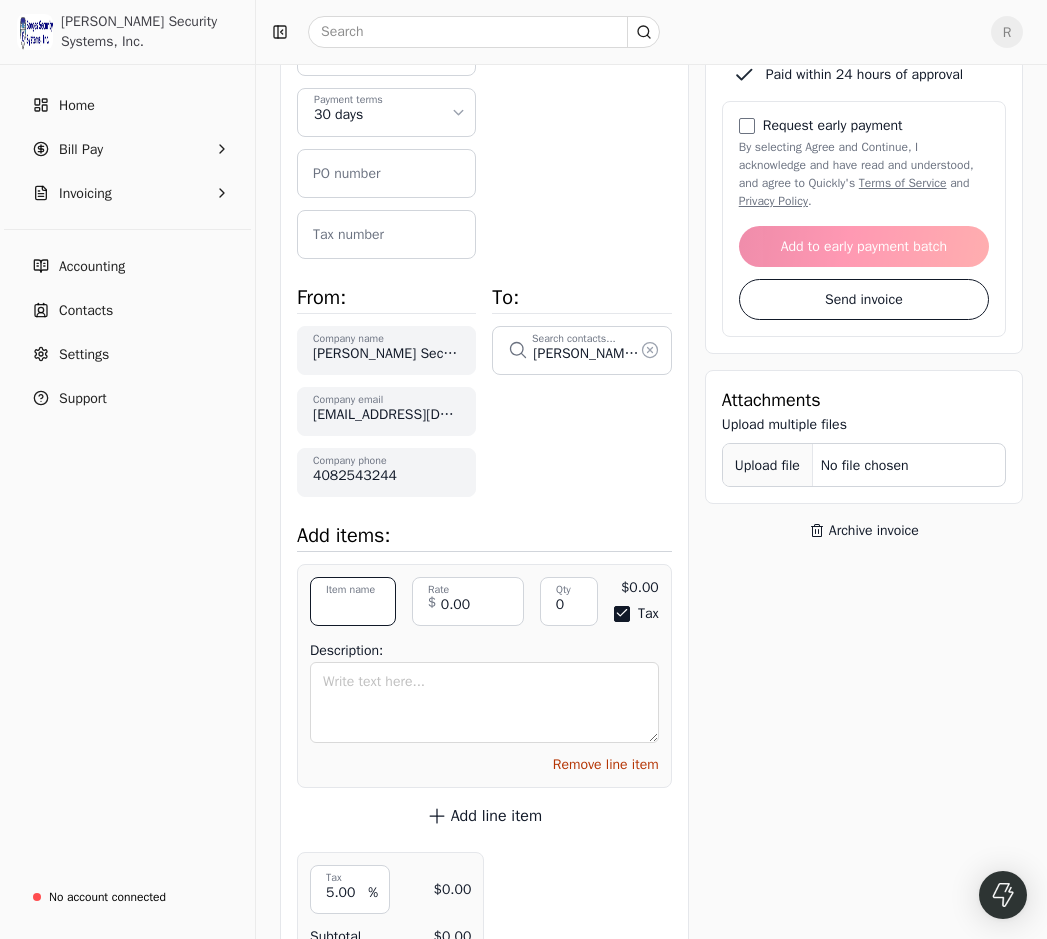 type on "Electrical Supplies (Bulk)" 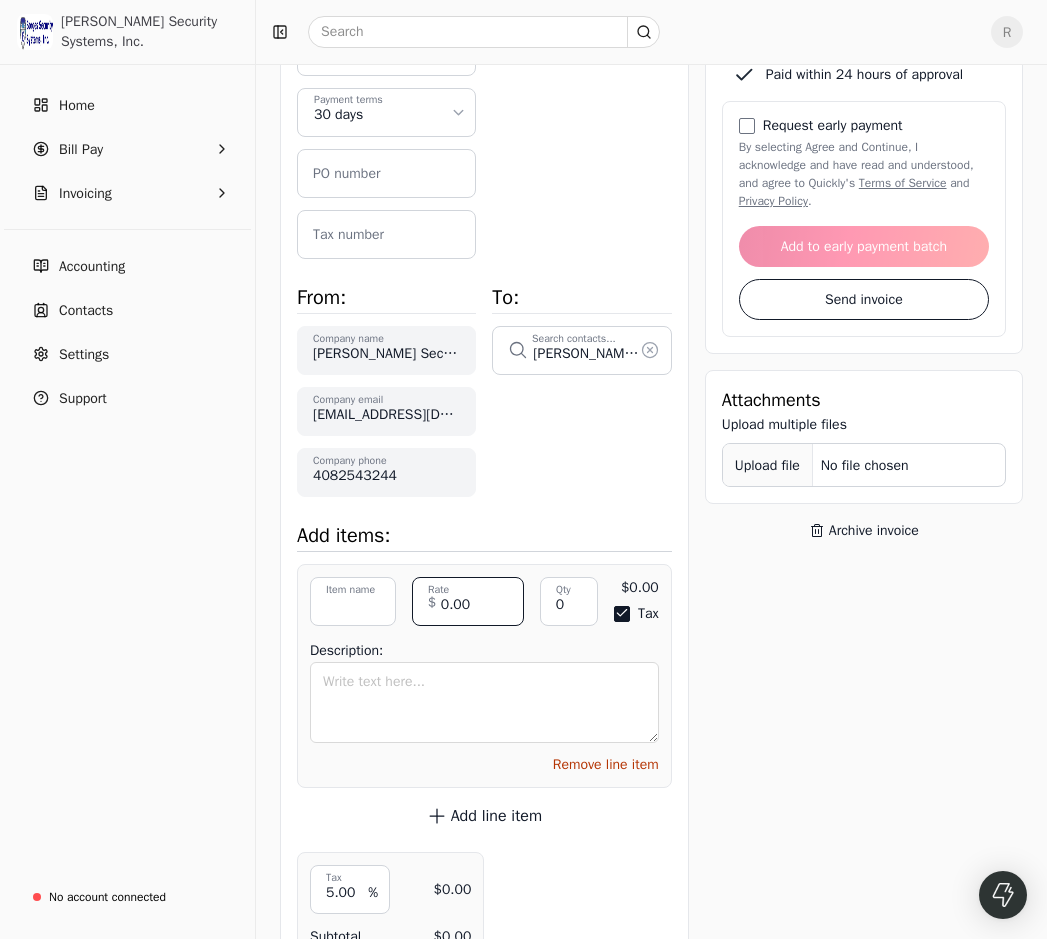 scroll, scrollTop: 0, scrollLeft: 0, axis: both 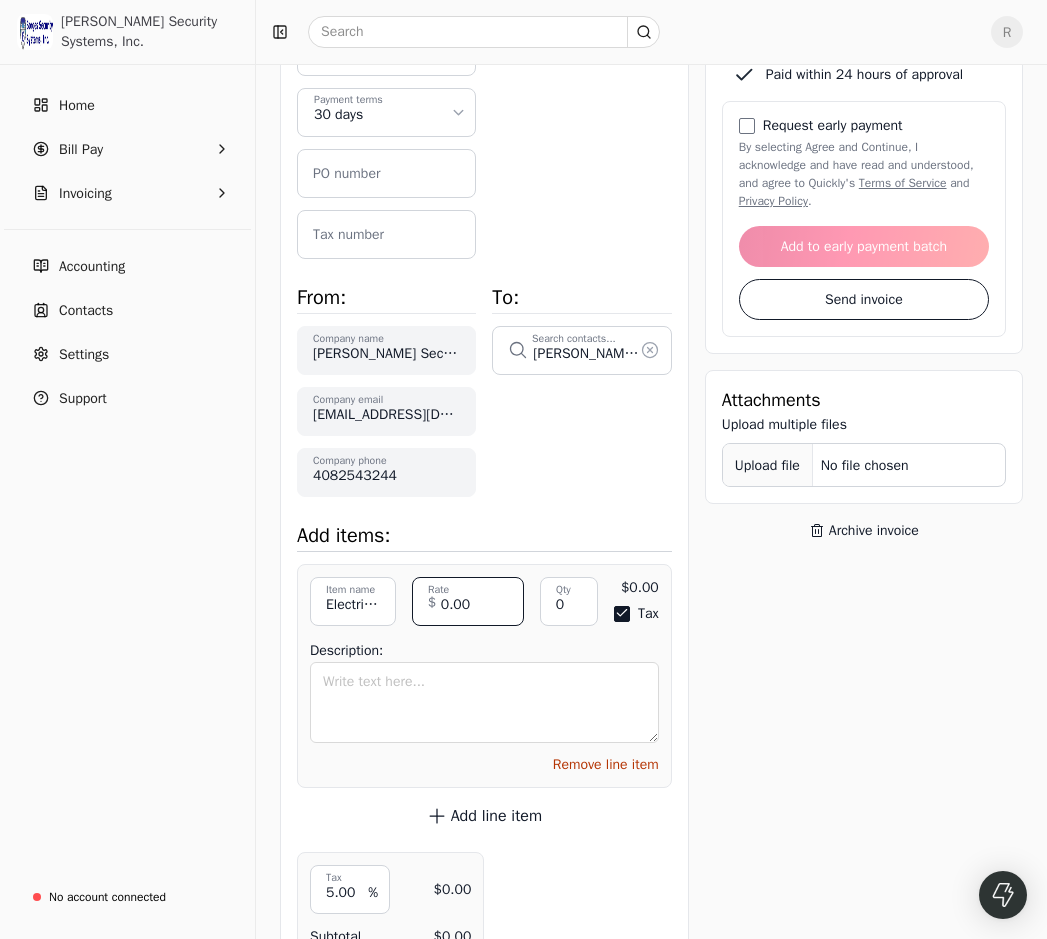 click on "0.00" at bounding box center [468, 601] 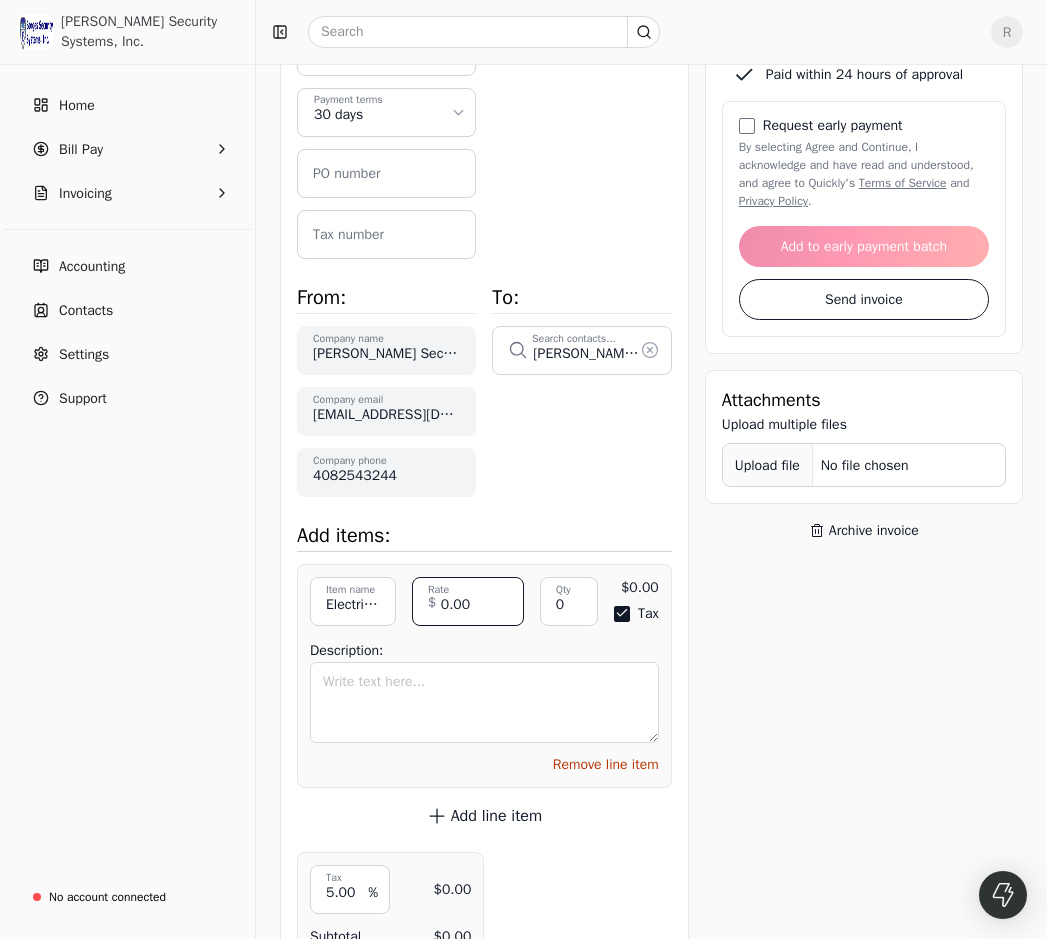 click on "0.00" at bounding box center (468, 601) 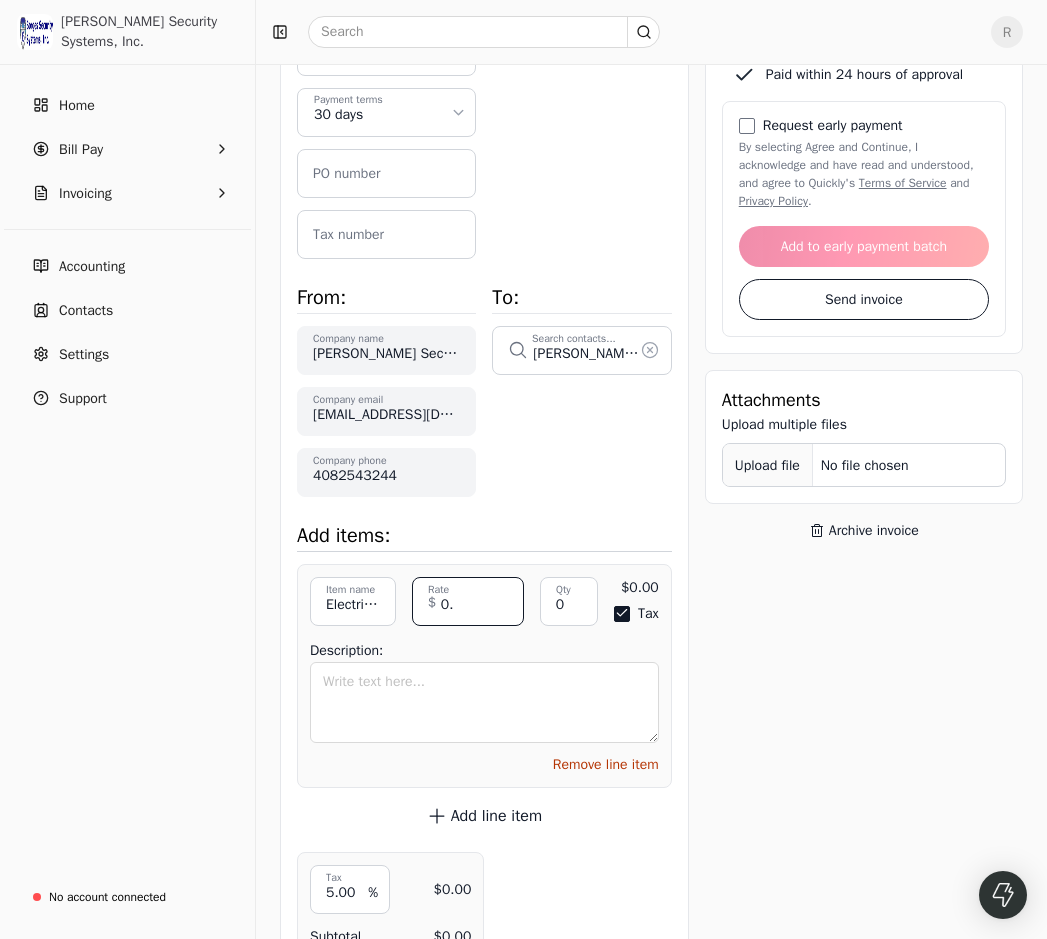 type on "0" 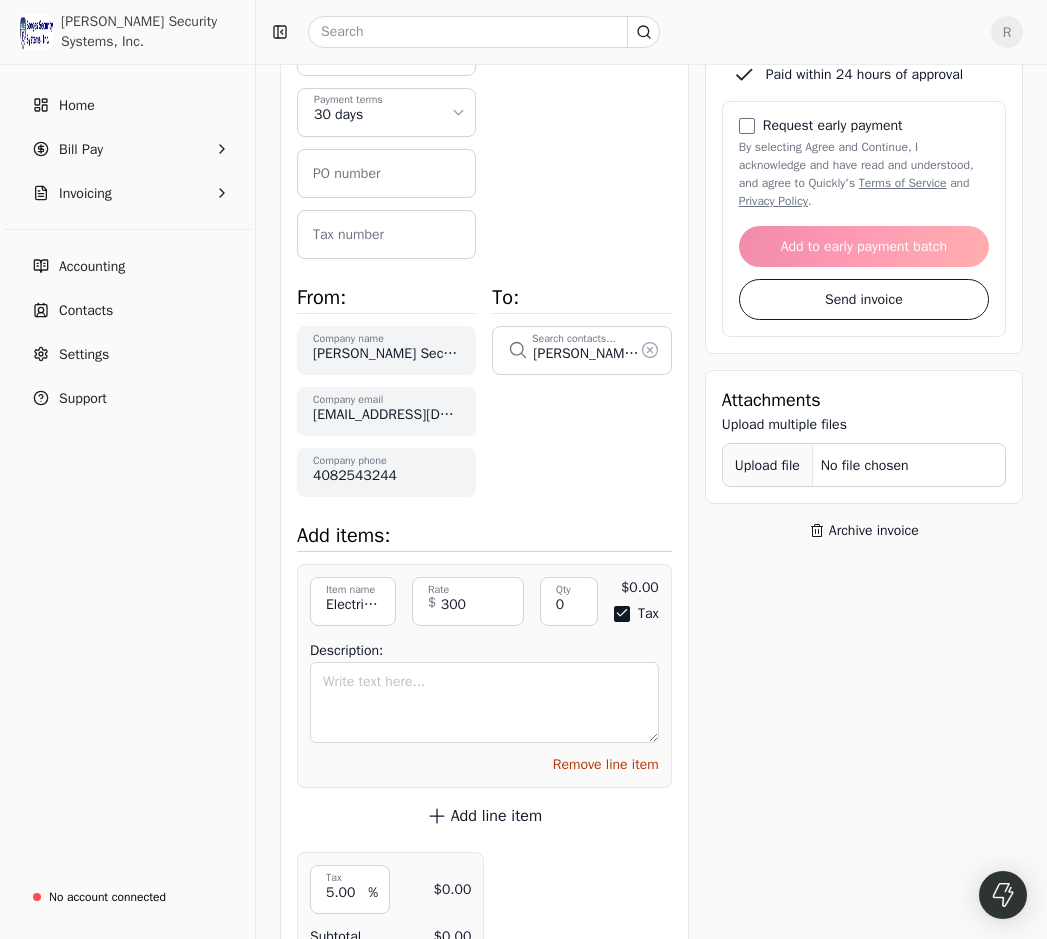 type on "300.00" 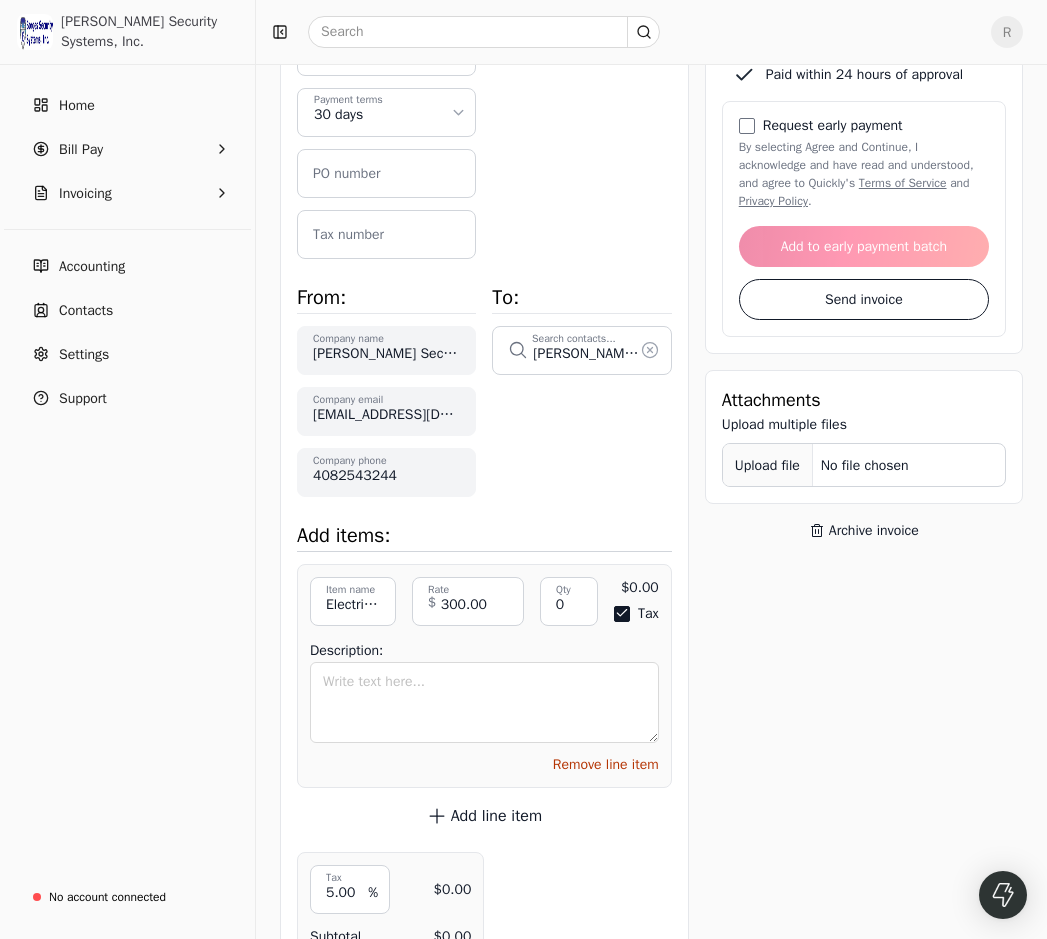 click on "Upload file: Drag your company logo here to upload or browse for files BSS901 Invoice number July 2nd, 2025 Invoice date Payment terms 30 days PO number Tax number From: Borges Security Systems, Inc. Company name southside958aa@gmail.com Company email 4082543244 Company phone To: Vince Electrical Supplies Search contacts... Add items: Electrical Supplies (Bulk) Item name Item description 300.00 Rate $ 0 Qty 0 Qty $0.00 Tax Enable tax Amount $0.00 Description: Remove line item Add line item 5.00 Tax % $0.00 Subtotal $0.00 Total $0.00 Notes" at bounding box center [484, 547] 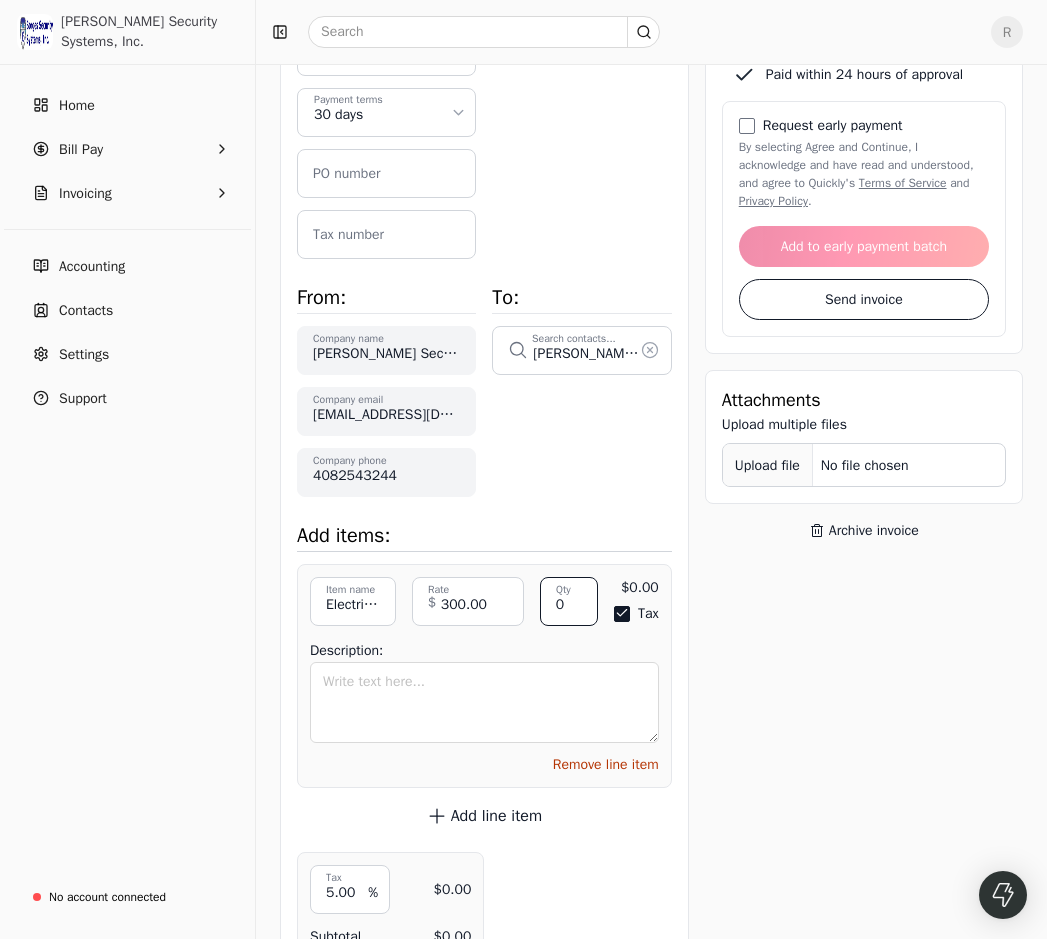 click on "0" at bounding box center (569, 601) 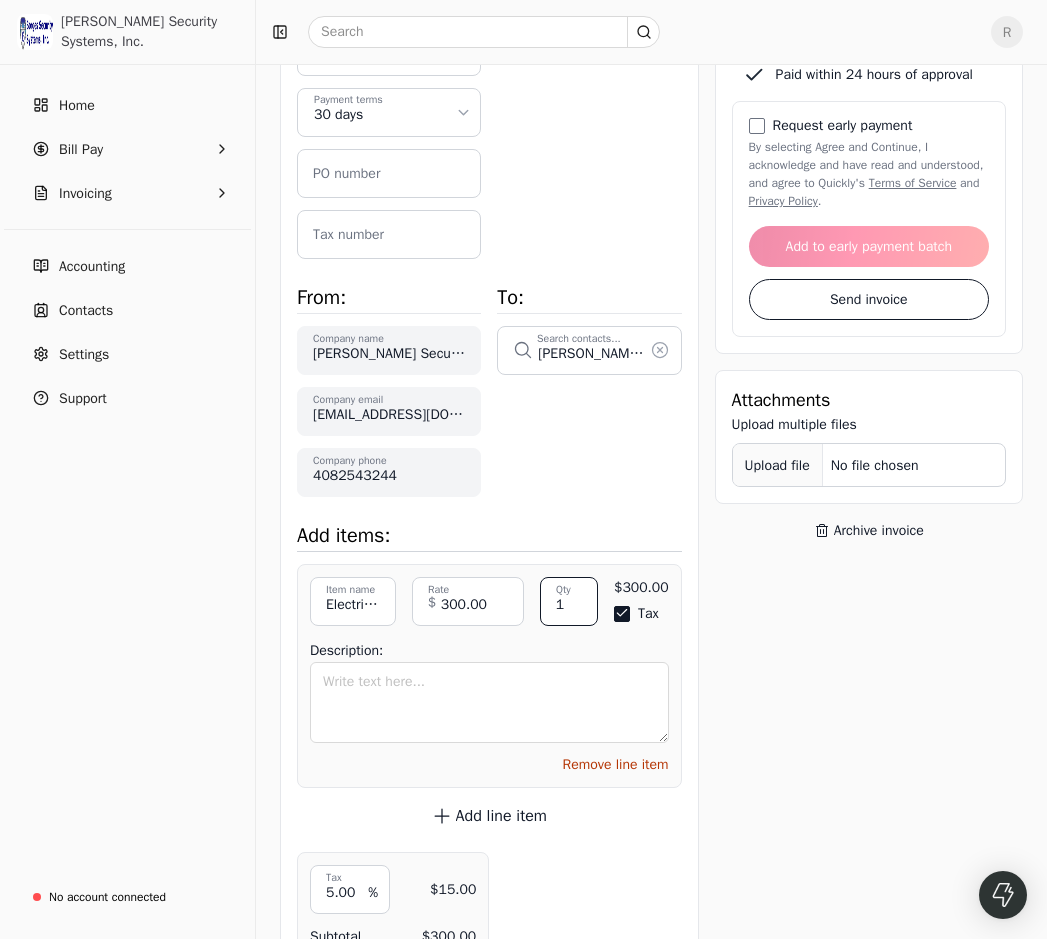 type on "1" 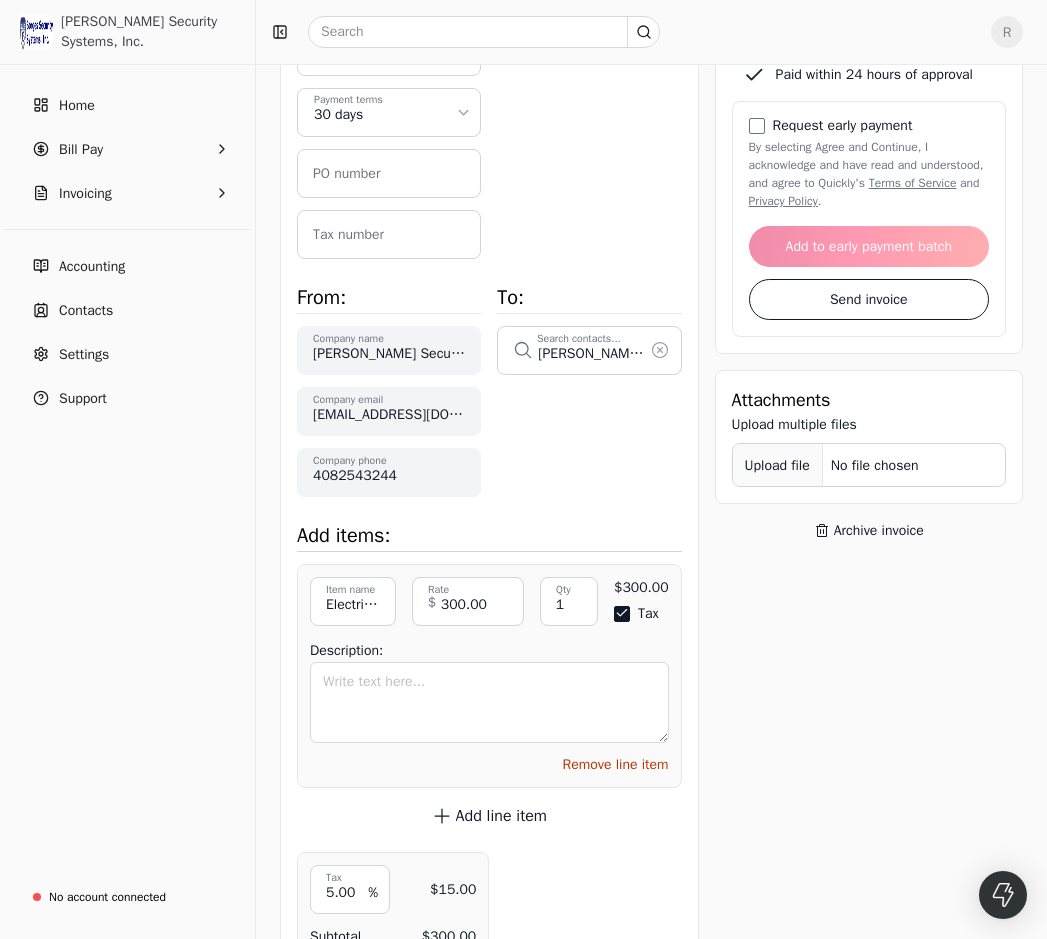 click on "Add items:" at bounding box center (489, 536) 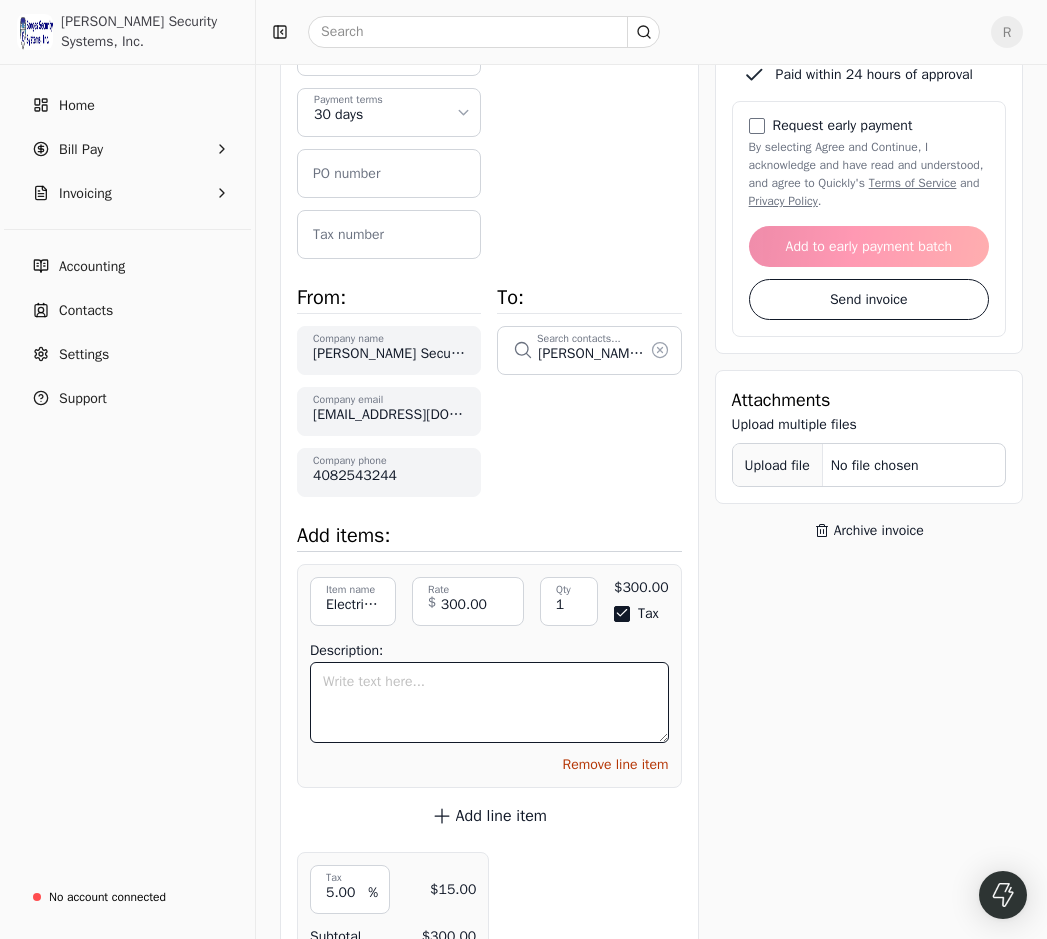 click on "Description:" at bounding box center (489, 702) 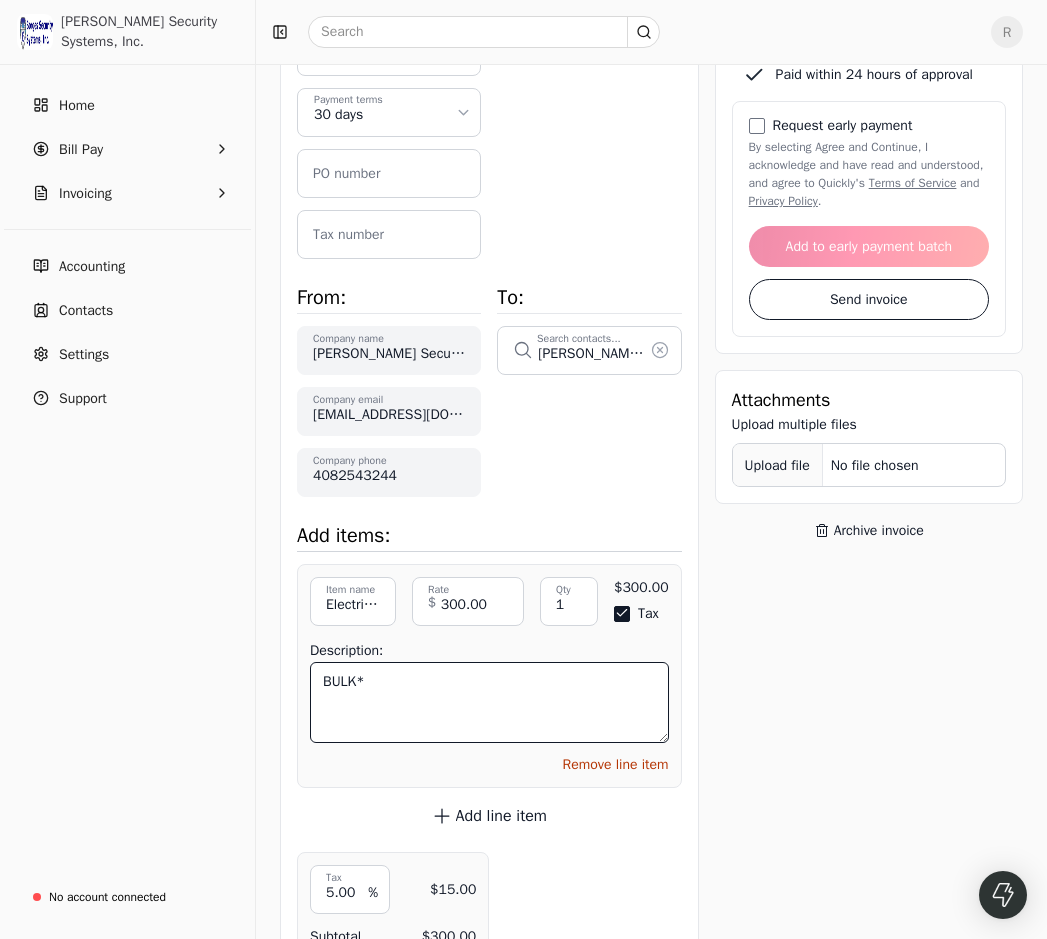 click on "BULK*" at bounding box center (489, 702) 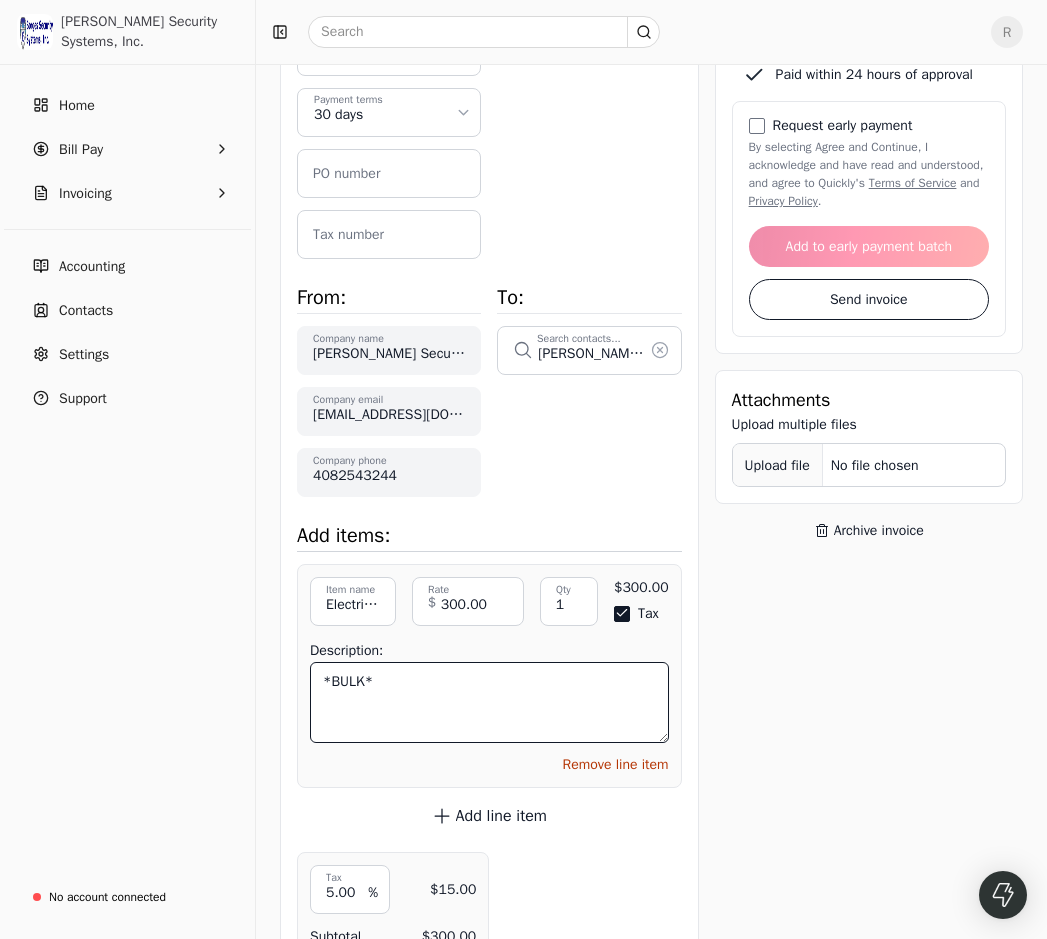 click on "*BULK*" at bounding box center [489, 702] 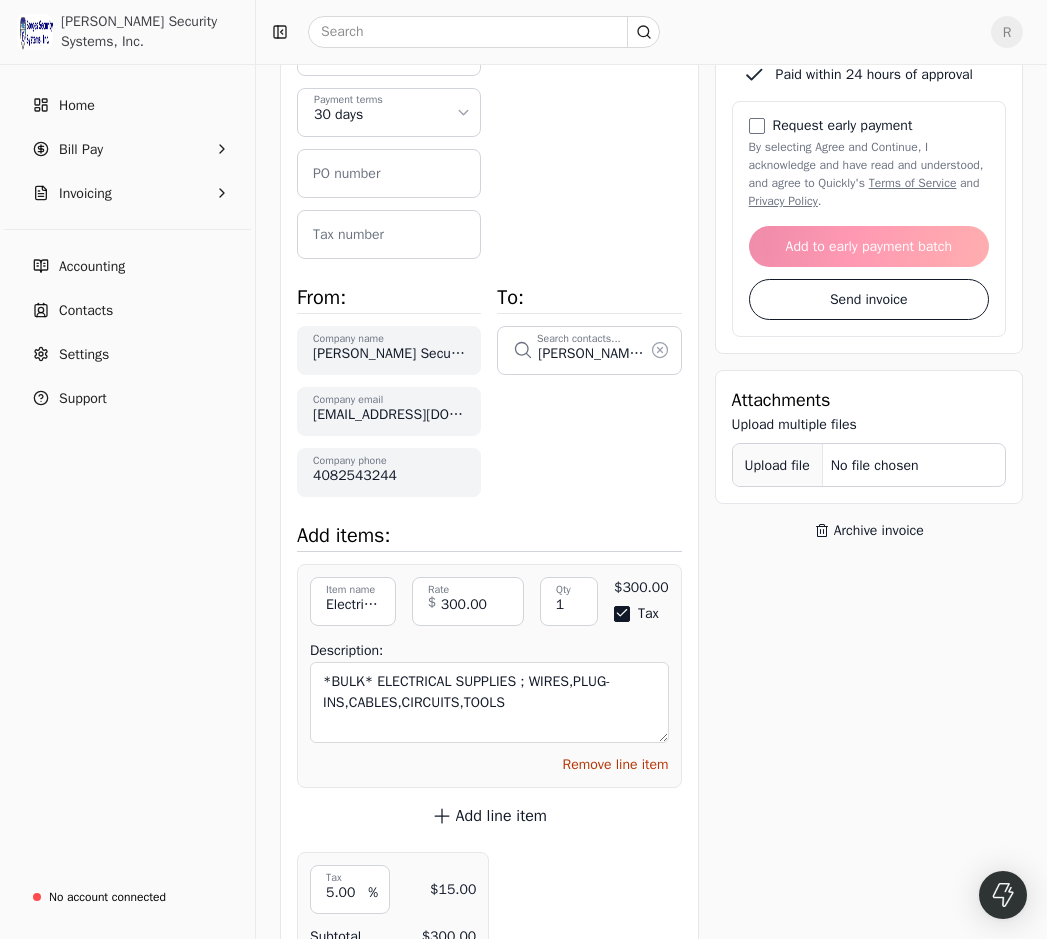 click on "Get paid up to  30  days faster! Request an early payment using Quickly! As little as 2.9% per transaction Funds directly deposited Paid within 24 hours of approval Request early payment By selecting Agree and Continue, I acknowledge and have read and understood, and agree to Quickly's   Terms of Service   and   Privacy Policy . Add to early payment batch Send invoice Request early payment Send invoice Attachments Upload multiple files Upload file No file chosen Archive invoice" at bounding box center (869, 547) 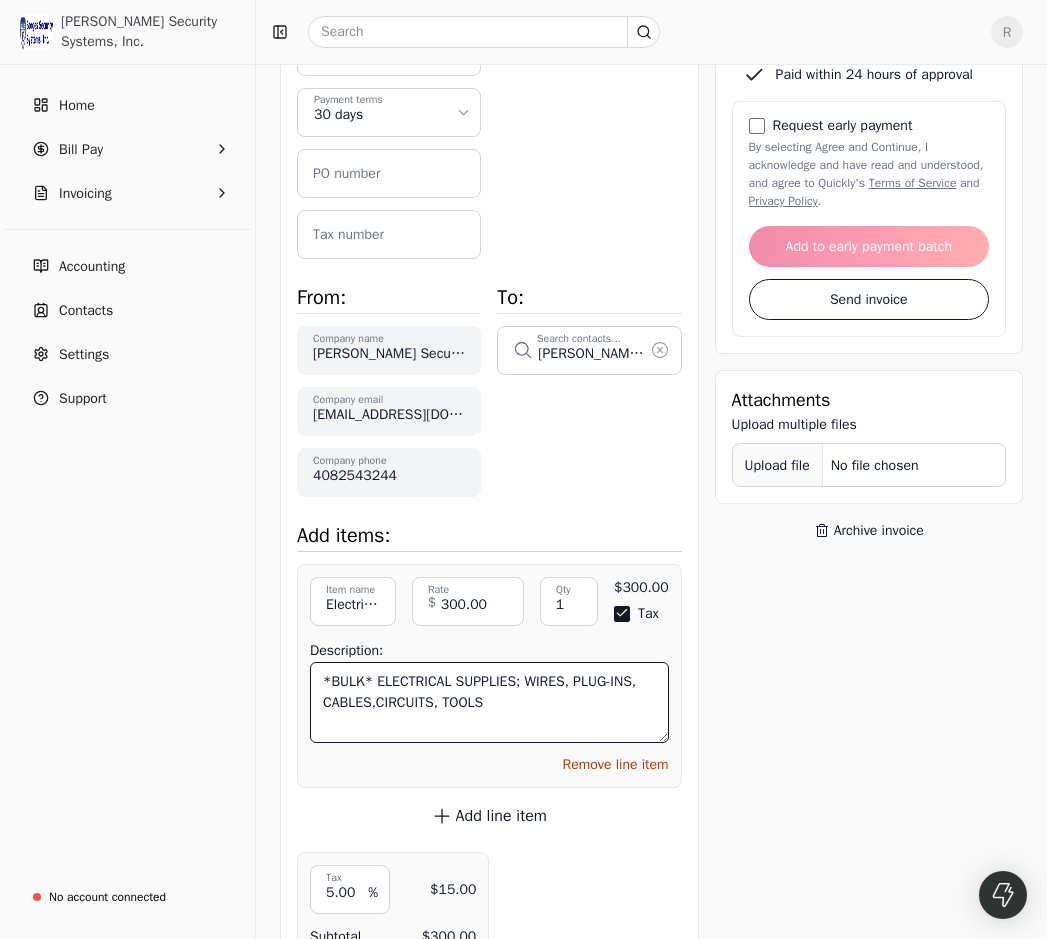 type on "*BULK* ELECTRICAL SUPPLIES; WIRES, PLUG-INS, CABLES,CIRCUITS, TOOLS" 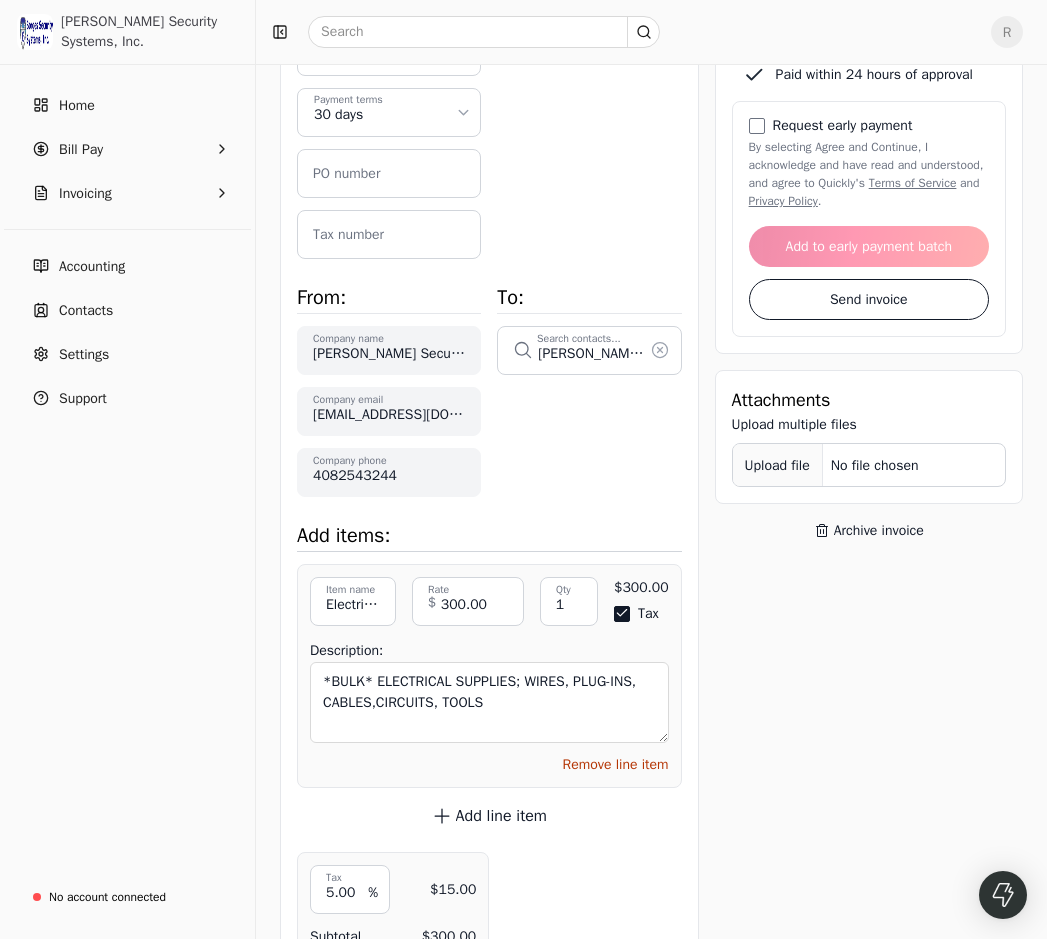 click on "Upload file: Drag your company logo here to upload or browse for files BSS901 Invoice number July 2nd, 2025 Invoice date Payment terms 30 days PO number Tax number From: Borges Security Systems, Inc. Company name southside958aa@gmail.com Company email 4082543244 Company phone To: Vince Electrical Supplies Search contacts... Add items: Electrical Supplies (Bulk) Item name *BULK* ELECTRICAL SUPPLIES; WIRES, PLUG-INS, CABLES,CIRCUITS, TOOLS Item description 300.00 Rate $ 1 Qty 1 Qty $300.00 Tax Enable tax Amount $300.00 Description: *BULK* ELECTRICAL SUPPLIES; WIRES, PLUG-INS, CABLES,CIRCUITS, TOOLS Remove line item Add line item 5.00 Tax % $15.00 Subtotal $300.00 Total $315.00 Notes" at bounding box center (489, 547) 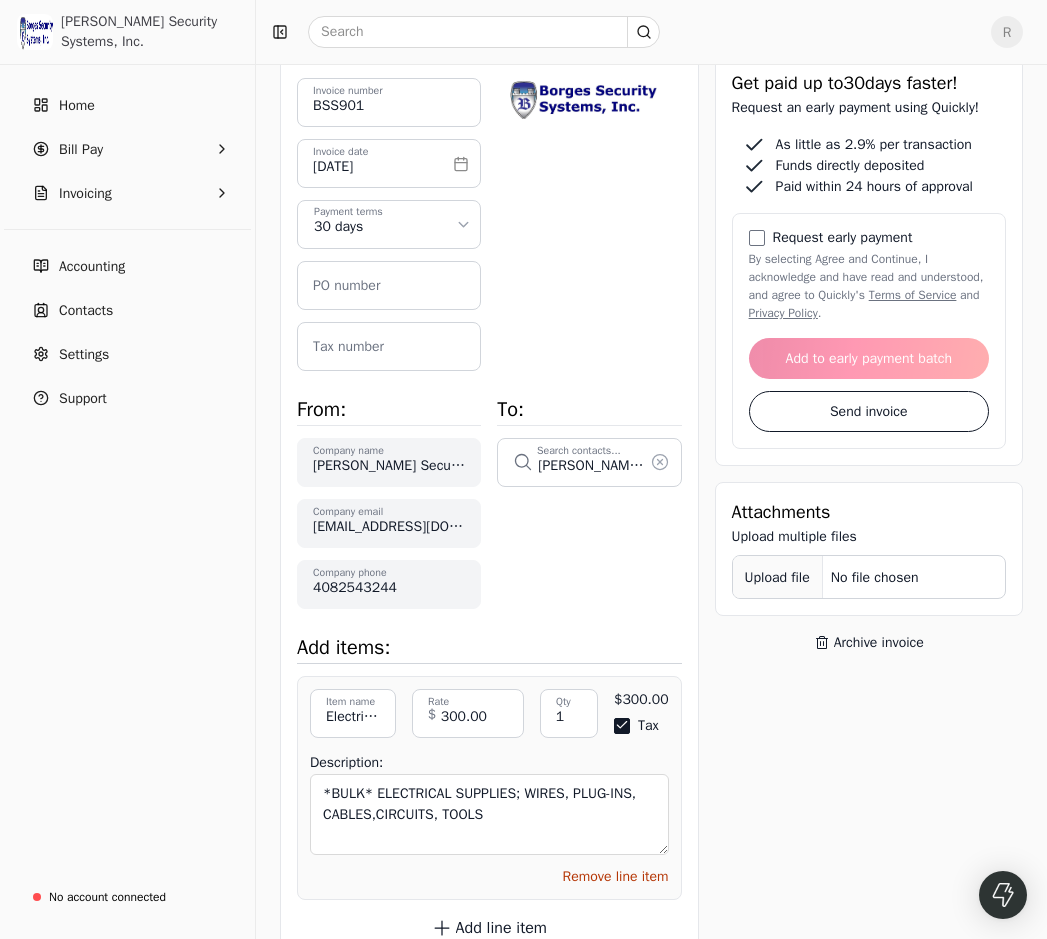 scroll, scrollTop: 137, scrollLeft: 0, axis: vertical 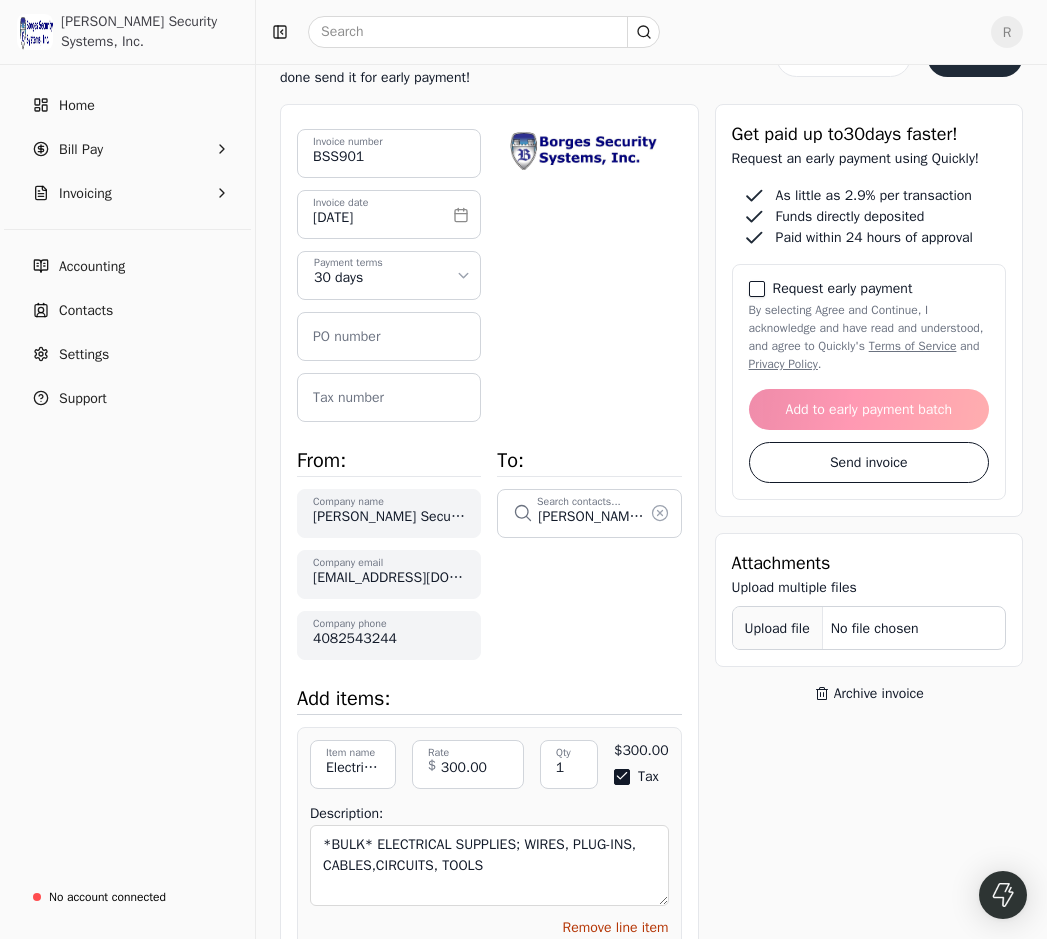 click on "By selecting Agree and Continue, I acknowledge and have read and understood, and agree to Quickly's   Terms of Service   and   Privacy Policy ." at bounding box center [757, 289] 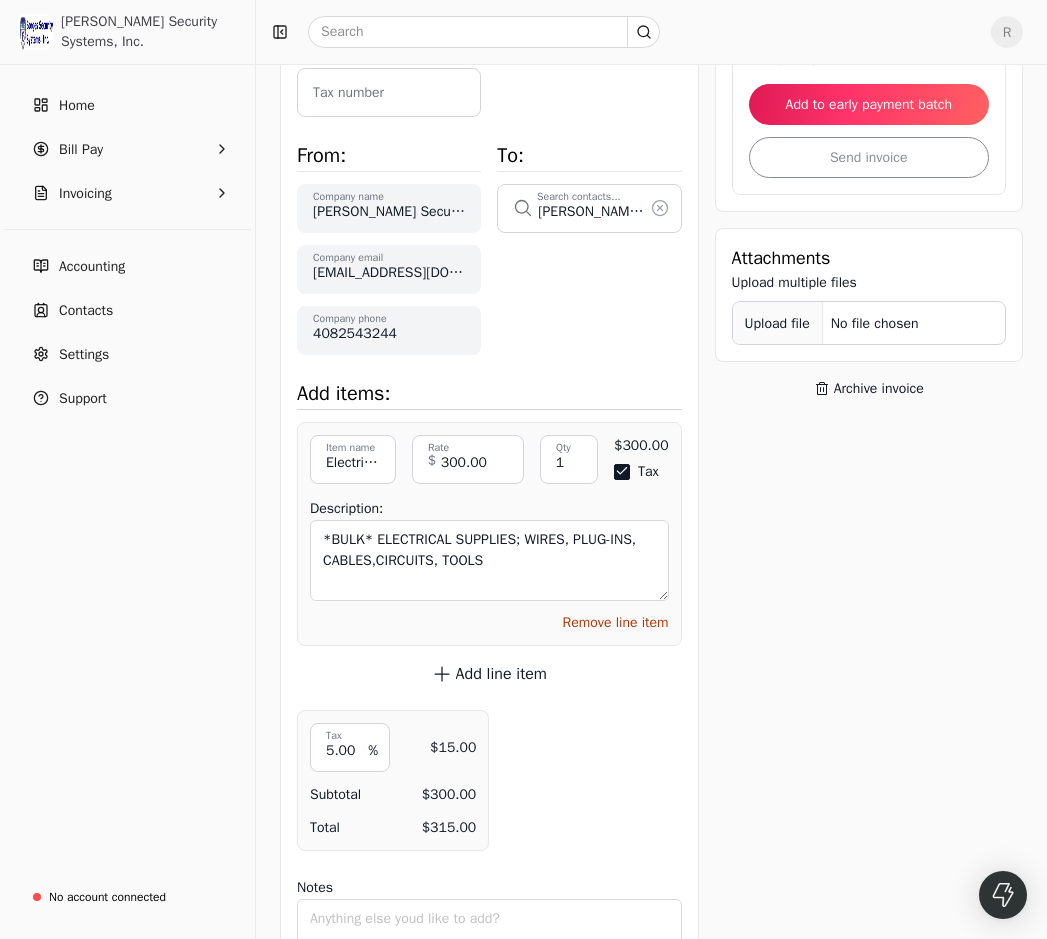 scroll, scrollTop: 537, scrollLeft: 0, axis: vertical 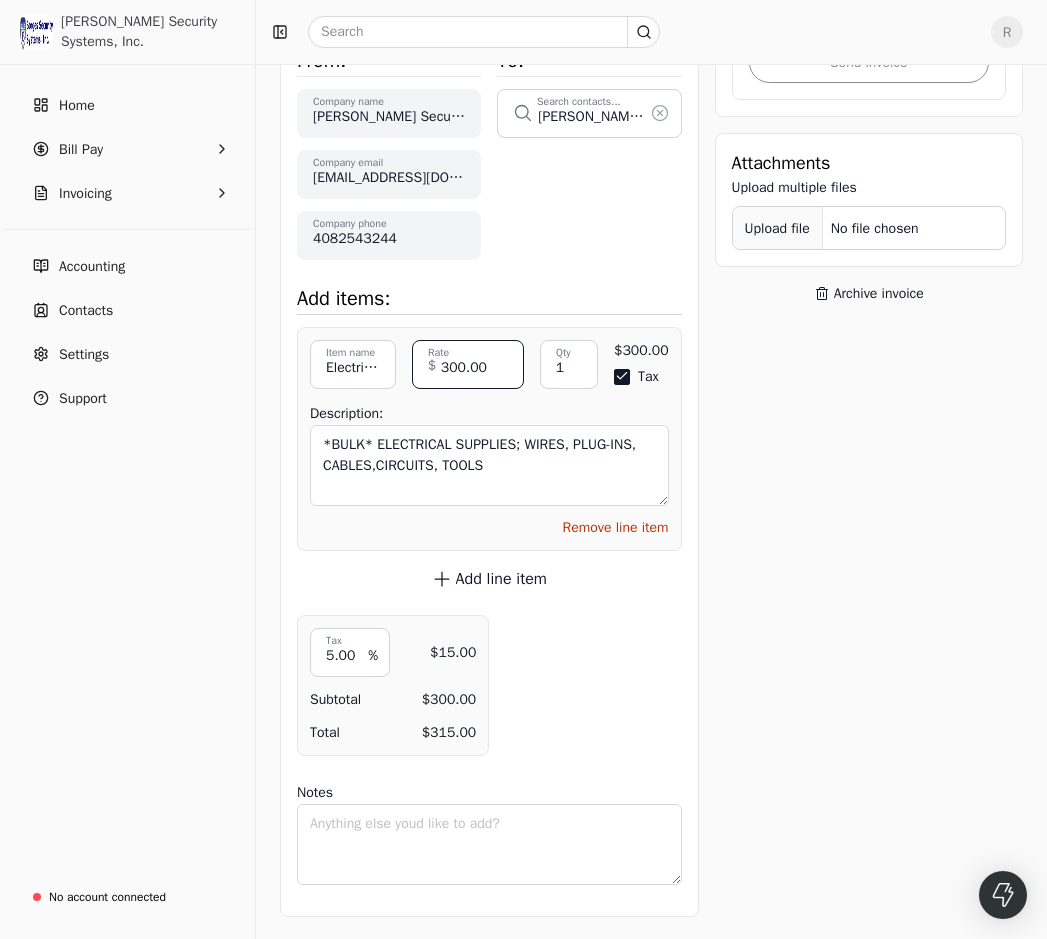 click on "300.00" at bounding box center [468, 364] 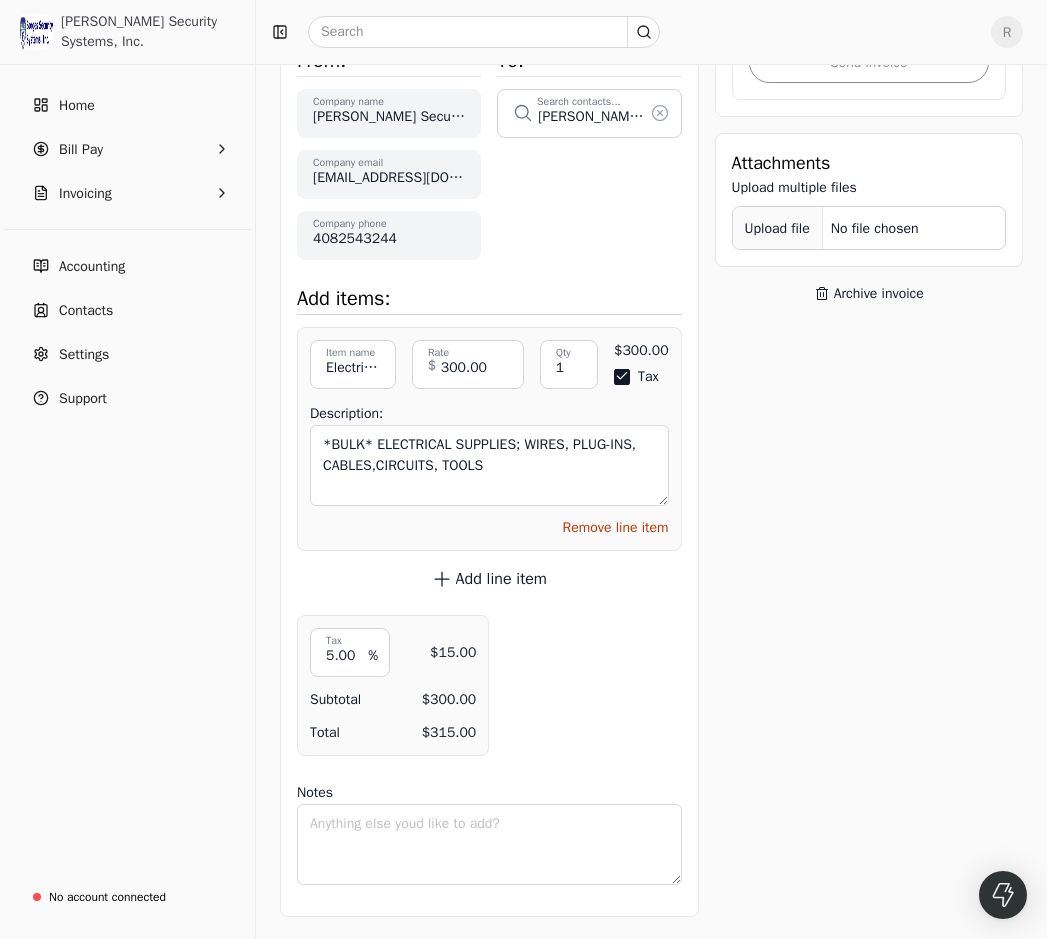 click on "Get paid up to  30  days faster! Request an early payment using Quickly! As little as 2.9% per transaction Funds directly deposited Paid within 24 hours of approval Request early payment By selecting Agree and Continue, I acknowledge and have read and understood, and agree to Quickly's   Terms of Service   and   Privacy Policy . Add to early payment batch Send invoice Request early payment Send invoice Attachments Upload multiple files Upload file No file chosen Archive invoice" at bounding box center [869, 310] 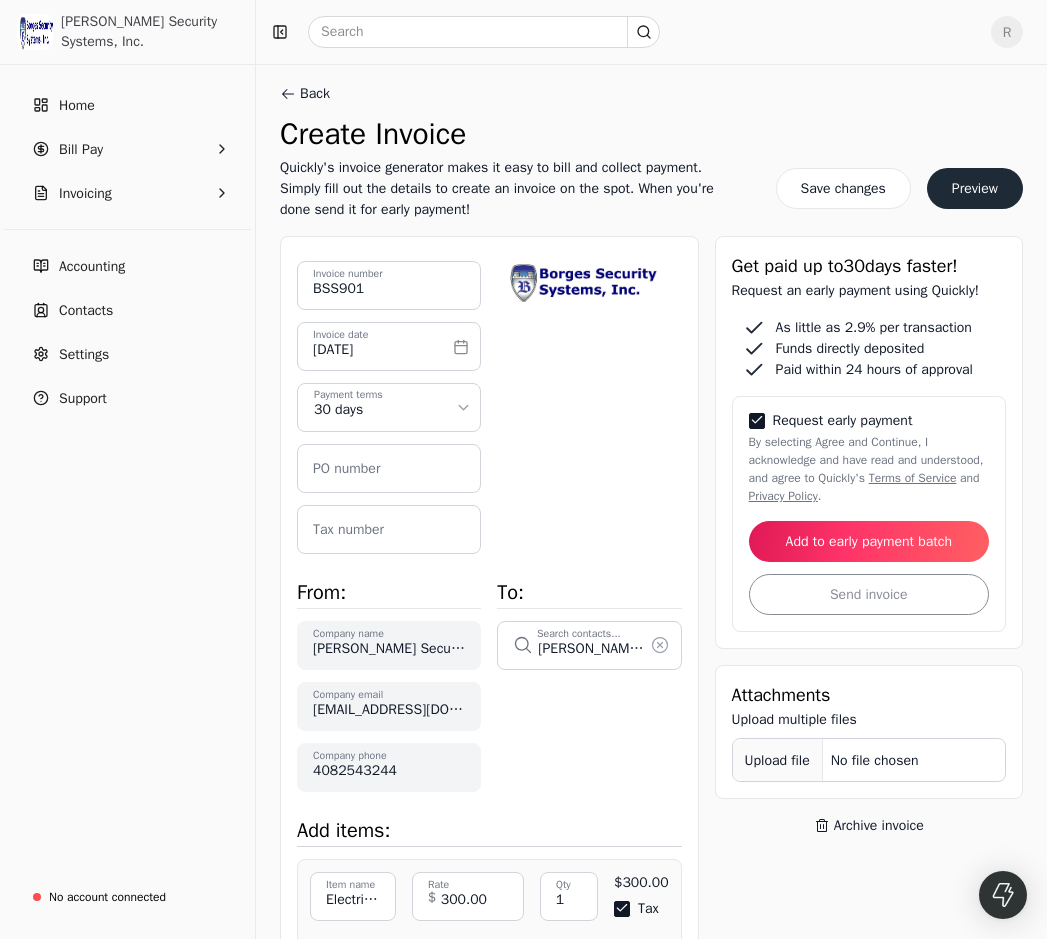 scroll, scrollTop: 0, scrollLeft: 0, axis: both 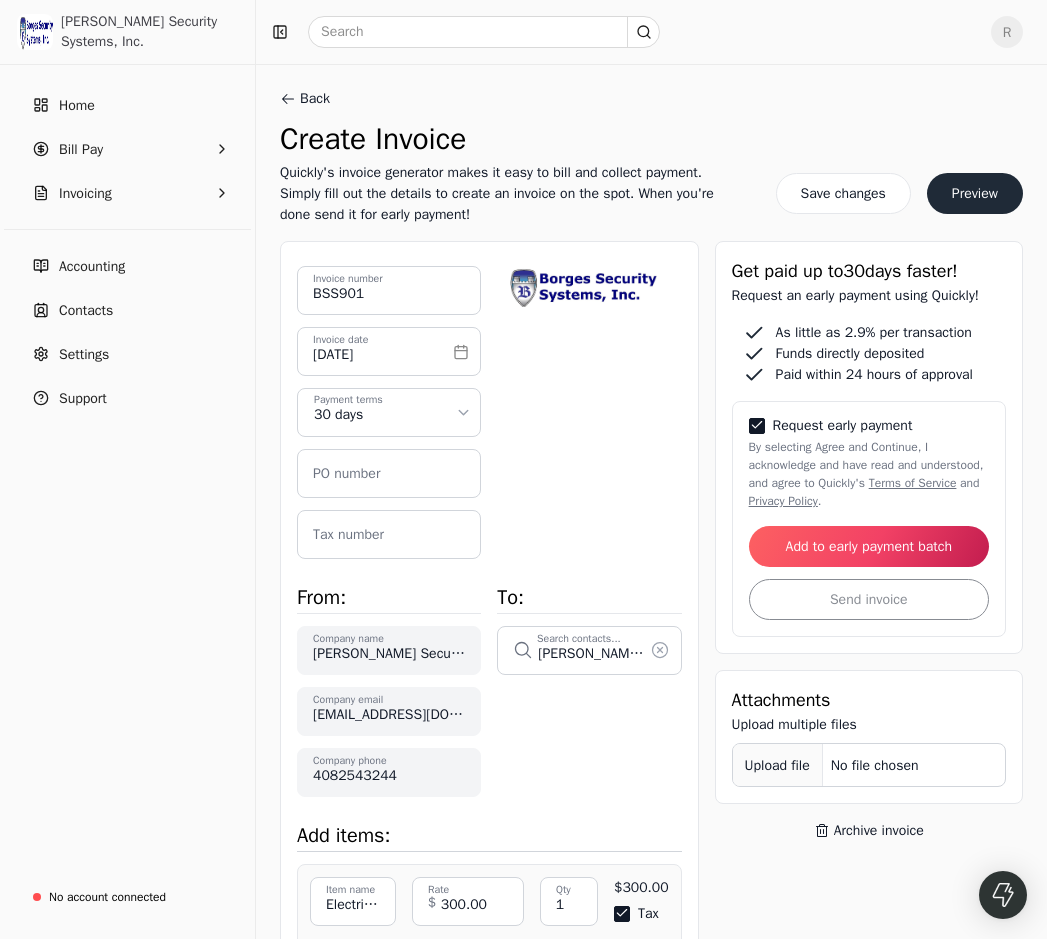 click on "Add to early payment batch" at bounding box center (869, 546) 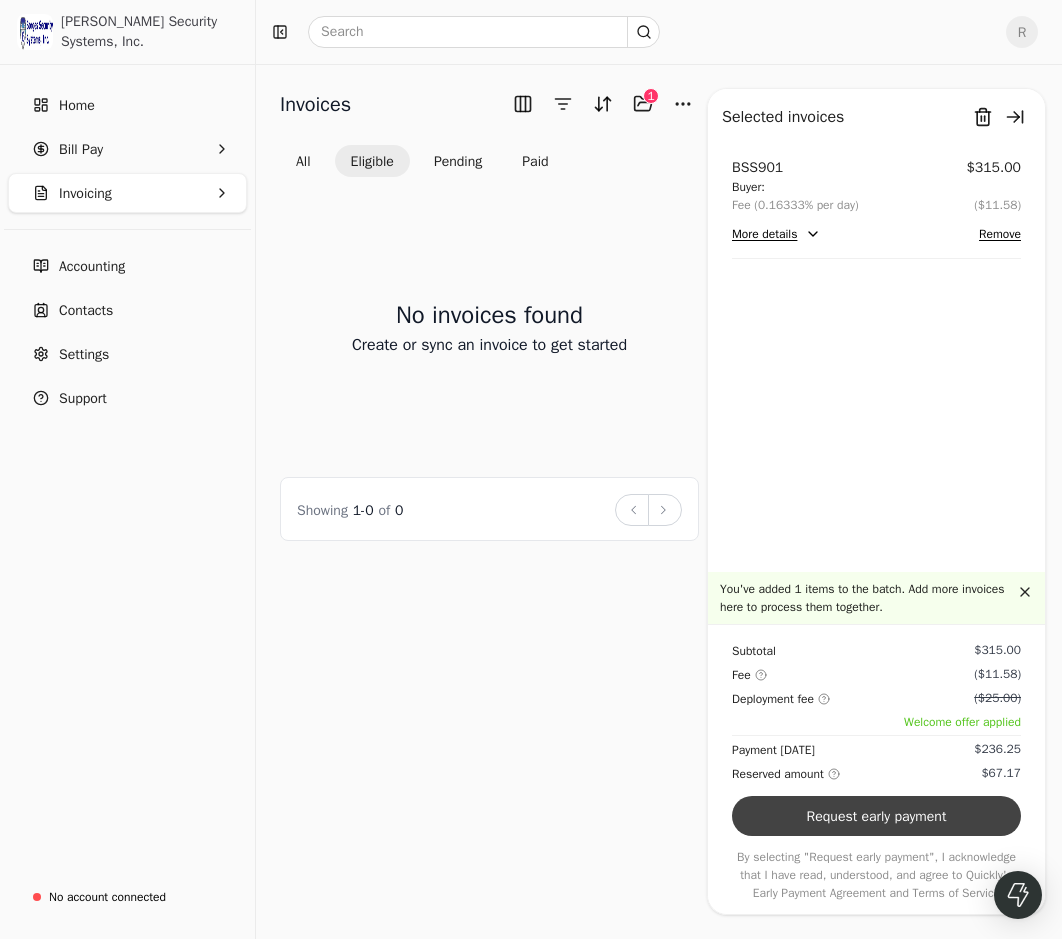 click on "Request early payment" at bounding box center (876, 816) 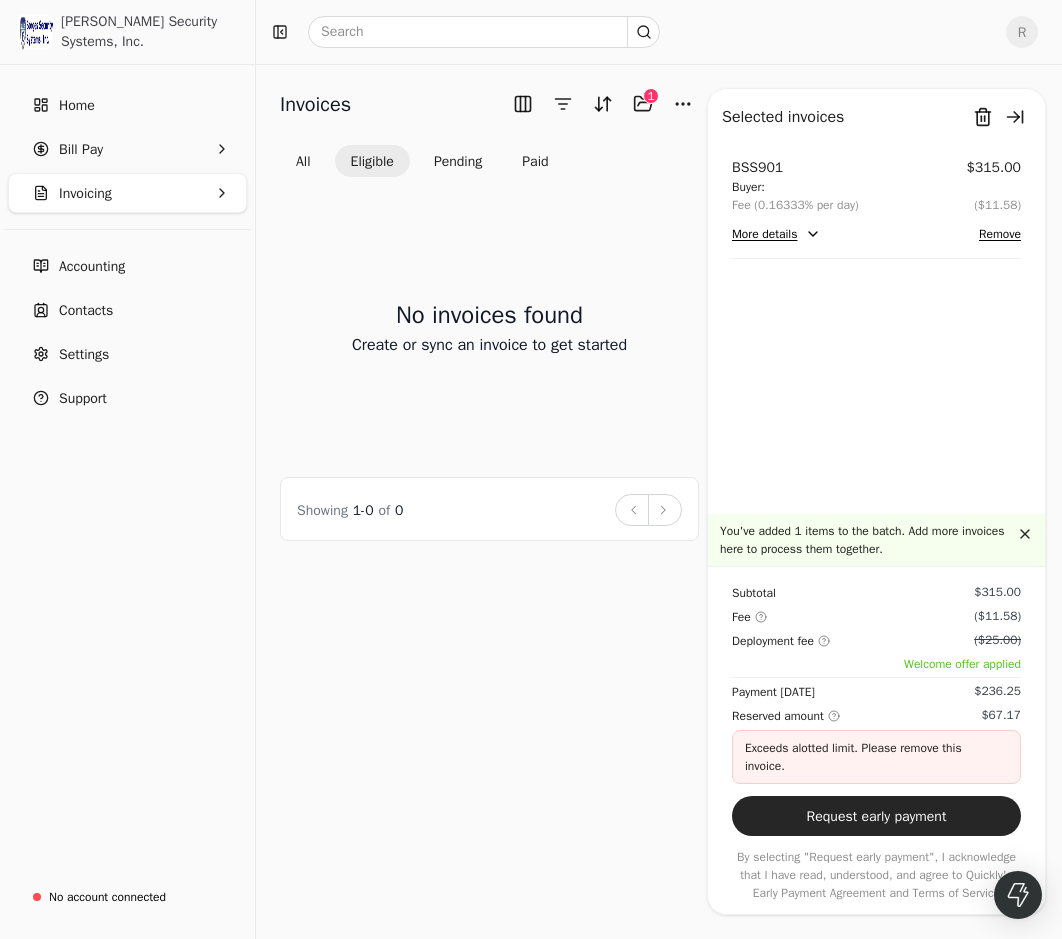click on "More details" at bounding box center [776, 234] 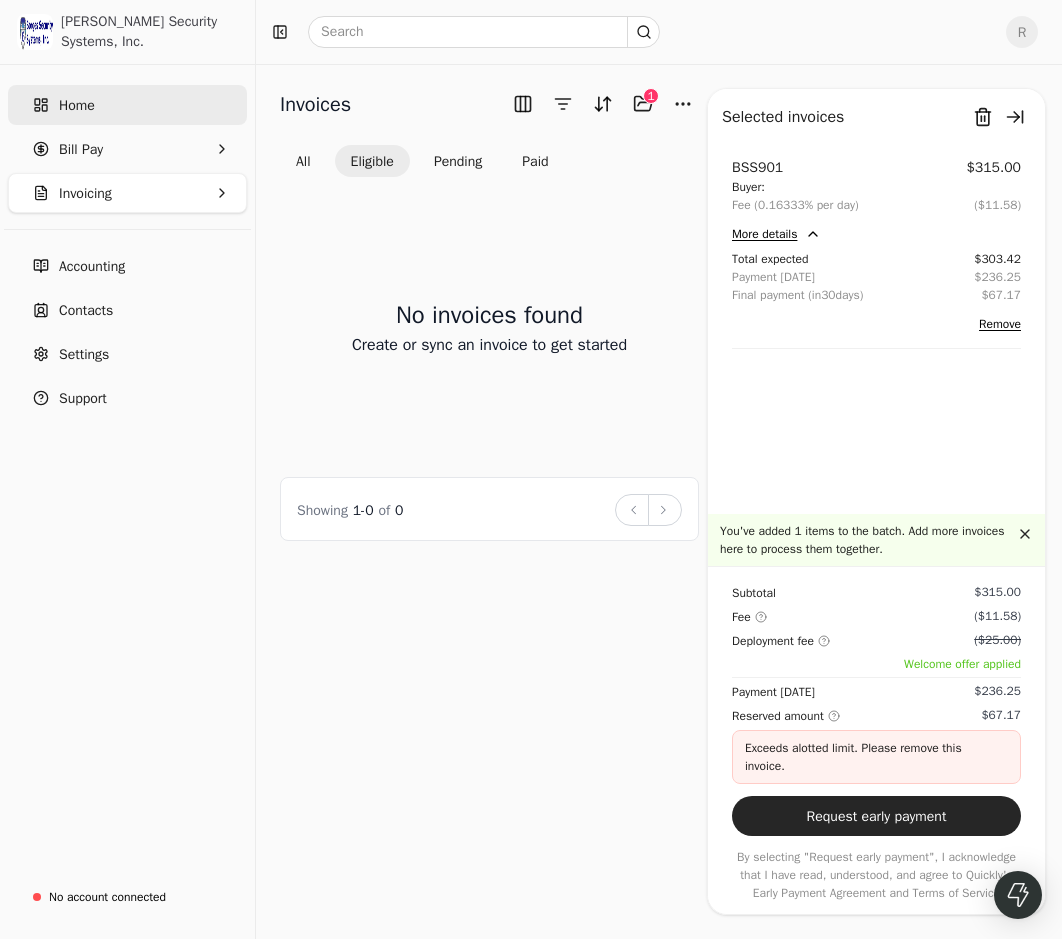 click on "Home" at bounding box center [127, 105] 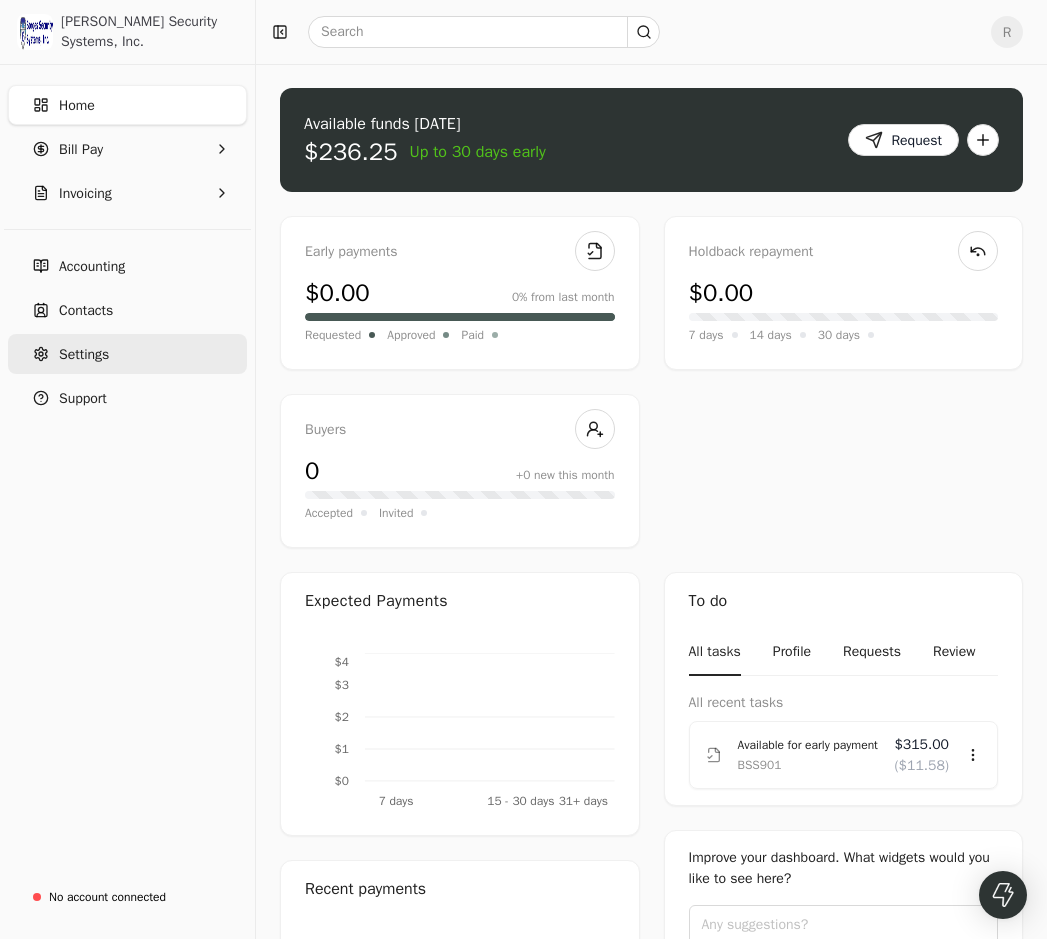 click on "Settings" at bounding box center [127, 354] 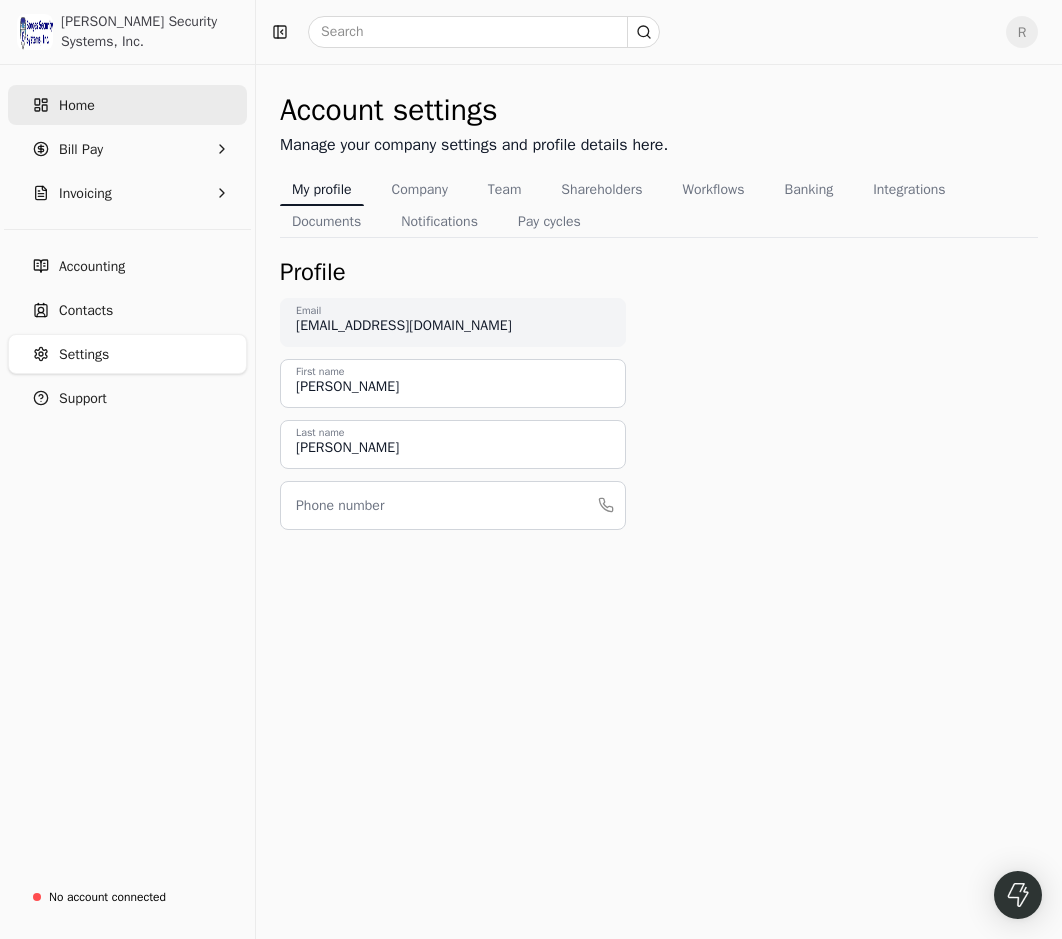 click on "Home" at bounding box center (127, 105) 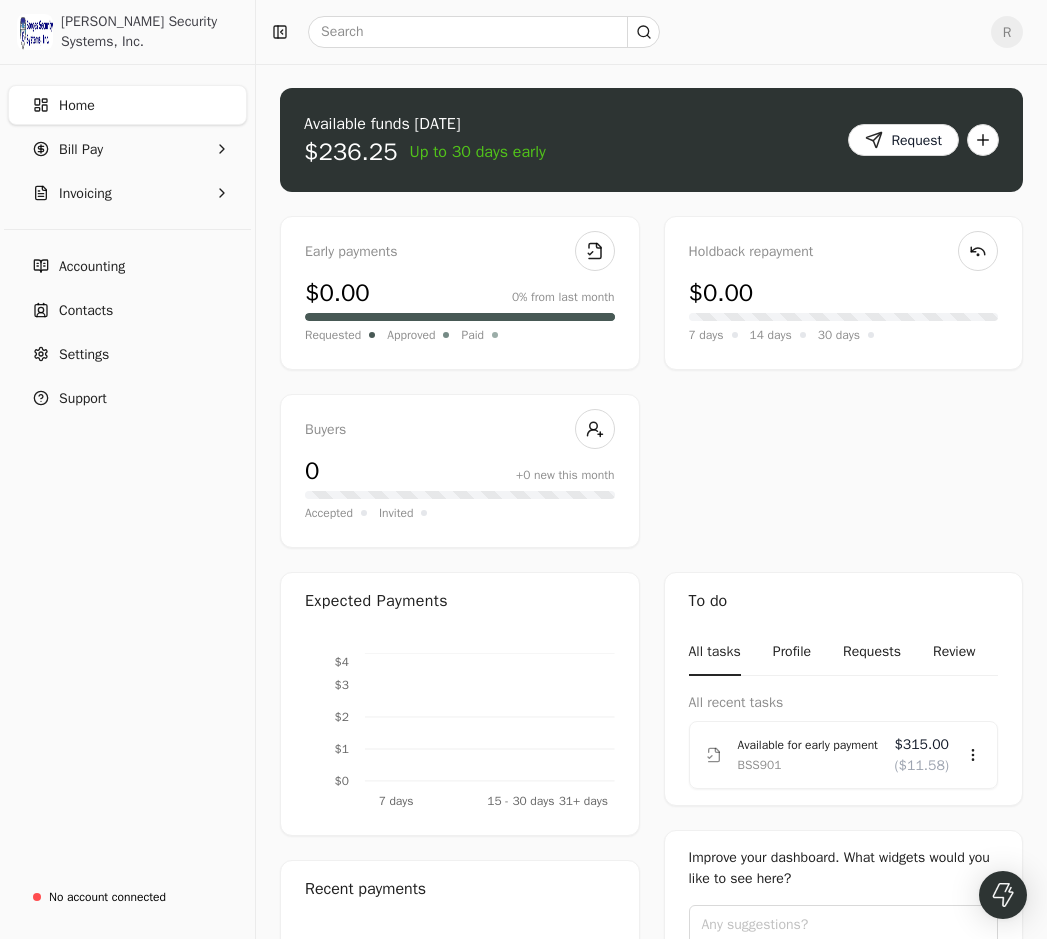 click at bounding box center (983, 140) 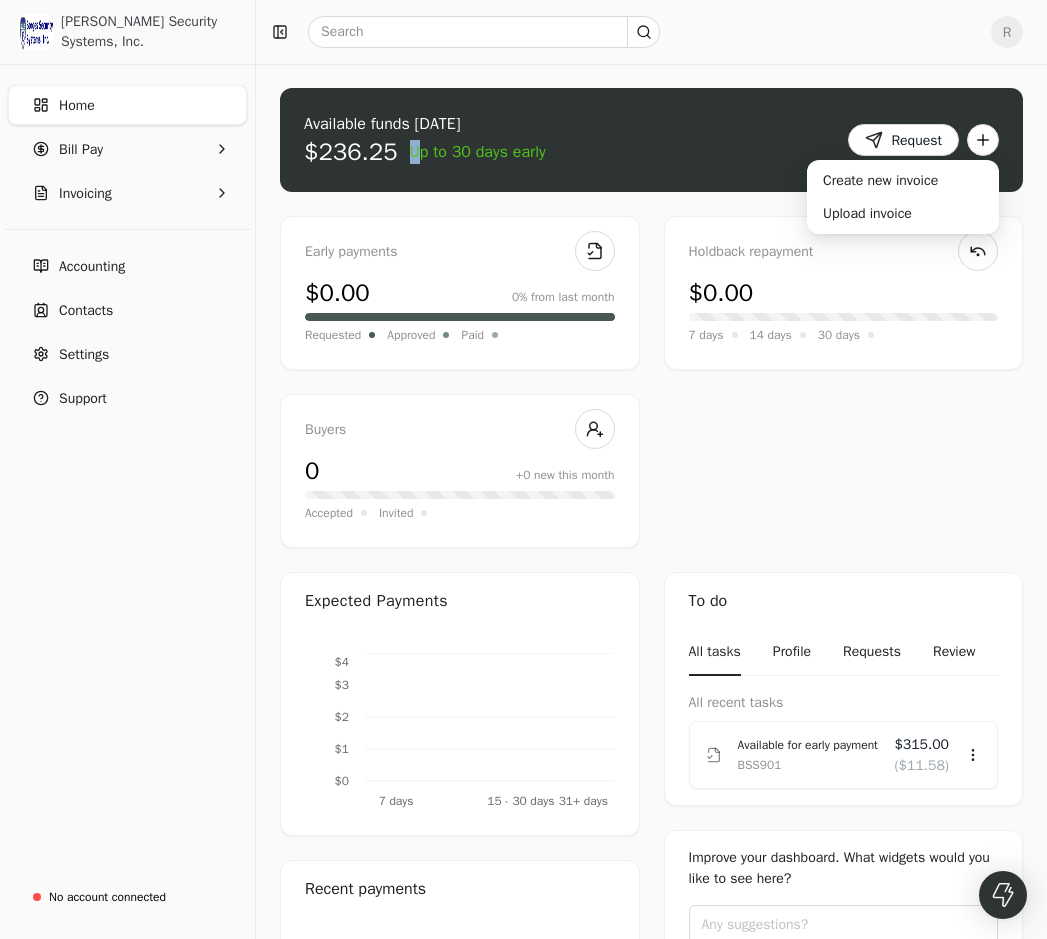 click on "Available funds today $236.25 Up to 30 days early Request" at bounding box center (651, 140) 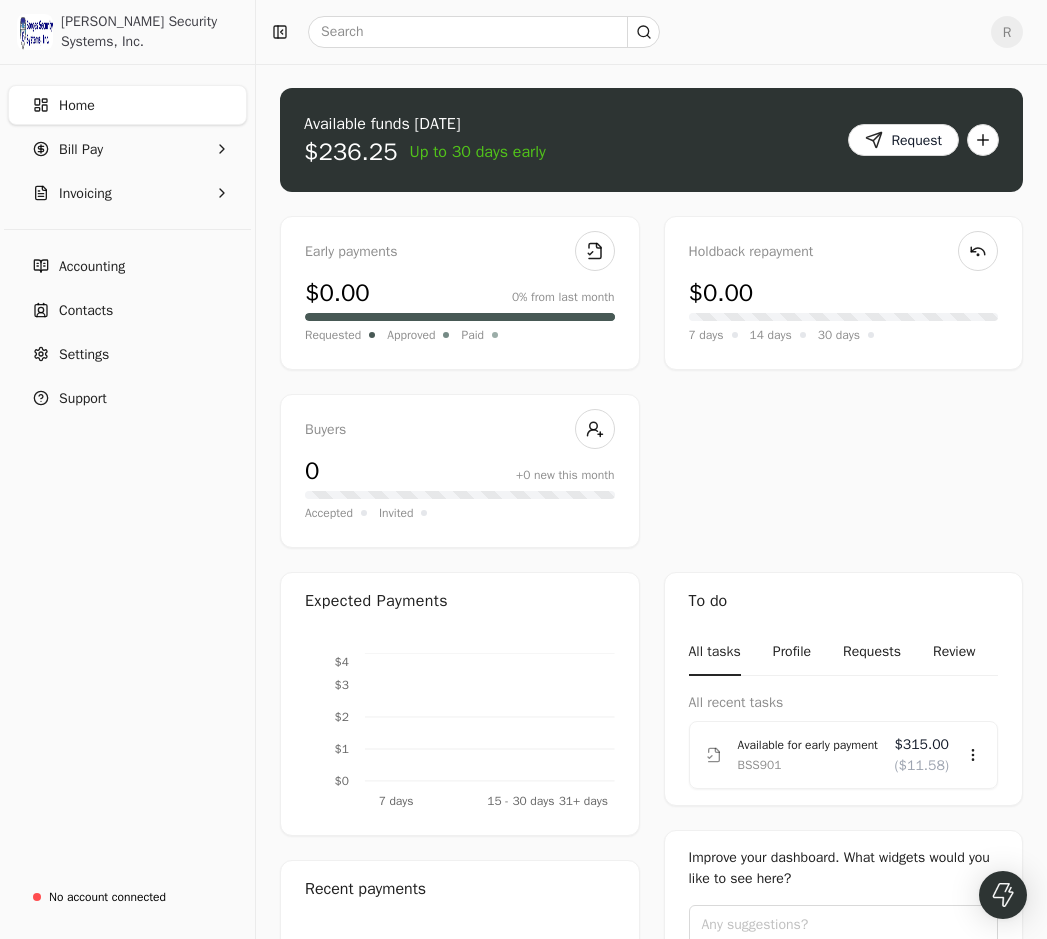 click on "Up to 30 days early" at bounding box center (478, 152) 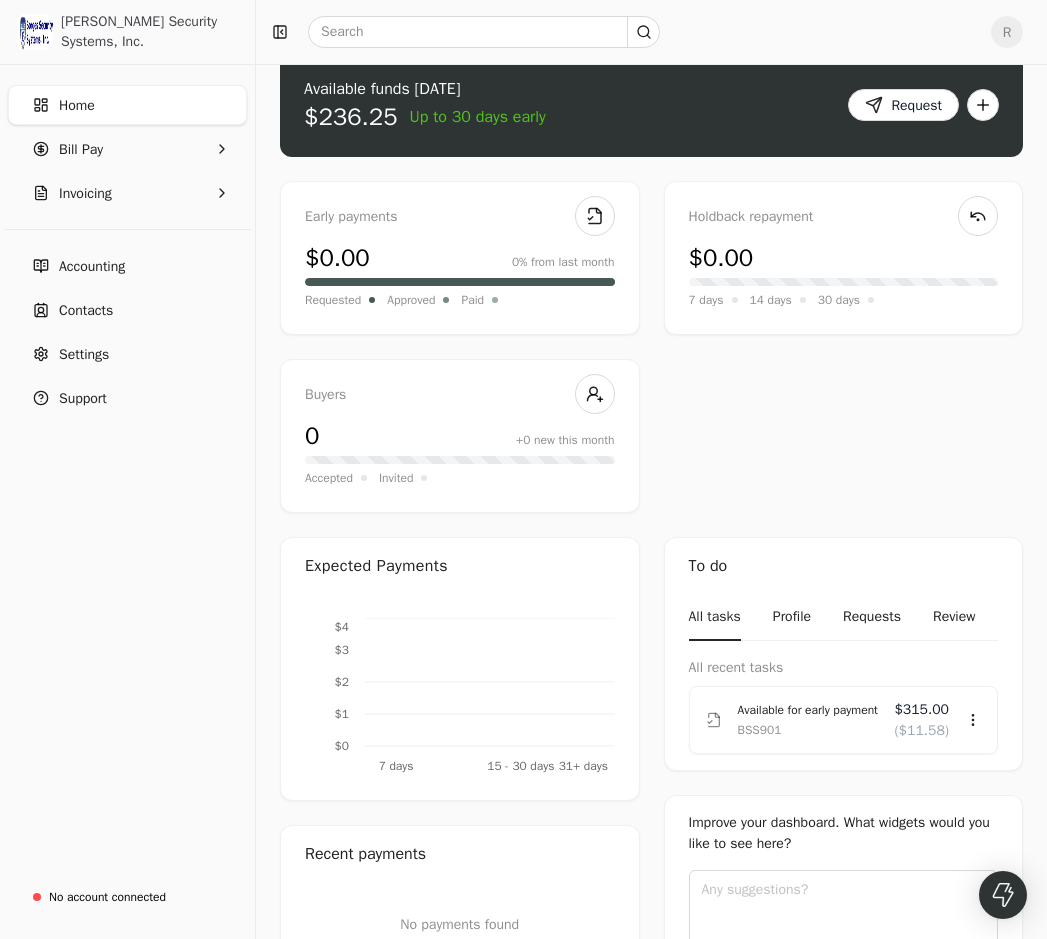 scroll, scrollTop: 0, scrollLeft: 0, axis: both 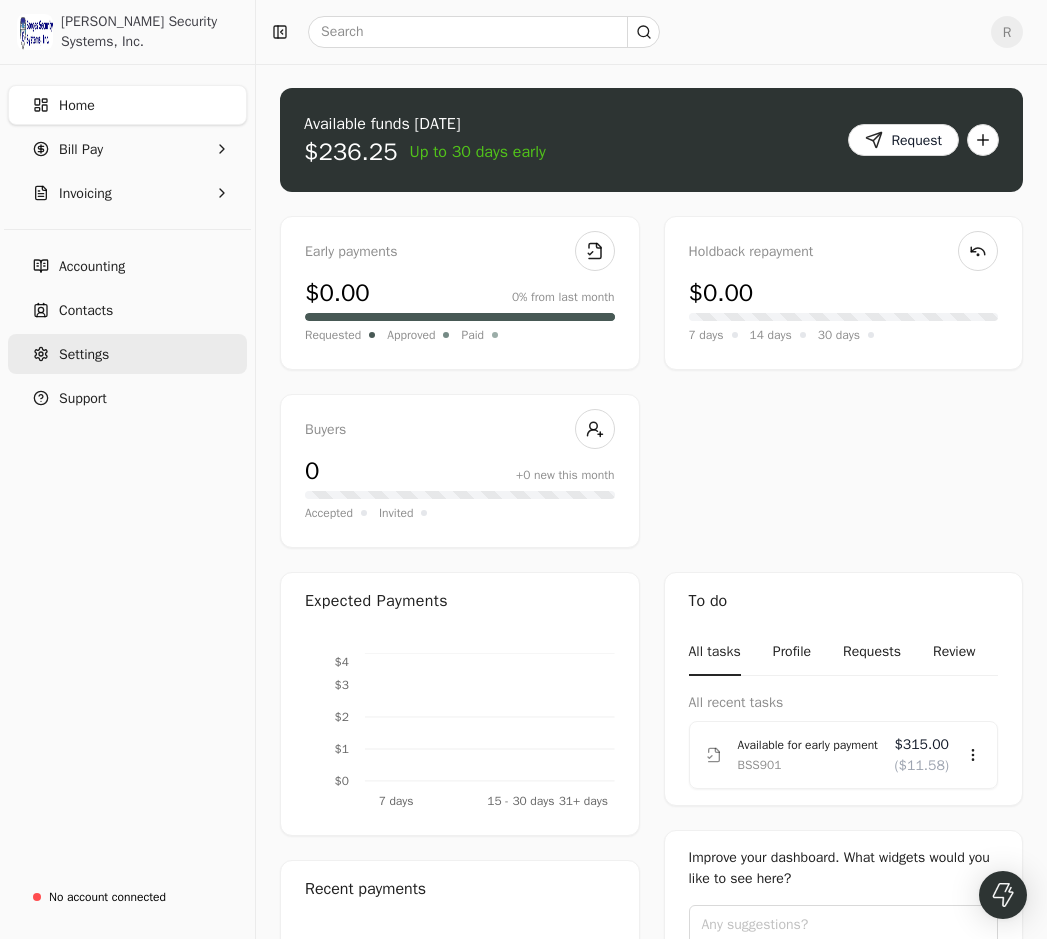 click on "Settings" at bounding box center [127, 354] 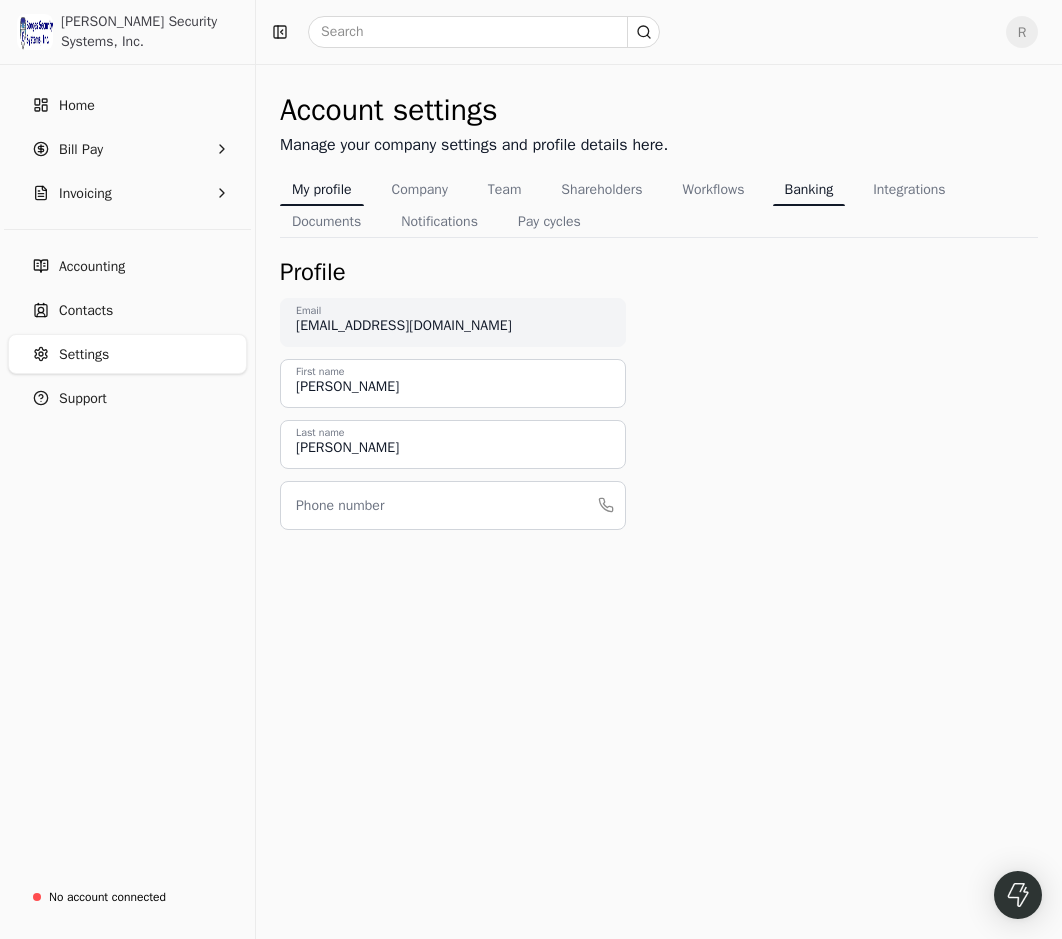 click on "Banking" at bounding box center (809, 189) 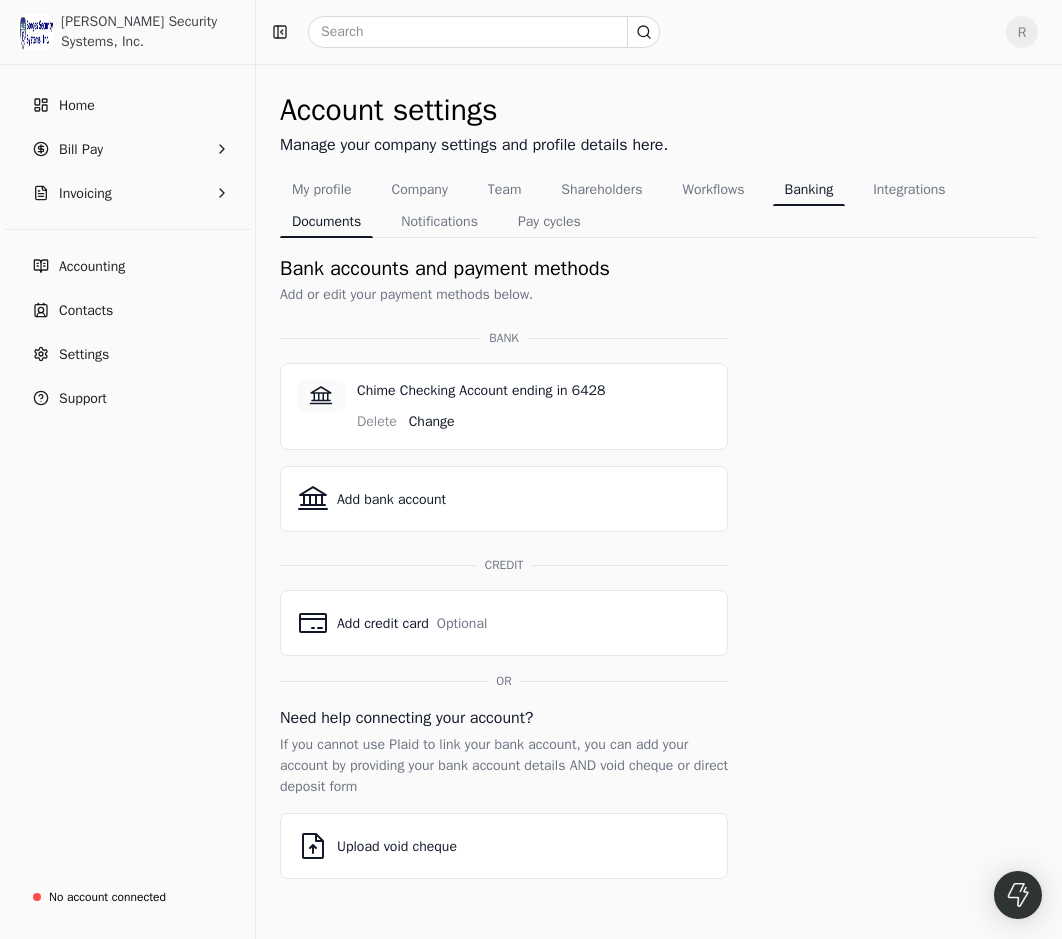 click on "Documents" at bounding box center [326, 221] 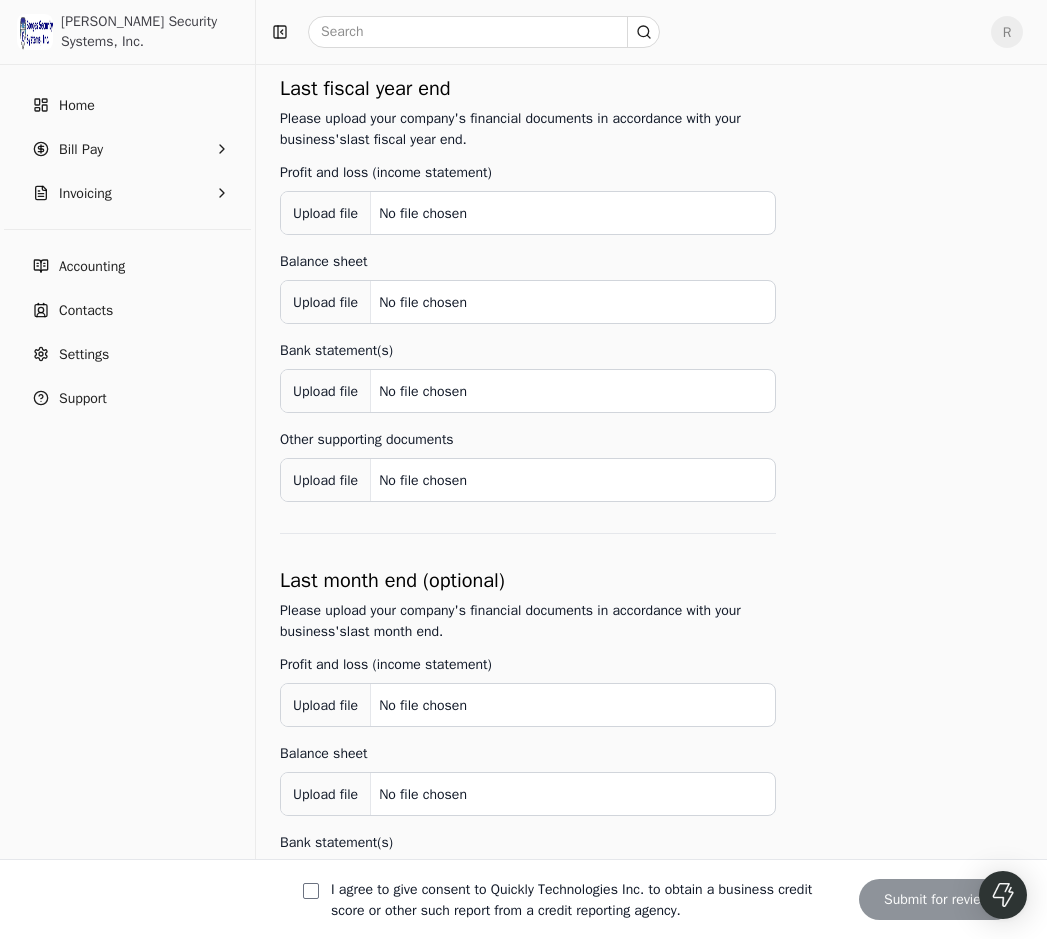 scroll, scrollTop: 0, scrollLeft: 0, axis: both 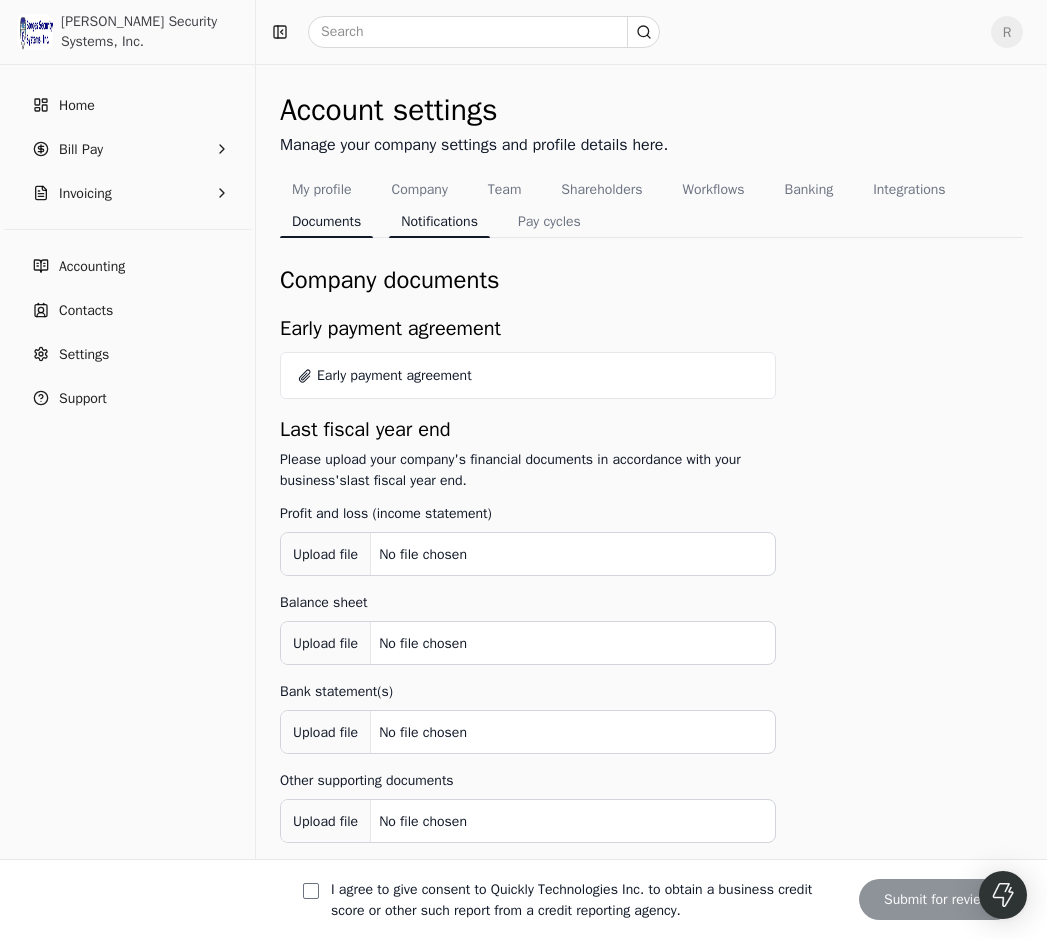 click on "Notifications" at bounding box center (439, 221) 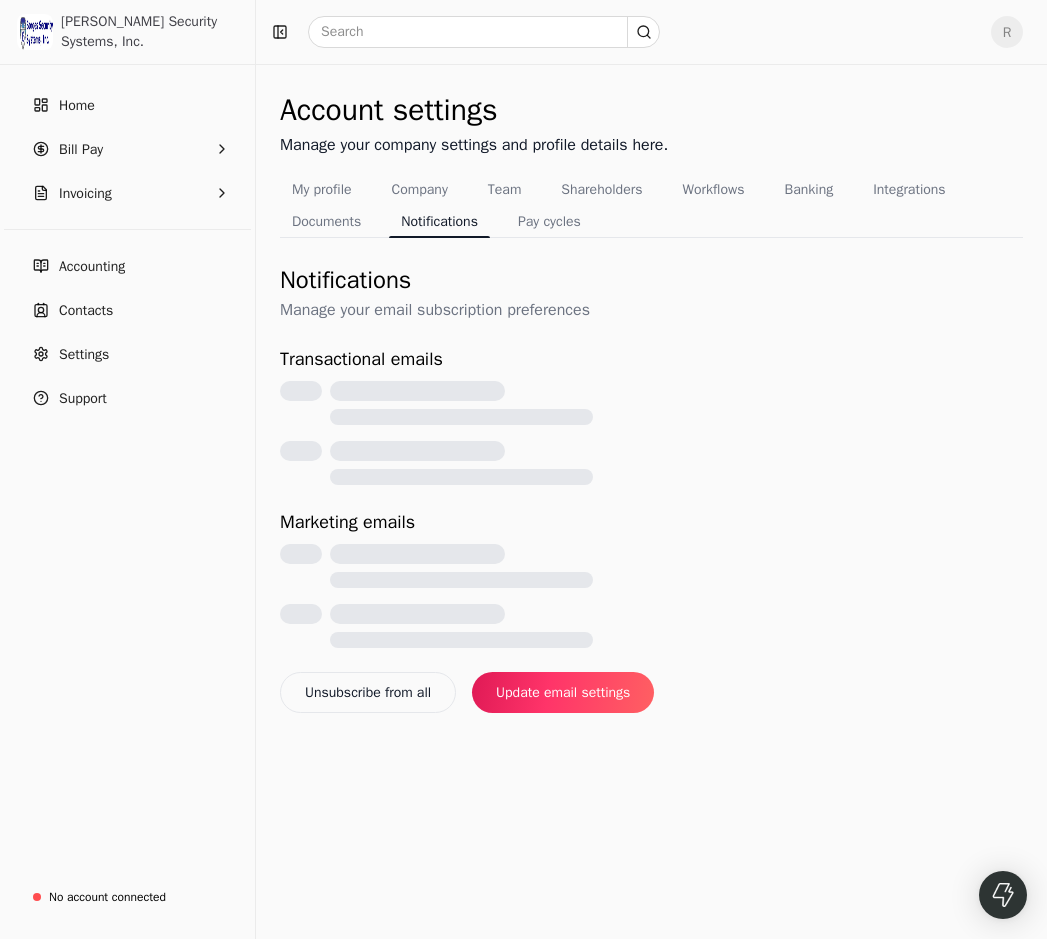 click on "Pay cycles" at bounding box center (549, 221) 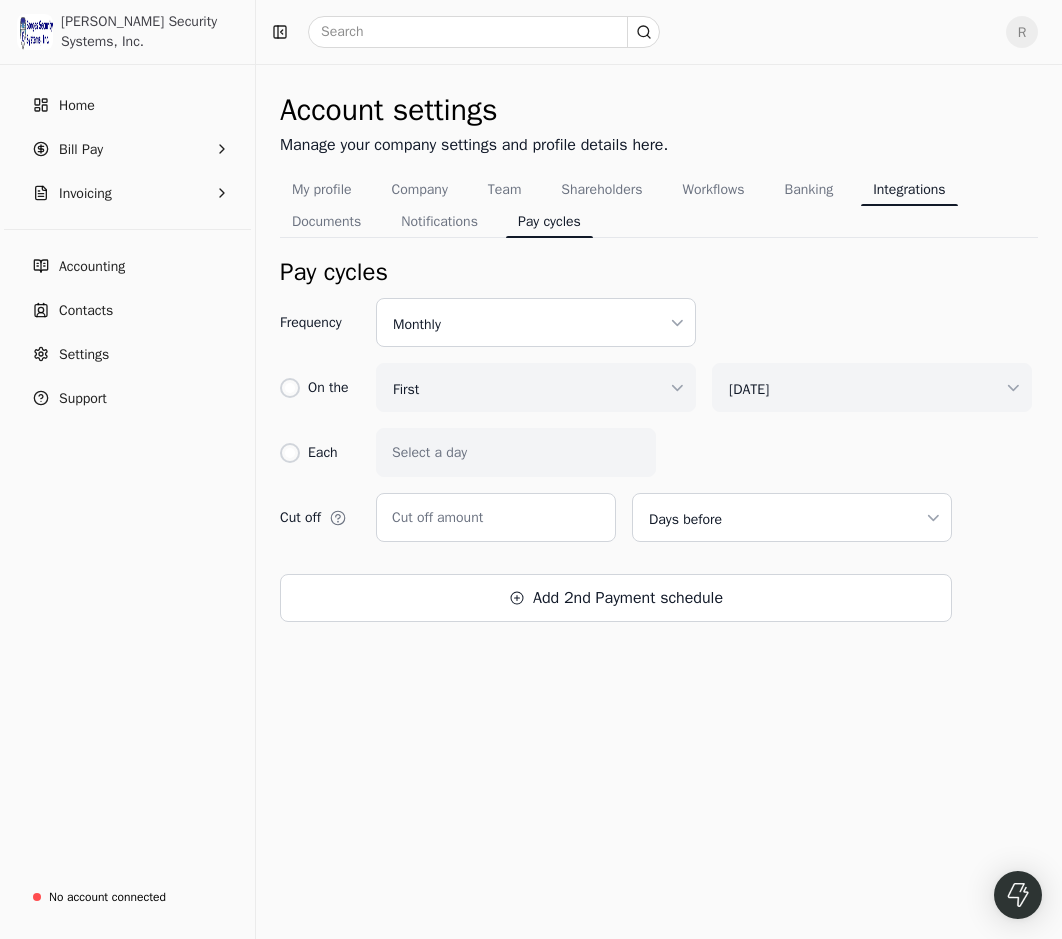 click on "Integrations" at bounding box center (909, 189) 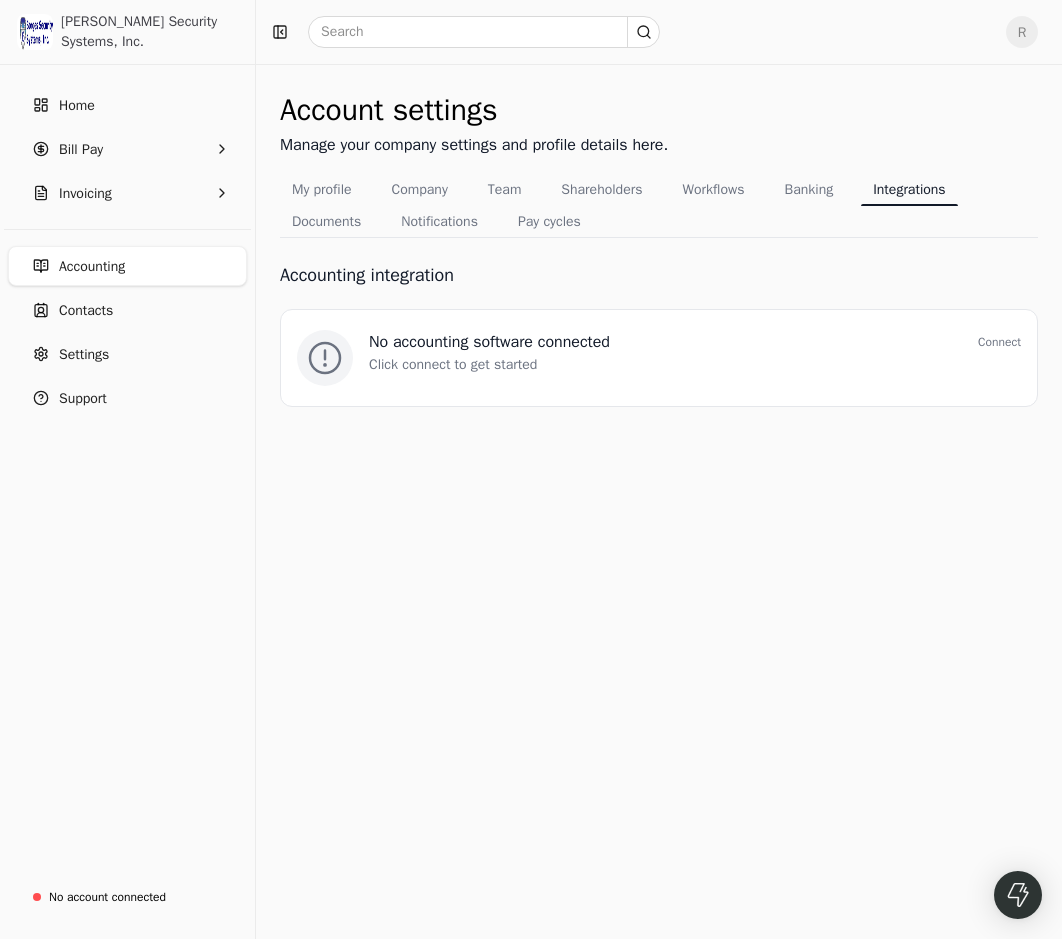 click on "Account settings Manage your company settings and profile details here." at bounding box center [659, 130] 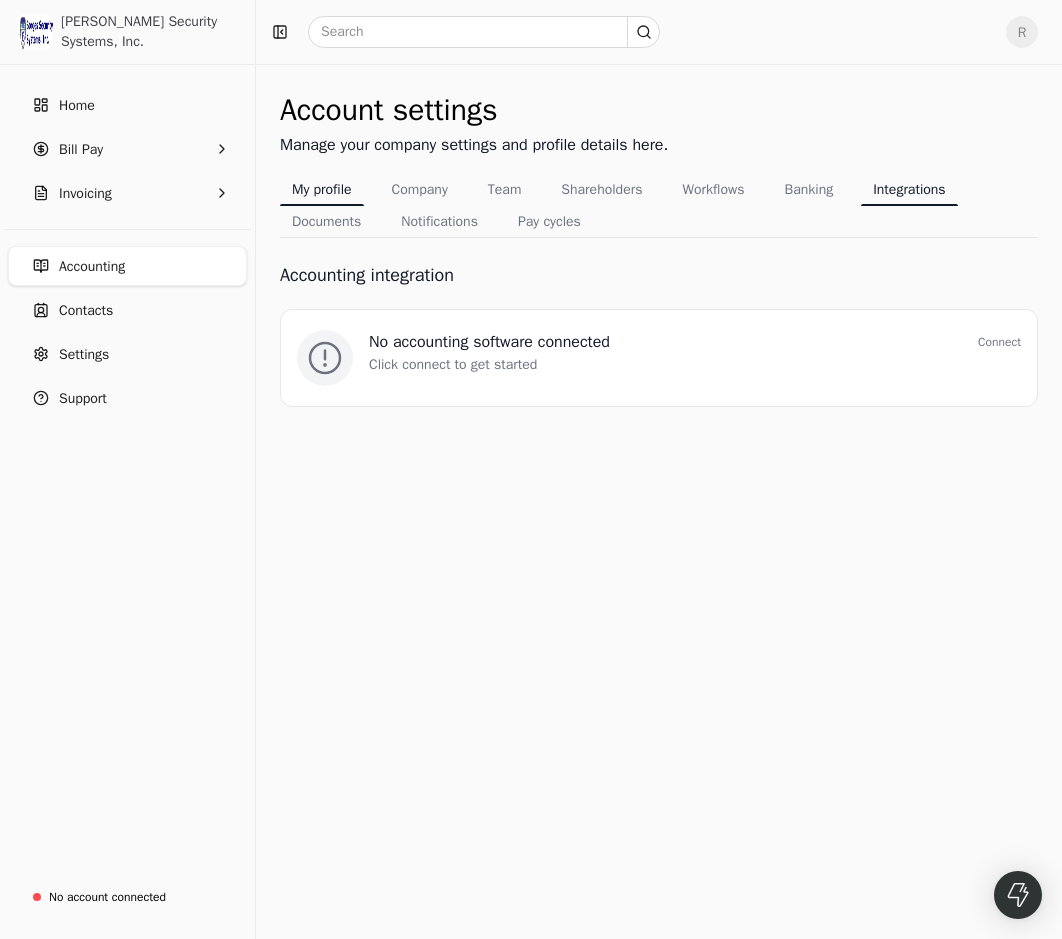 click on "My profile" at bounding box center (322, 189) 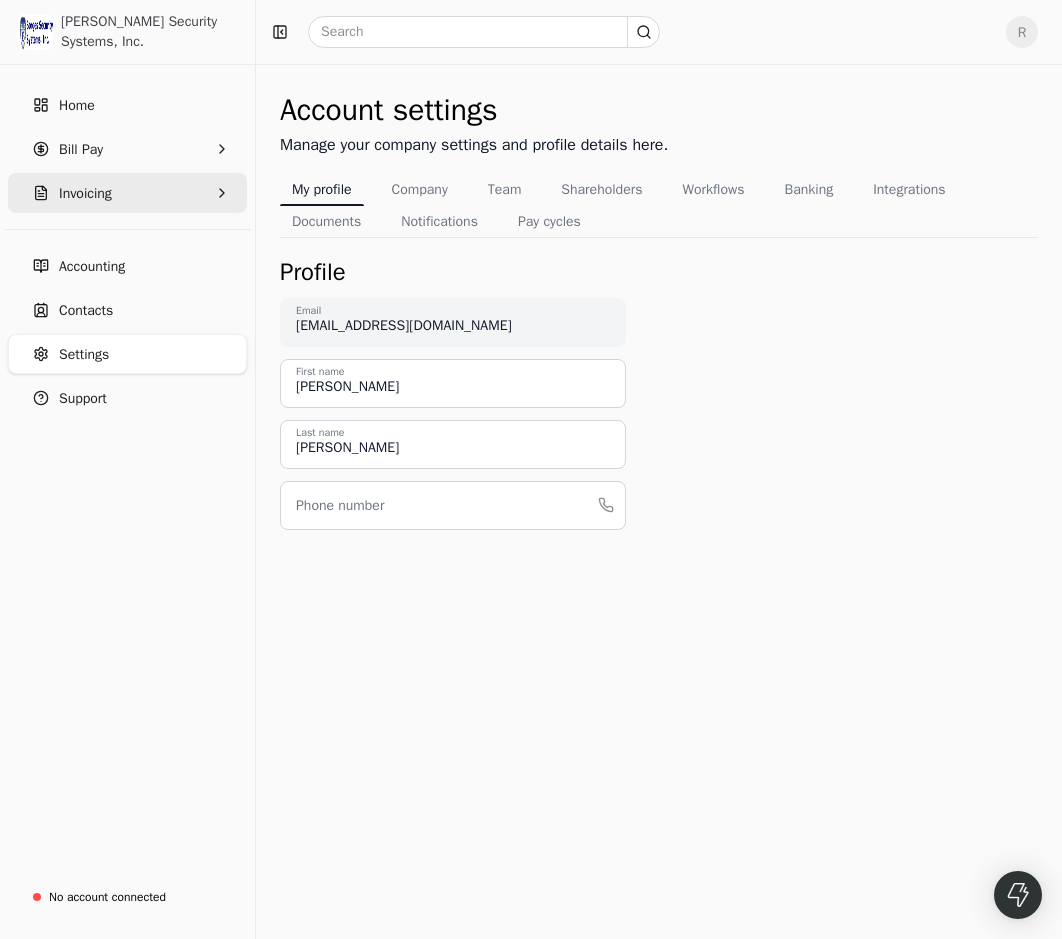 click on "Invoicing" at bounding box center [127, 193] 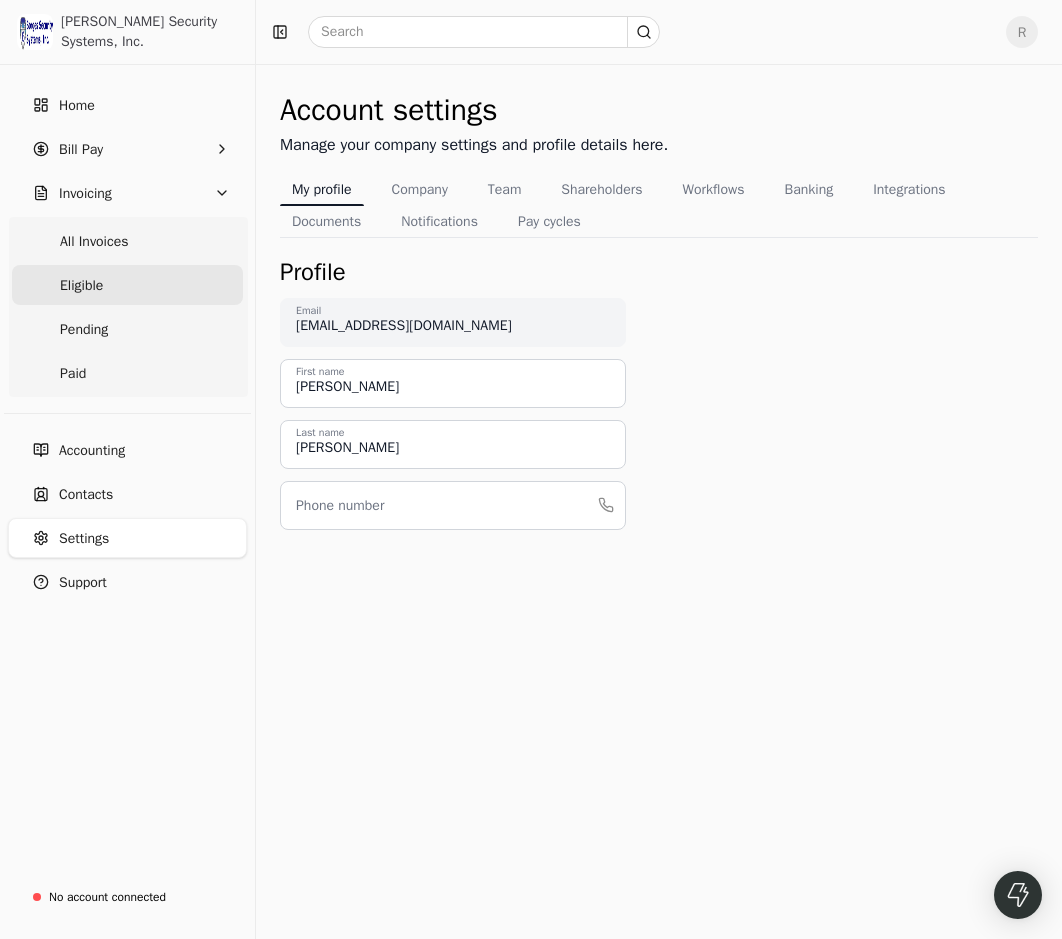 click on "Eligible" at bounding box center [127, 285] 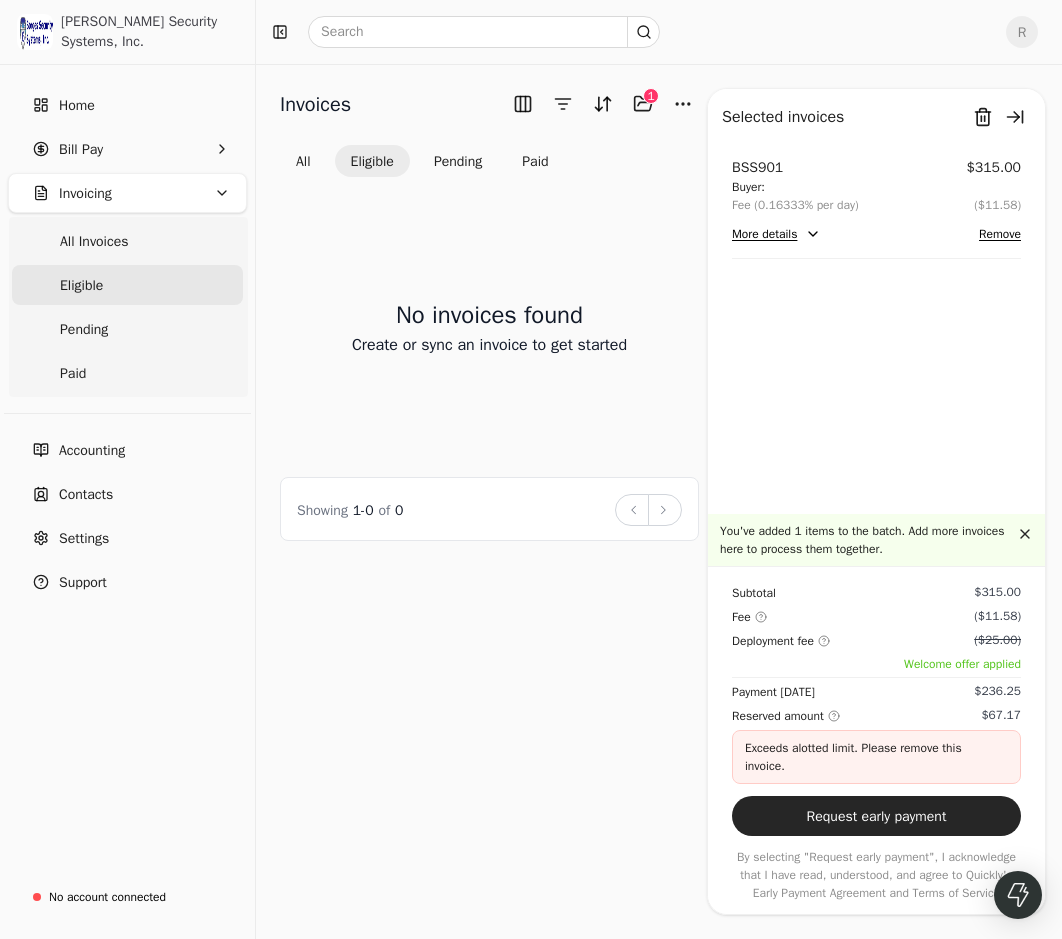 click on "More details" at bounding box center [776, 234] 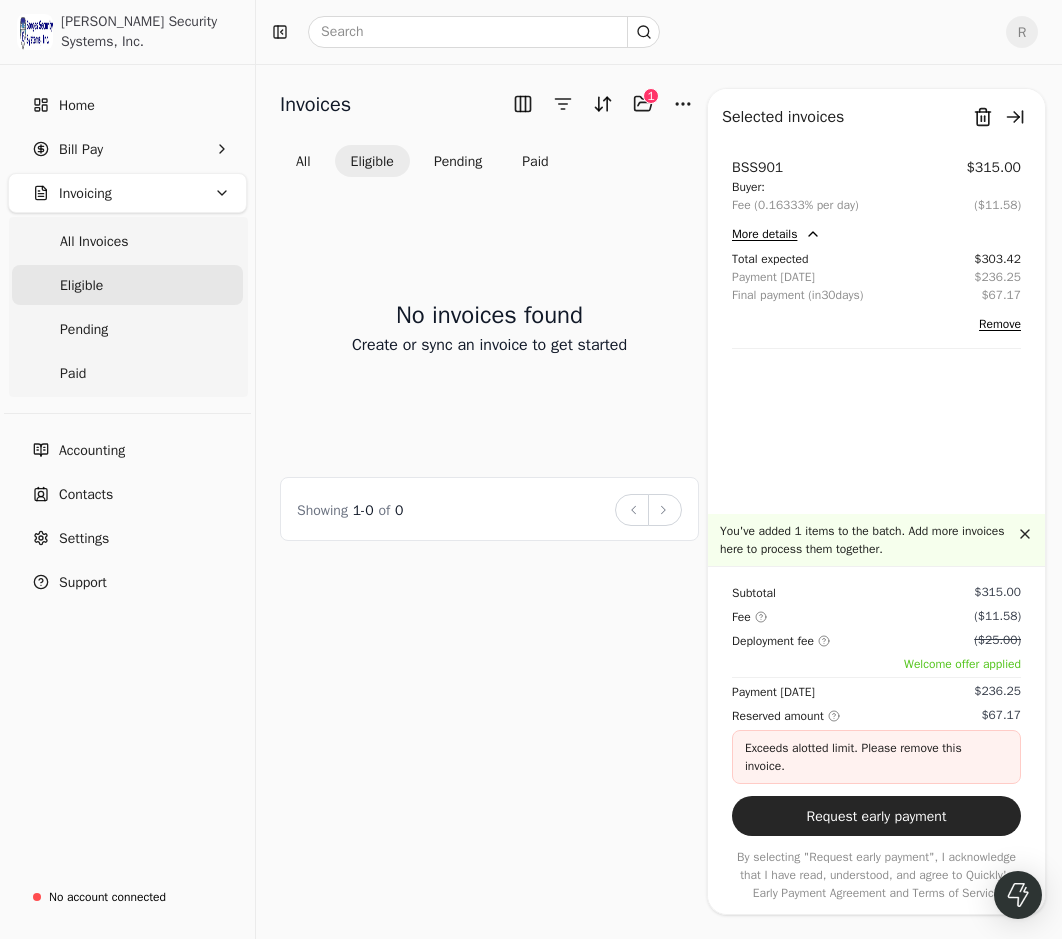 click on "Remove" at bounding box center (1000, 324) 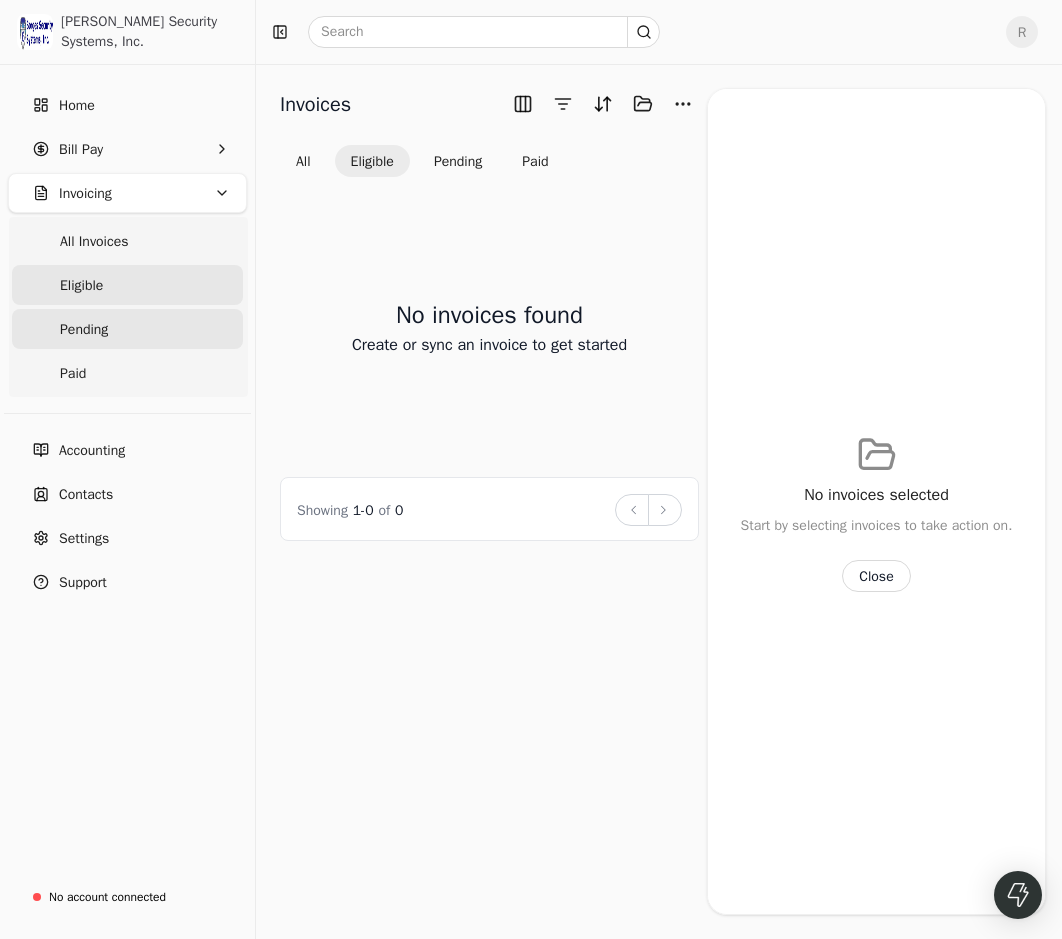click on "Pending" at bounding box center (127, 329) 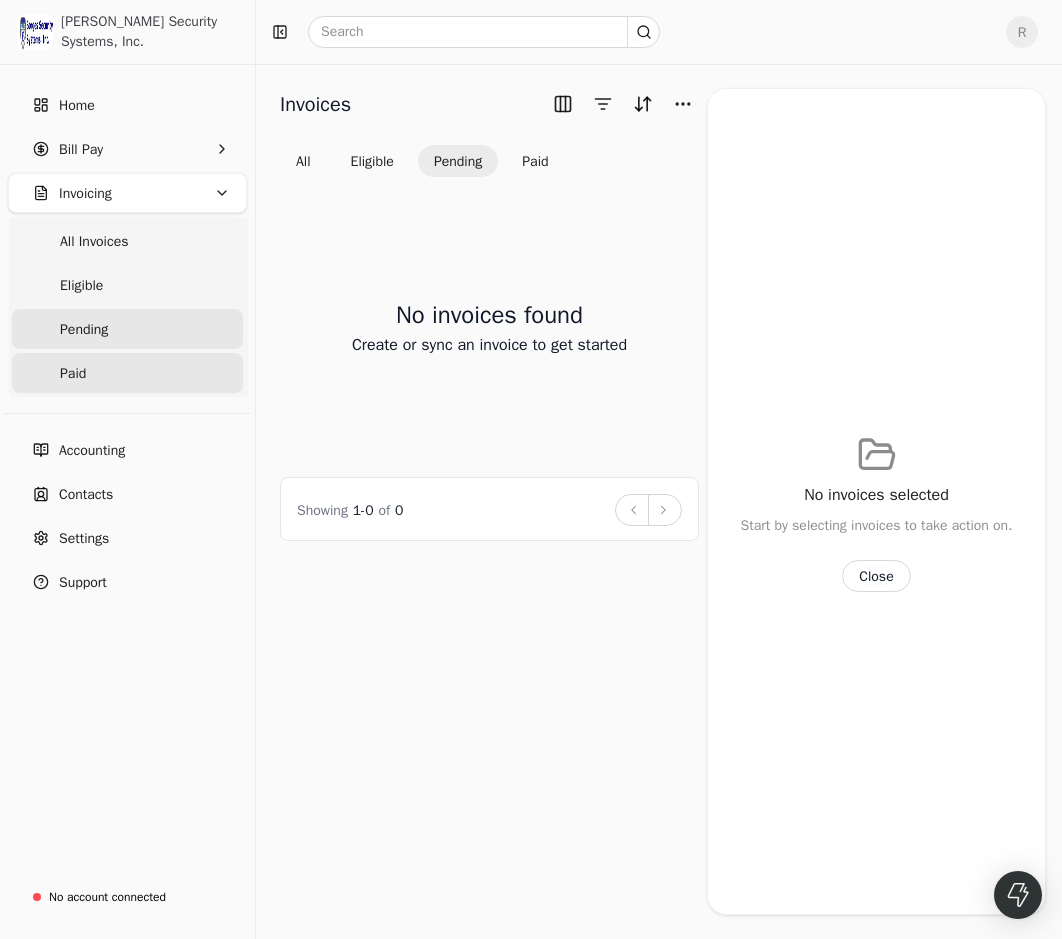 click on "Paid" at bounding box center (127, 373) 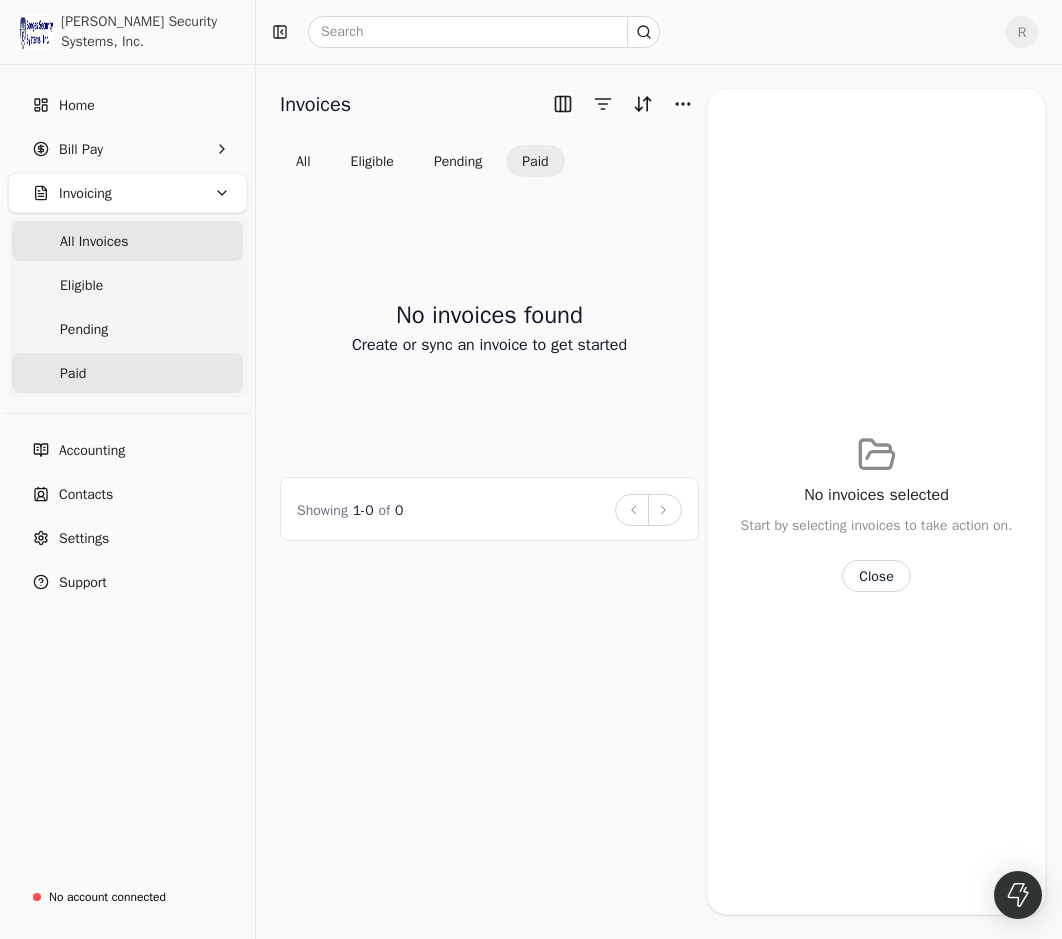 click on "All Invoices" at bounding box center (127, 241) 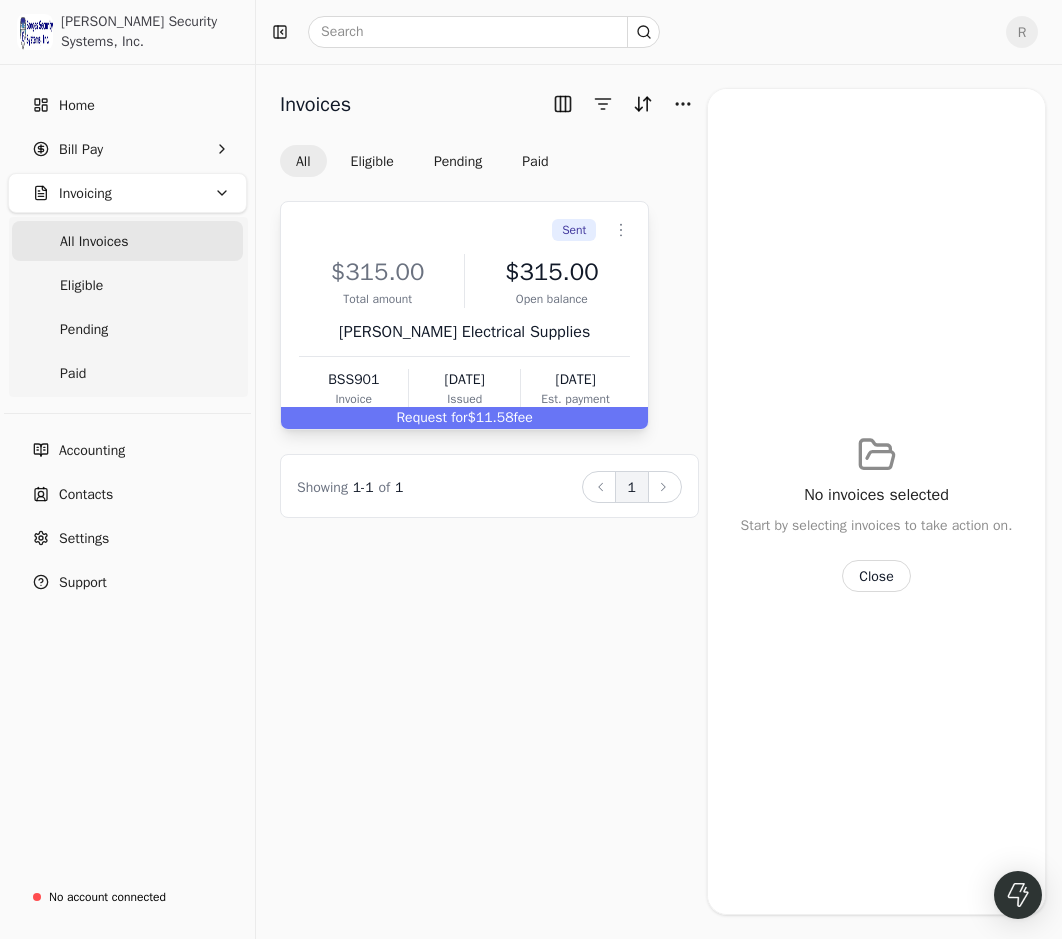 click on "$315.00" at bounding box center [551, 272] 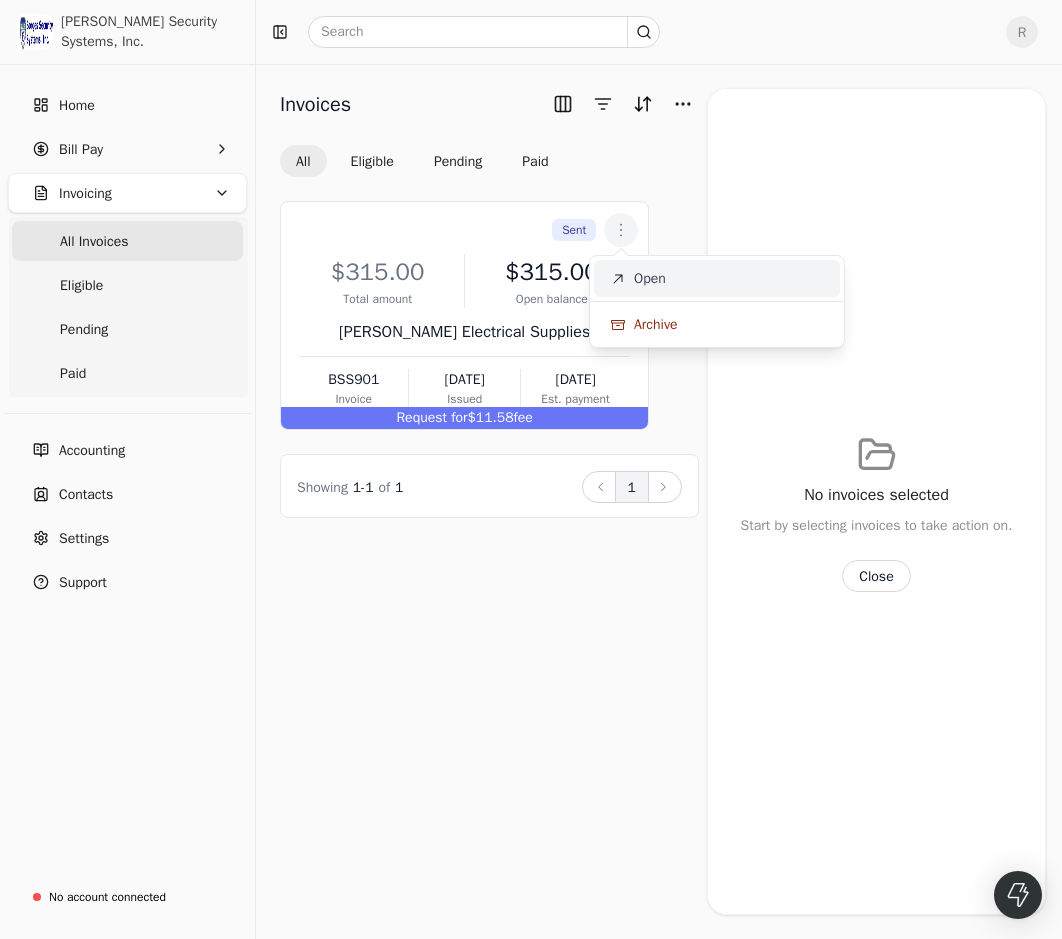 click 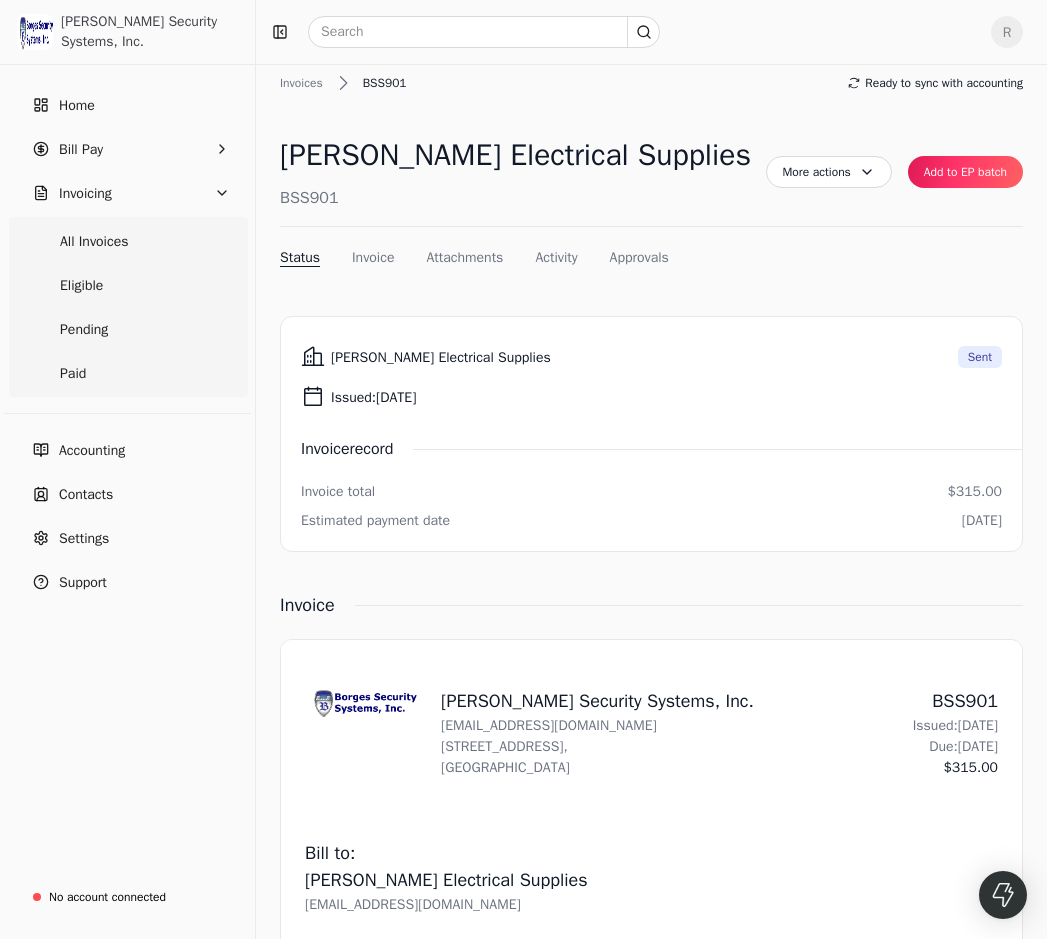 scroll, scrollTop: 0, scrollLeft: 0, axis: both 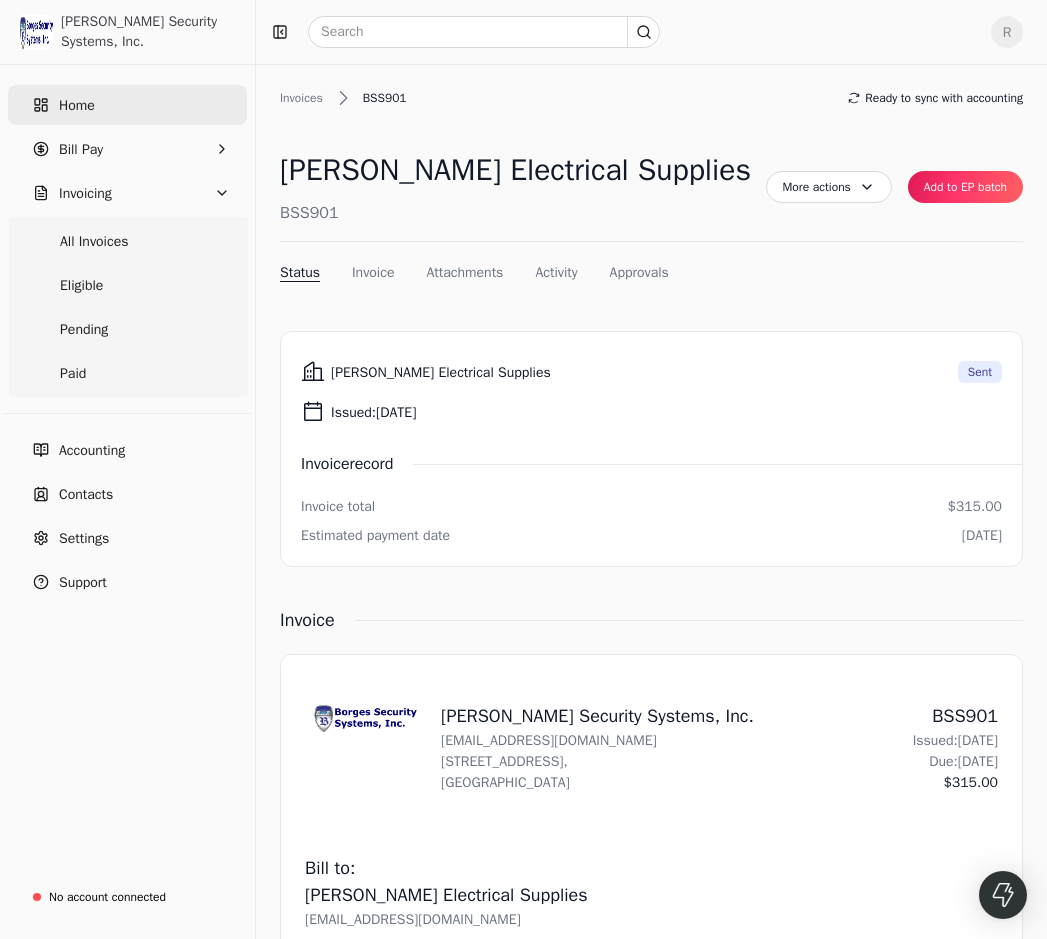 click on "Home" at bounding box center (127, 105) 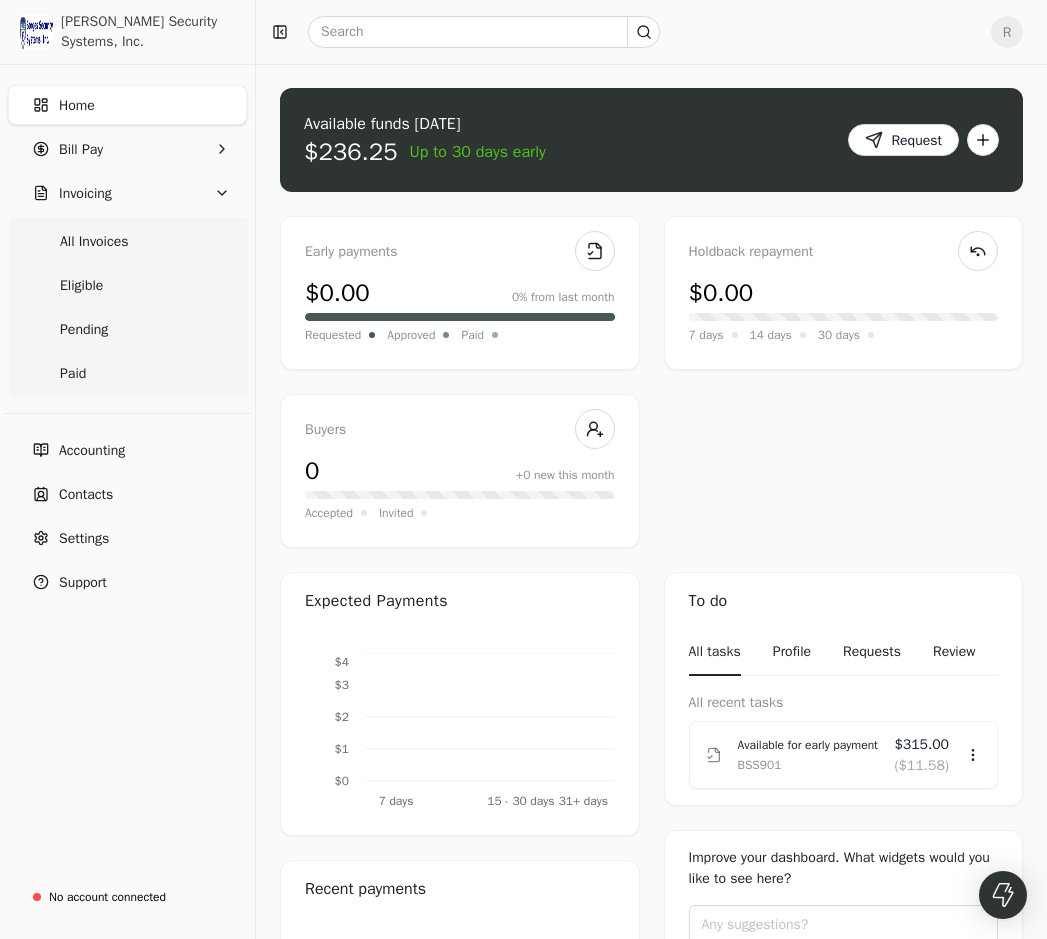 click at bounding box center (983, 140) 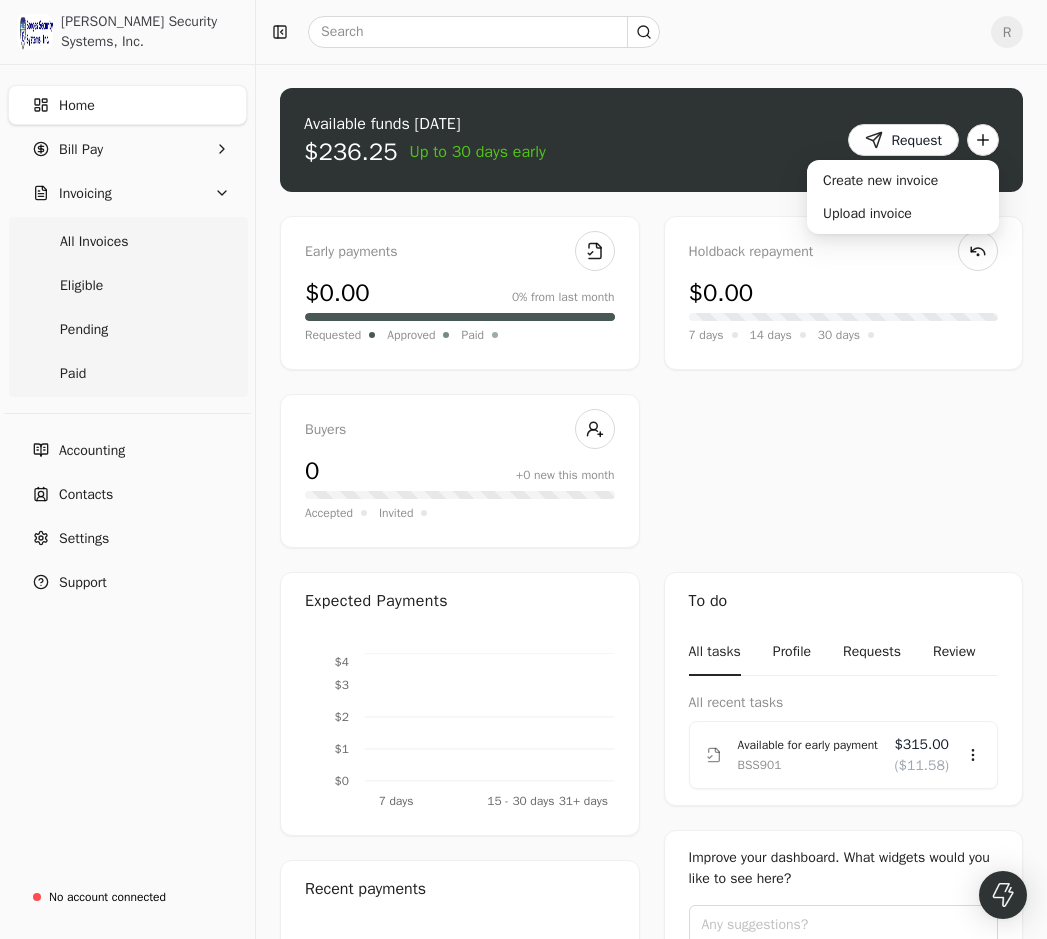 click on "Upload file: Drag your invoice here to upload or browse for files Available funds today $236.25 Up to 30 days early Request Early payments $0.00 0% from last month Requested Approved Paid Holdback repayment $0.00 7 days 14 days 30 days Buyers 0 +0 new this month Accepted Invited Expected Payments 7 days 15 - 30 days 31+ days $0 $1 $2 $3 $4 Recent payments No payments found To do All tasks Profile Requests Review All recent tasks Available for early payment BSS901 $315.00 ($11.58) Available for early payment BSS901 $315.00 ($11.58) Improve your dashboard. What widgets would you like to see here? Suggest widget" at bounding box center (651, 573) 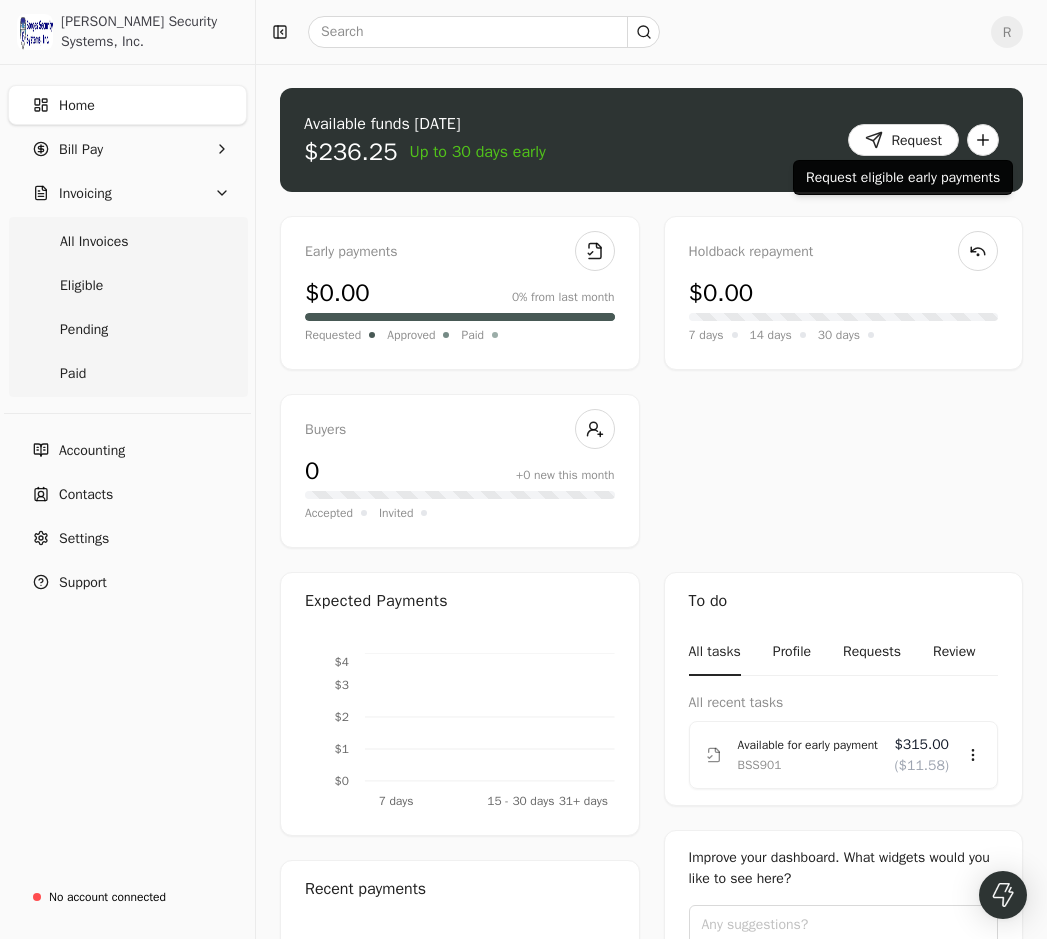 click on "Request" at bounding box center [903, 140] 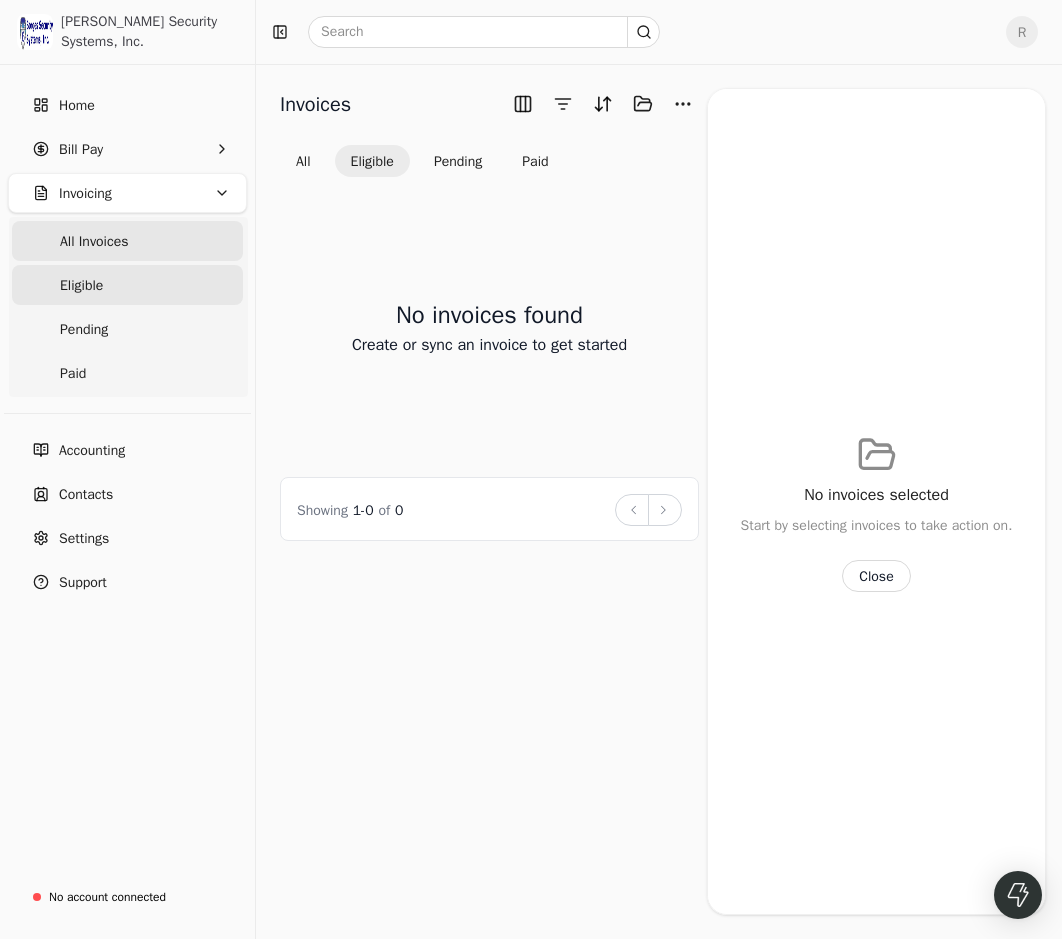 click on "All Invoices" at bounding box center (94, 241) 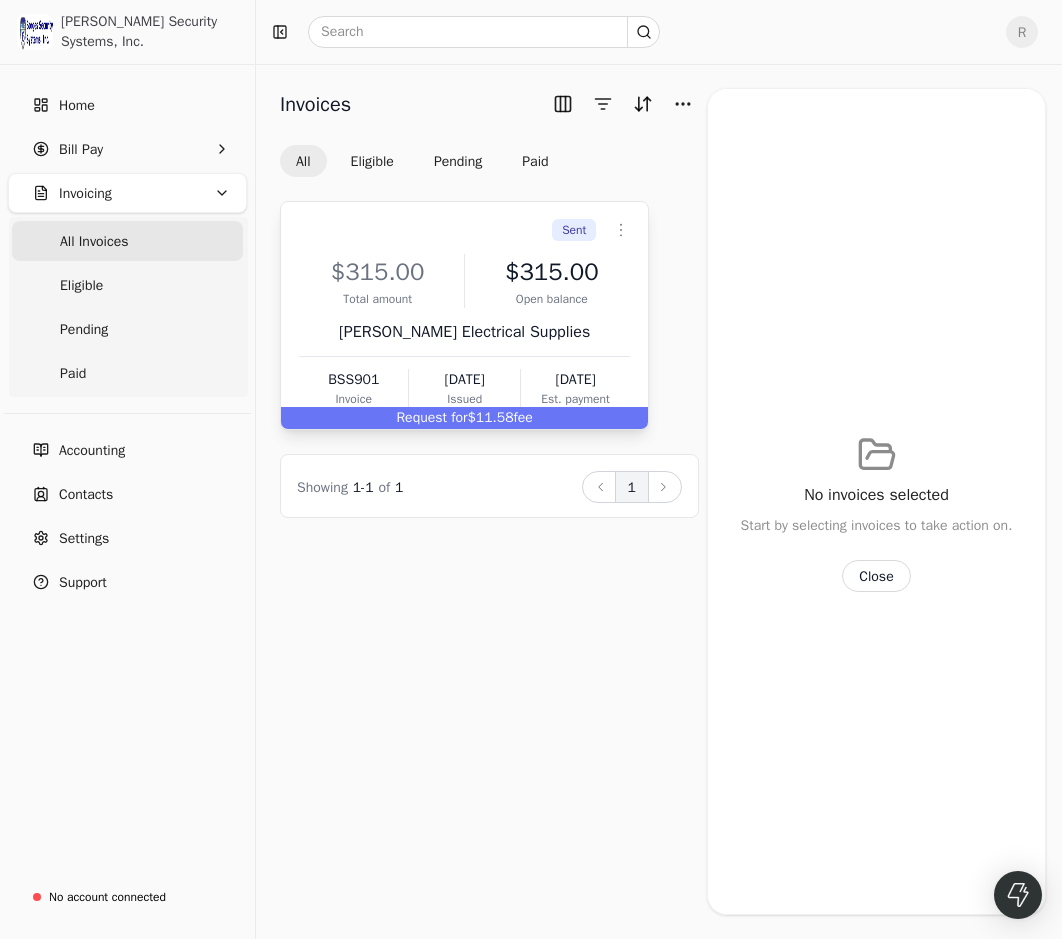 click on "$315.00 Total amount $315.00 Open balance Vince Electrical Supplies BSS901 Invoice Jul 02 '25 Issued Aug 01 '25 Est. payment" at bounding box center [464, 327] 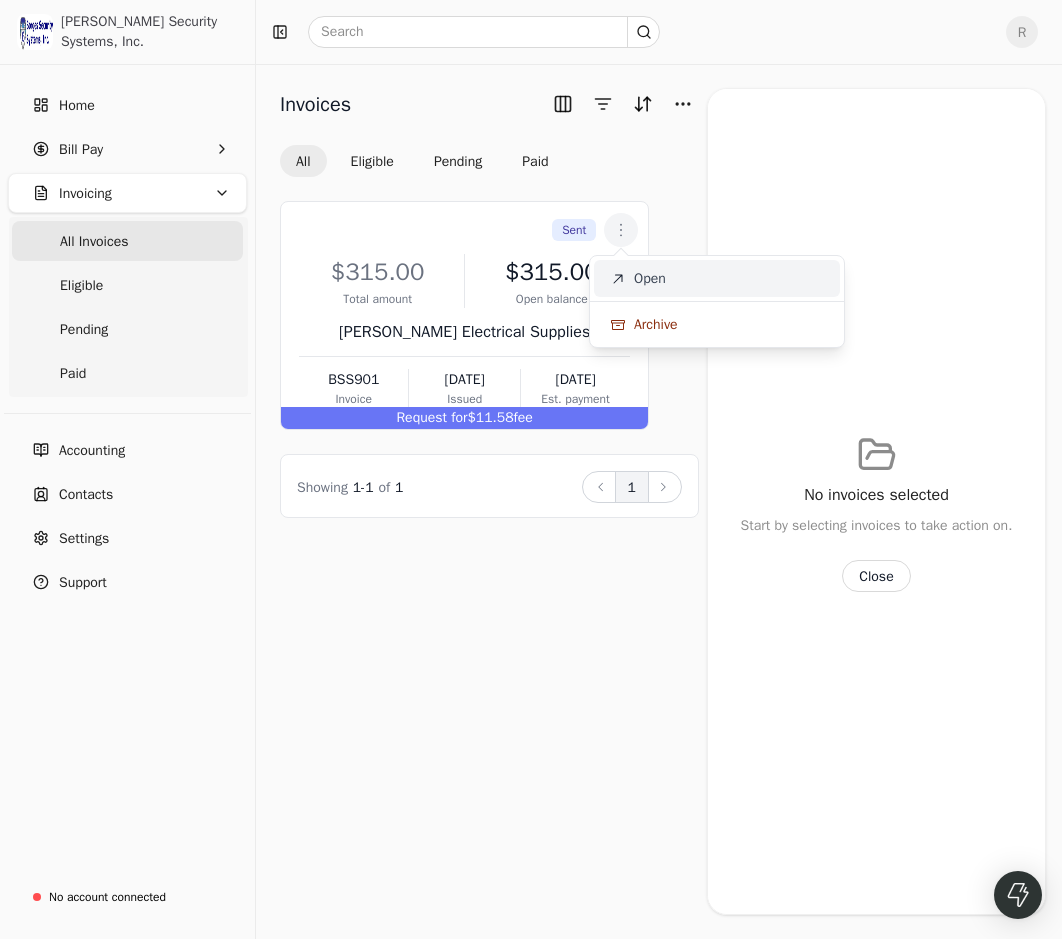 click on "Open" at bounding box center (717, 278) 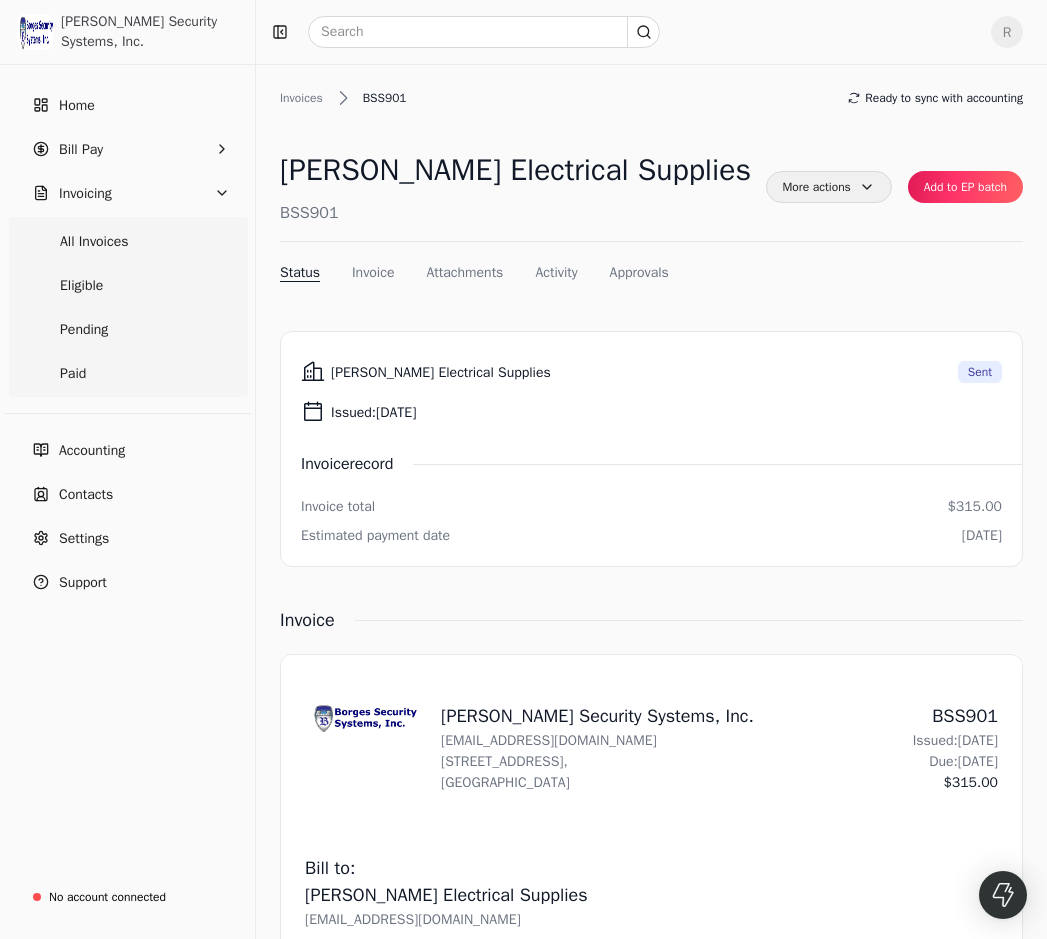 click on "More actions" at bounding box center (829, 187) 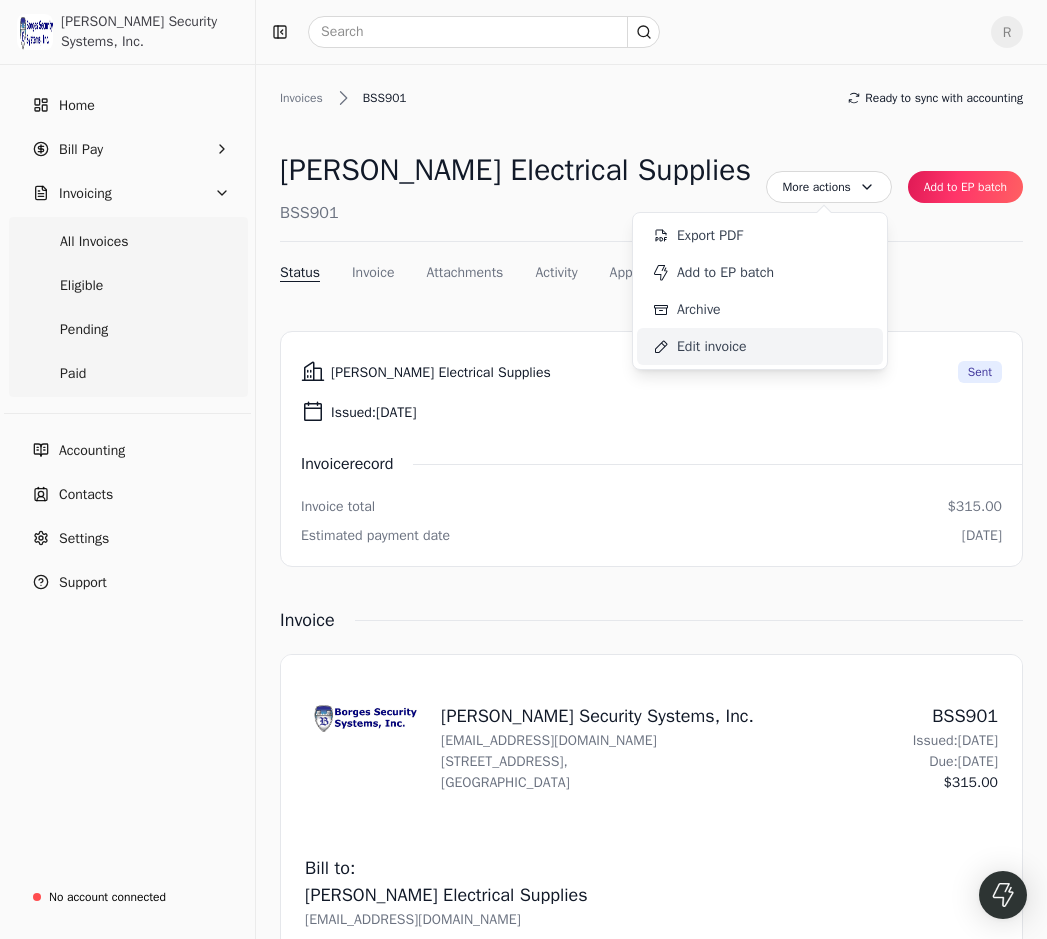 click on "Edit invoice" at bounding box center (712, 346) 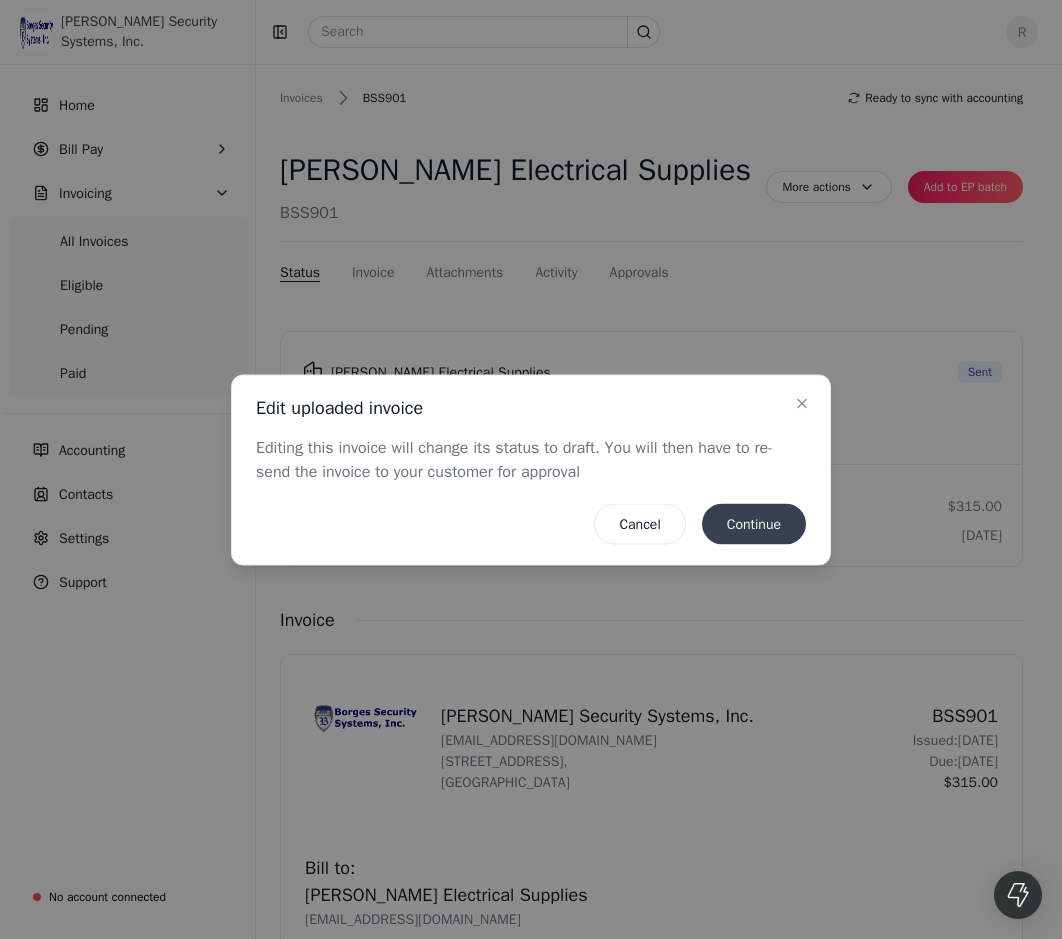 click on "Continue" at bounding box center (754, 523) 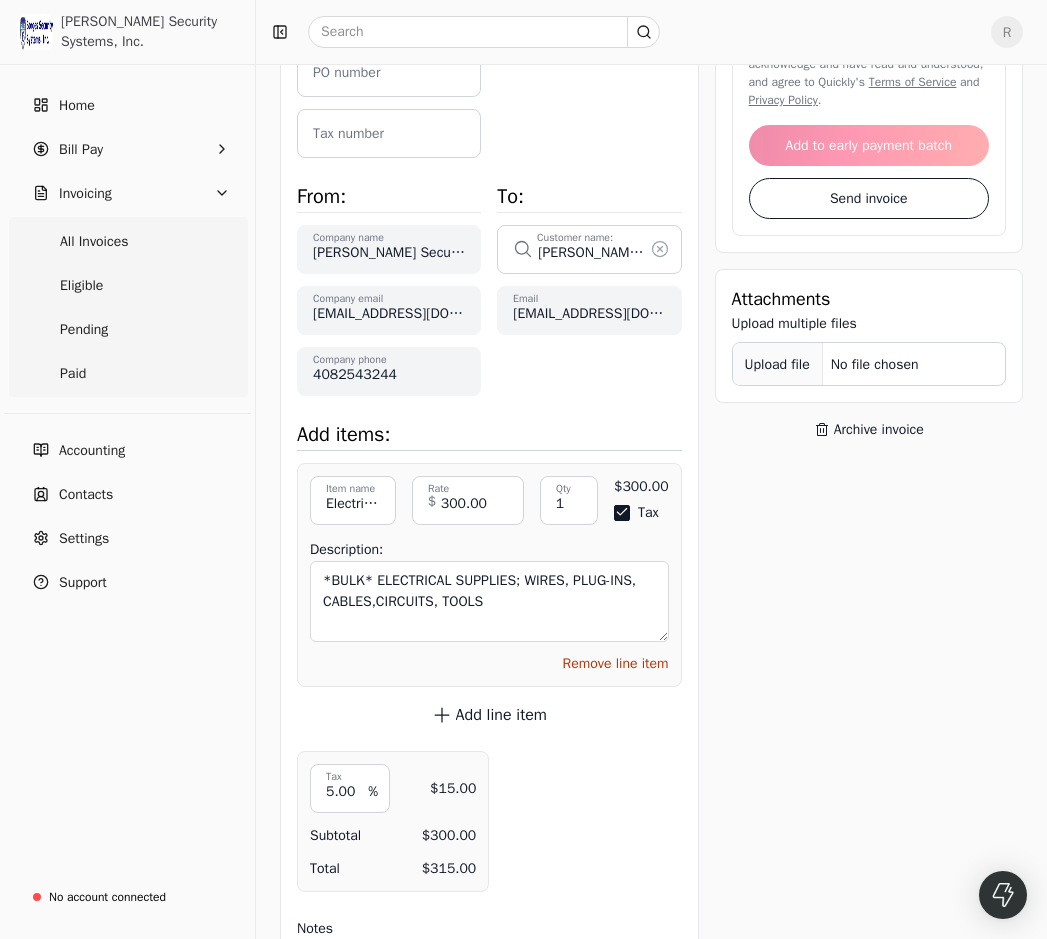 scroll, scrollTop: 500, scrollLeft: 0, axis: vertical 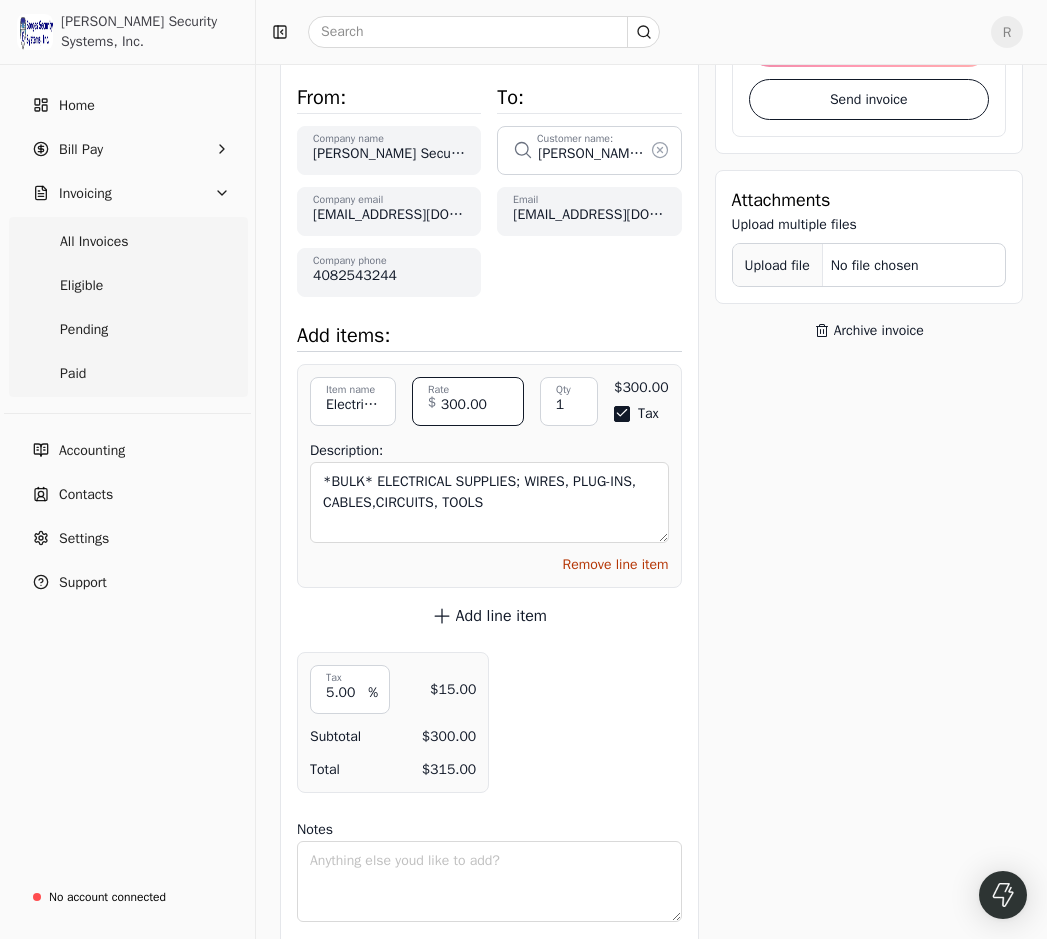 click on "300.00" at bounding box center [468, 401] 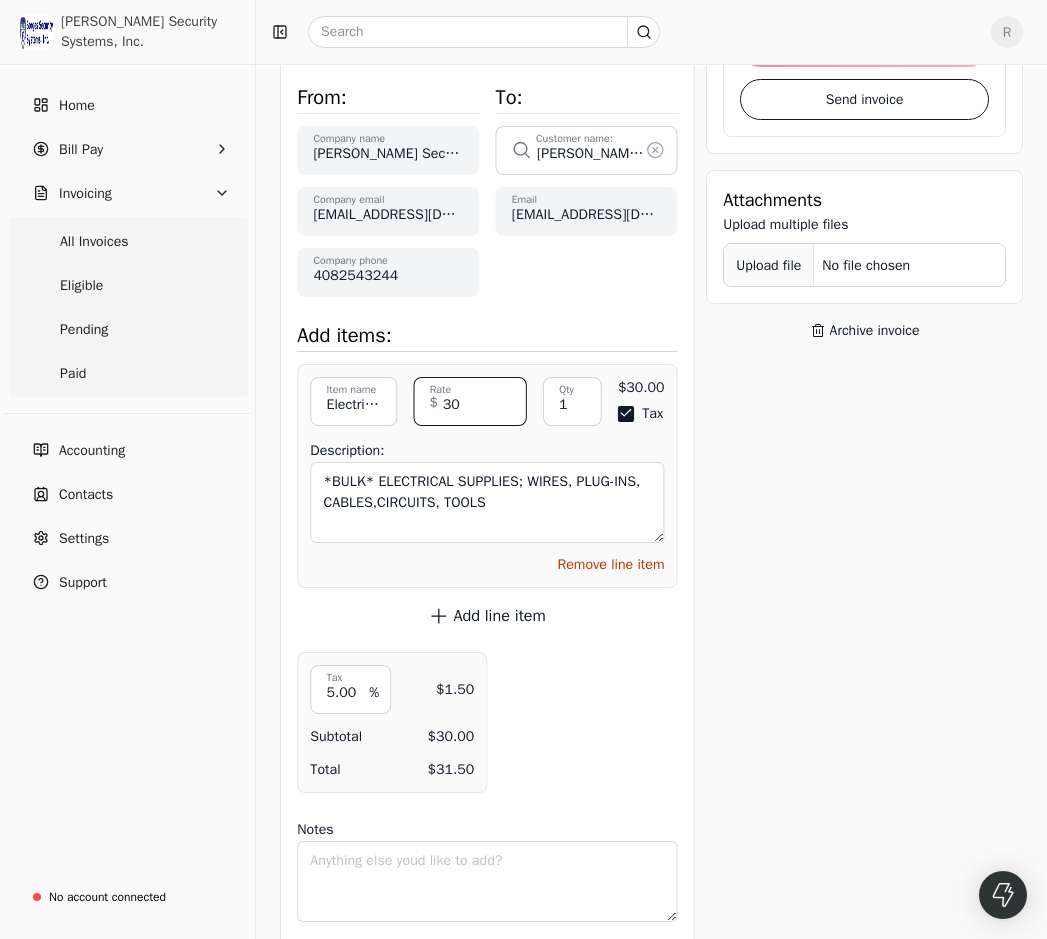 type on "3" 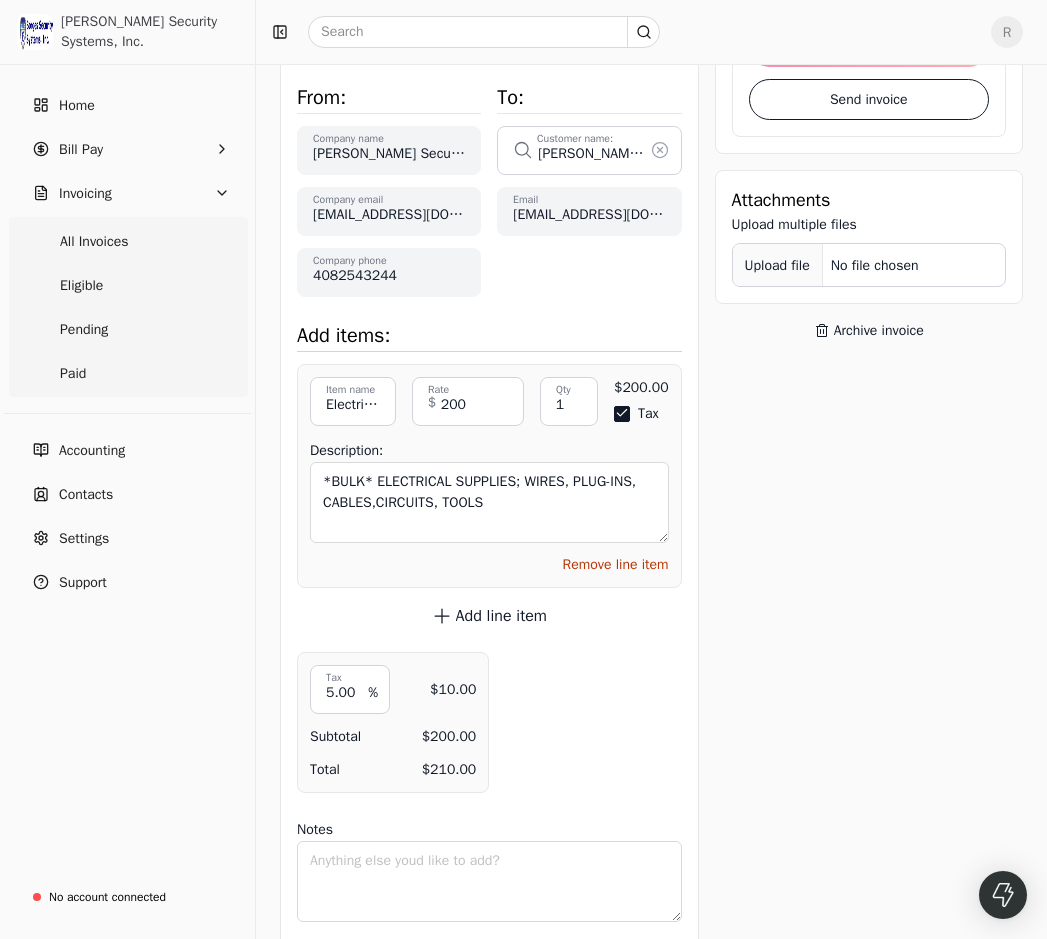 type on "200.00" 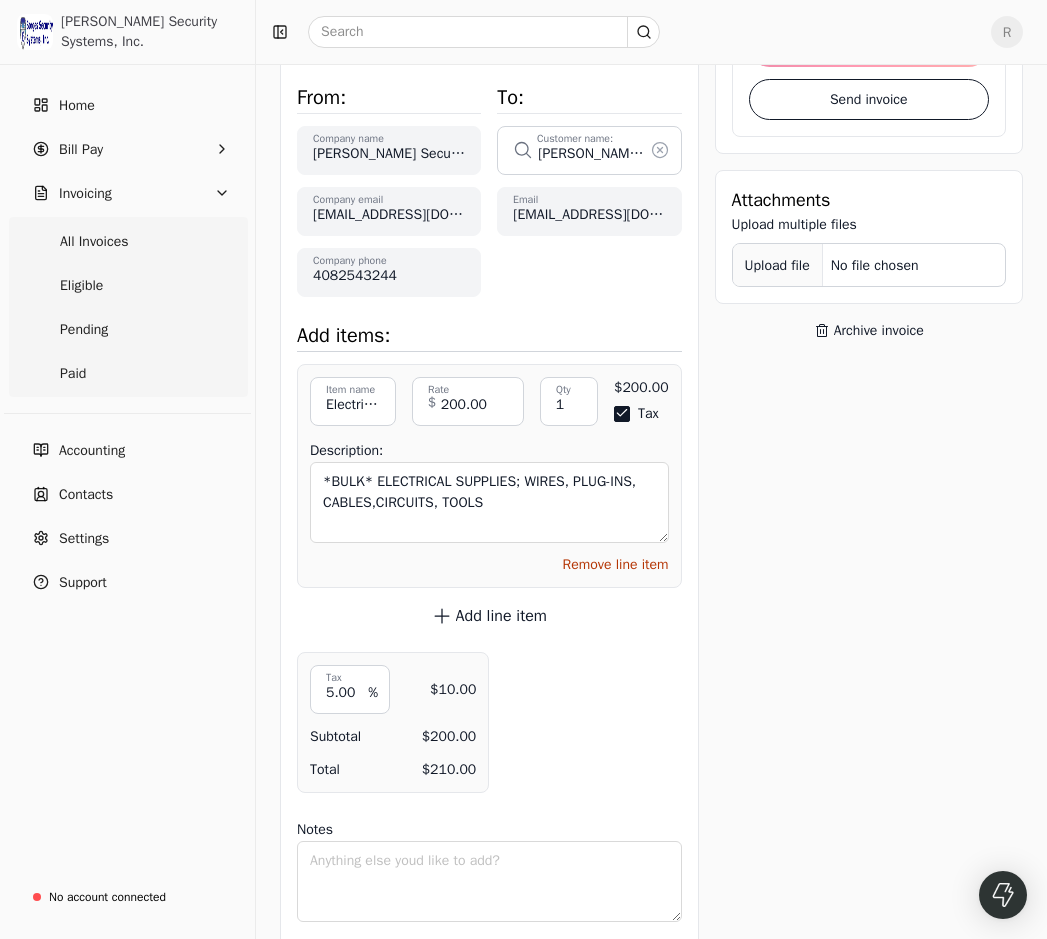 click on "Upload file: Drag your company logo here to upload or browse for files BSS901 Invoice number July 2nd, 2025 Invoice date Payment terms 30 days PO number Tax number From: Borges Security Systems, Inc. Company name southside958aa@gmail.com Company email 4082543244 Company phone To: Vince Electrical Supplies Customer name: travkingshue@gmail.com Email Add items: Electrical Supplies (Bulk) Item name *BULK* ELECTRICAL SUPPLIES; WIRES, PLUG-INS, CABLES,CIRCUITS, TOOLS Item description 200.00 Rate $ 1 Qty 1 Qty $200.00 Tax Enable tax Amount $200.00 Description: *BULK* ELECTRICAL SUPPLIES; WIRES, PLUG-INS, CABLES,CIRCUITS, TOOLS Remove line item Add line item 5.00 Tax % $10.00 Subtotal $200.00 Total $210.00 Notes" at bounding box center [489, 347] 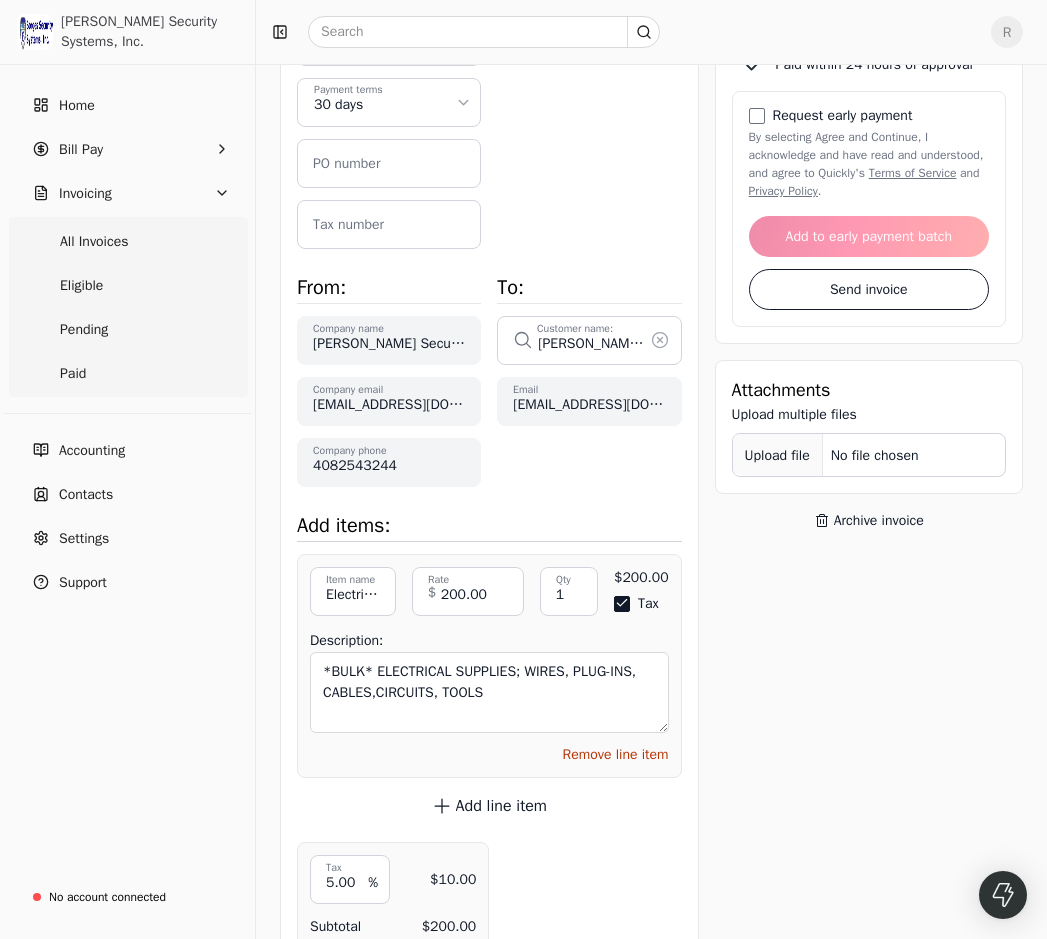scroll, scrollTop: 0, scrollLeft: 0, axis: both 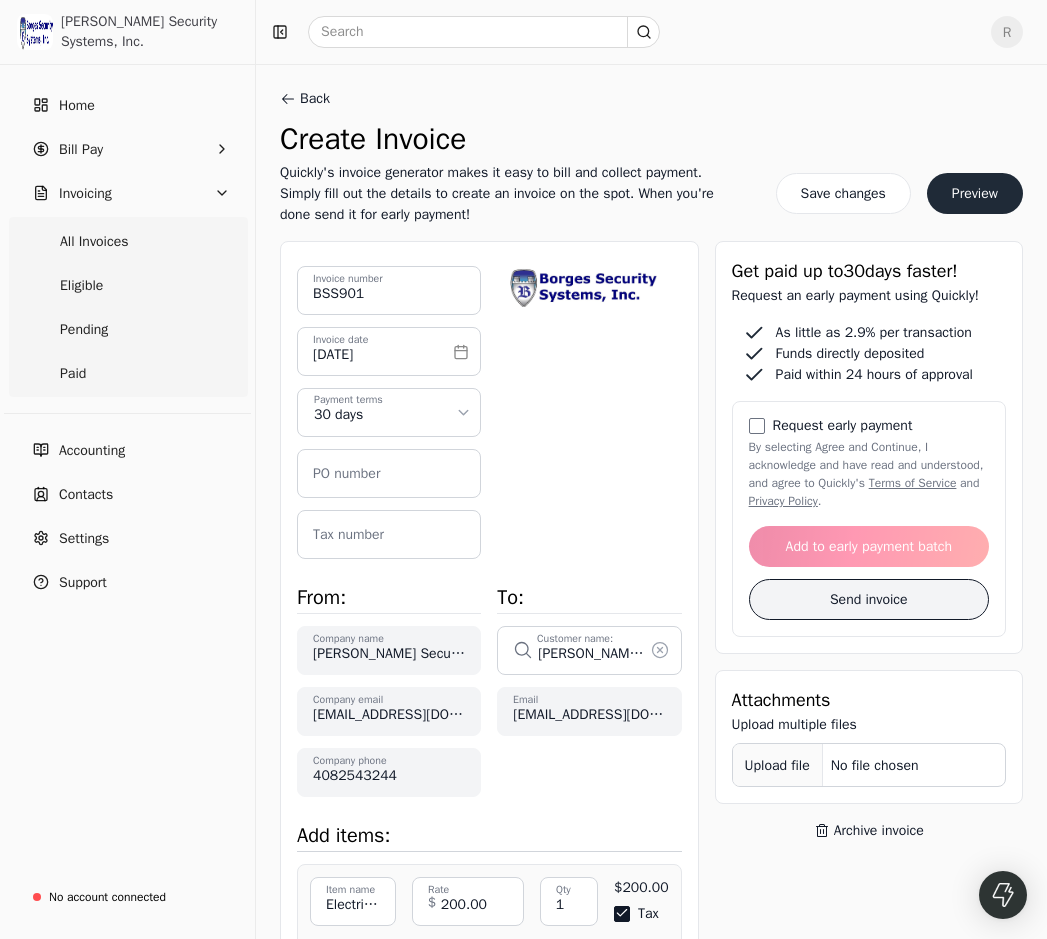 click on "Send invoice" at bounding box center [869, 599] 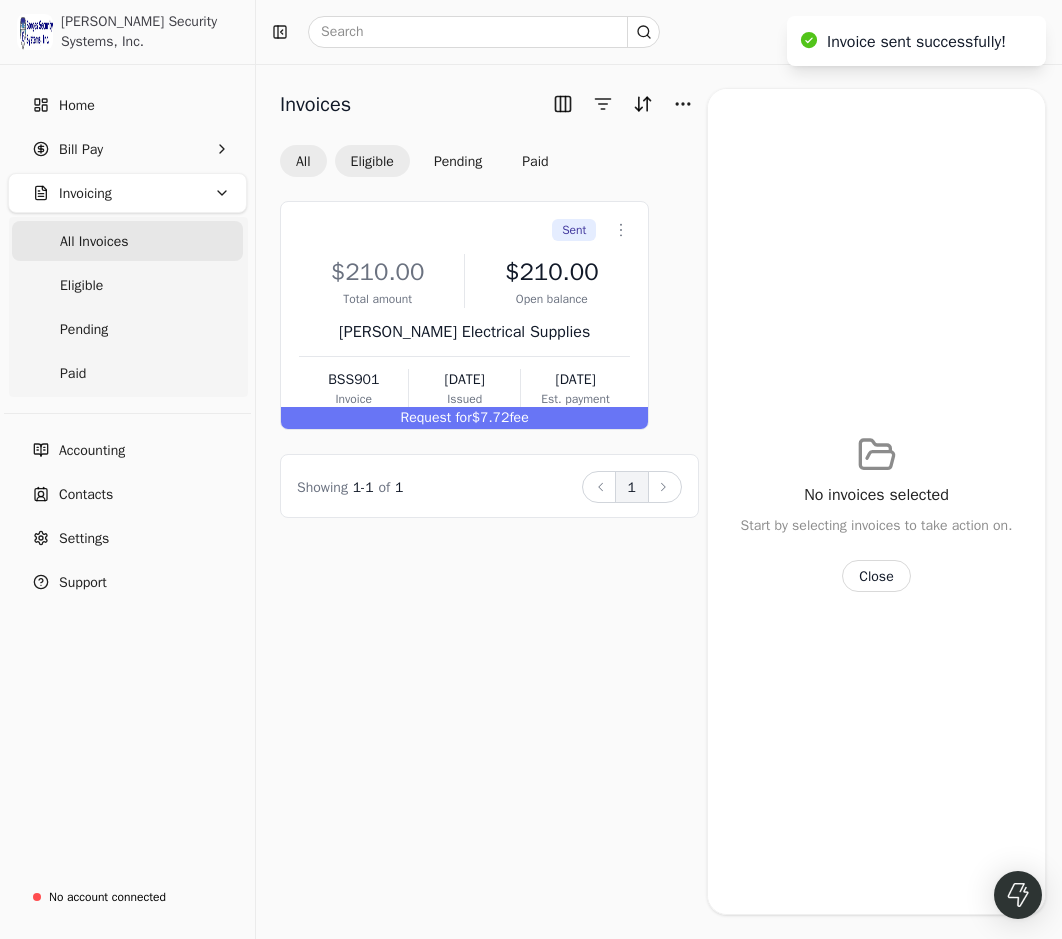click on "Eligible" at bounding box center [372, 161] 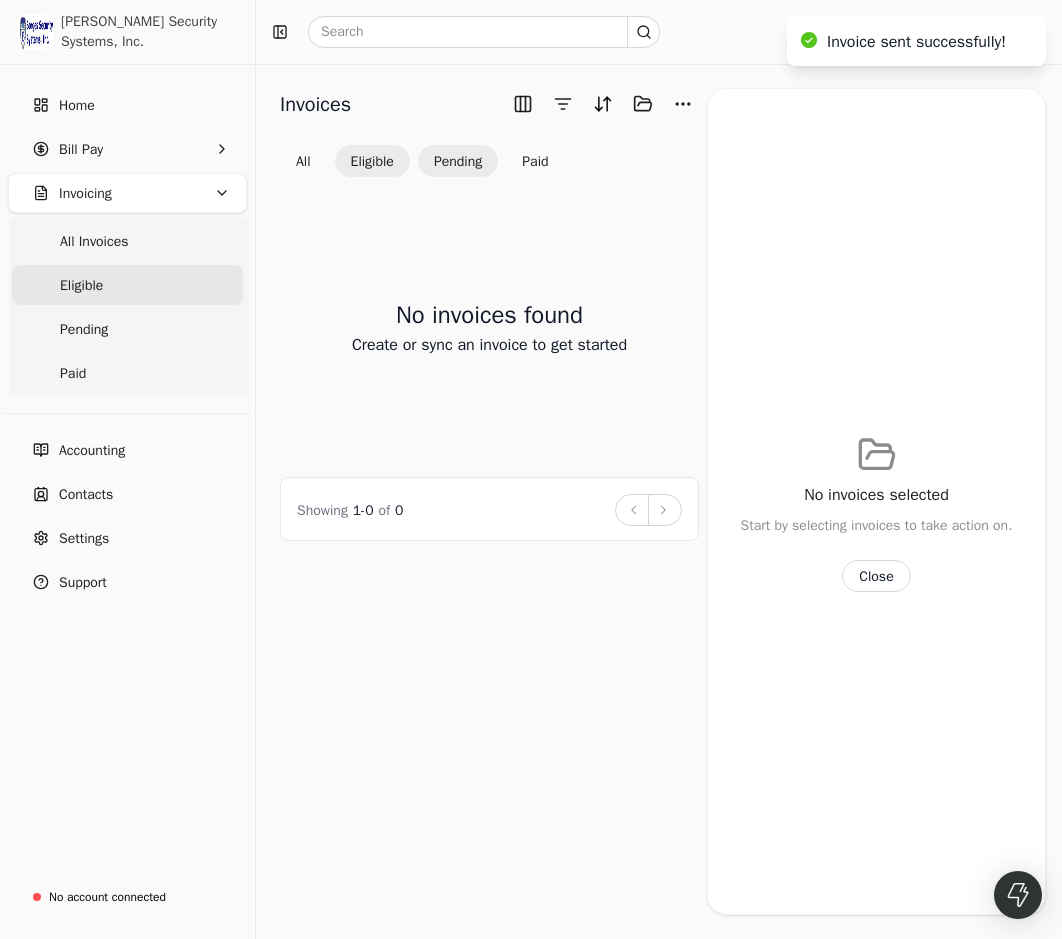click on "Pending" at bounding box center (458, 161) 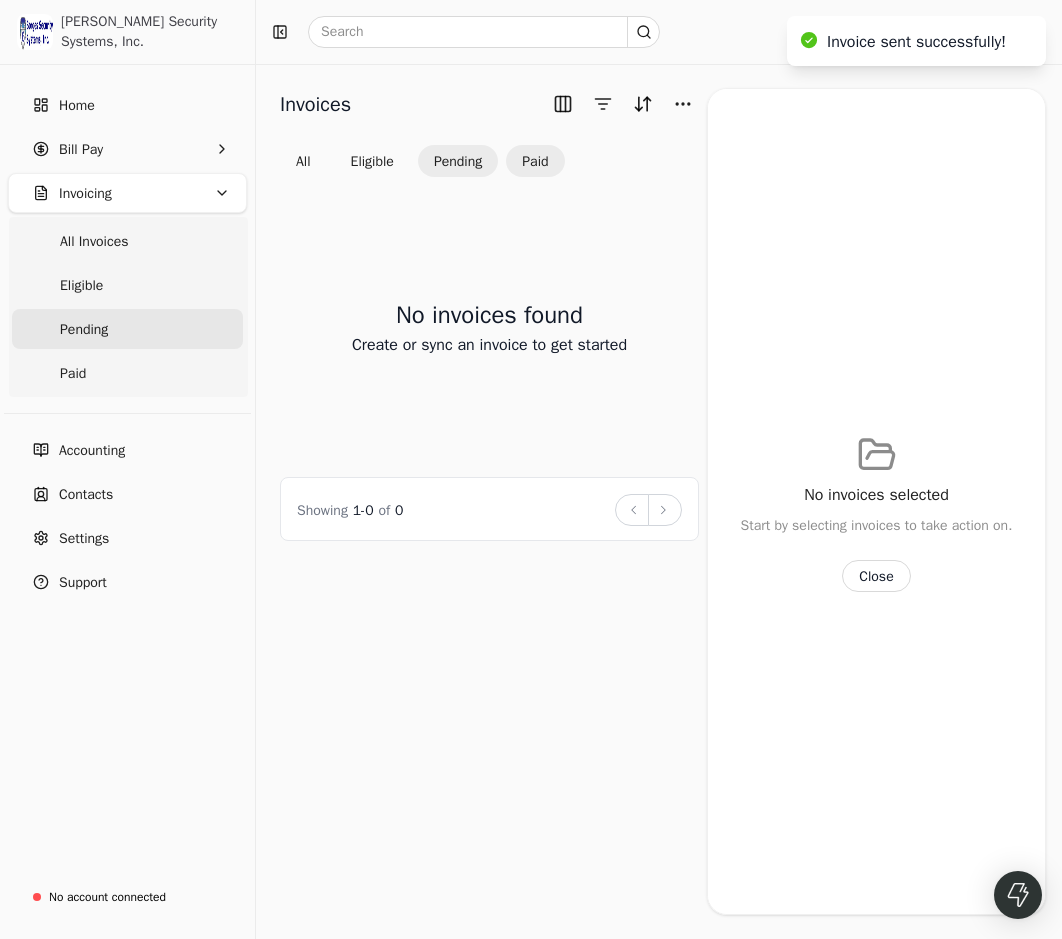 click on "Paid" at bounding box center [535, 161] 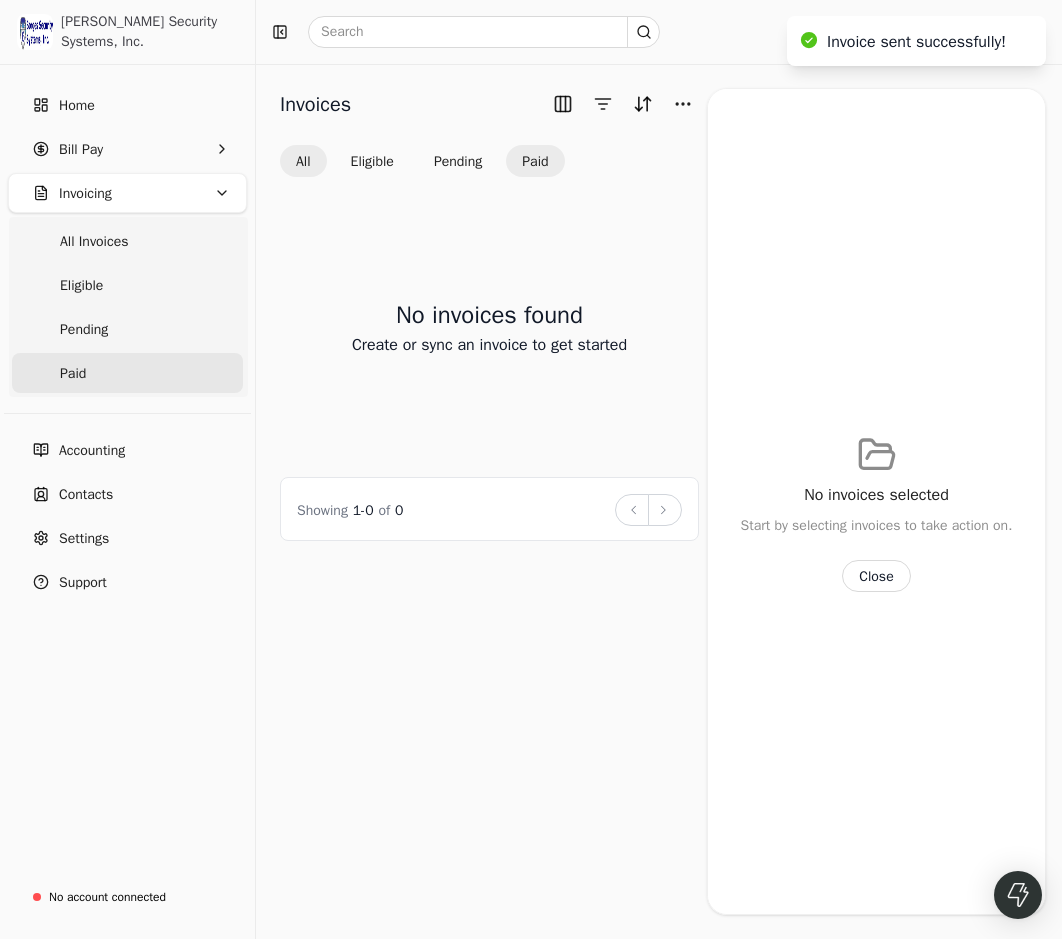 click on "All" at bounding box center [303, 161] 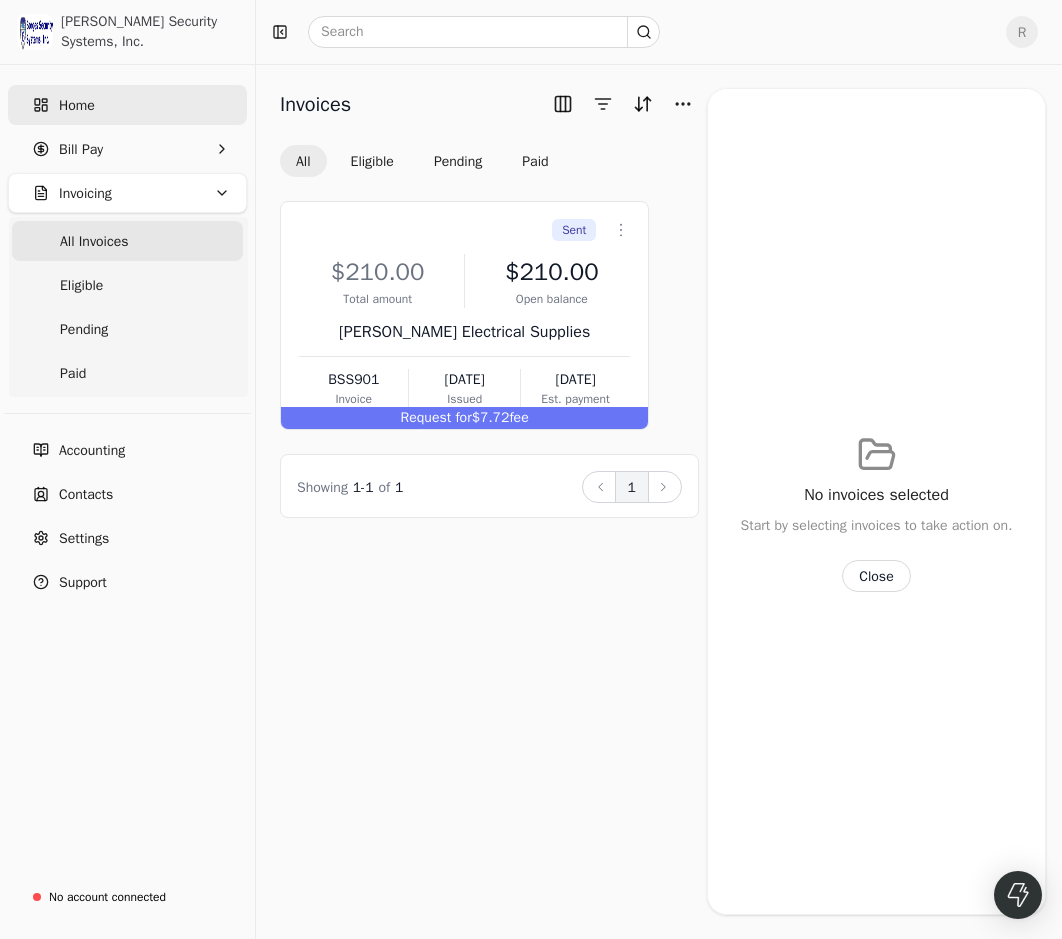 click on "Home" at bounding box center (127, 105) 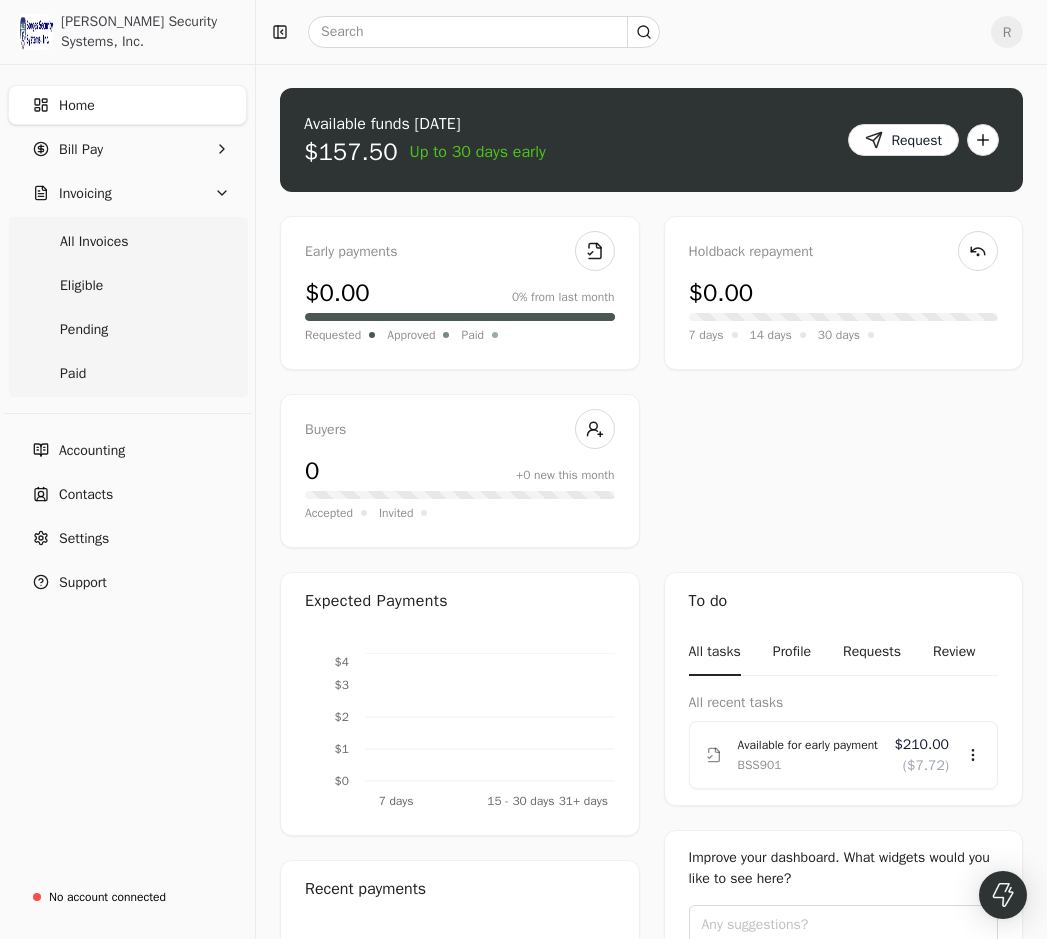 click at bounding box center [983, 140] 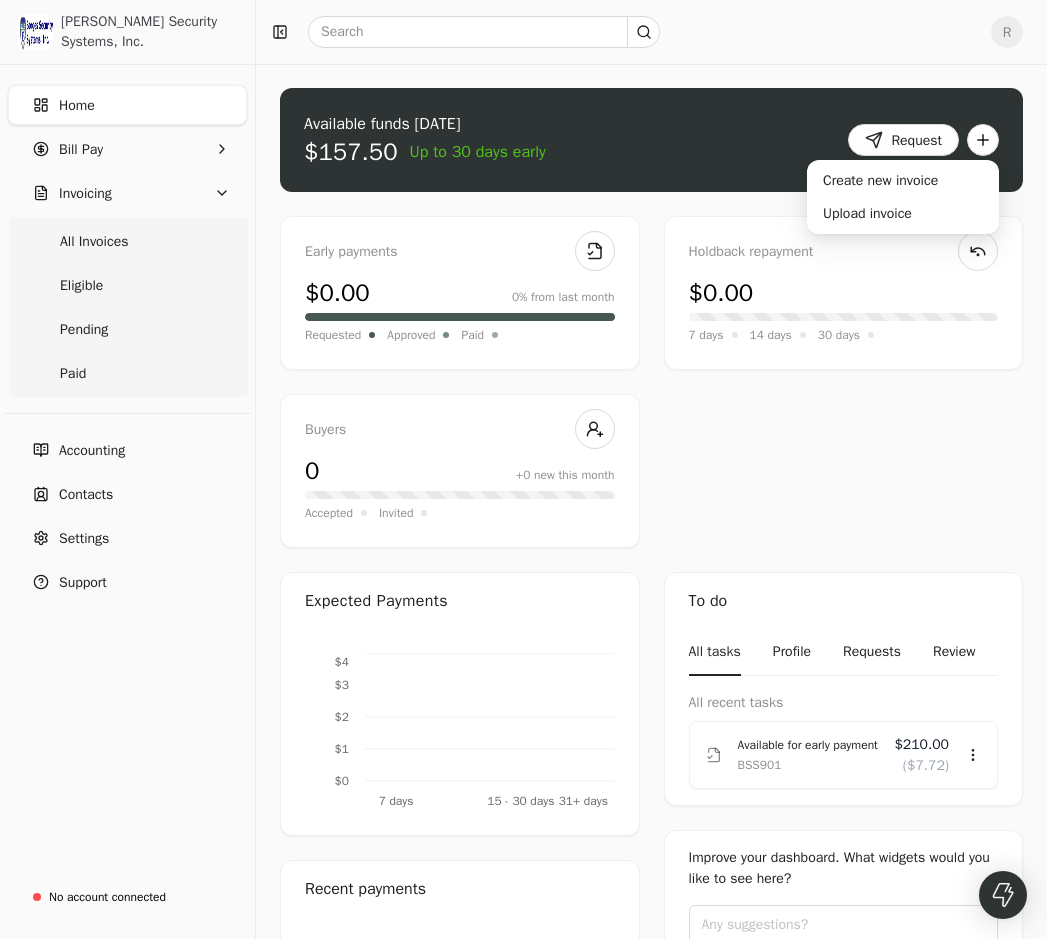 click on "Request" at bounding box center (903, 140) 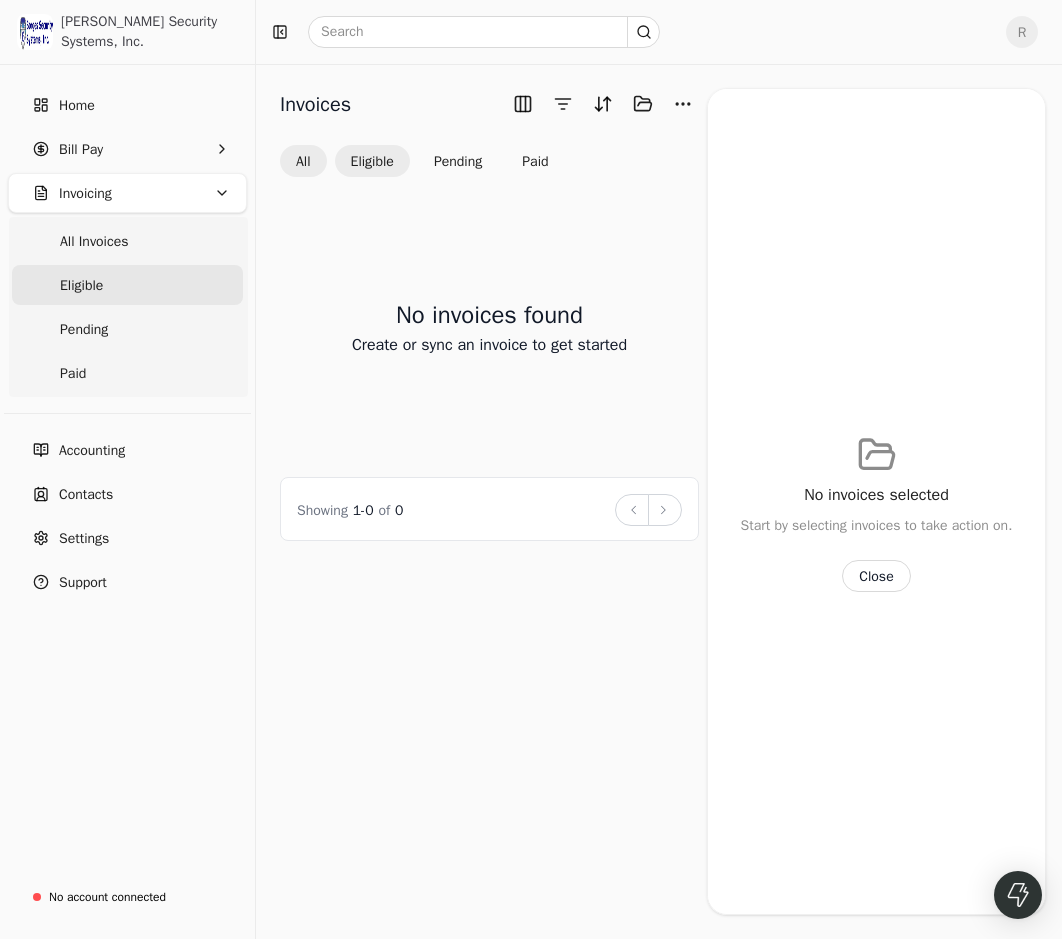 click on "All" at bounding box center (303, 161) 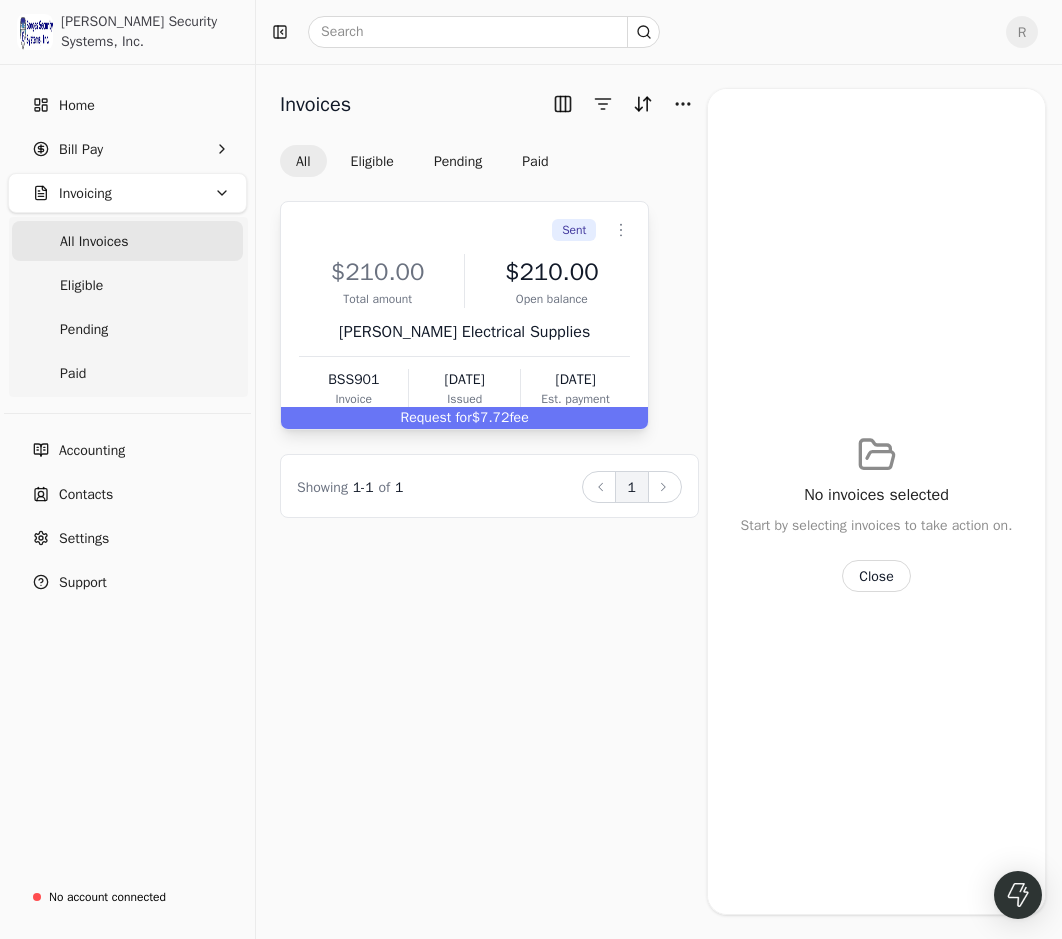 click on "$210.00 Total amount $210.00 Open balance" at bounding box center (464, 281) 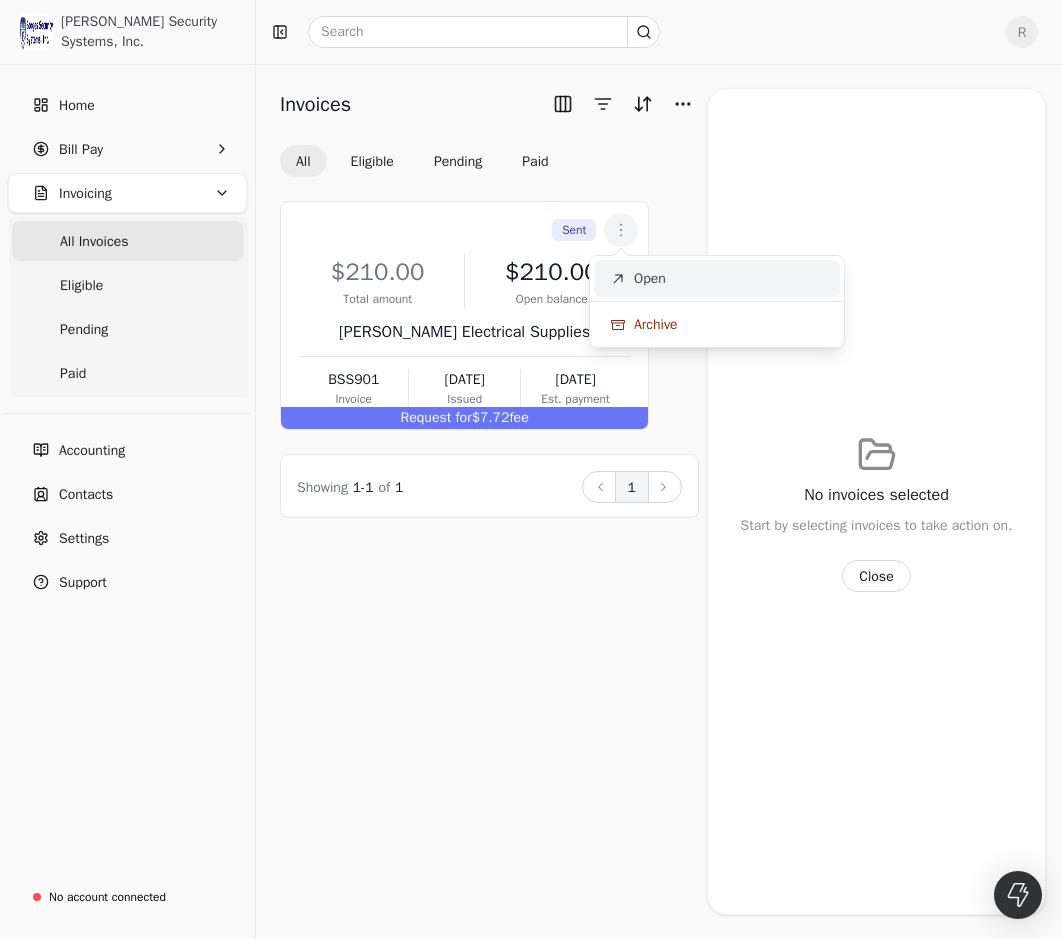 click on "Open" at bounding box center [717, 278] 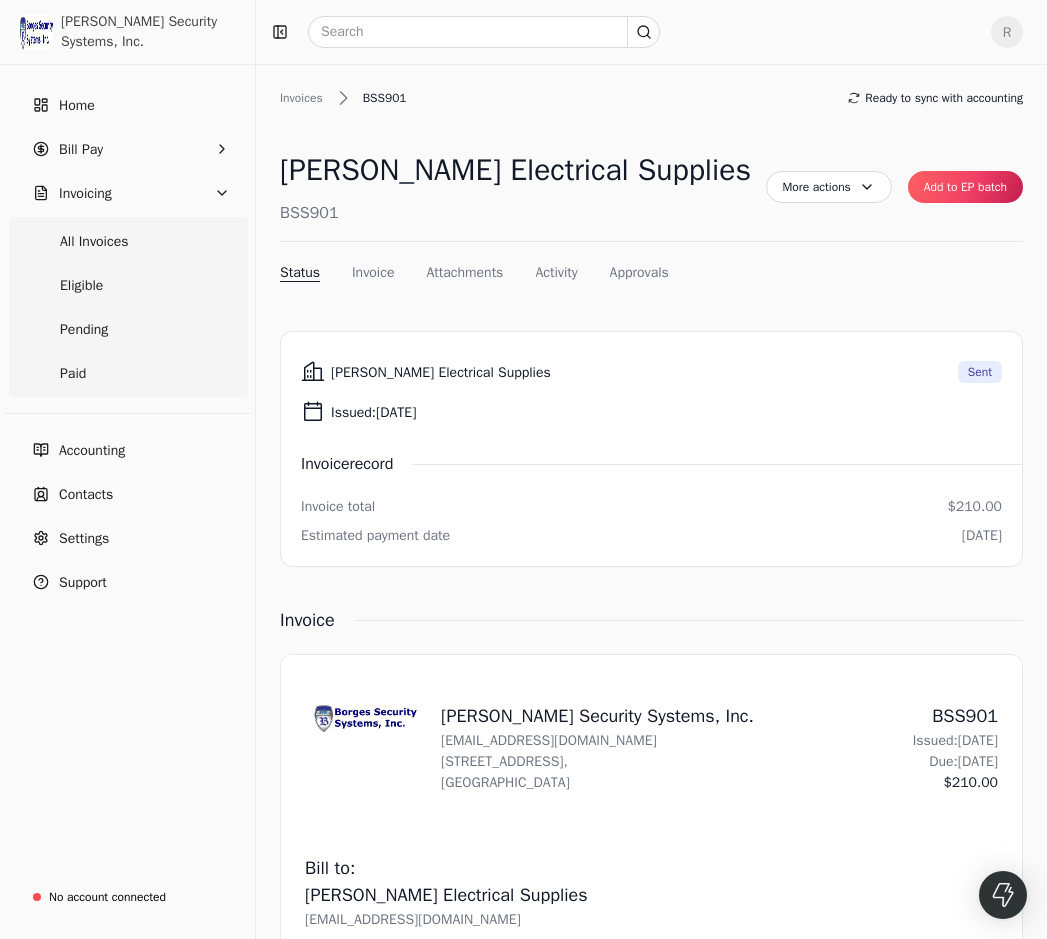 click on "Add to EP batch" at bounding box center [965, 187] 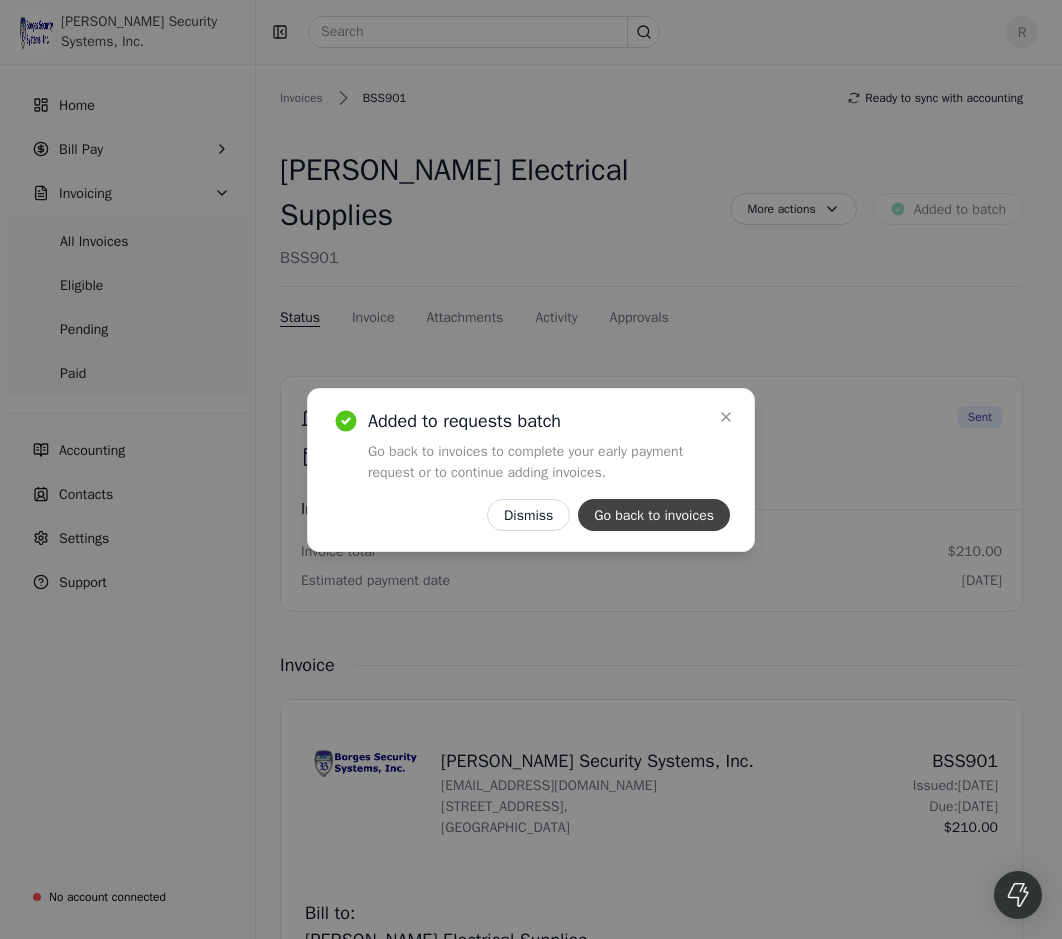 click on "Go back to invoices" at bounding box center (654, 515) 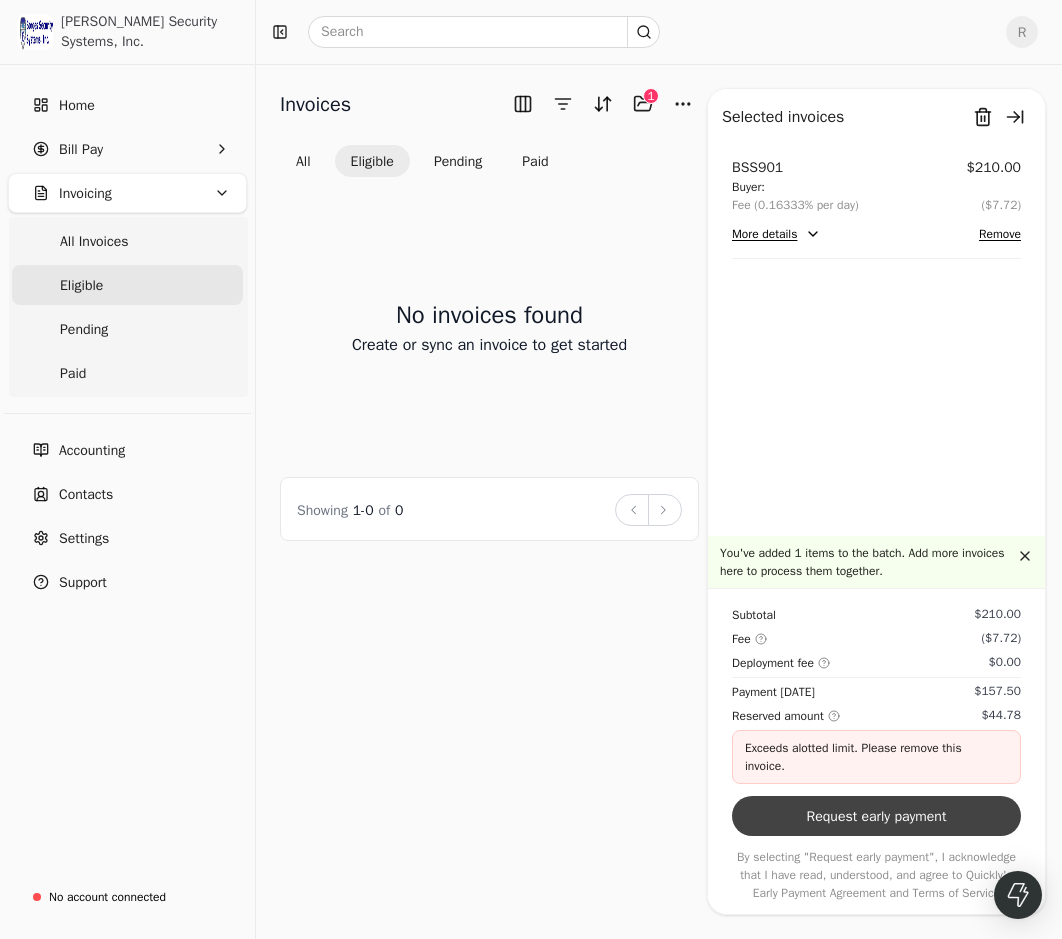 click on "Request early payment" at bounding box center (876, 816) 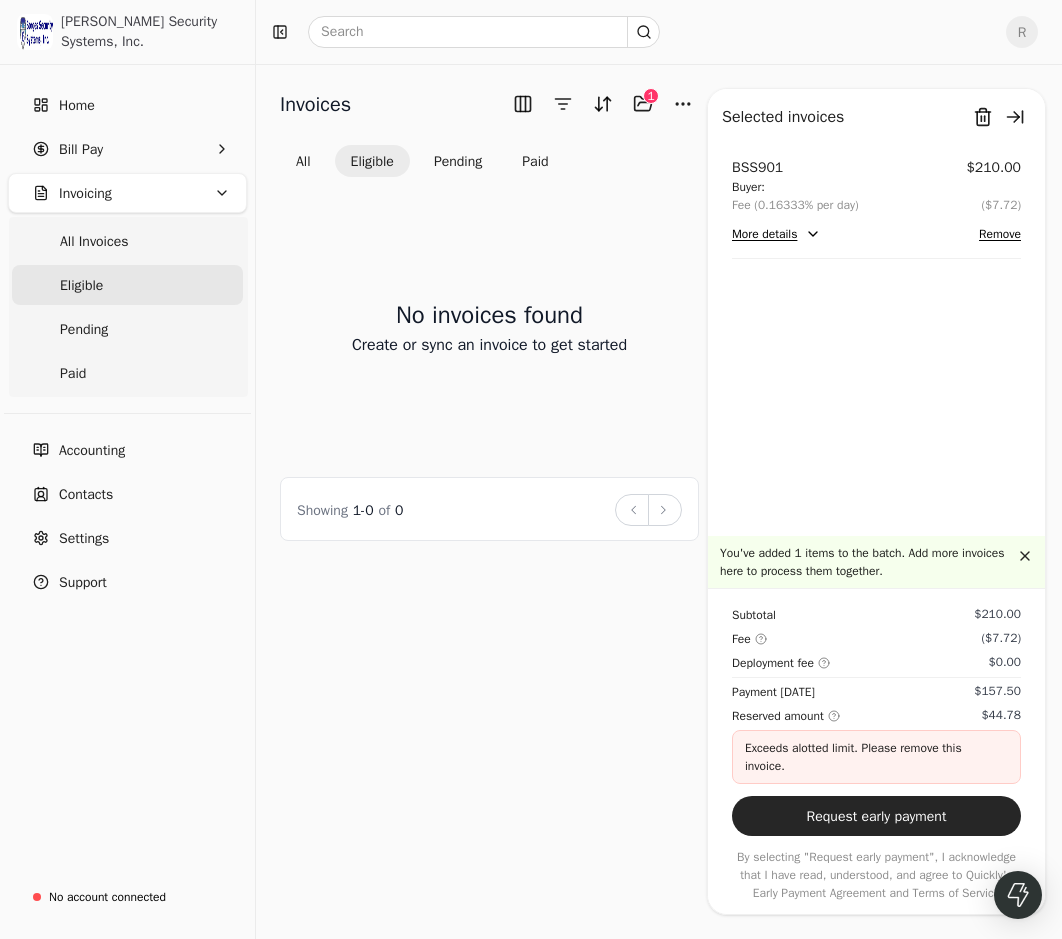 click on "More details" at bounding box center [776, 234] 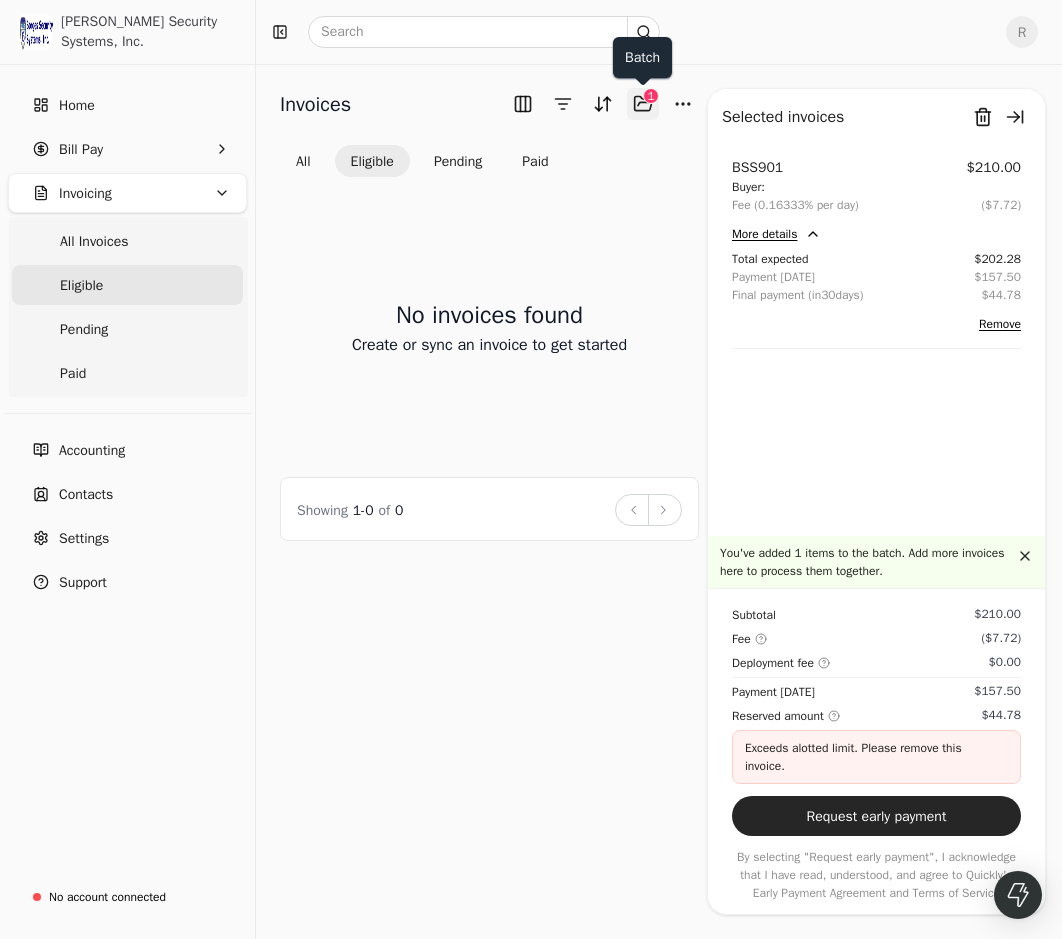 click on "Selected items:  1" at bounding box center (643, 104) 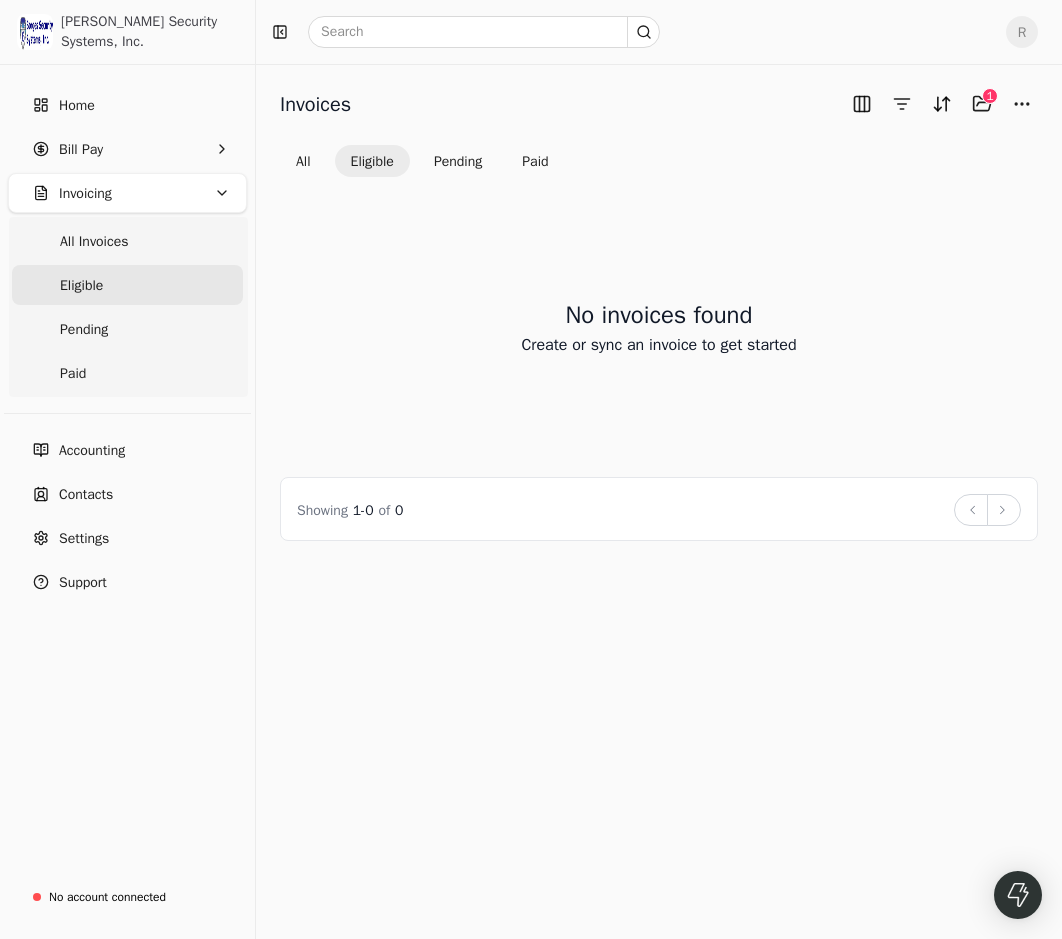 click on "1" at bounding box center [990, 96] 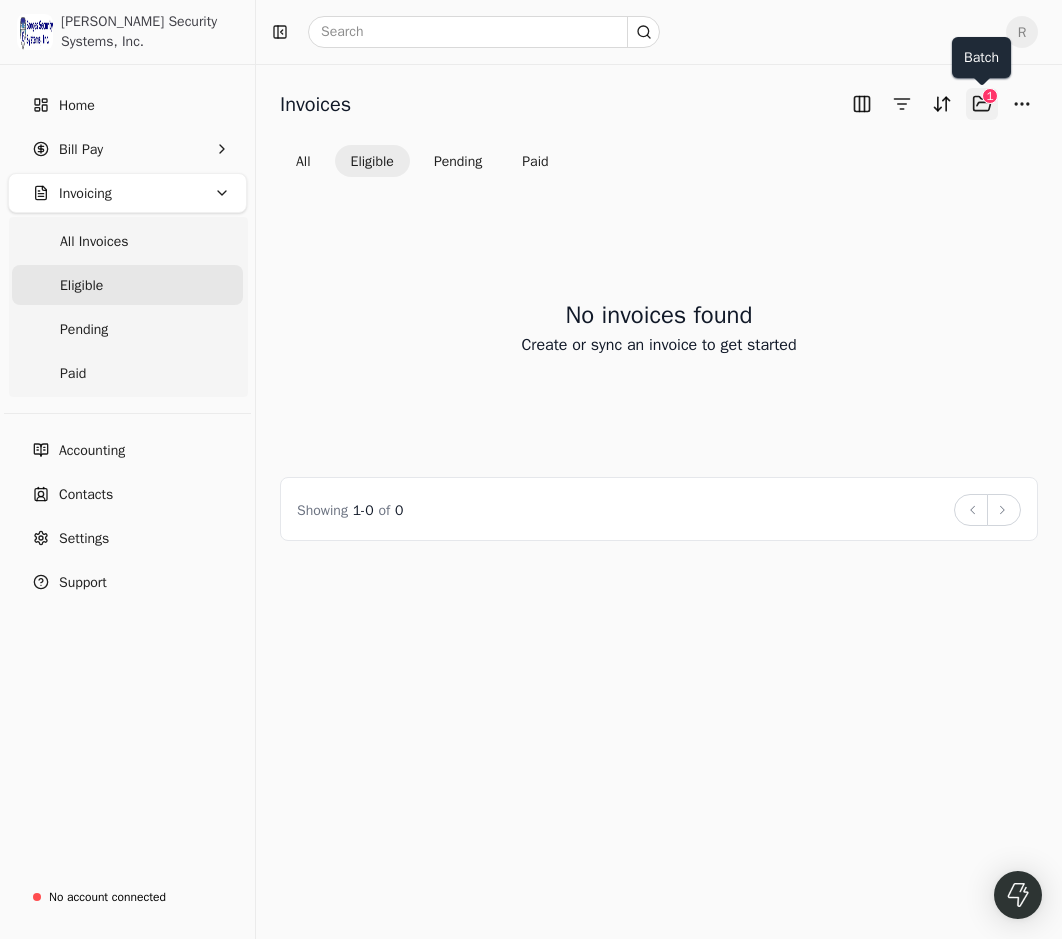 click on "Selected items:  1 1" at bounding box center [982, 104] 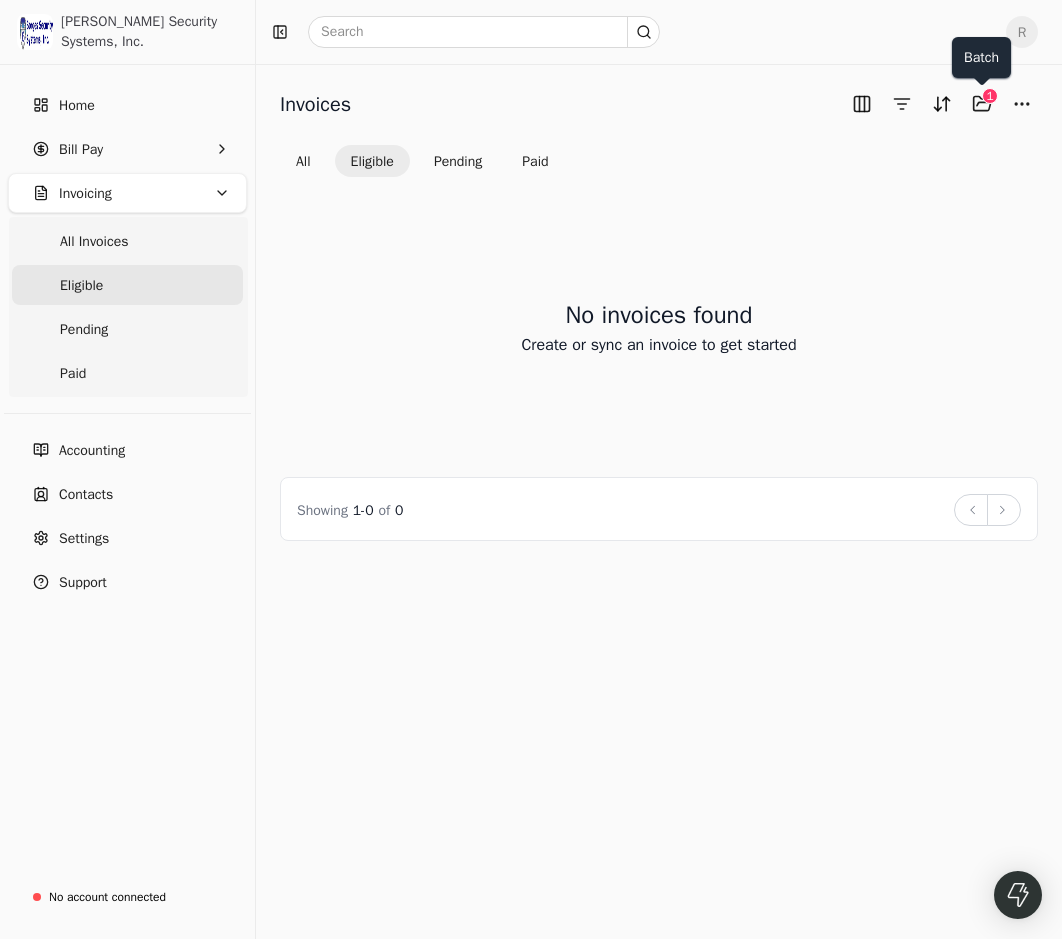 click on "1" at bounding box center [990, 96] 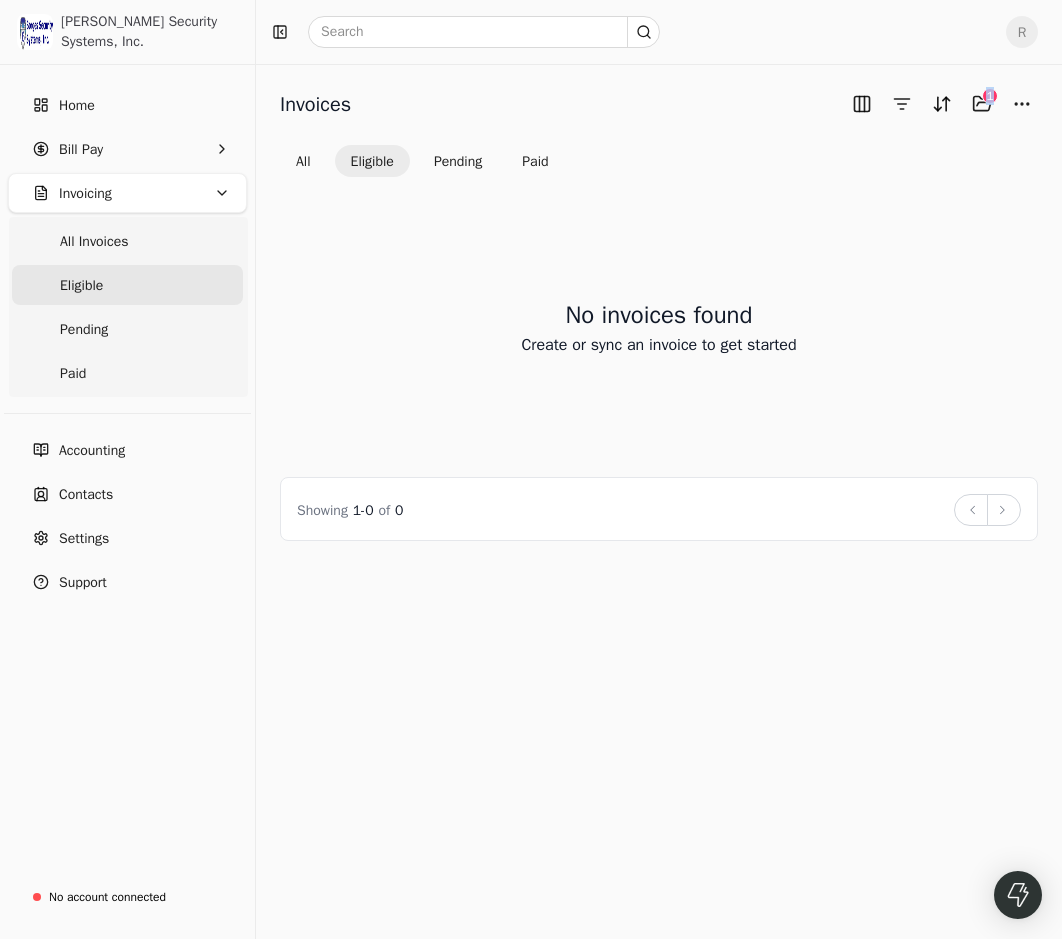 click on "1" at bounding box center [990, 96] 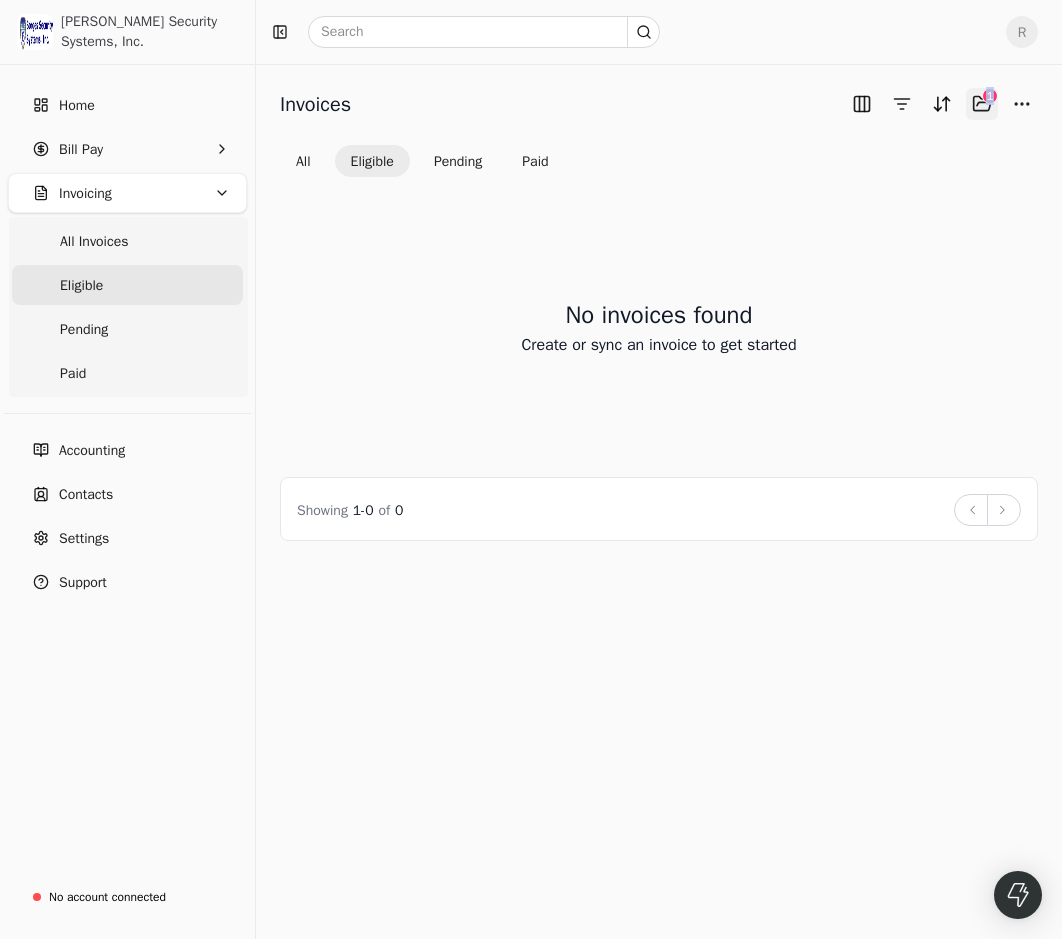 click on "Selected items:  1" at bounding box center (982, 104) 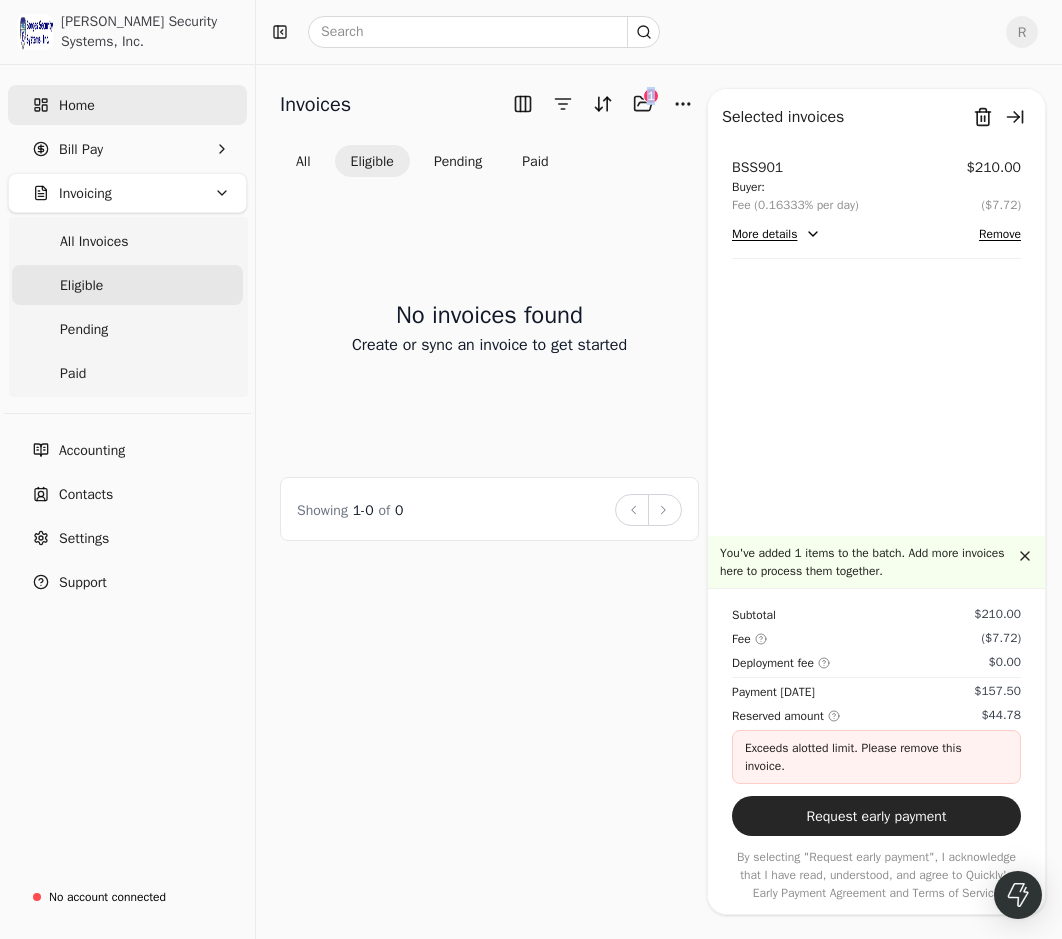 click on "Home" at bounding box center (127, 105) 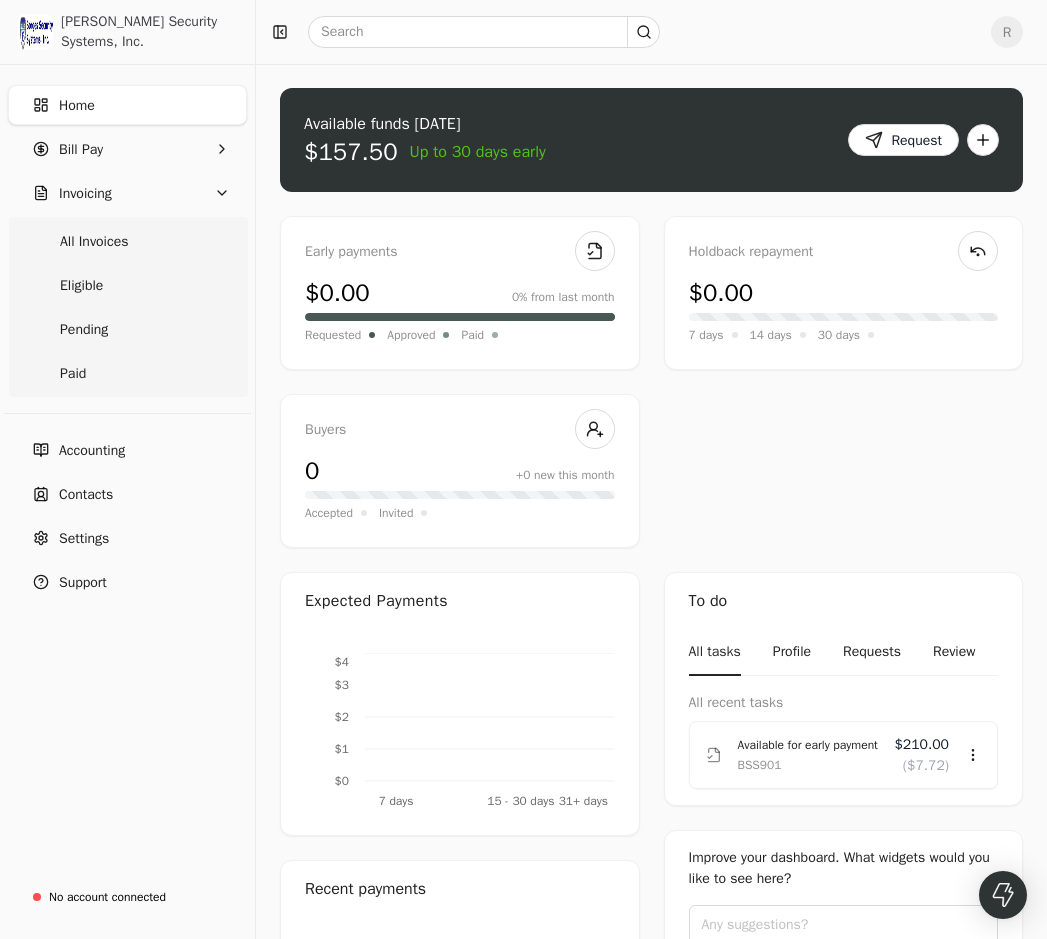click on "Up to 30 days early" at bounding box center (478, 152) 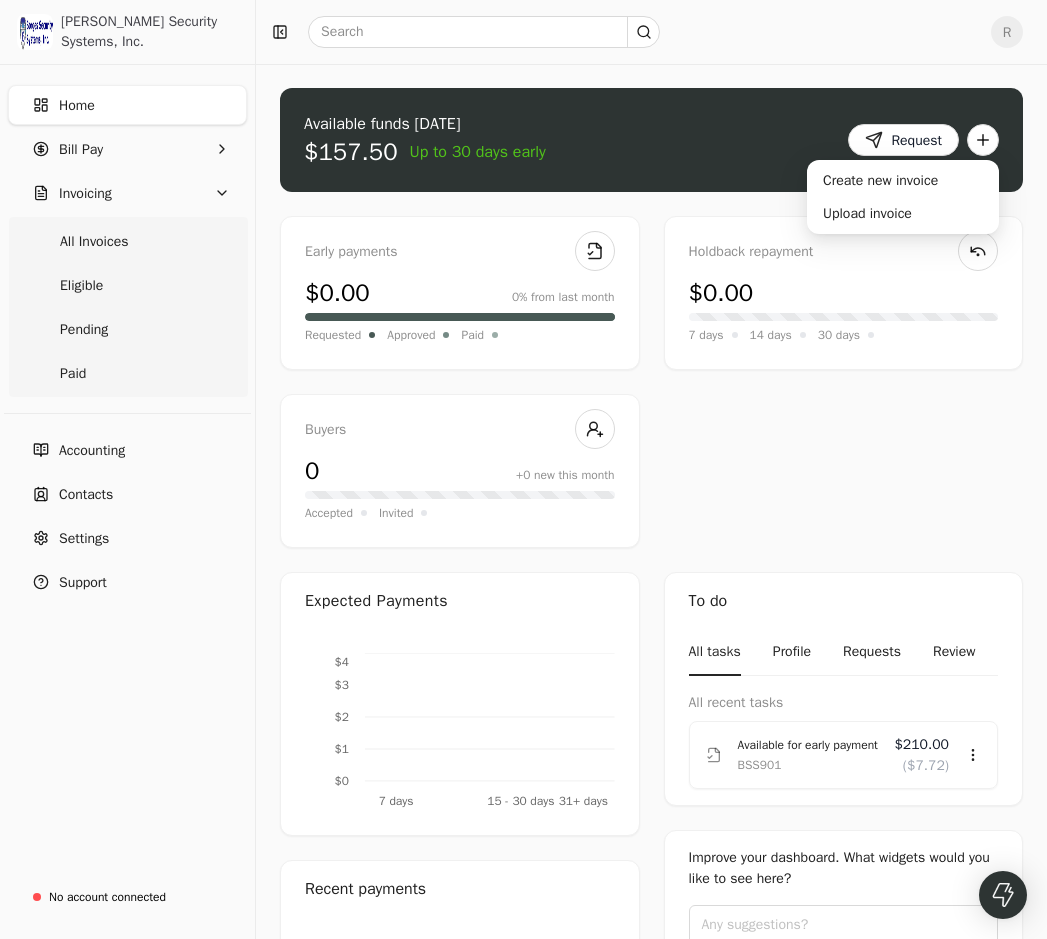 click at bounding box center (983, 140) 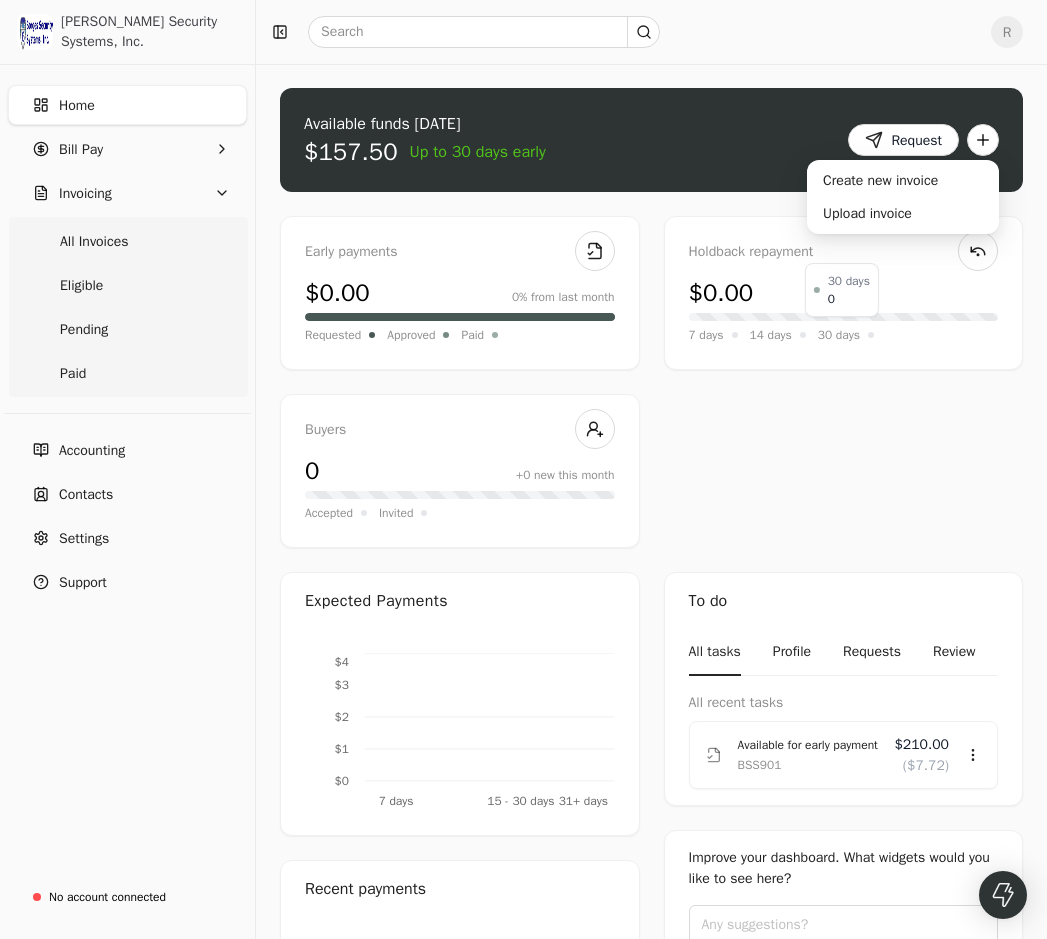 click on "30 days" at bounding box center [839, 335] 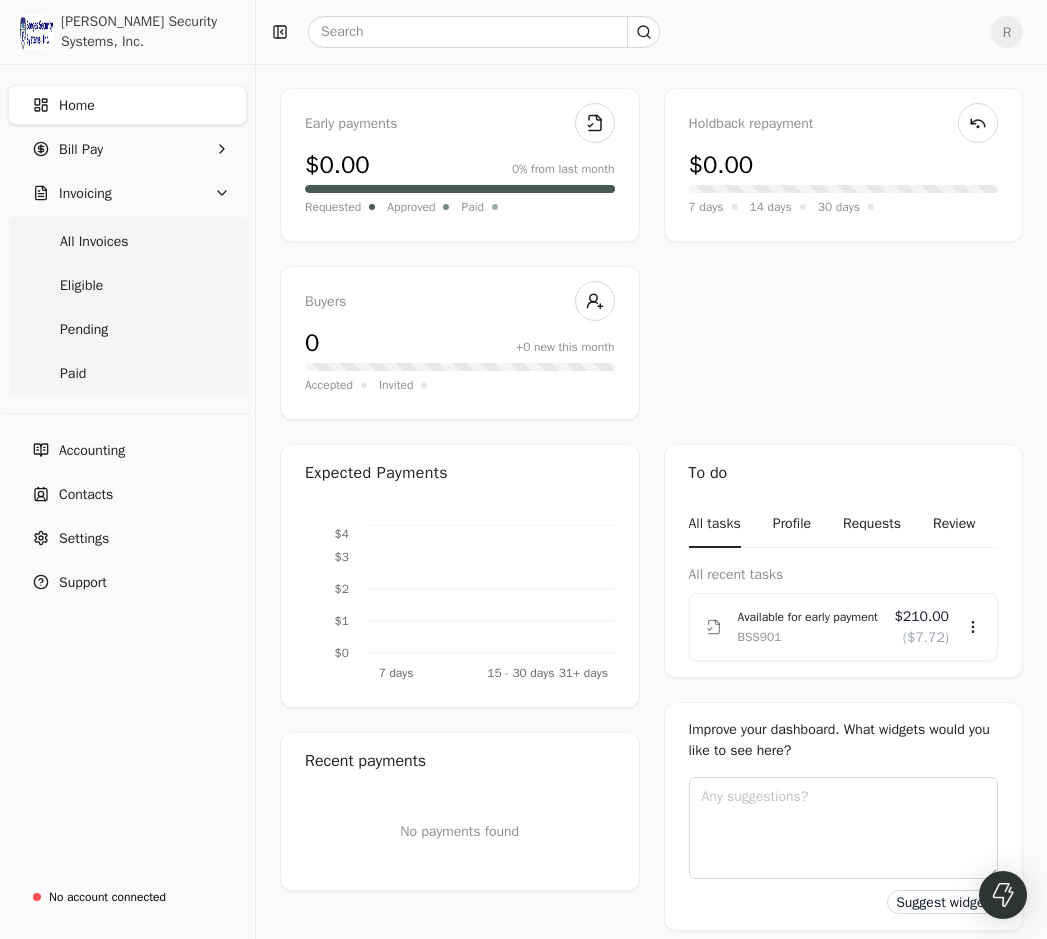 scroll, scrollTop: 161, scrollLeft: 0, axis: vertical 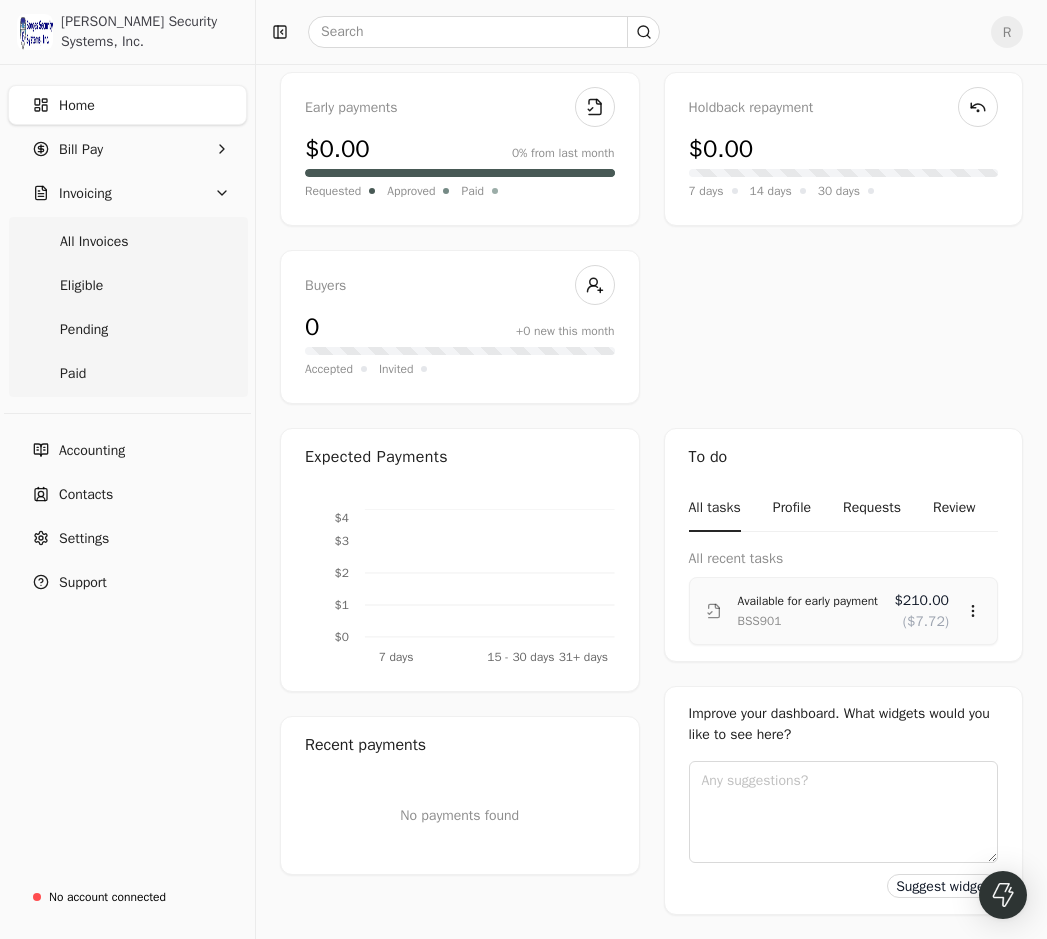 click 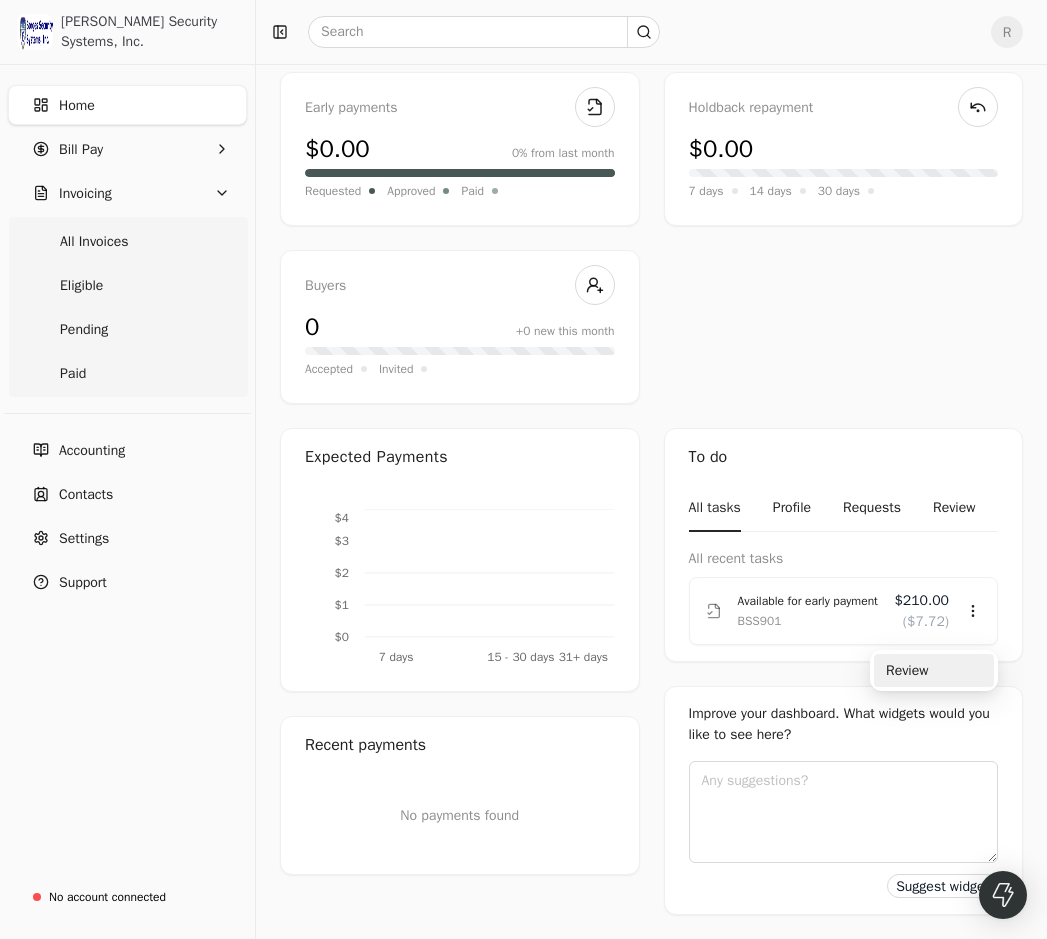 click on "Review" at bounding box center (934, 670) 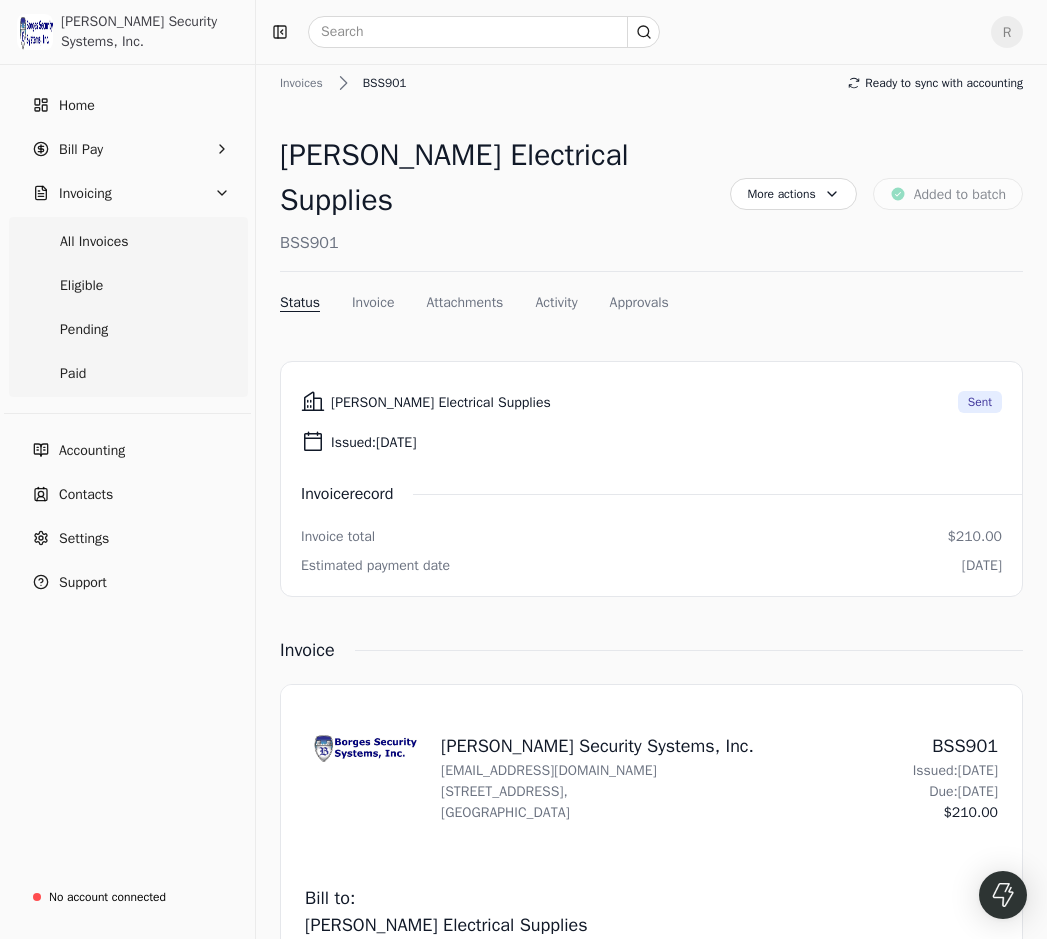 scroll, scrollTop: 0, scrollLeft: 0, axis: both 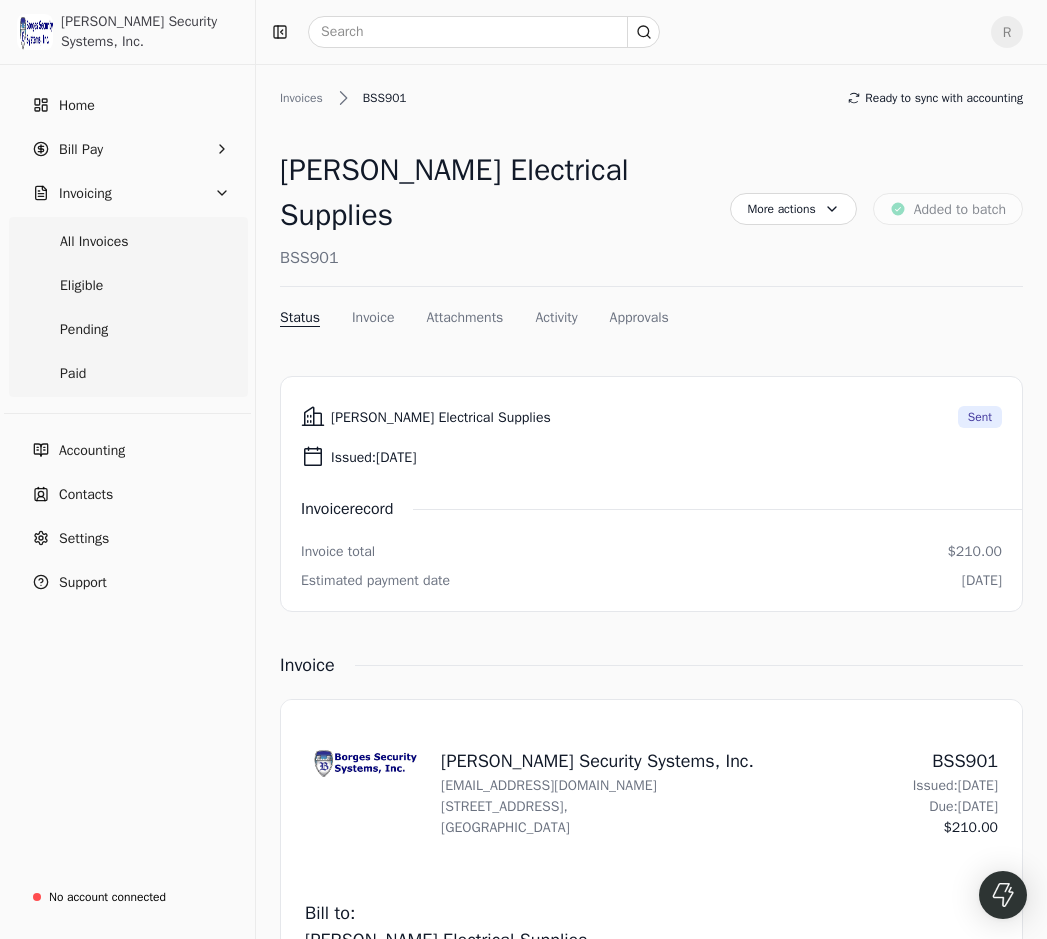 click on "Invoice" at bounding box center (373, 317) 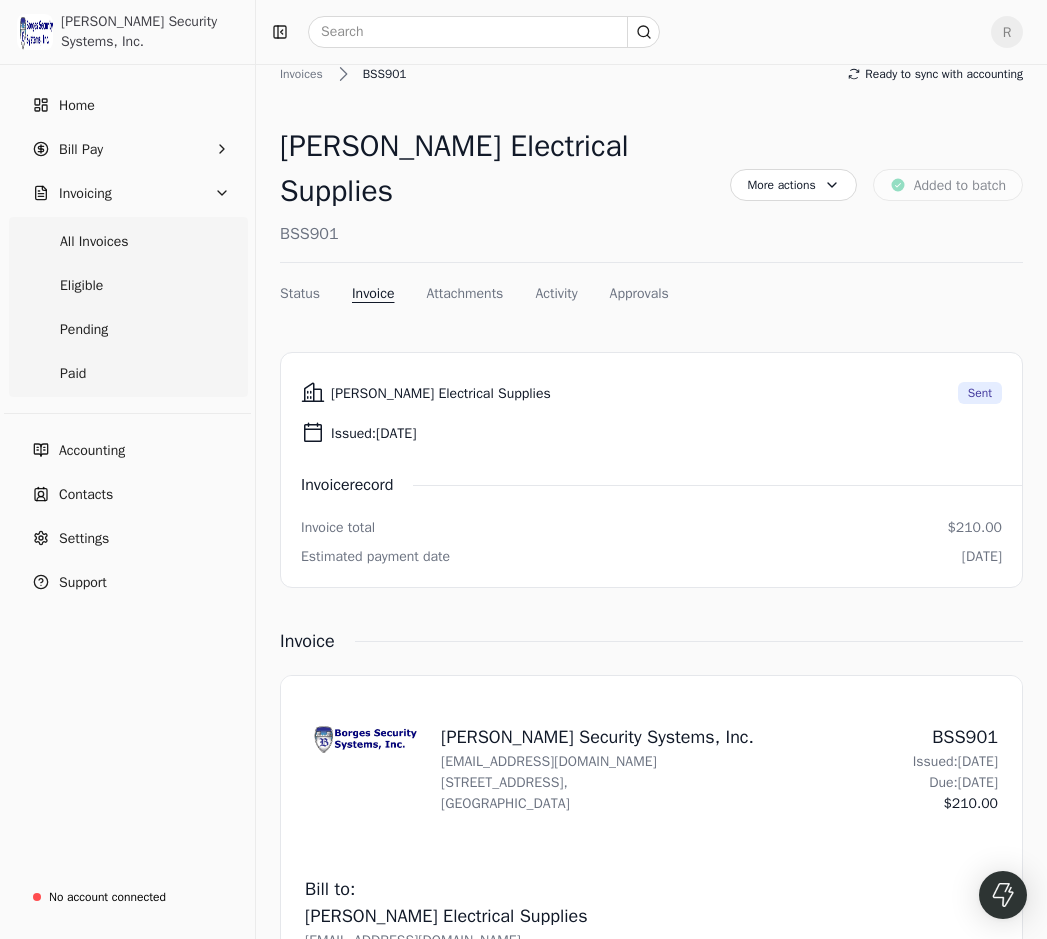 scroll, scrollTop: 0, scrollLeft: 0, axis: both 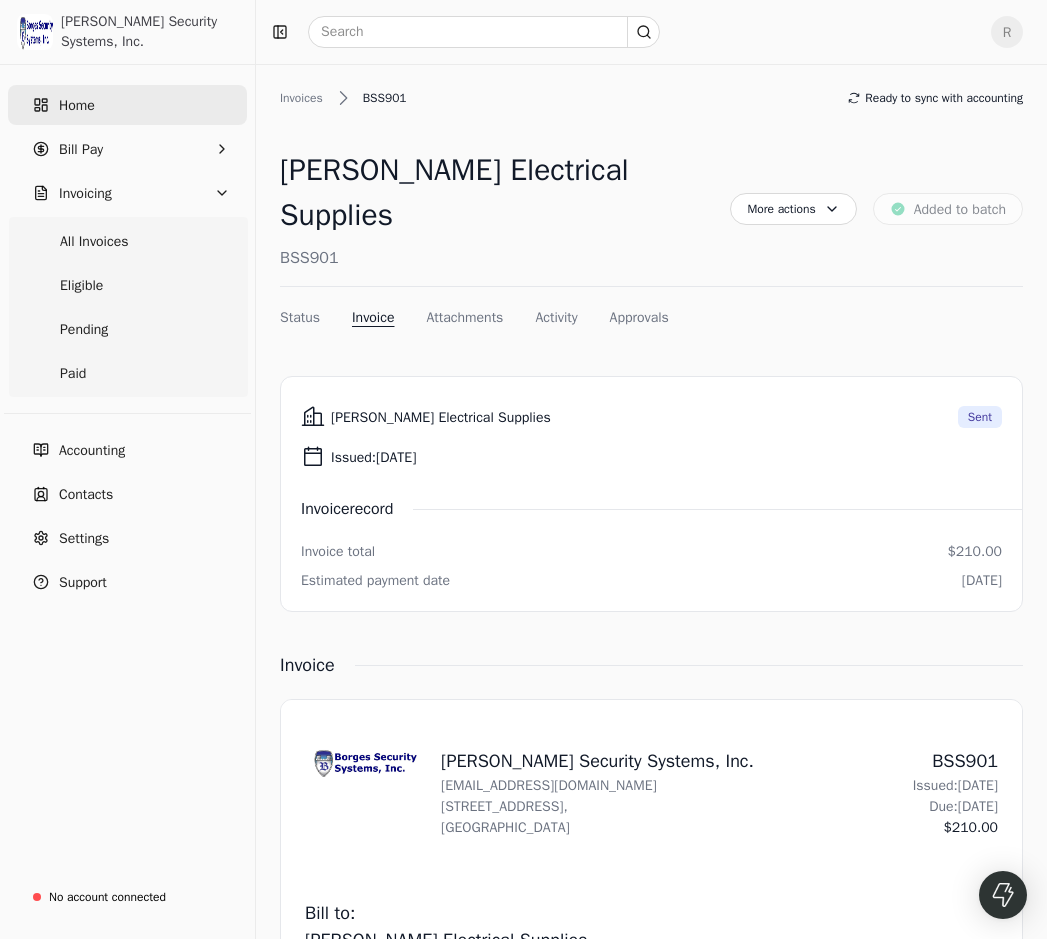 click on "Home" at bounding box center (127, 105) 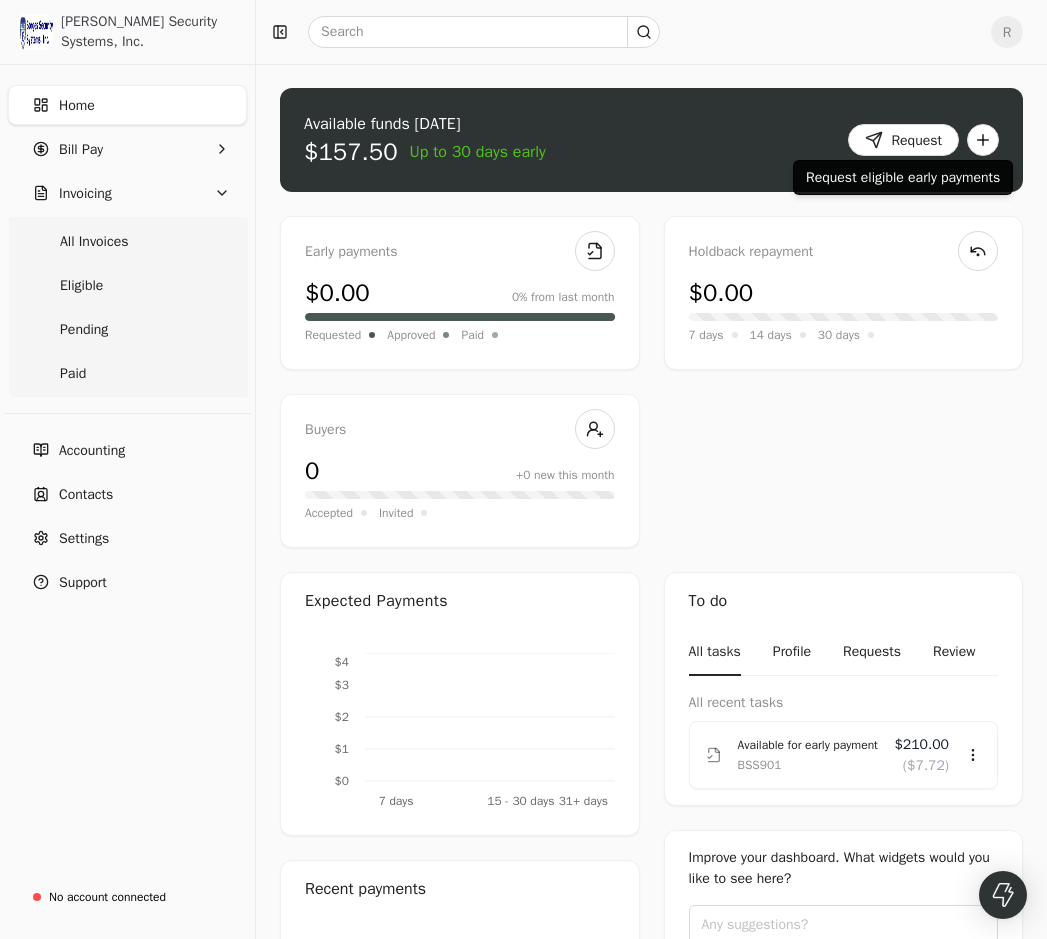 click on "Request" at bounding box center (903, 140) 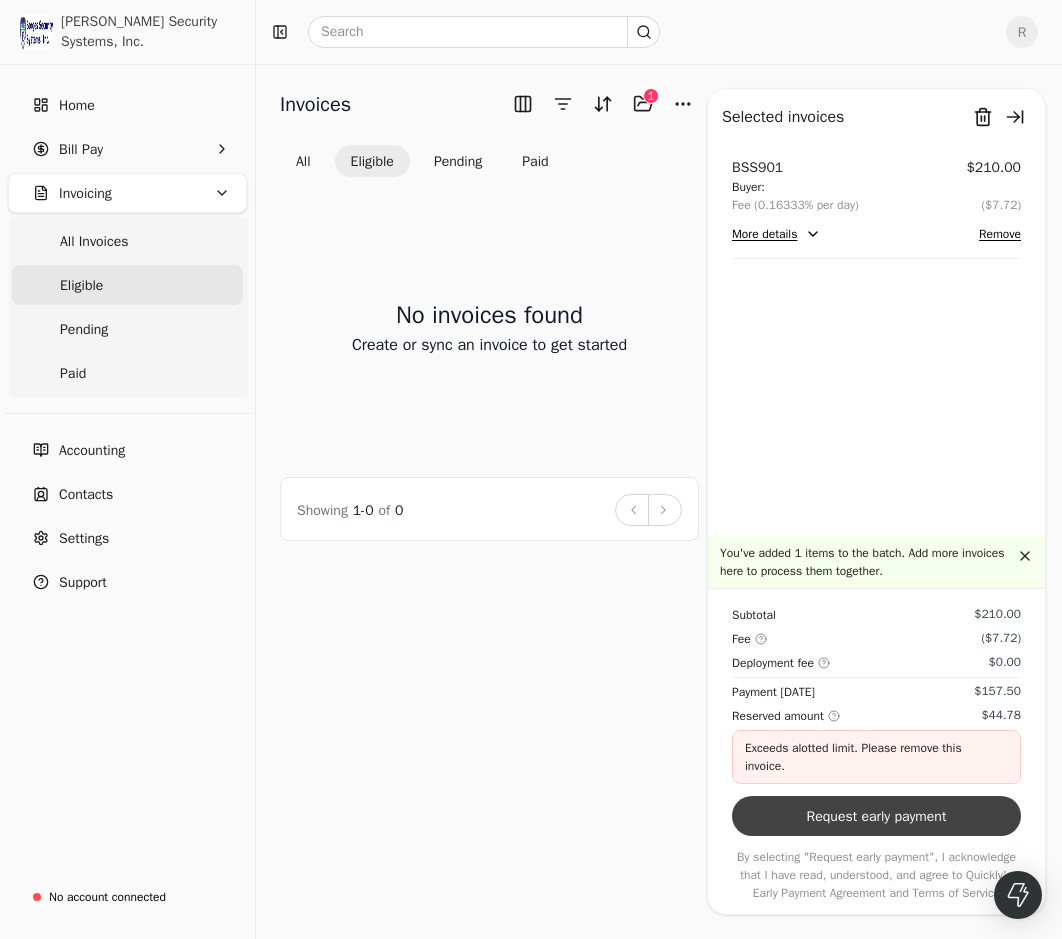 click on "Request early payment" at bounding box center [876, 816] 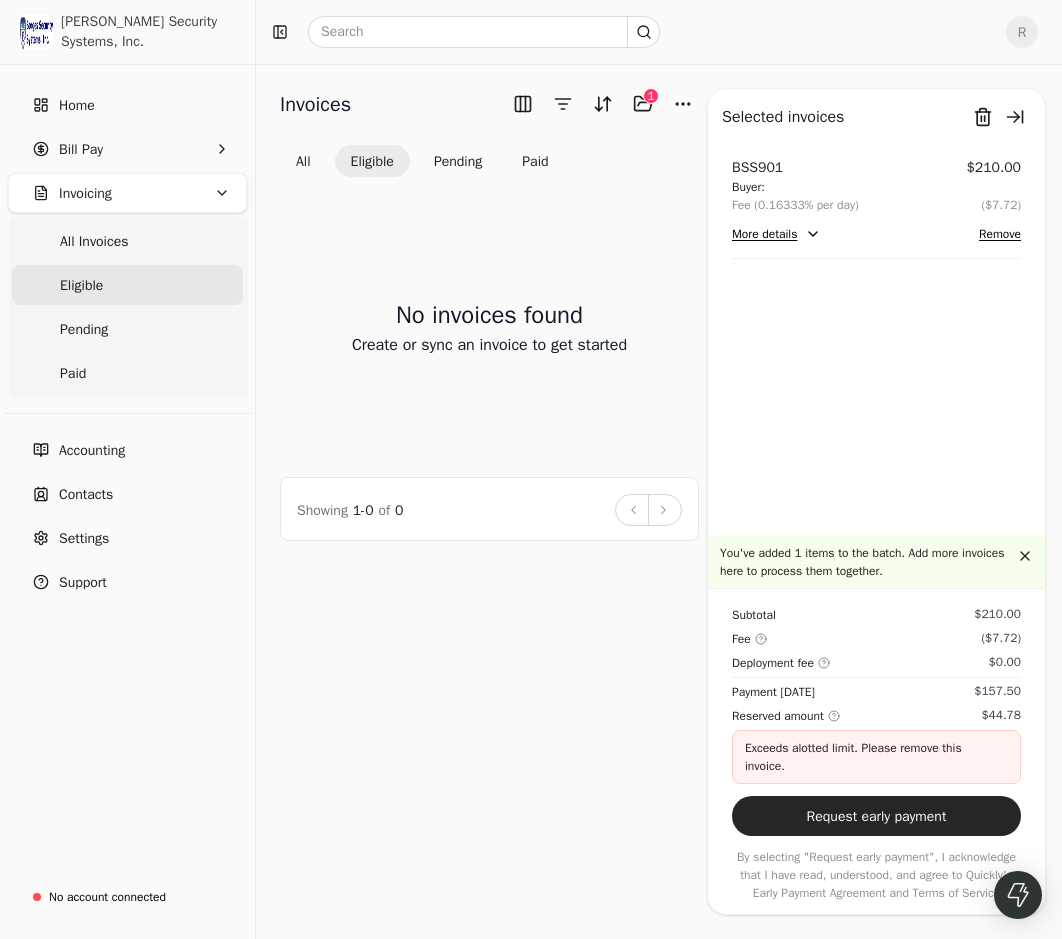 click on "More details" at bounding box center (776, 234) 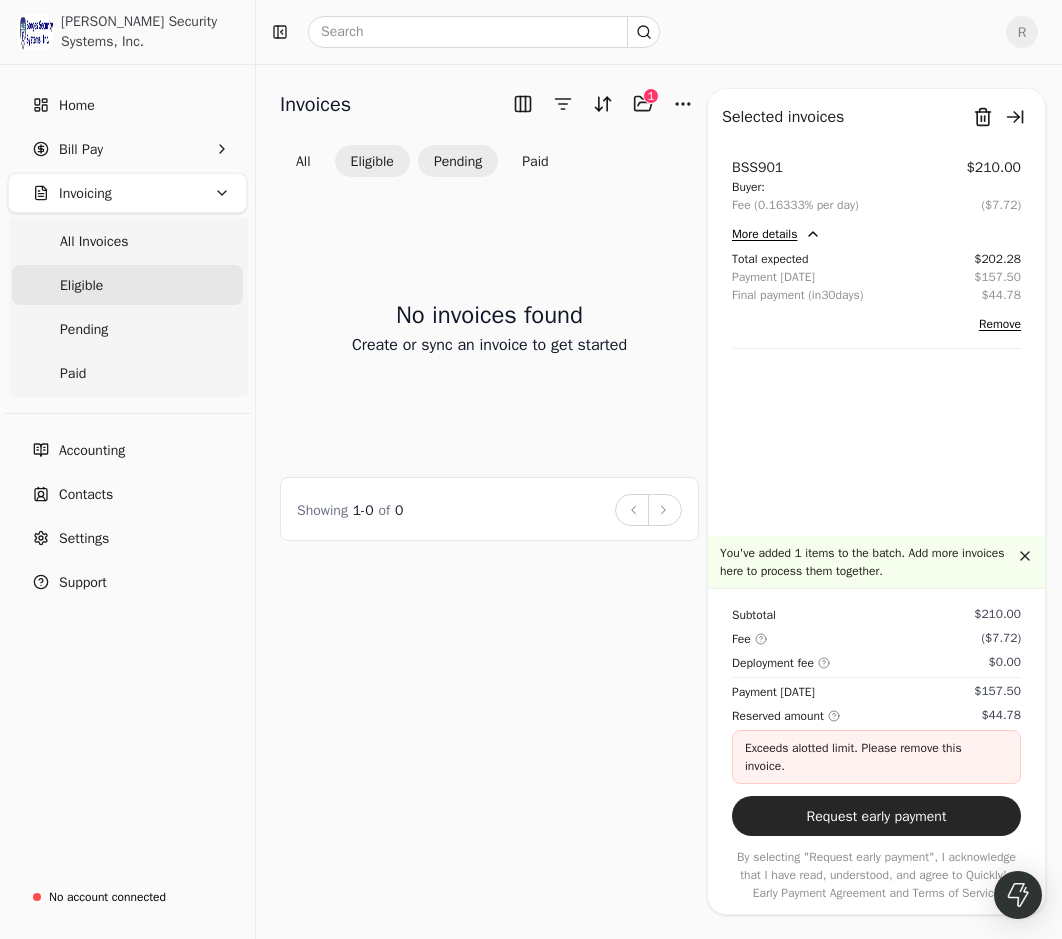 click on "Pending" at bounding box center (458, 161) 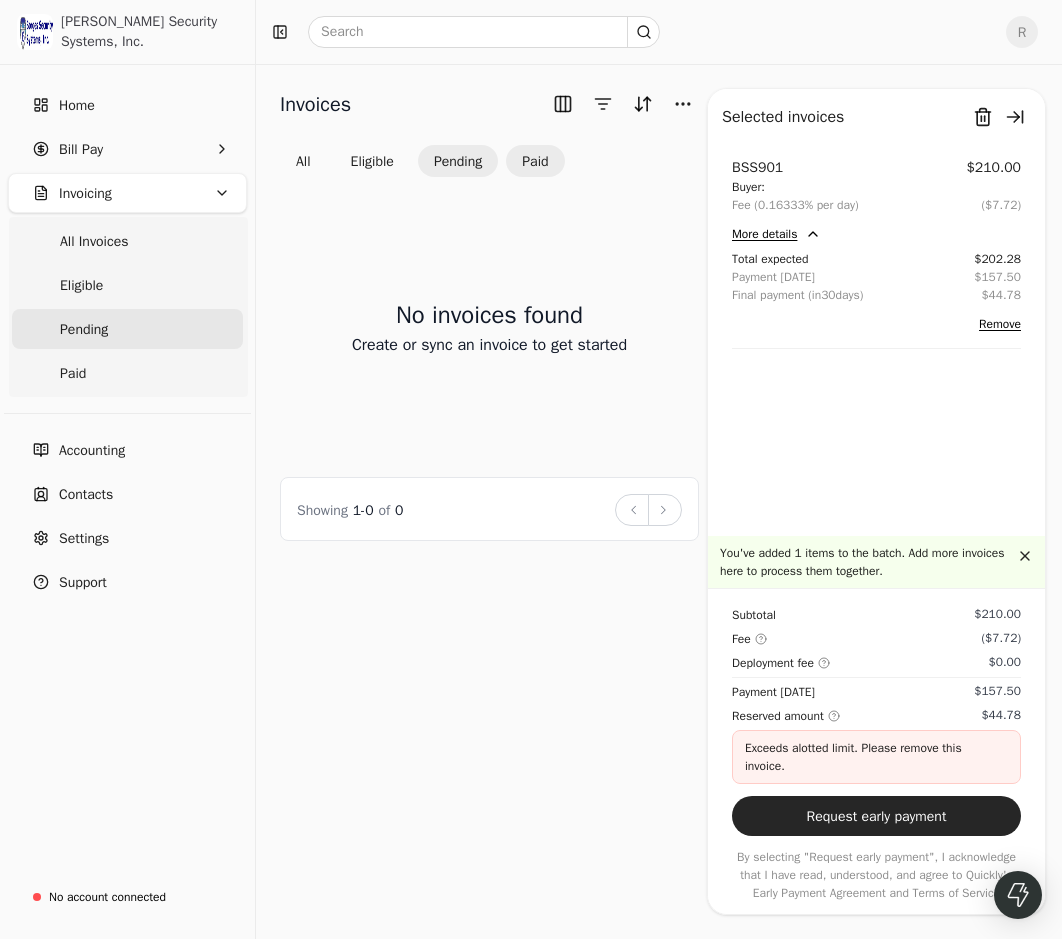 click on "Paid" at bounding box center [535, 161] 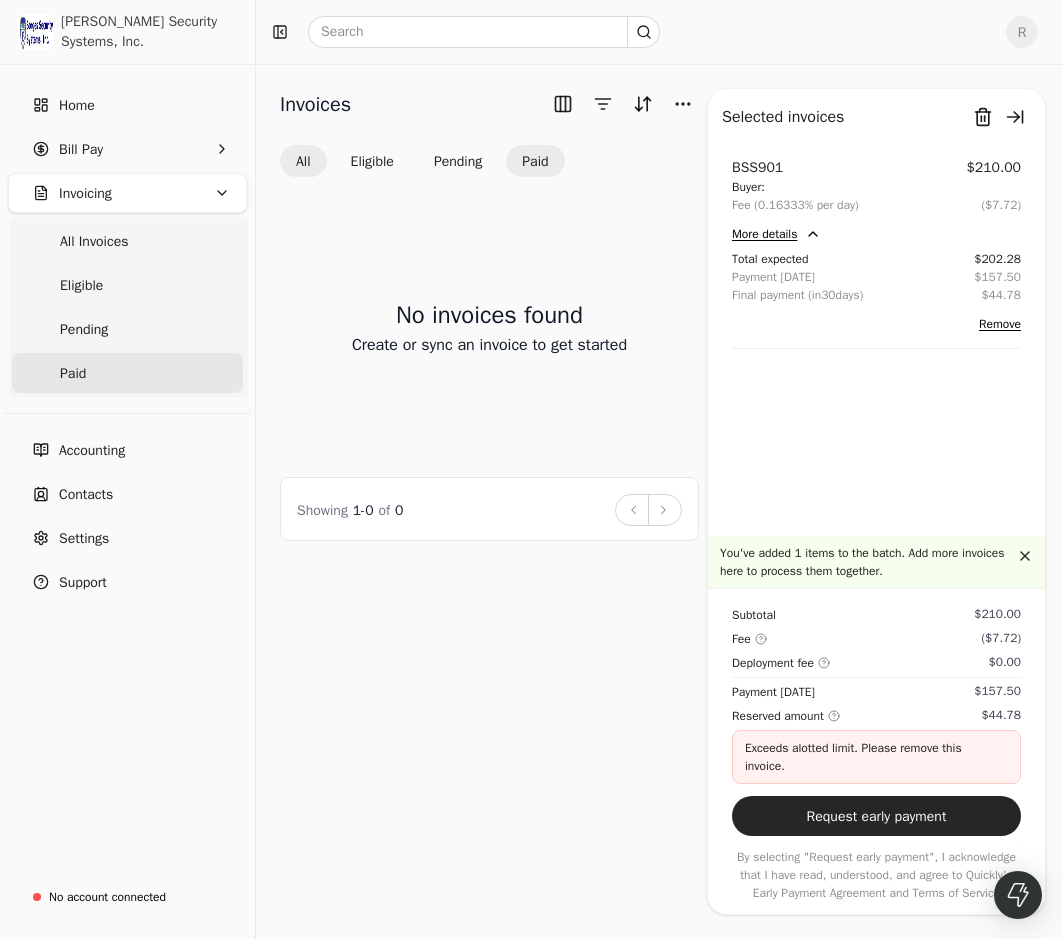 click on "All" at bounding box center [303, 161] 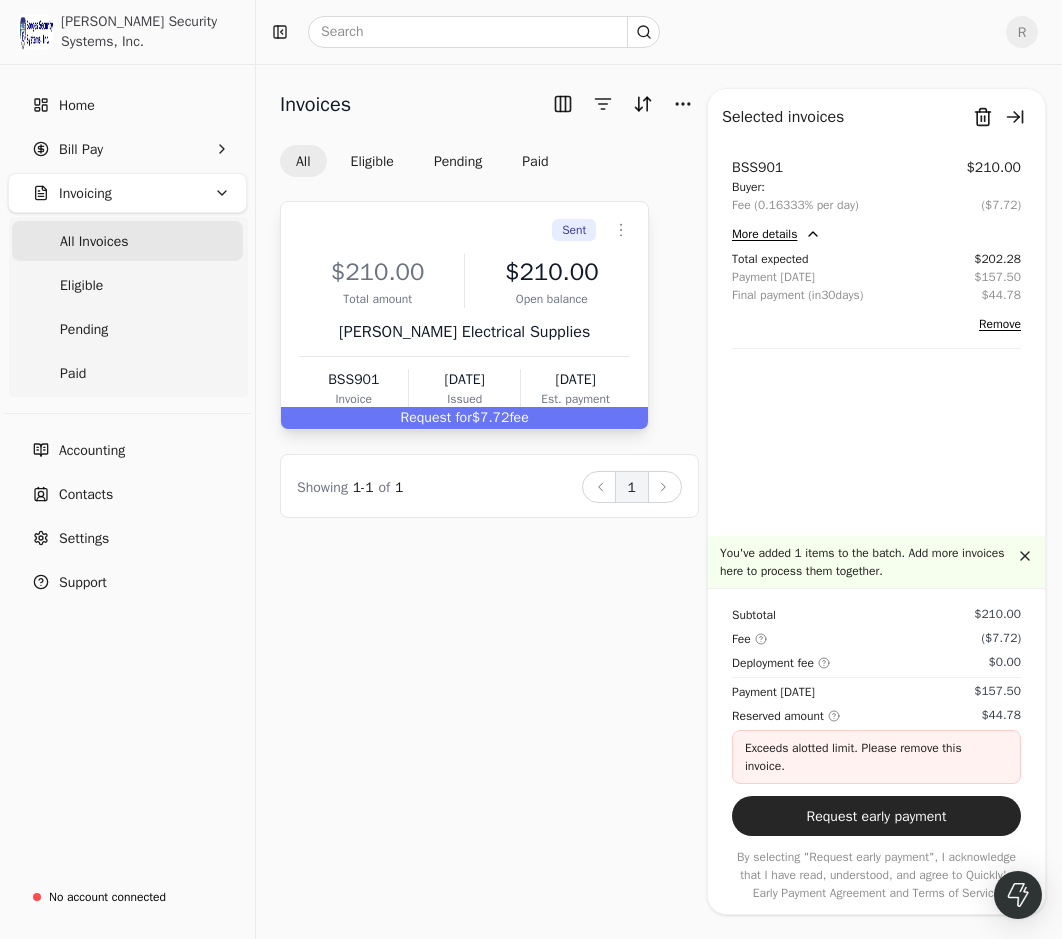 click on "$210.00" at bounding box center (551, 272) 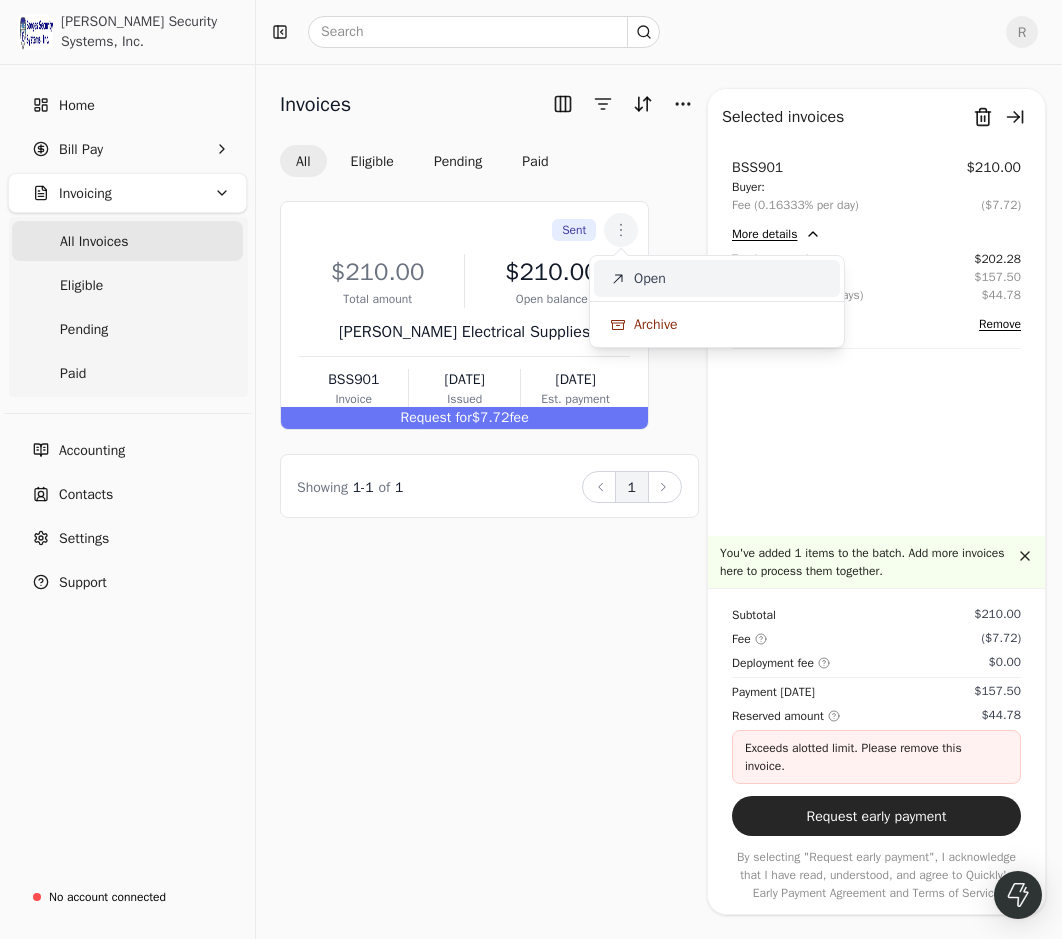 click on "Open" at bounding box center (650, 278) 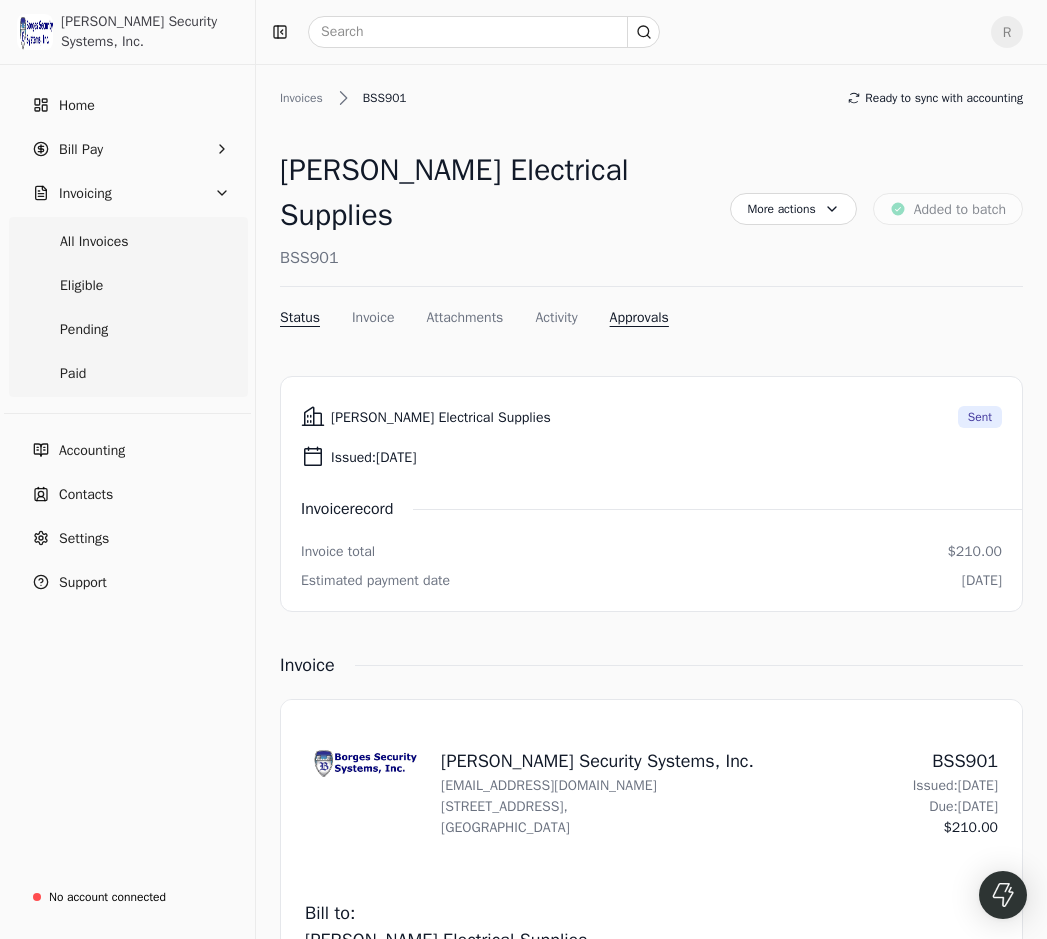 click on "Approvals" at bounding box center (639, 317) 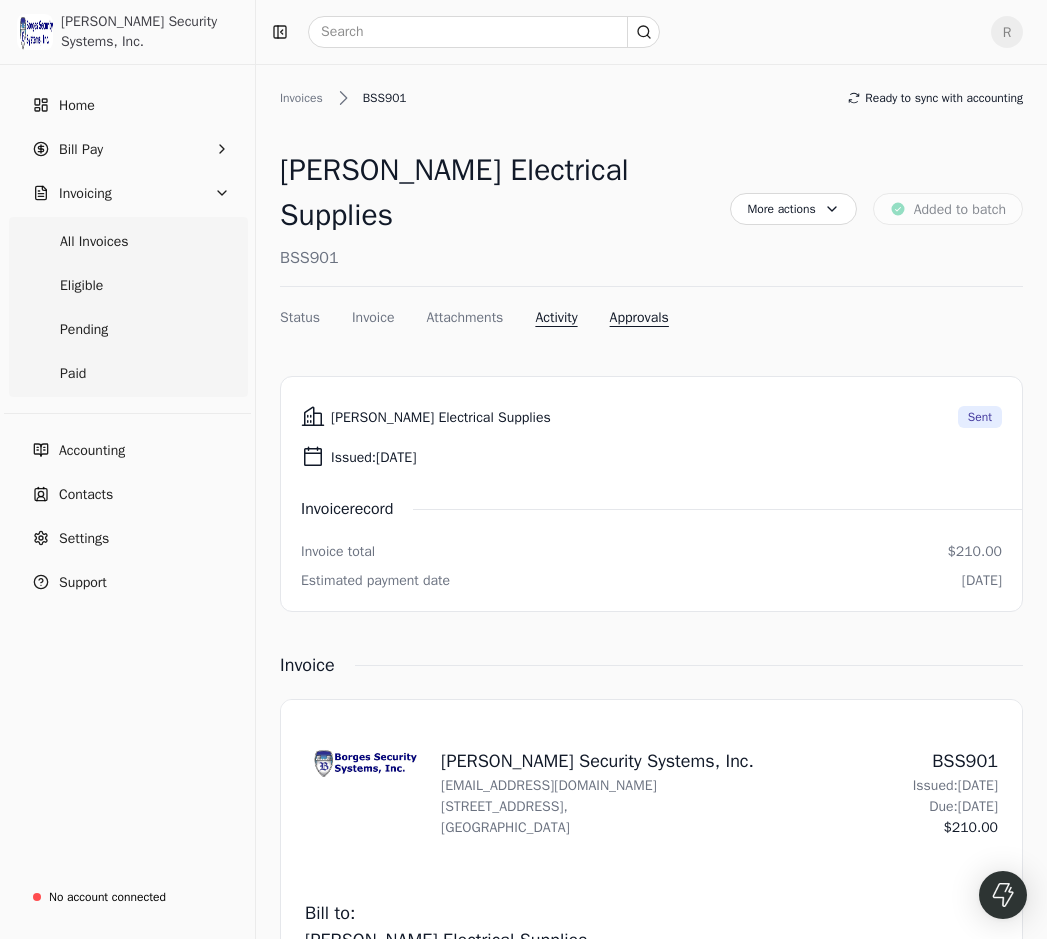 click on "Activity" at bounding box center [556, 317] 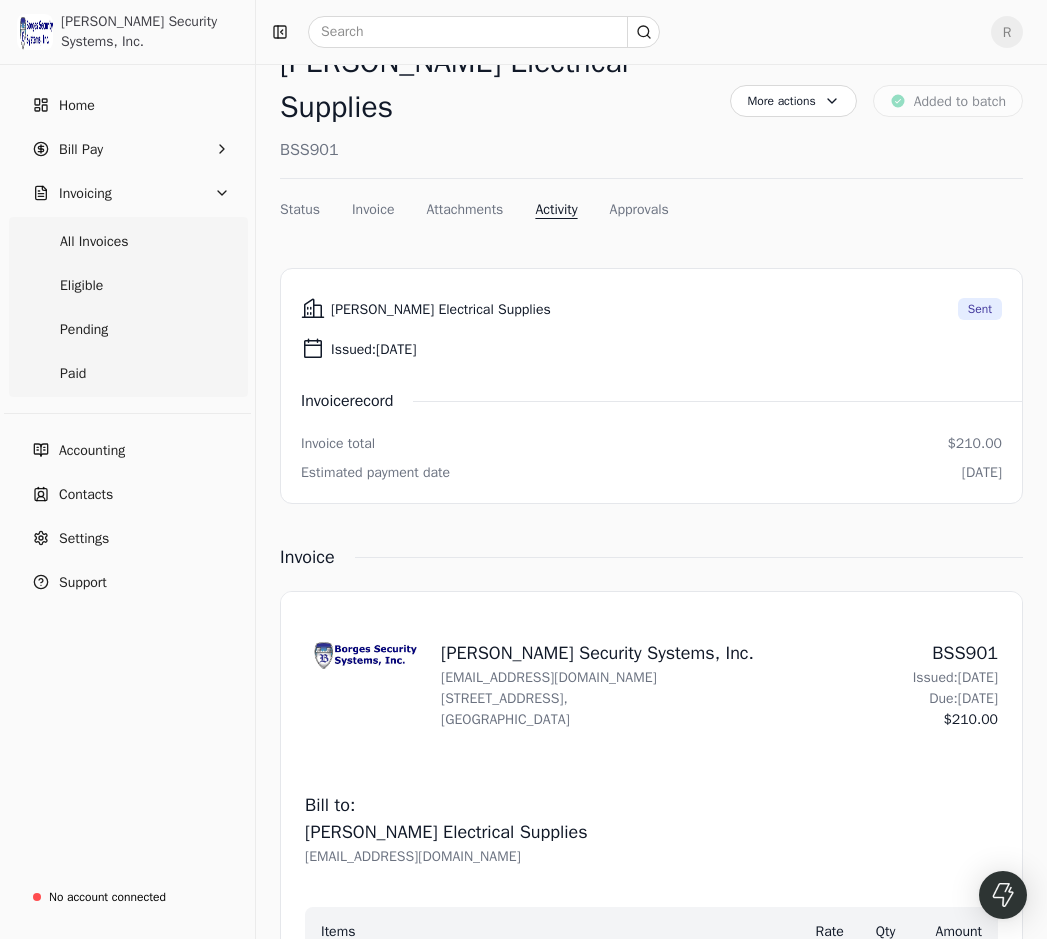 scroll, scrollTop: 30, scrollLeft: 0, axis: vertical 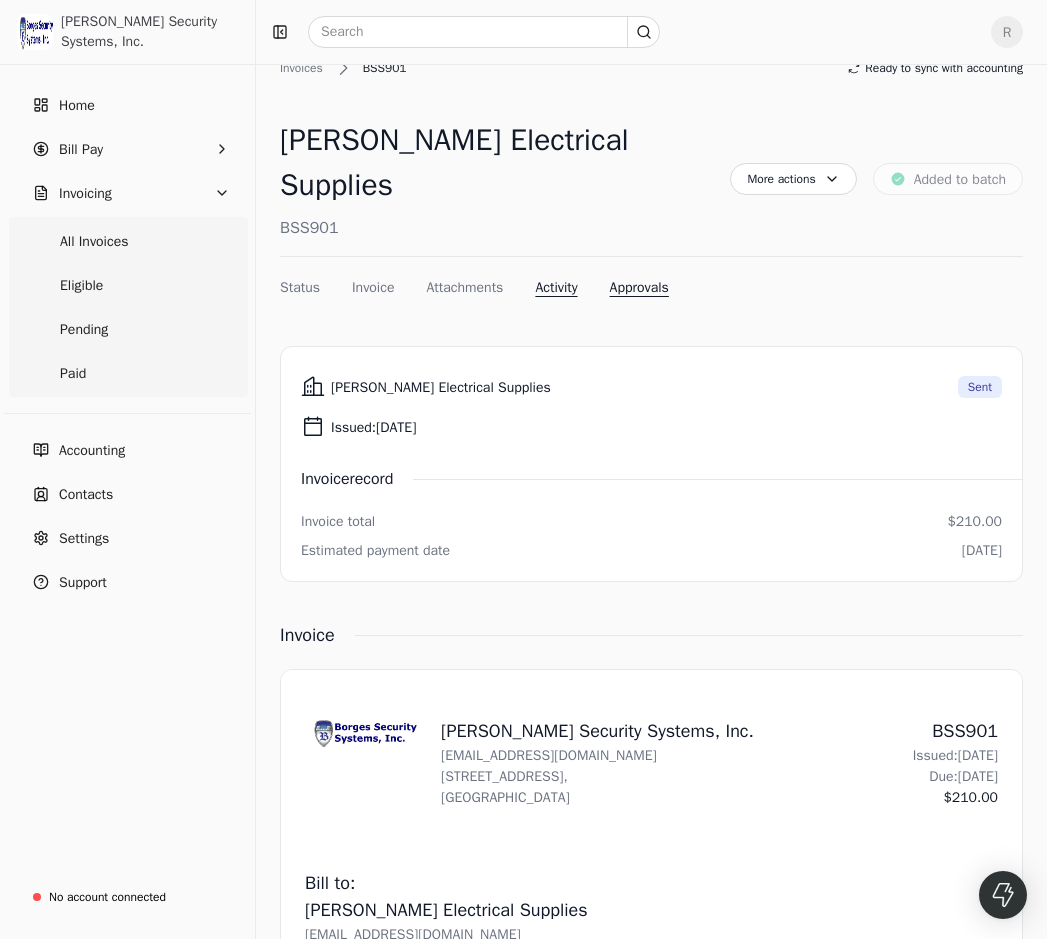 click on "Approvals" at bounding box center [639, 287] 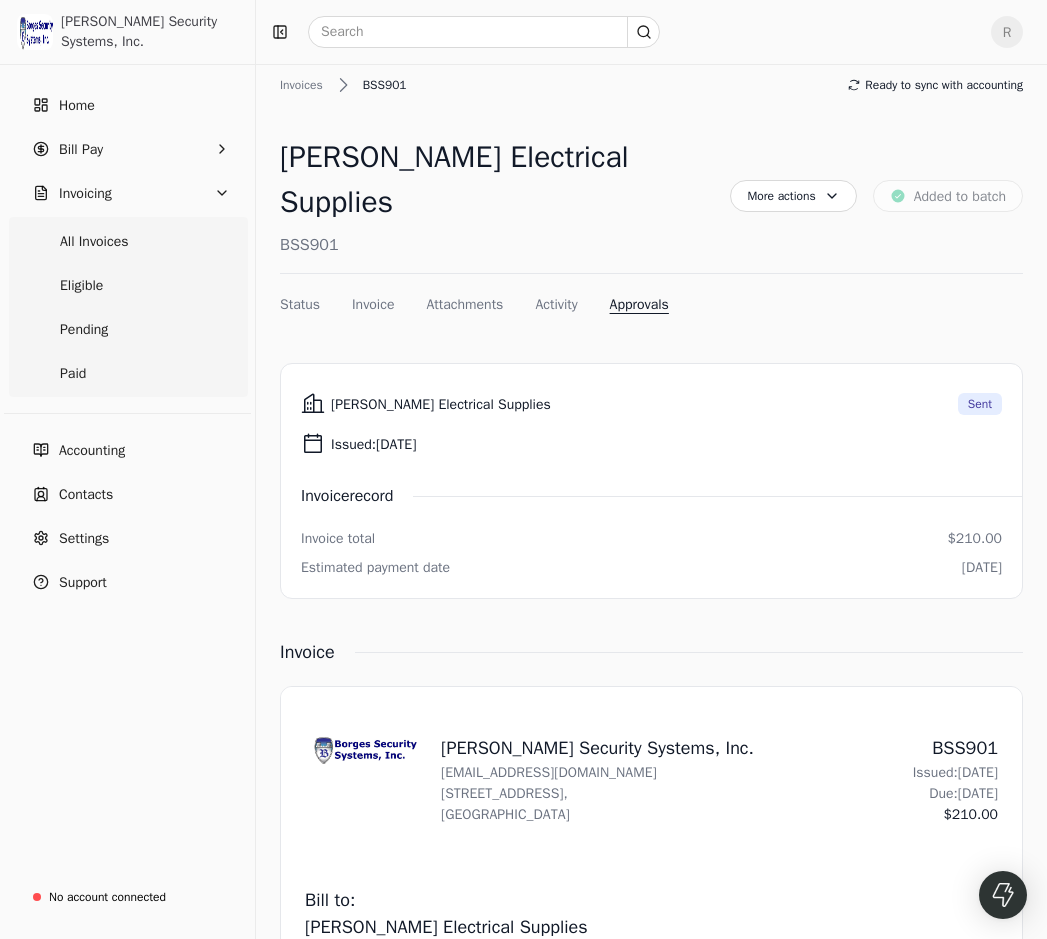 scroll, scrollTop: 0, scrollLeft: 0, axis: both 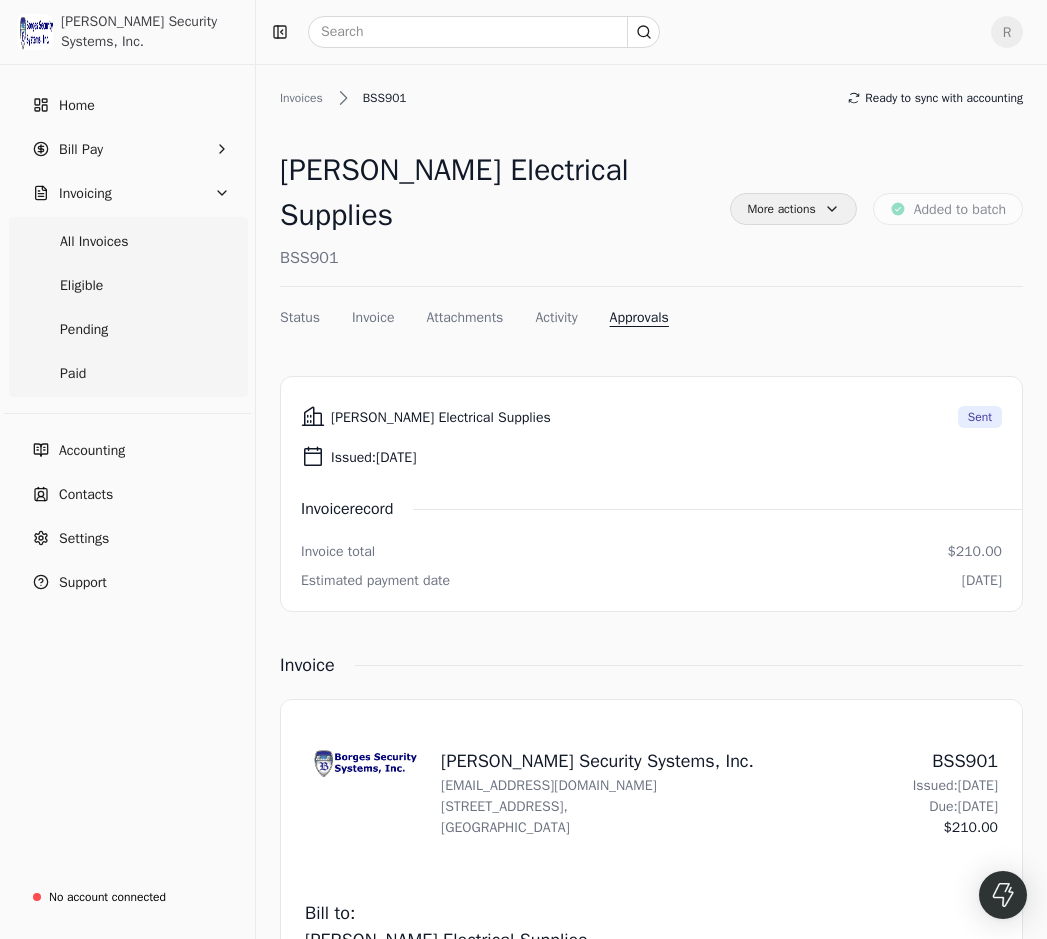 click on "More actions" at bounding box center [793, 209] 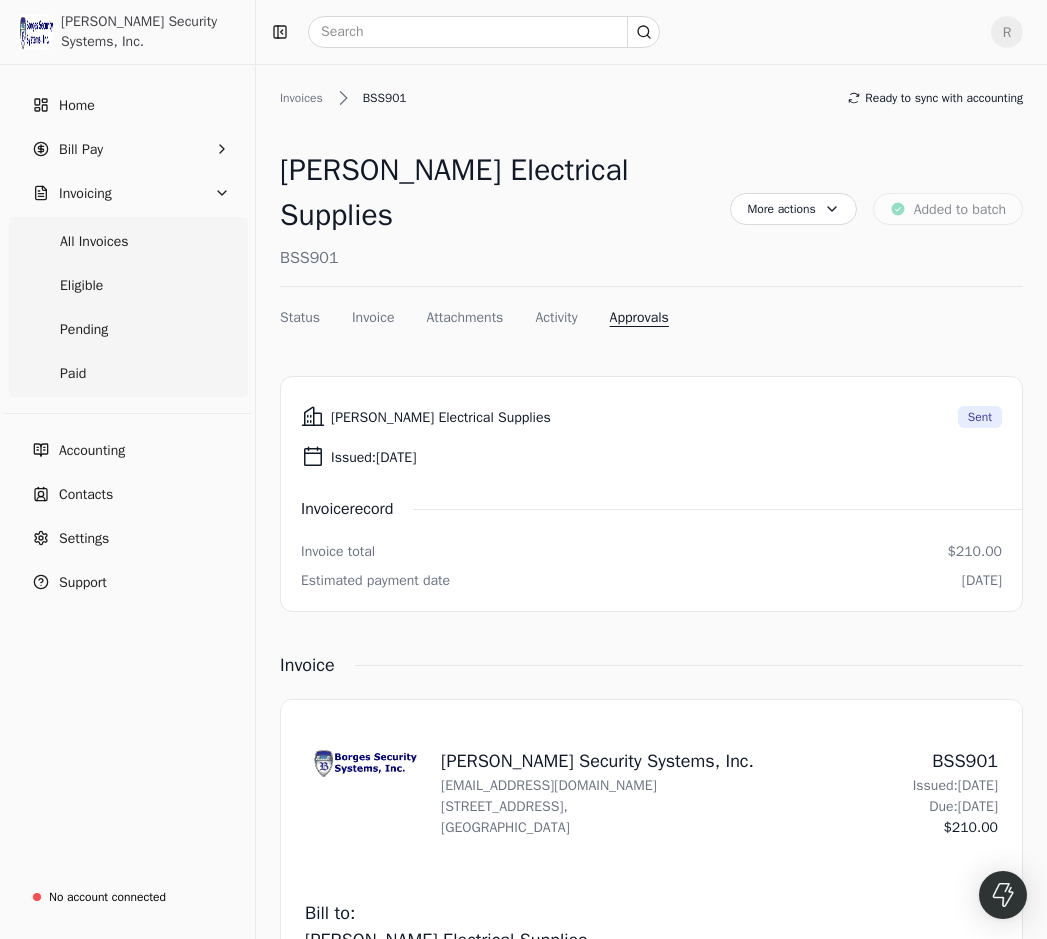click on "Vince Electrical Supplies BSS901 More actions Context Menu Button Added to batch" at bounding box center (651, 217) 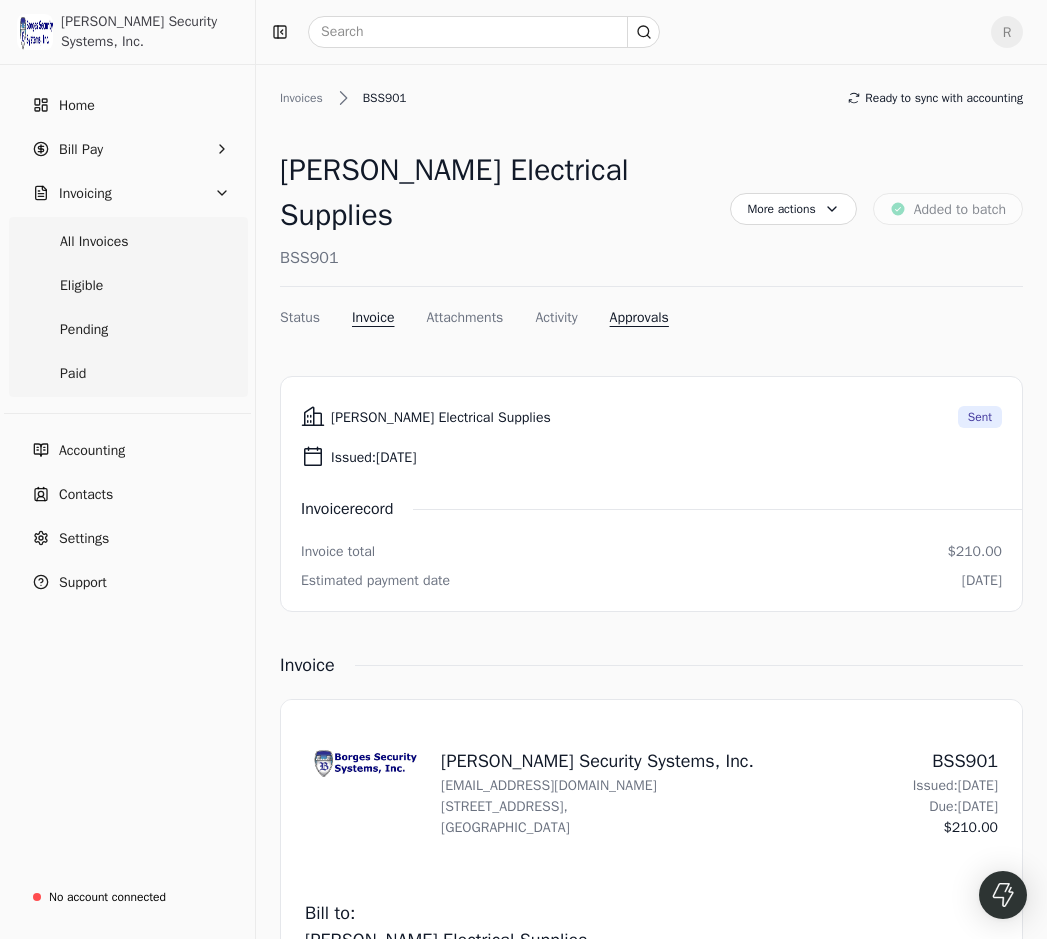 click on "Invoice" at bounding box center (373, 317) 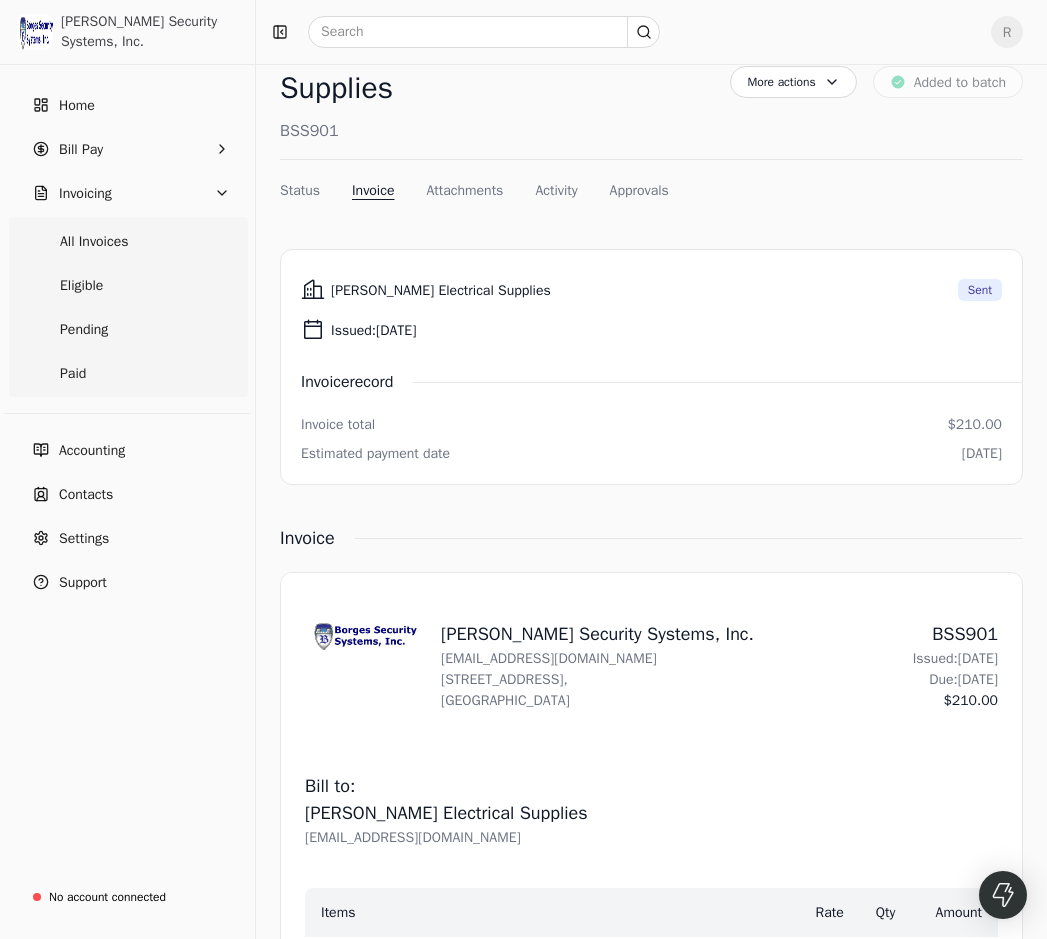 scroll, scrollTop: 67, scrollLeft: 0, axis: vertical 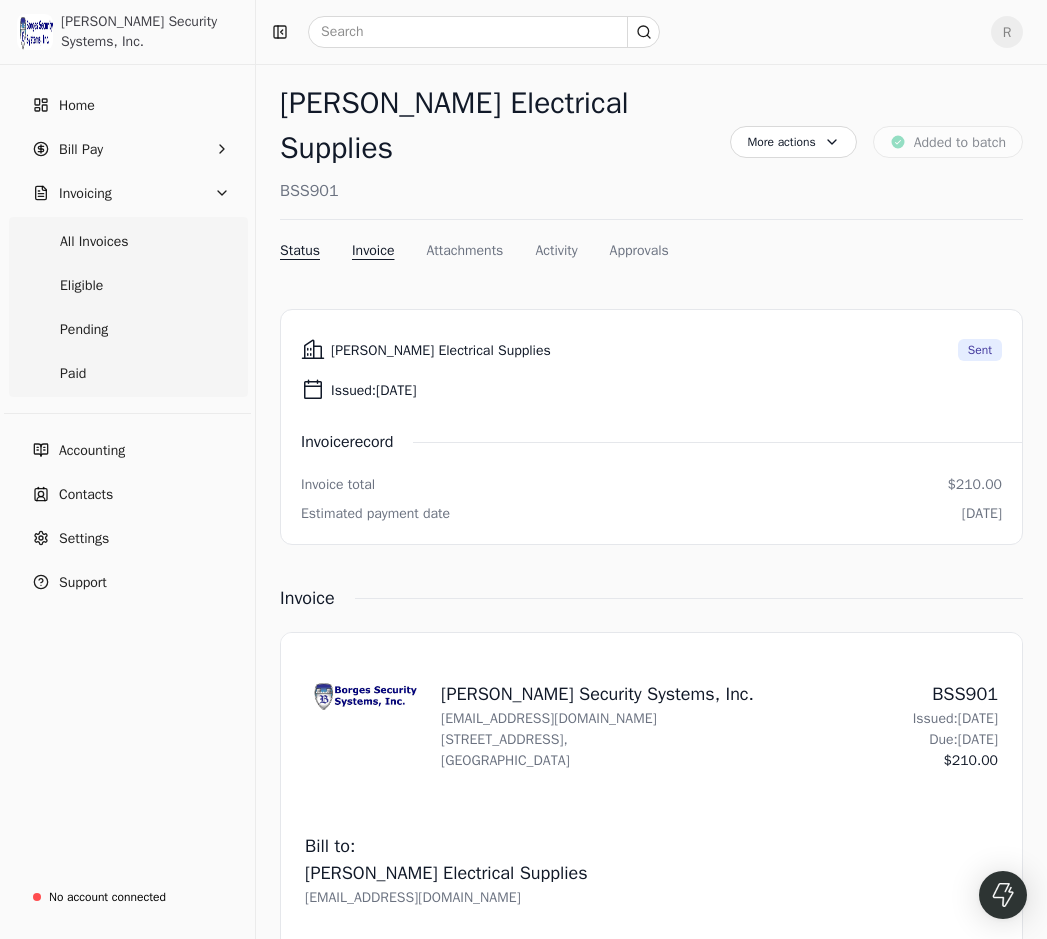click on "Status" at bounding box center (300, 250) 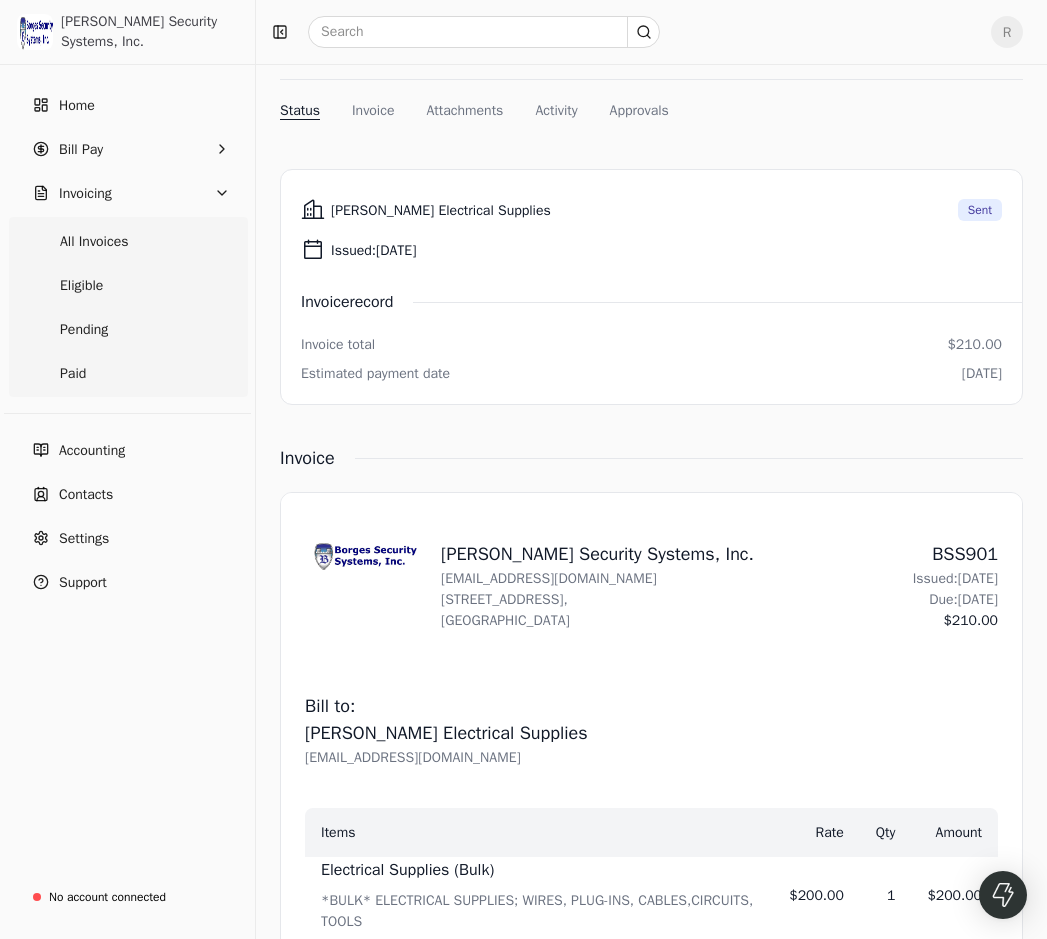 scroll, scrollTop: 0, scrollLeft: 0, axis: both 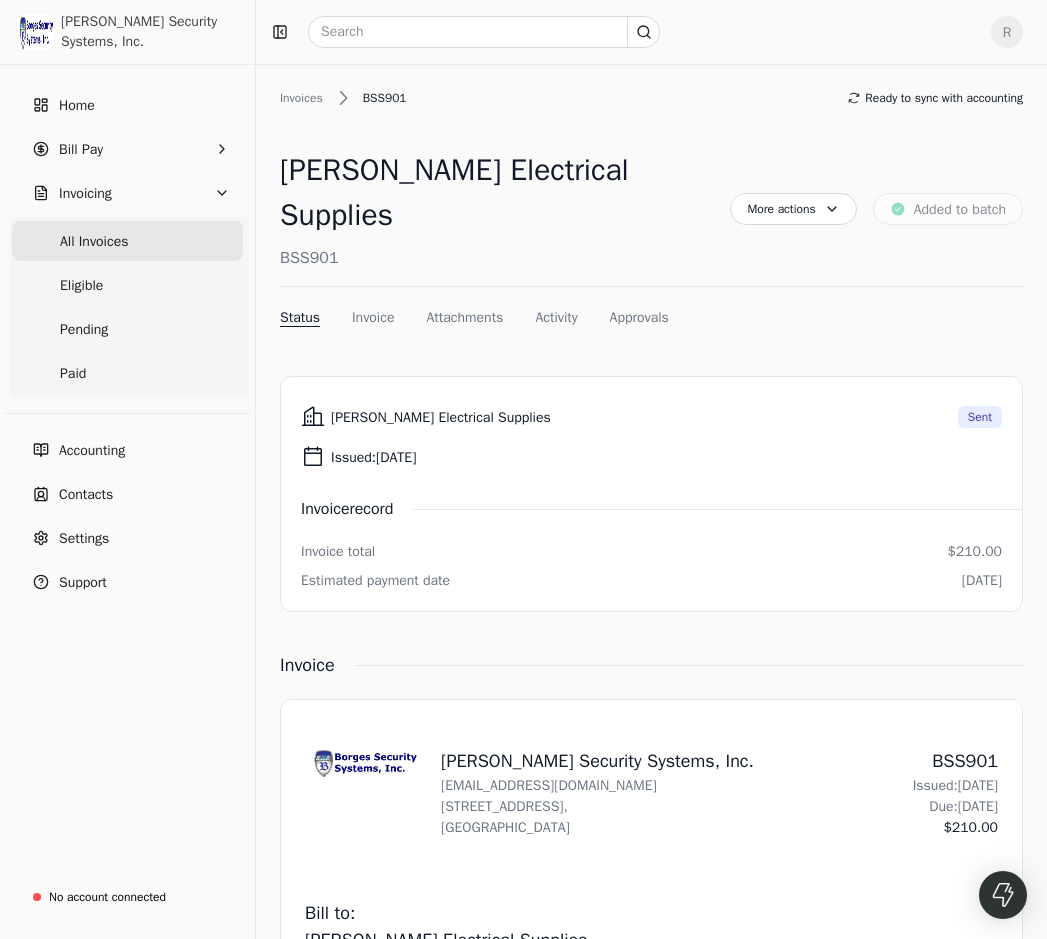 click on "All Invoices" at bounding box center (127, 241) 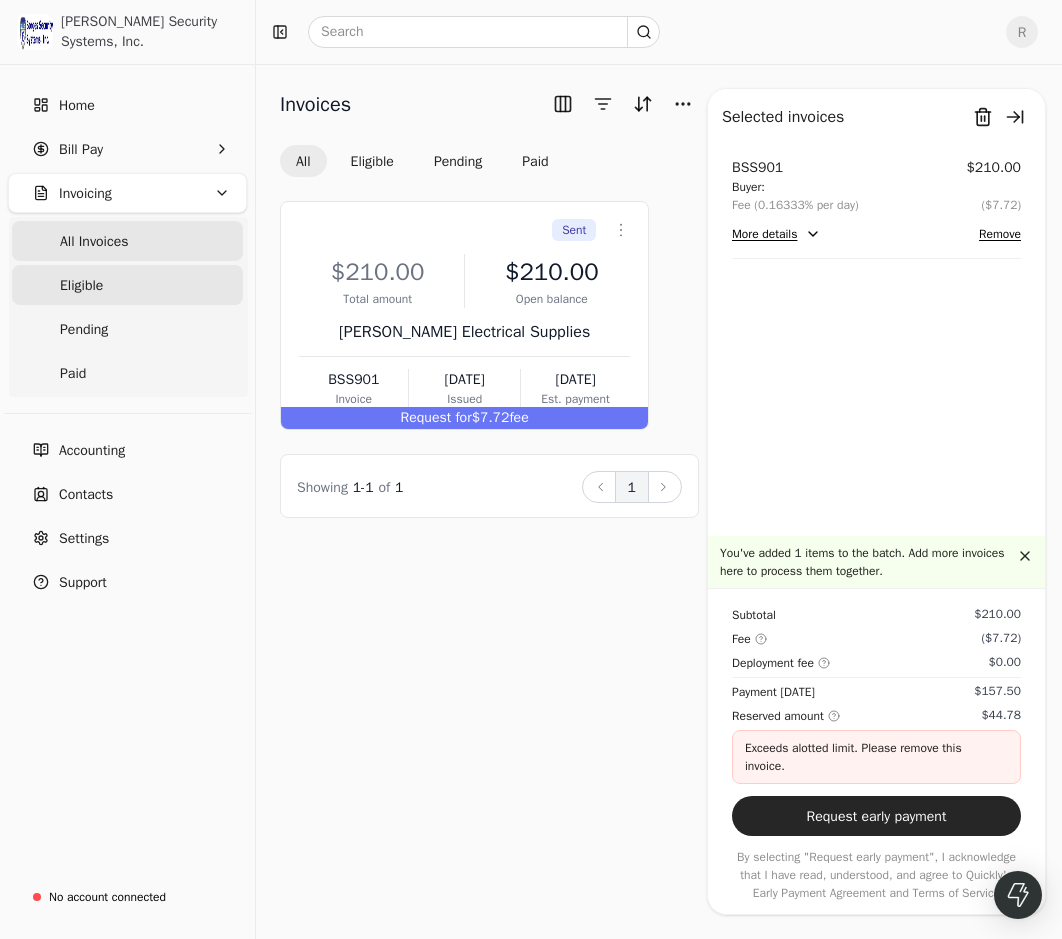 click on "Eligible" at bounding box center (127, 285) 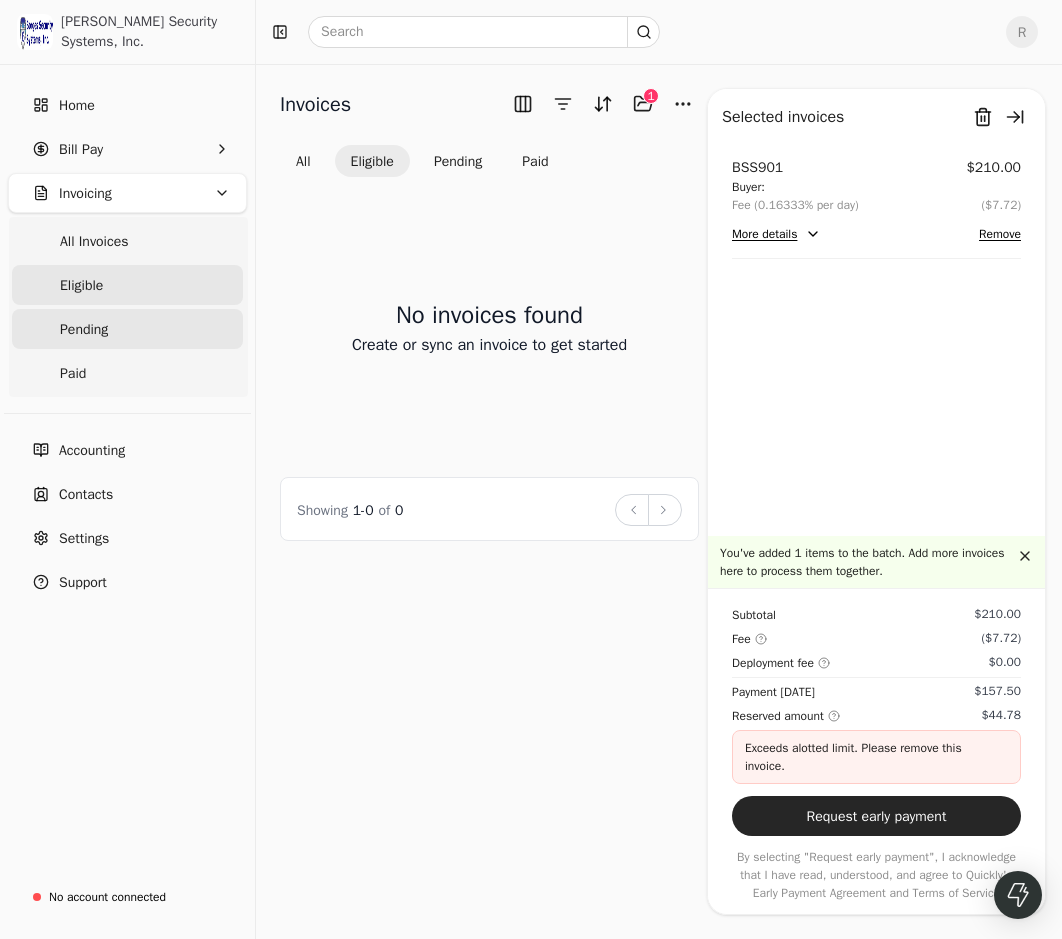 click on "Pending" at bounding box center [127, 329] 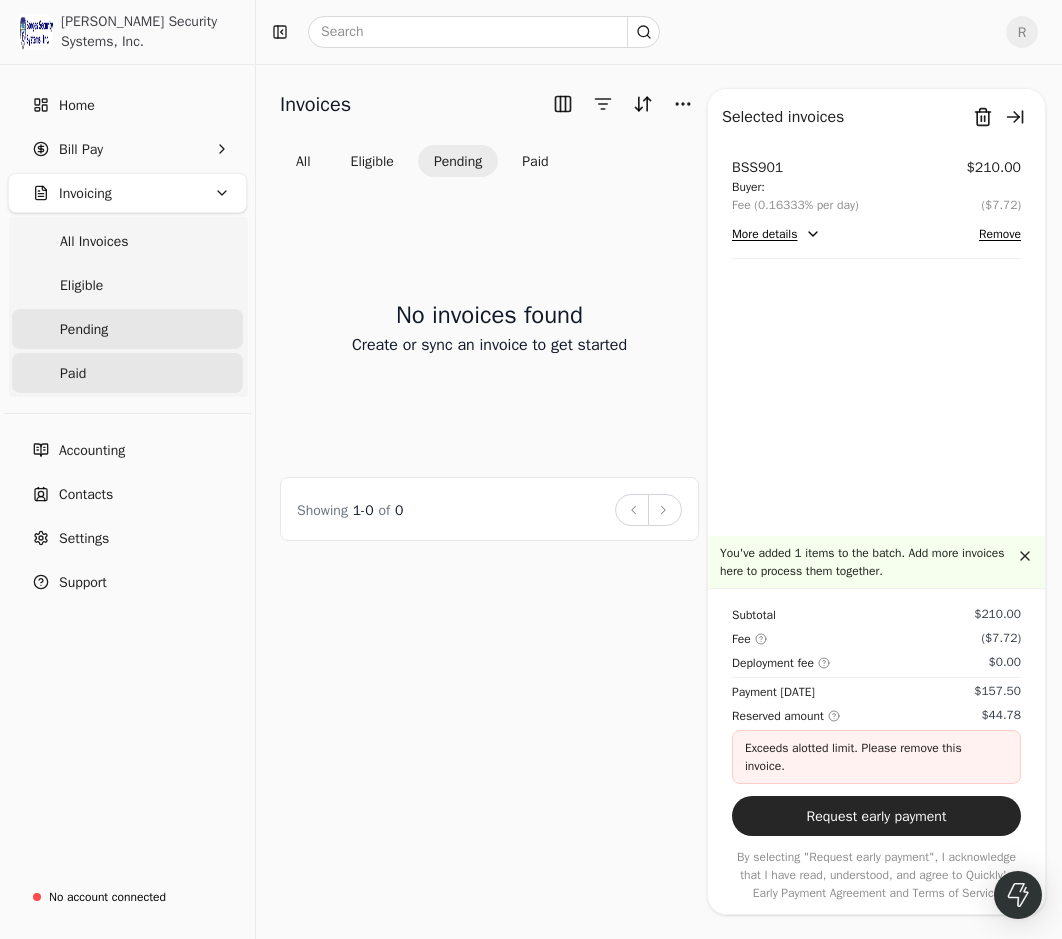 click on "Paid" at bounding box center [127, 373] 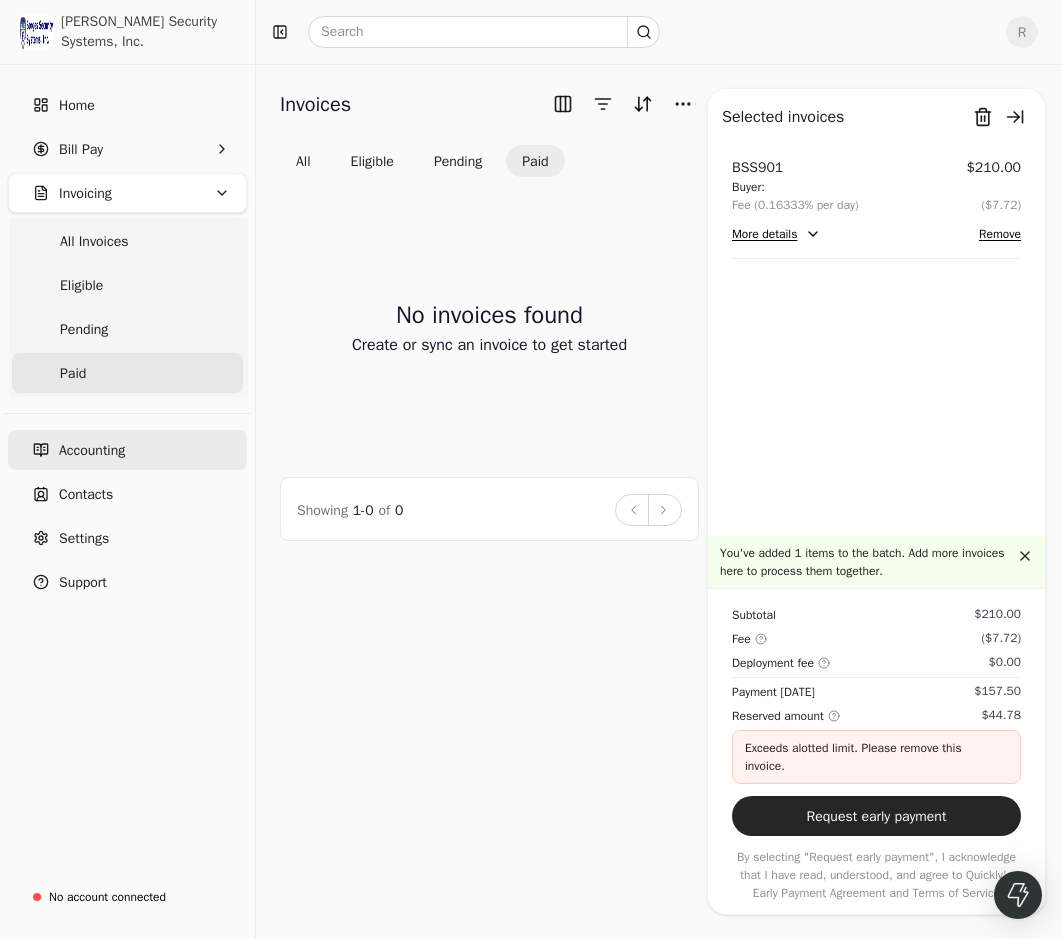 click on "Accounting" at bounding box center [127, 450] 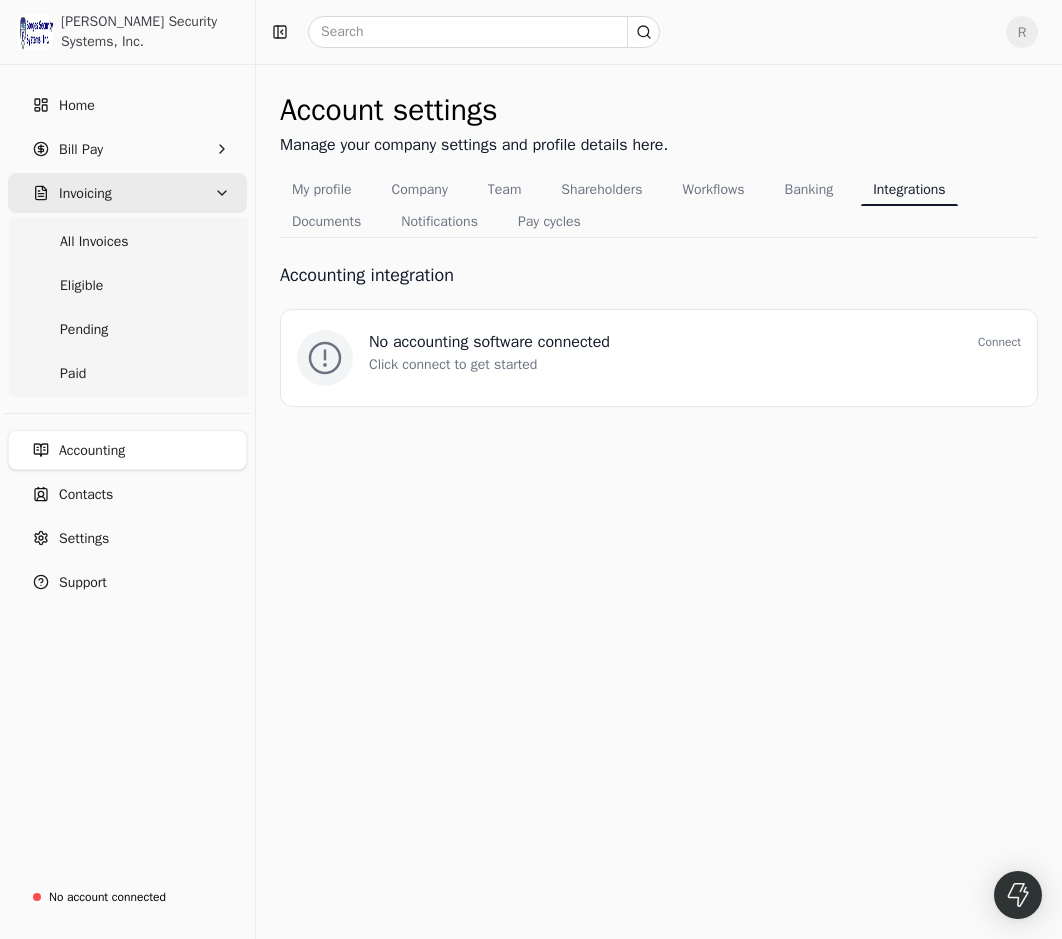 click on "Invoicing" at bounding box center (127, 193) 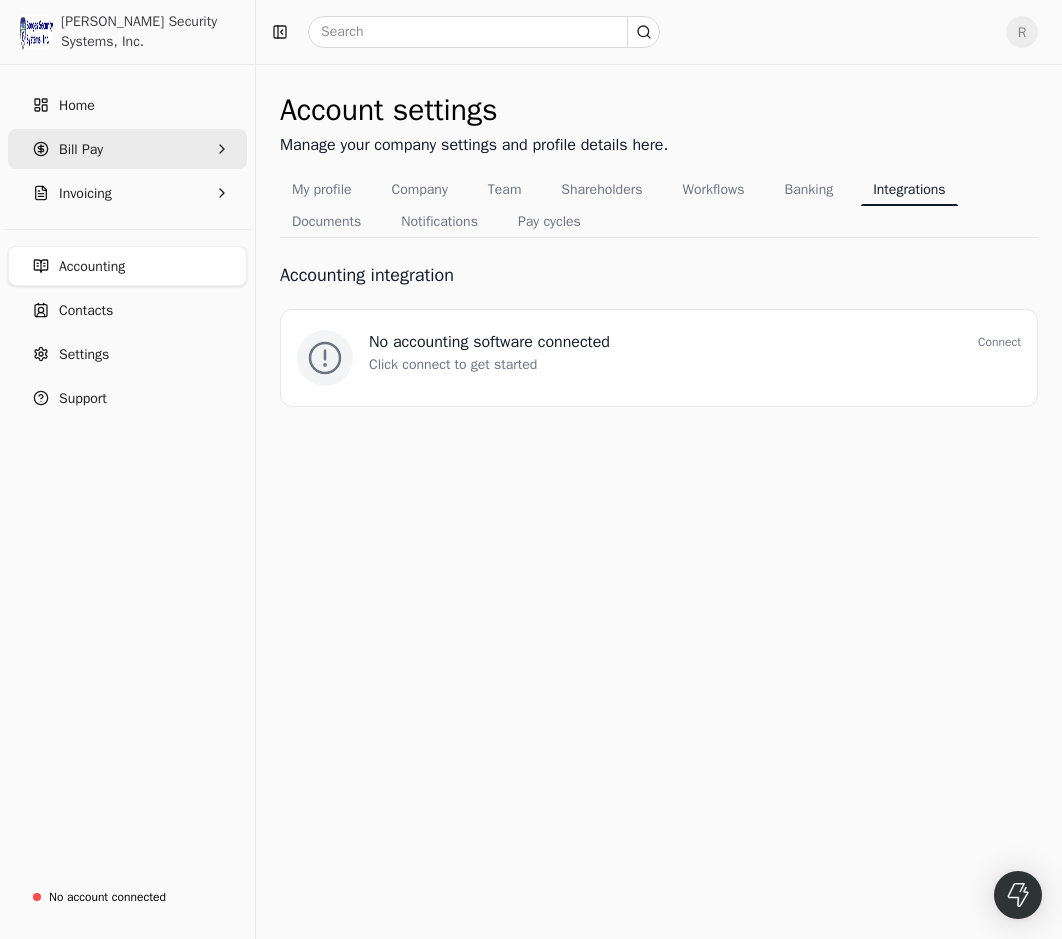click on "Bill Pay" at bounding box center (127, 149) 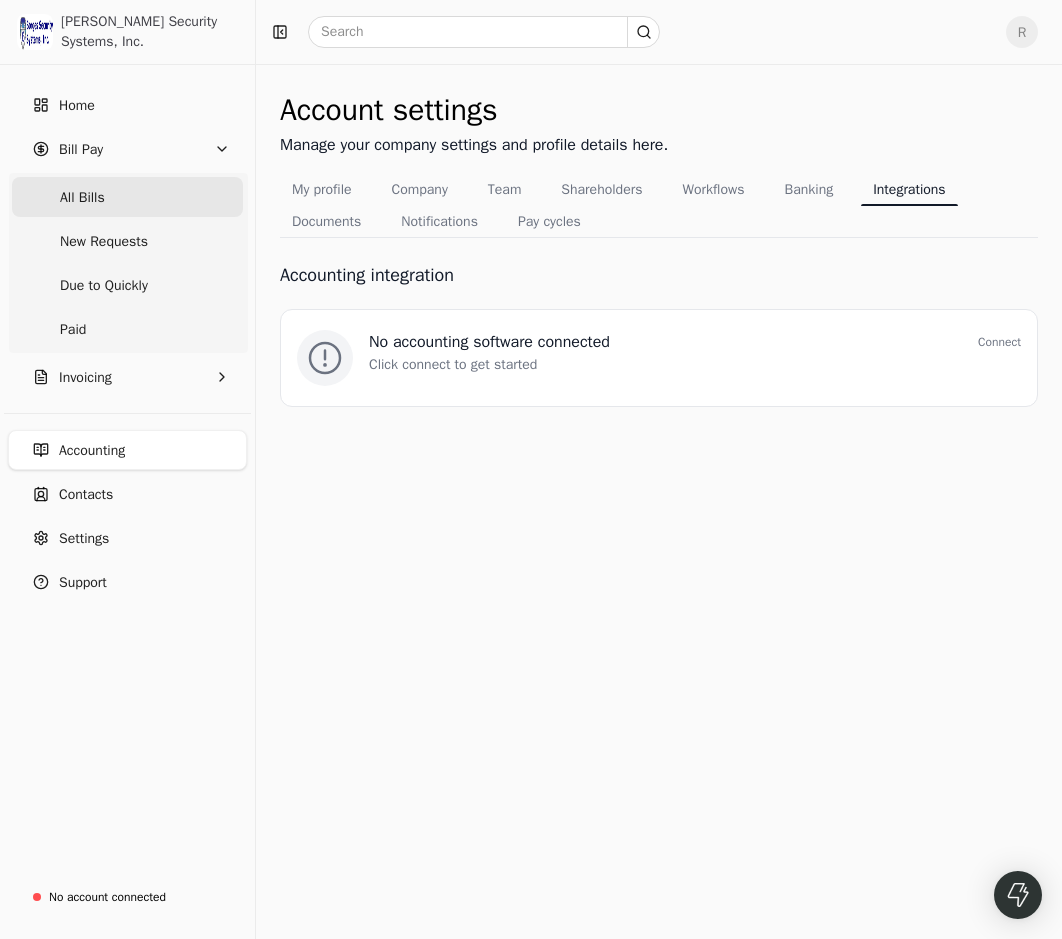 click on "All Bills" at bounding box center (127, 197) 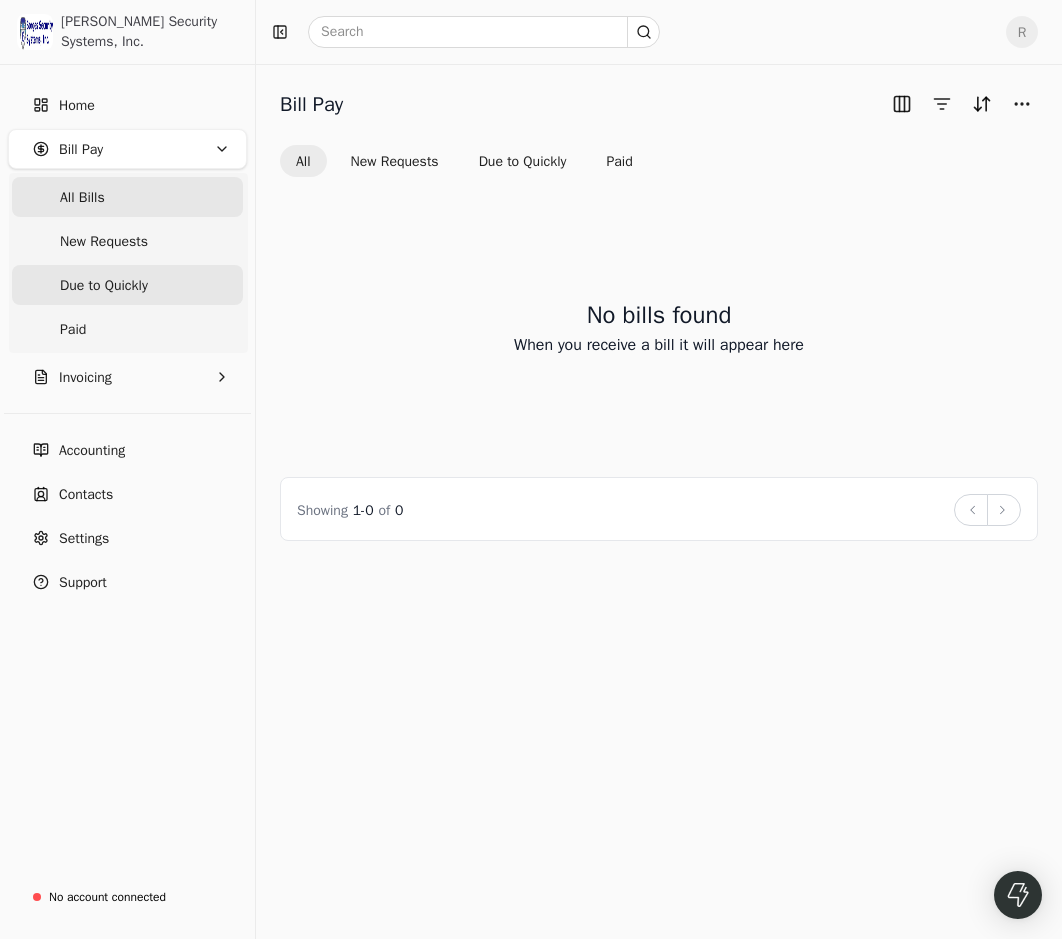 click on "Due to Quickly" at bounding box center [127, 285] 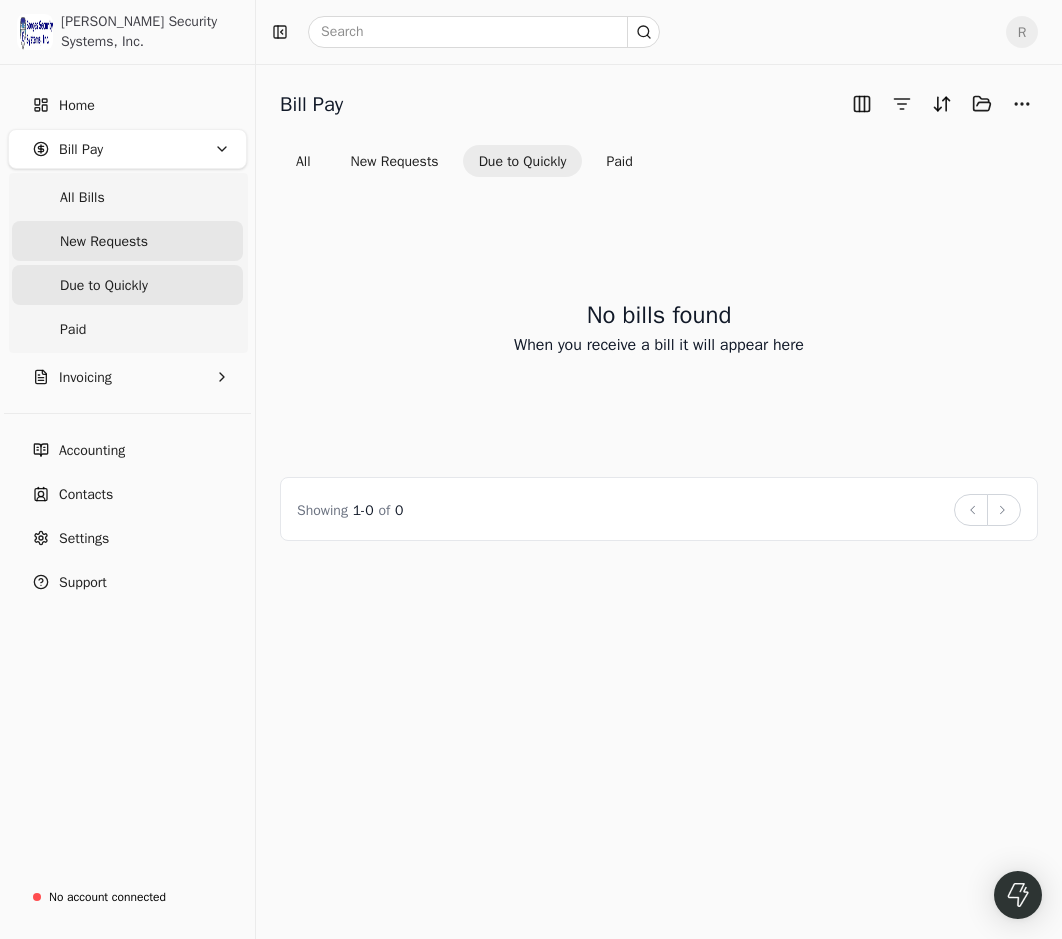 click on "New Requests" at bounding box center (127, 241) 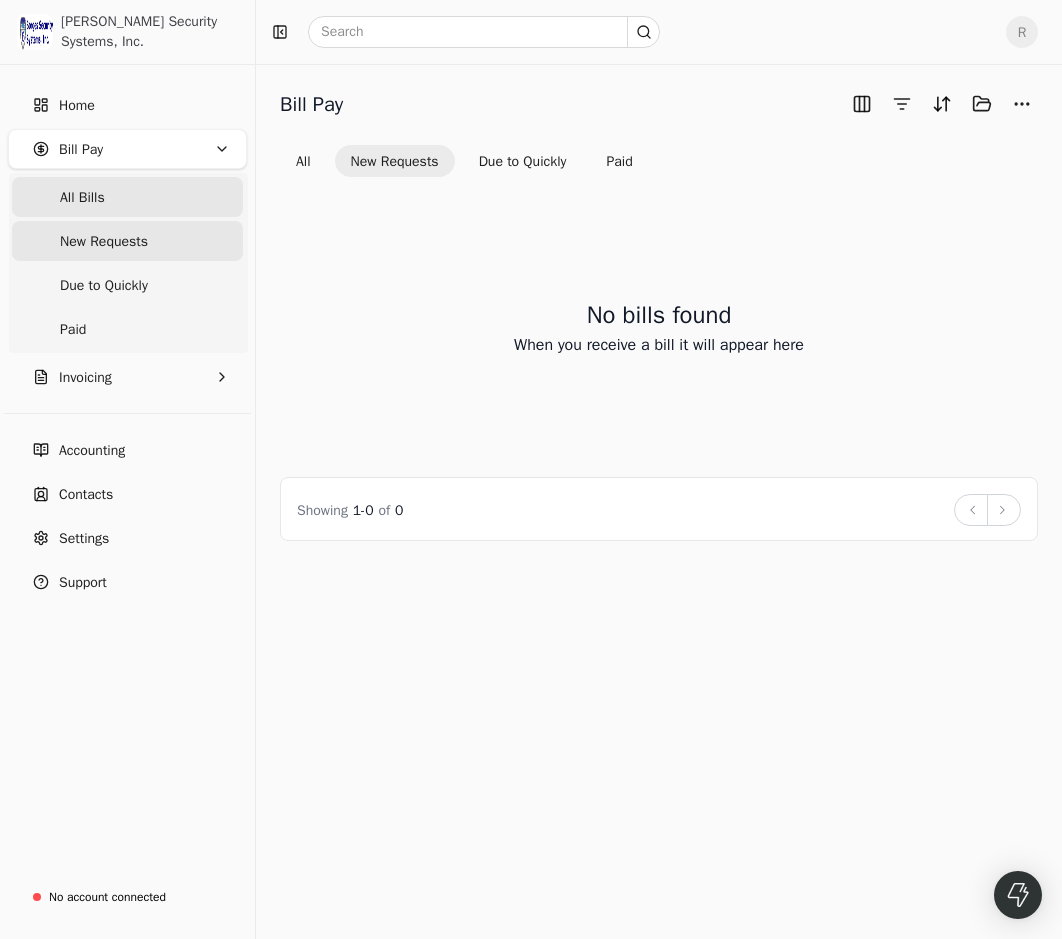 click on "All Bills" at bounding box center (127, 197) 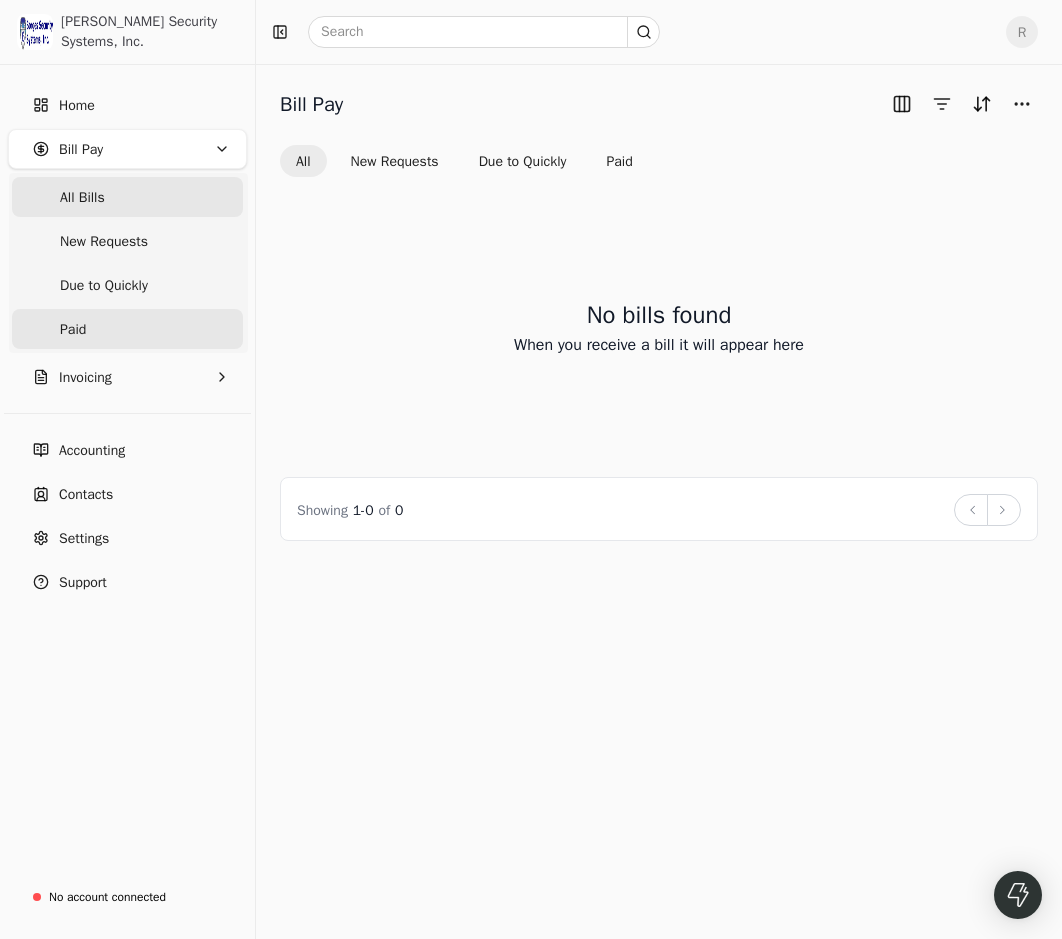 click on "Paid" at bounding box center (127, 329) 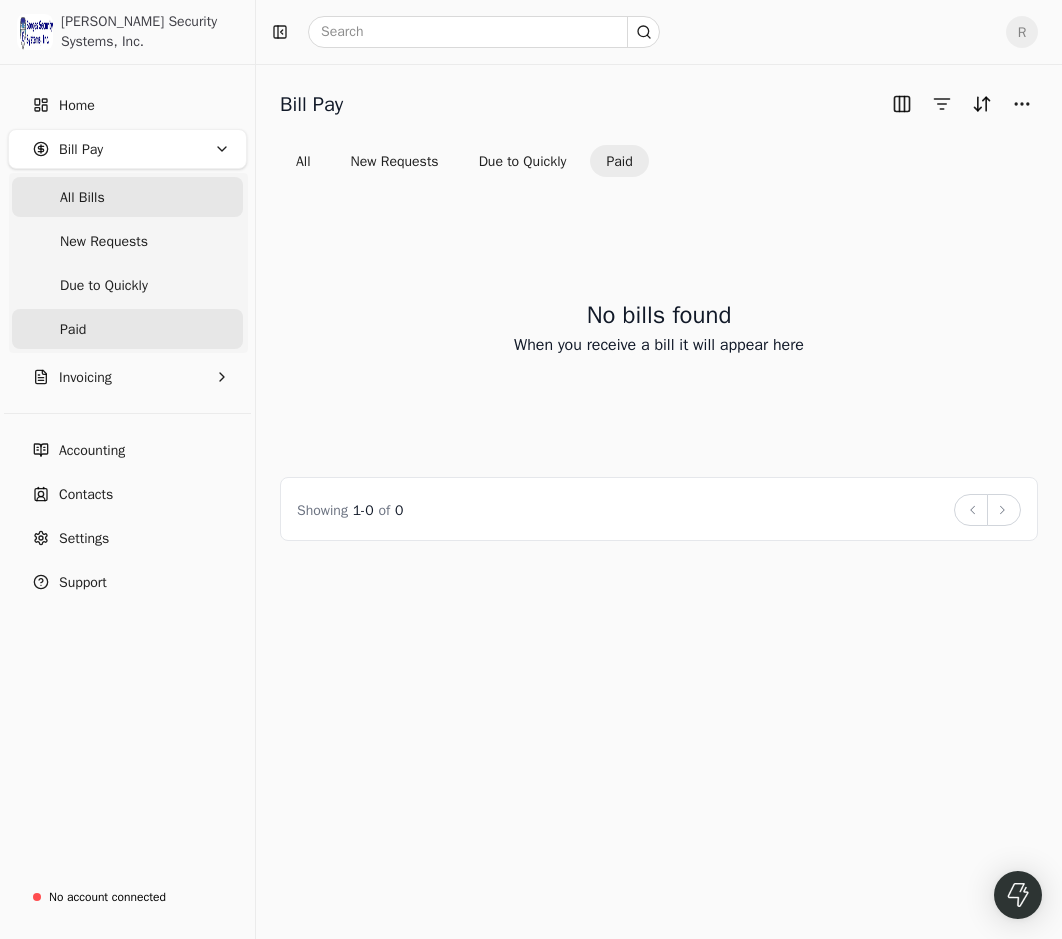 click on "All Bills" at bounding box center [127, 197] 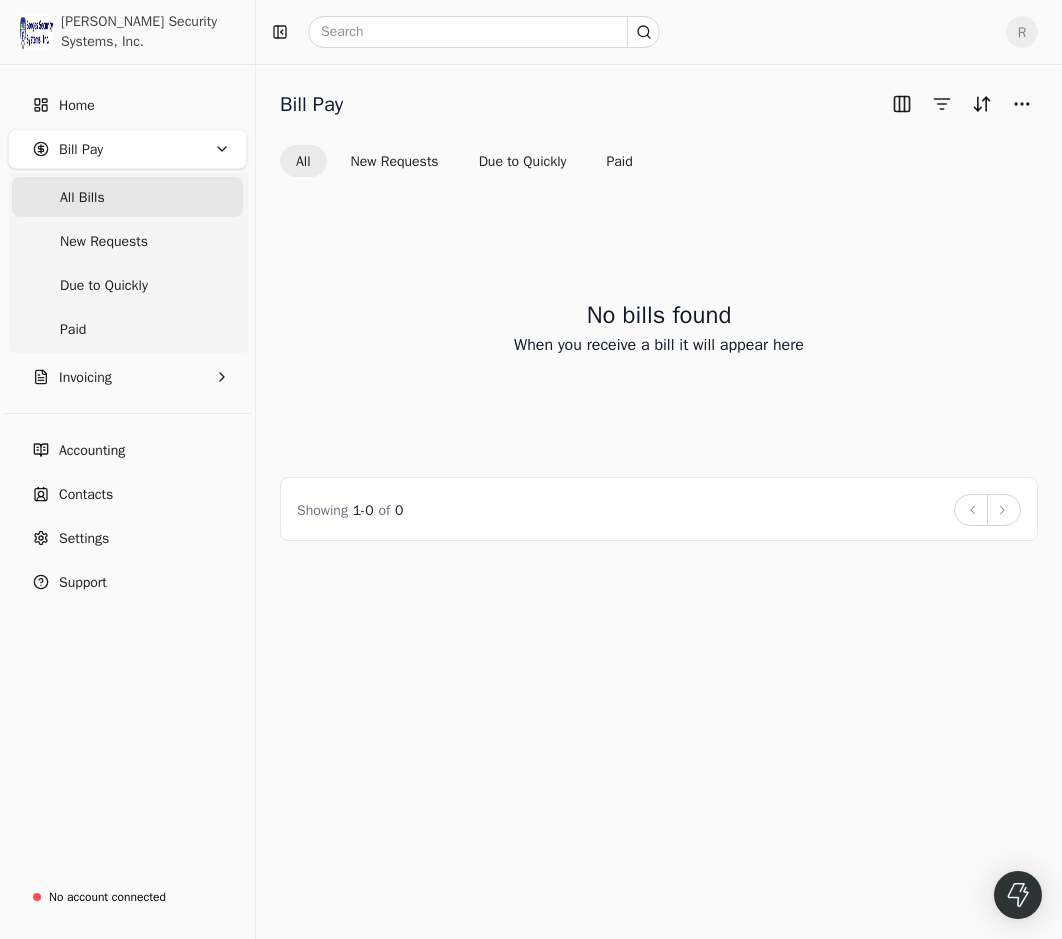 click on "All" at bounding box center [303, 161] 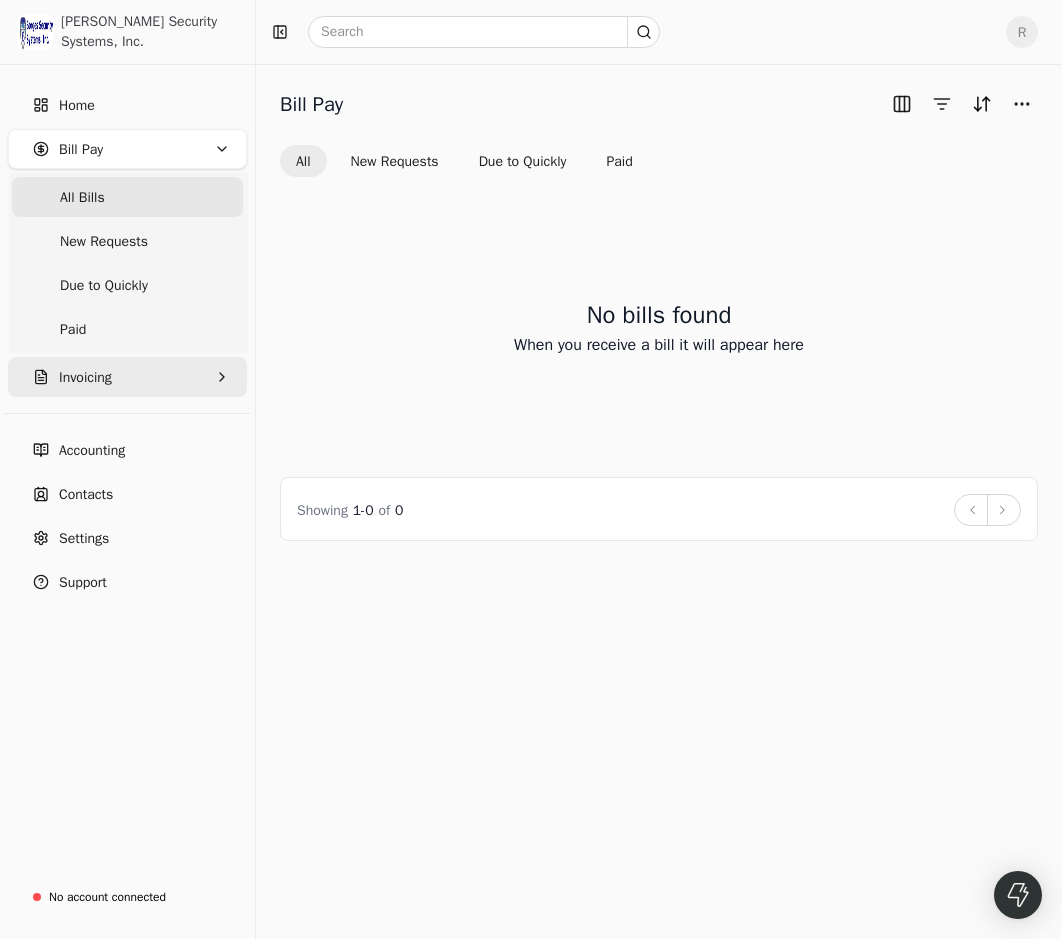 click on "Invoicing" at bounding box center (127, 377) 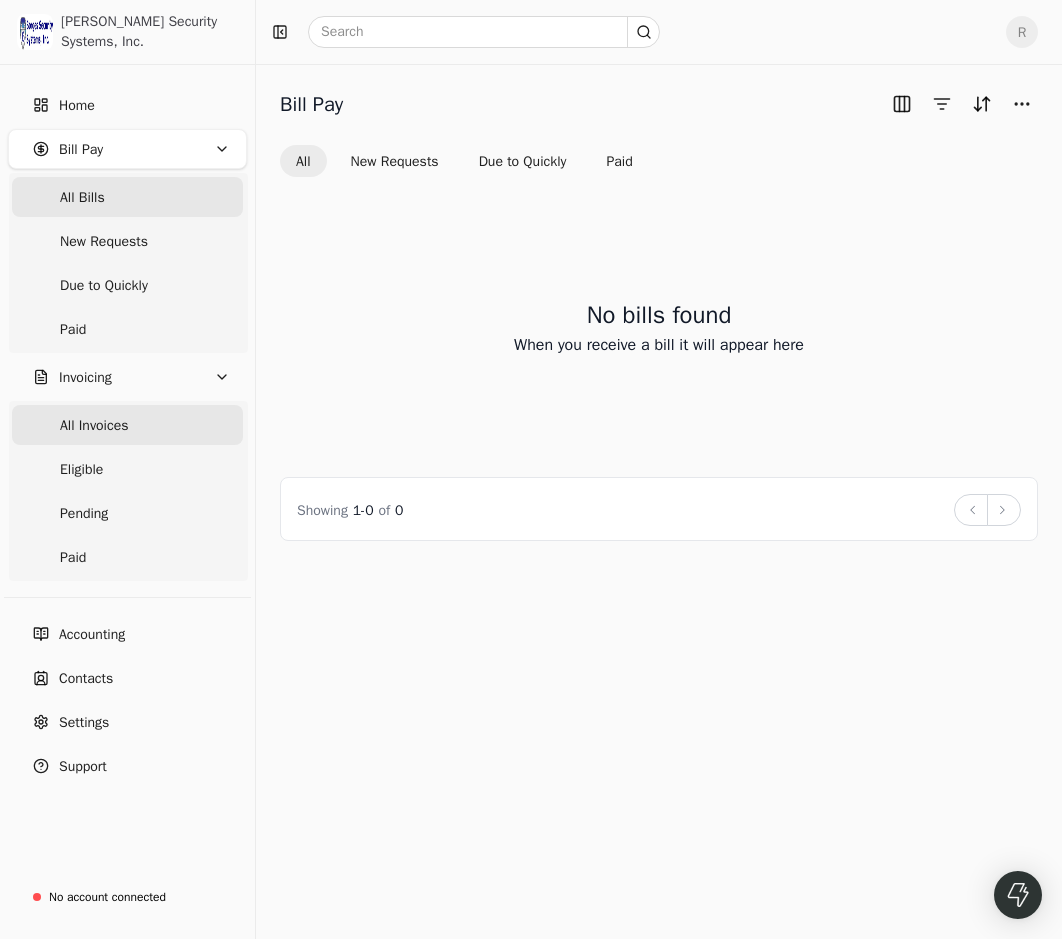click on "All Invoices" at bounding box center [127, 425] 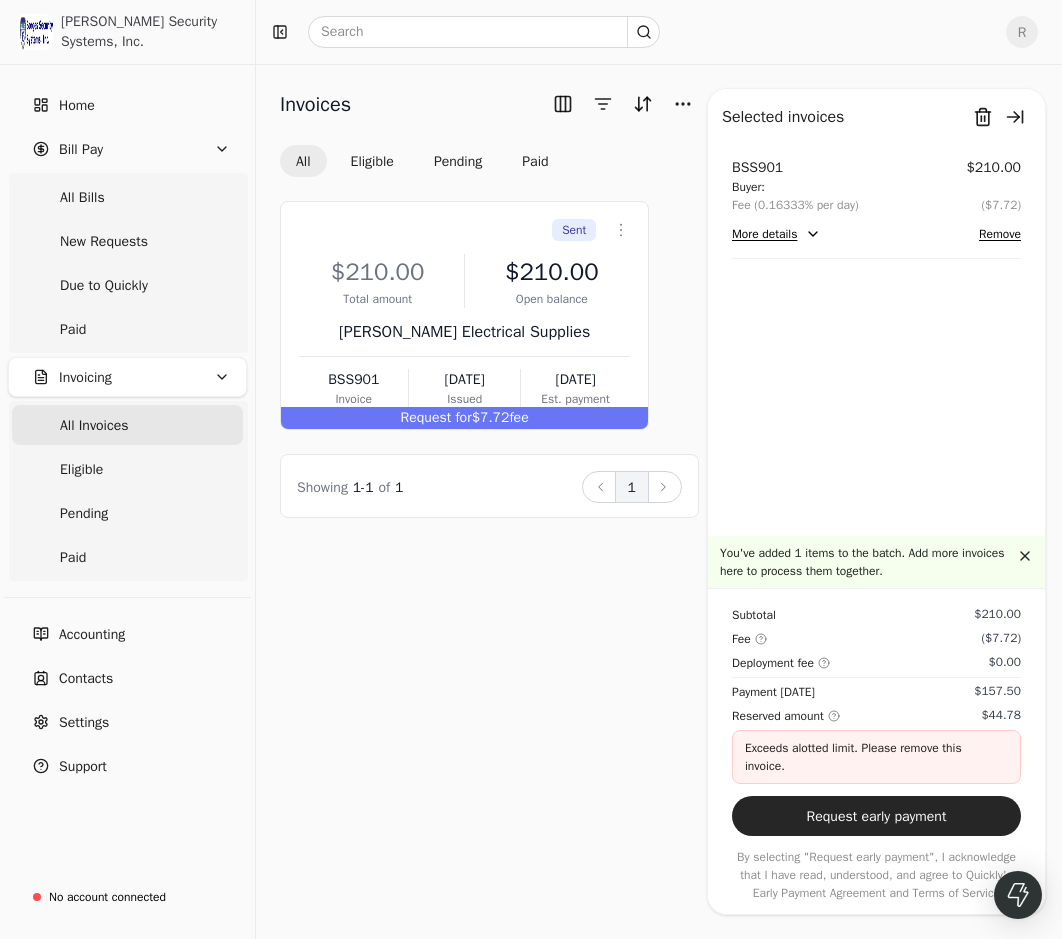 click on "Remove" at bounding box center [1000, 234] 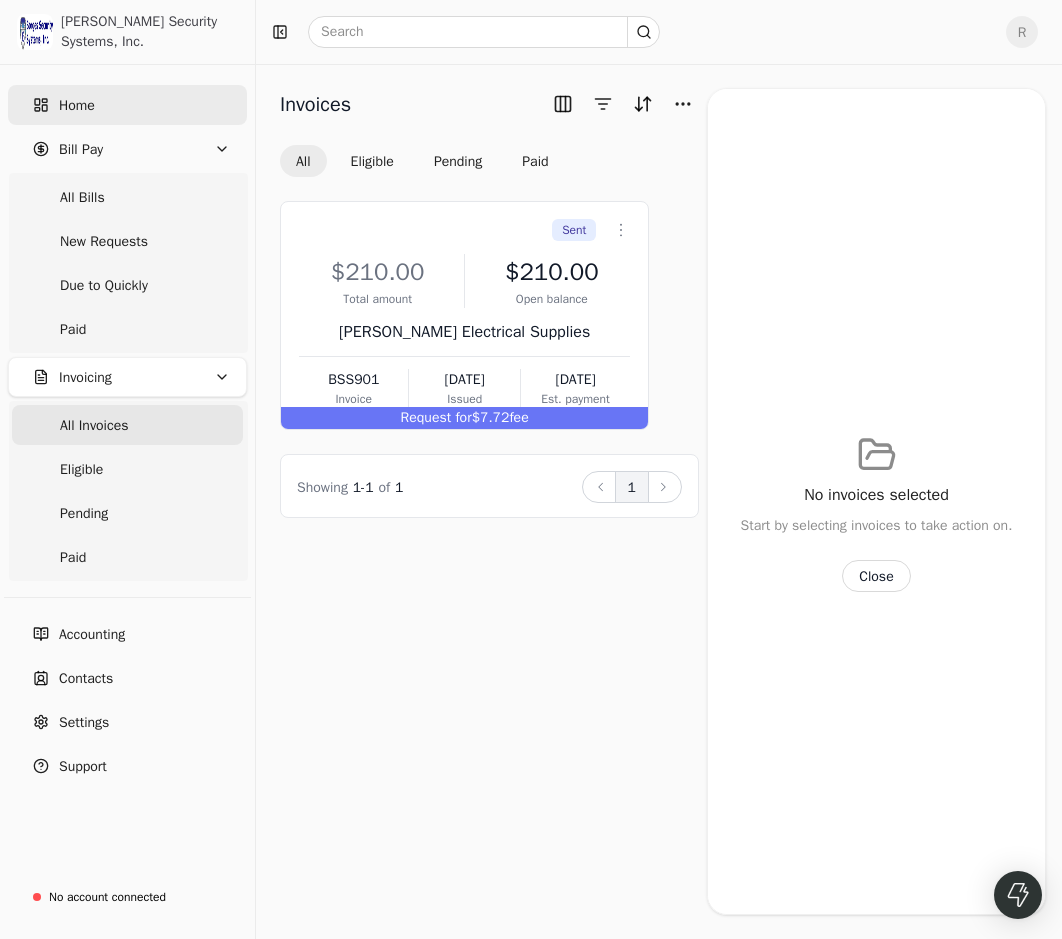 click on "Home" at bounding box center (127, 105) 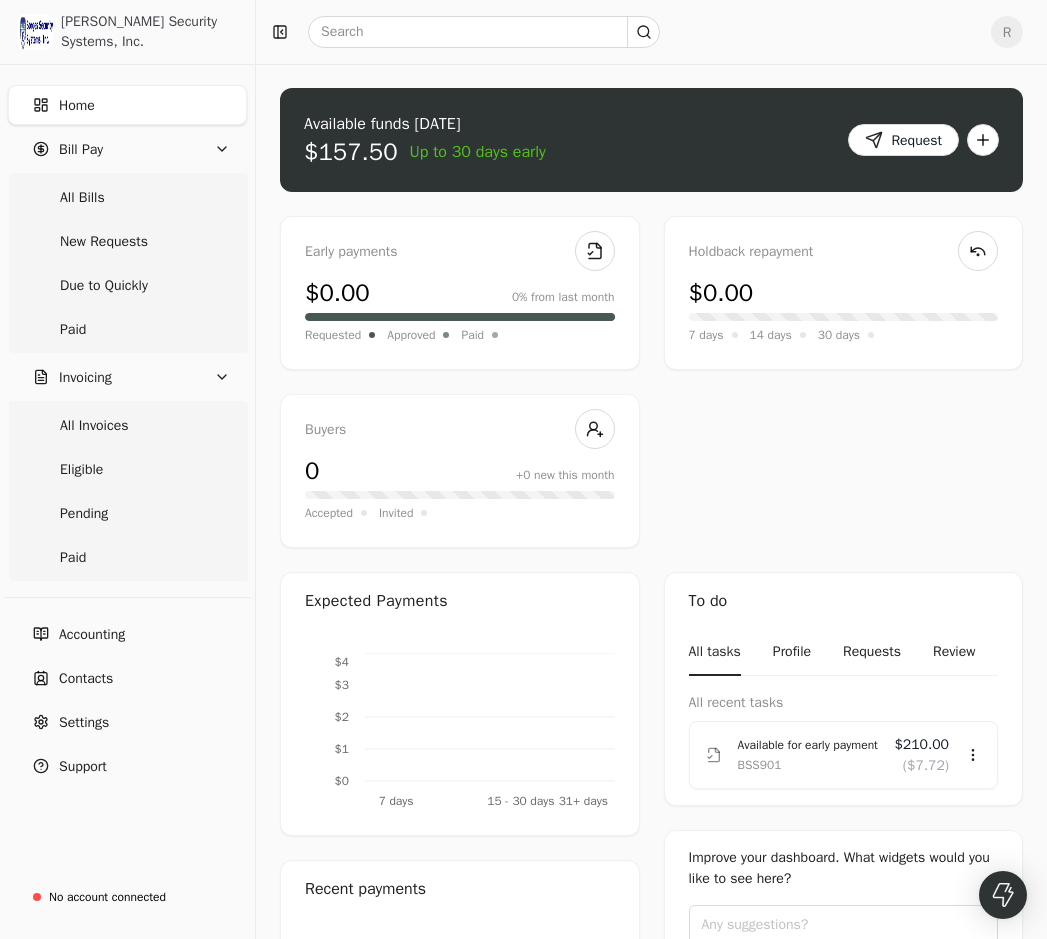click on "Up to 30 days early" at bounding box center [478, 152] 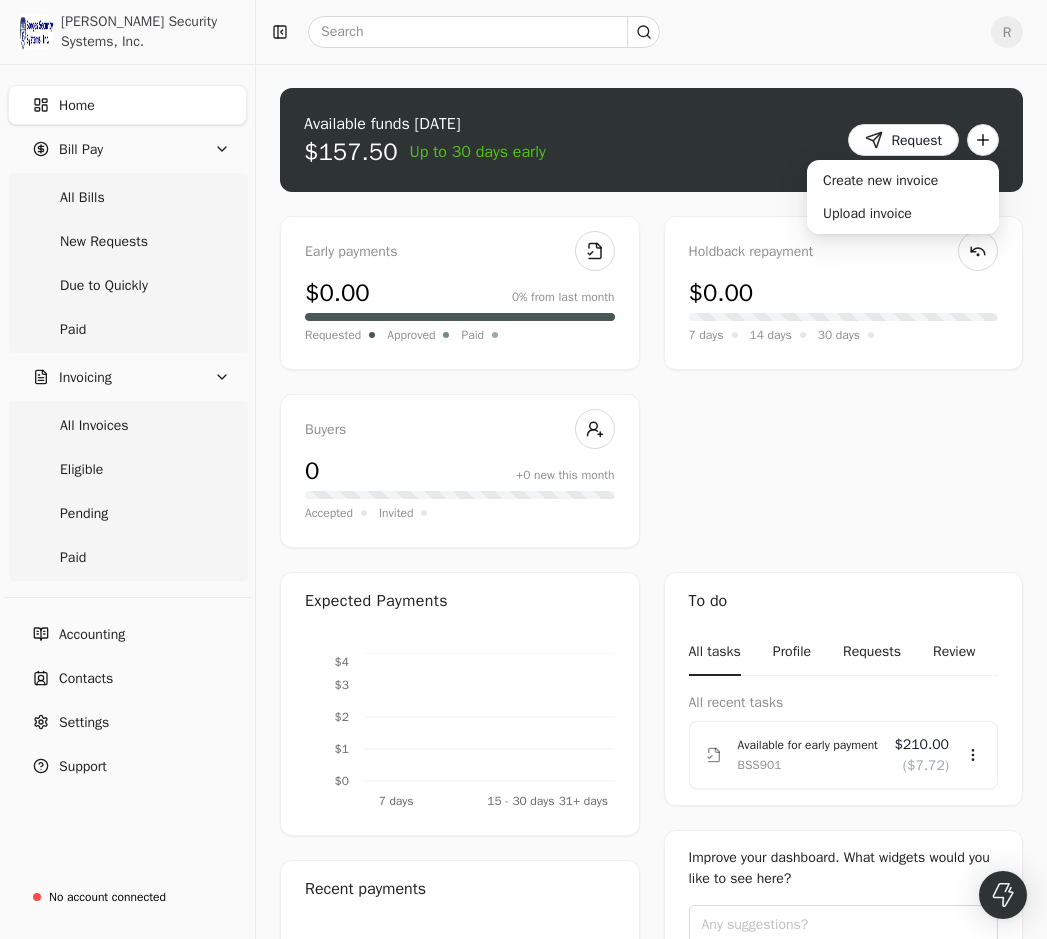 click at bounding box center [983, 140] 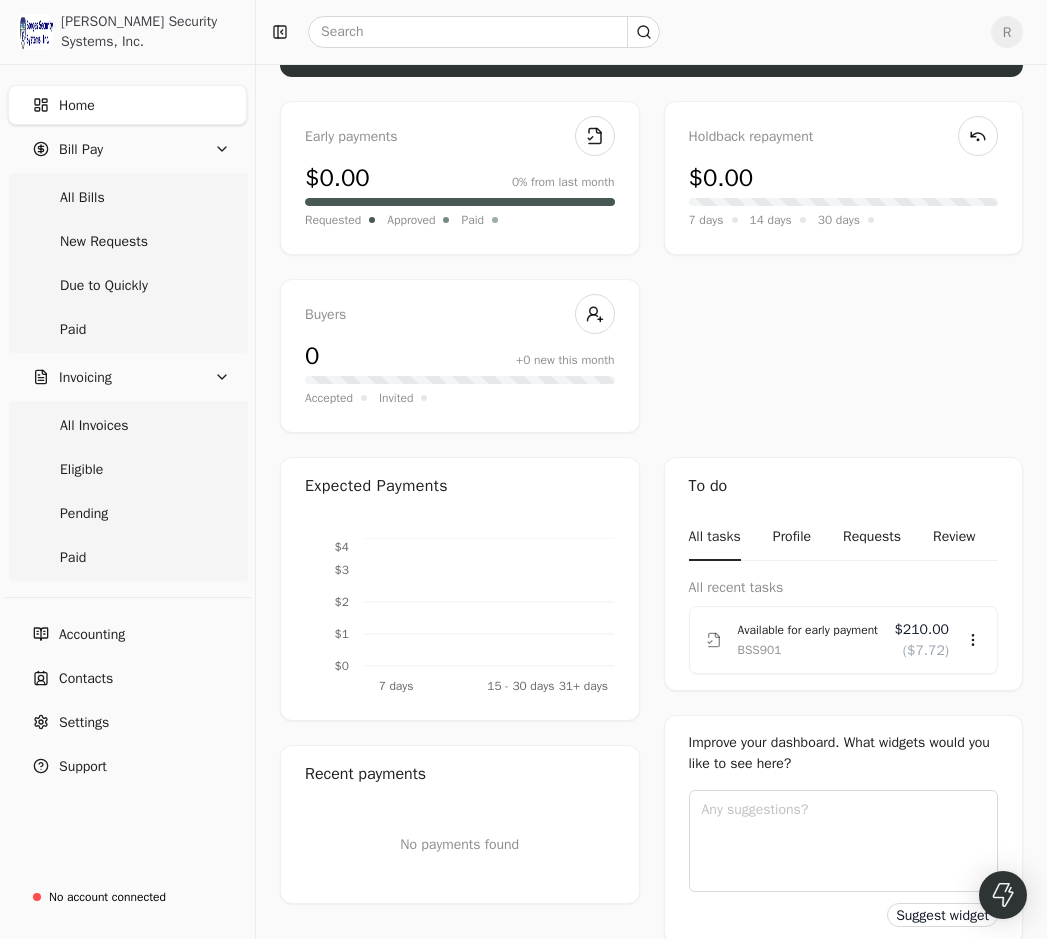 scroll, scrollTop: 161, scrollLeft: 0, axis: vertical 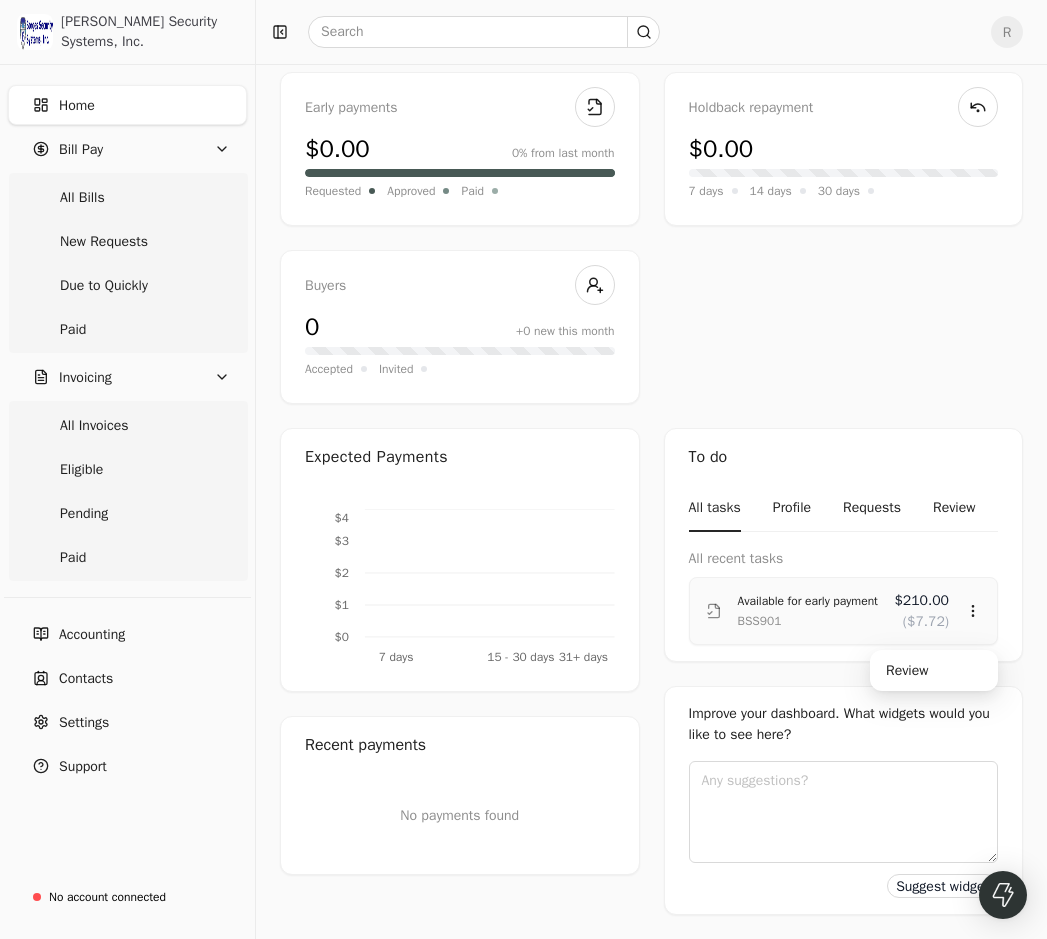 click 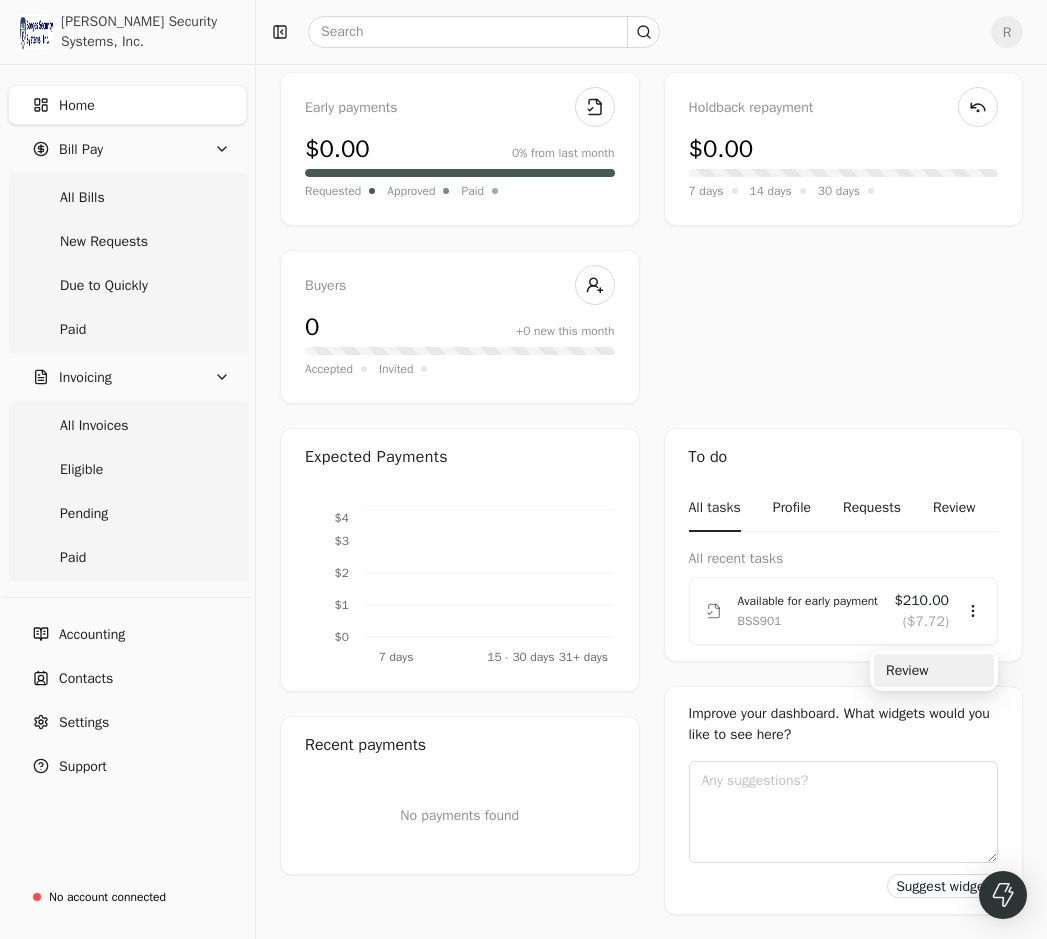 click on "Review" at bounding box center (934, 670) 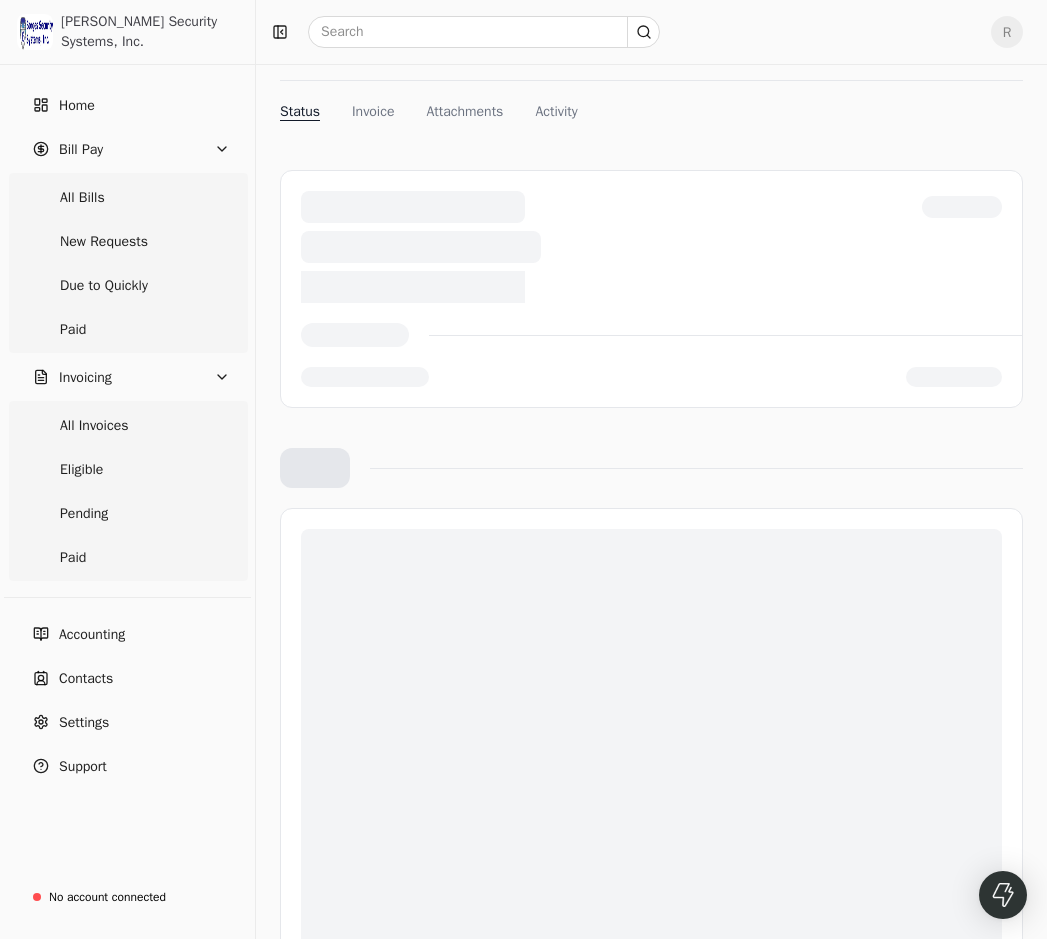 scroll, scrollTop: 0, scrollLeft: 0, axis: both 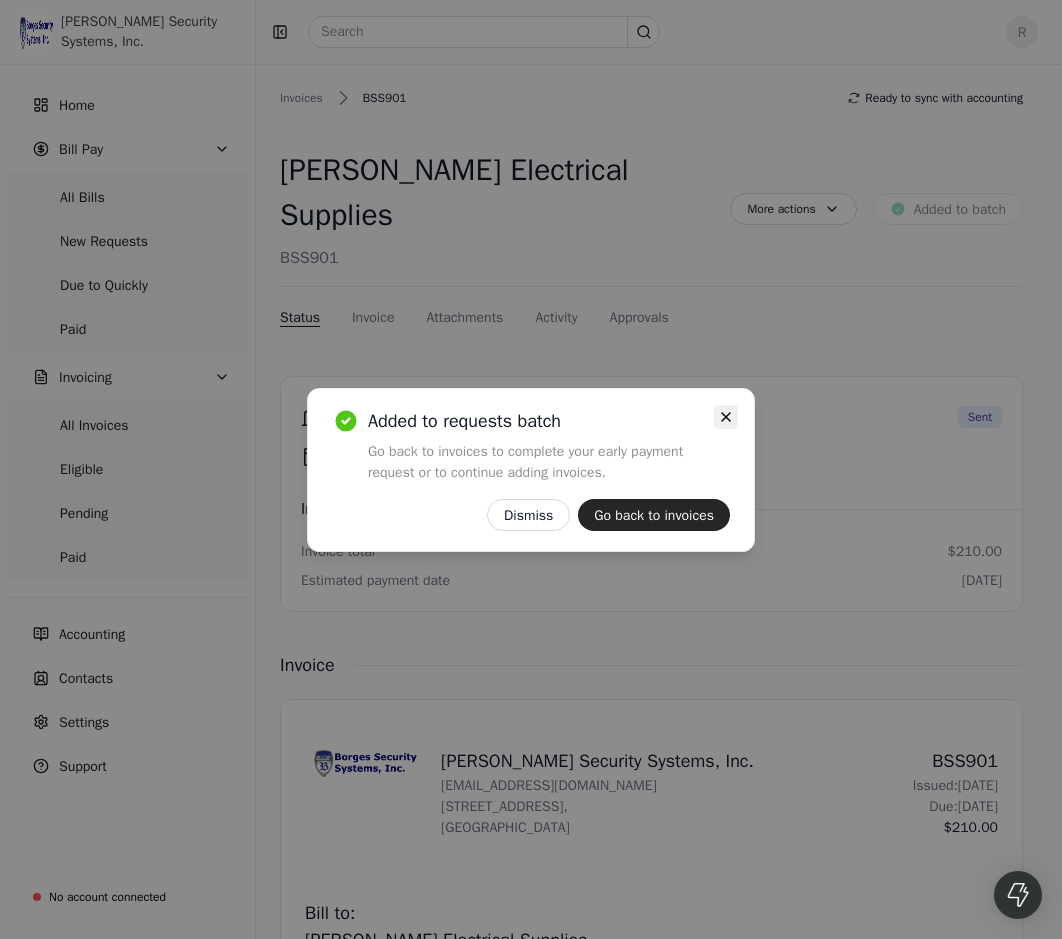 click on "Close" at bounding box center [726, 417] 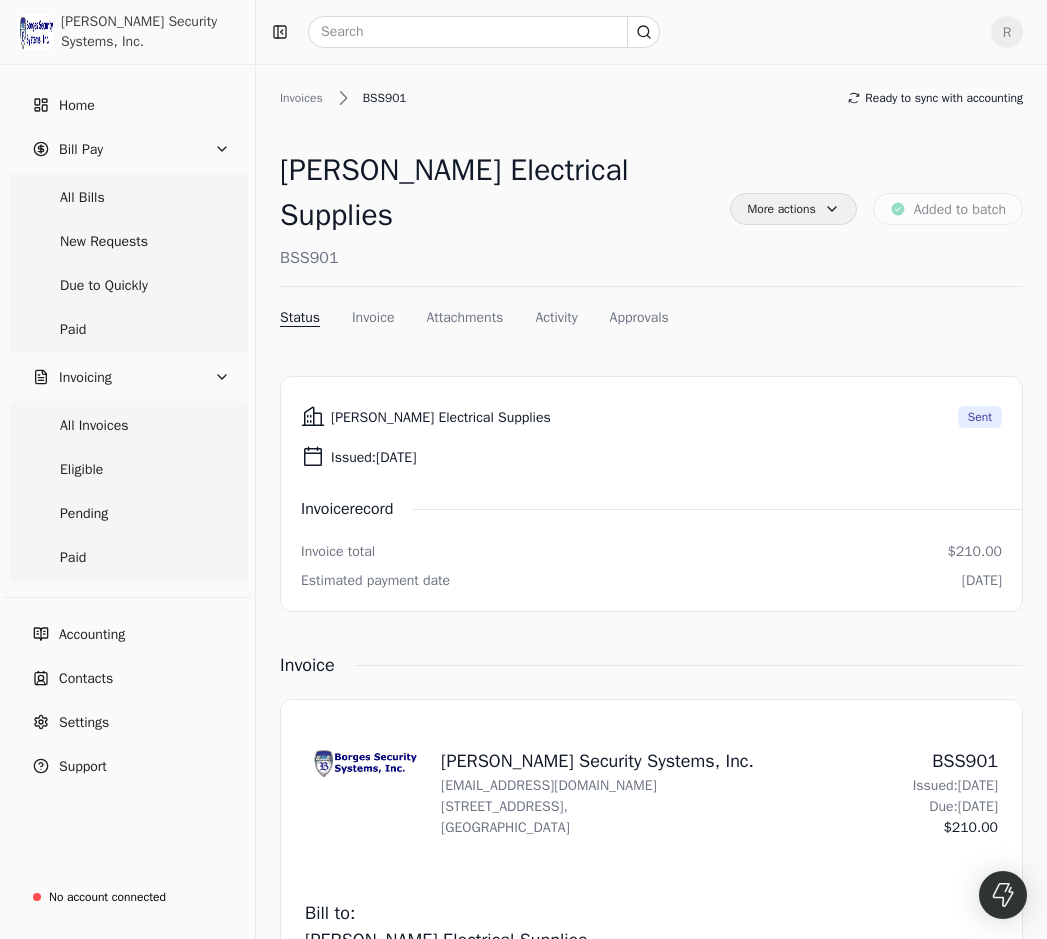 click on "More actions" at bounding box center (793, 209) 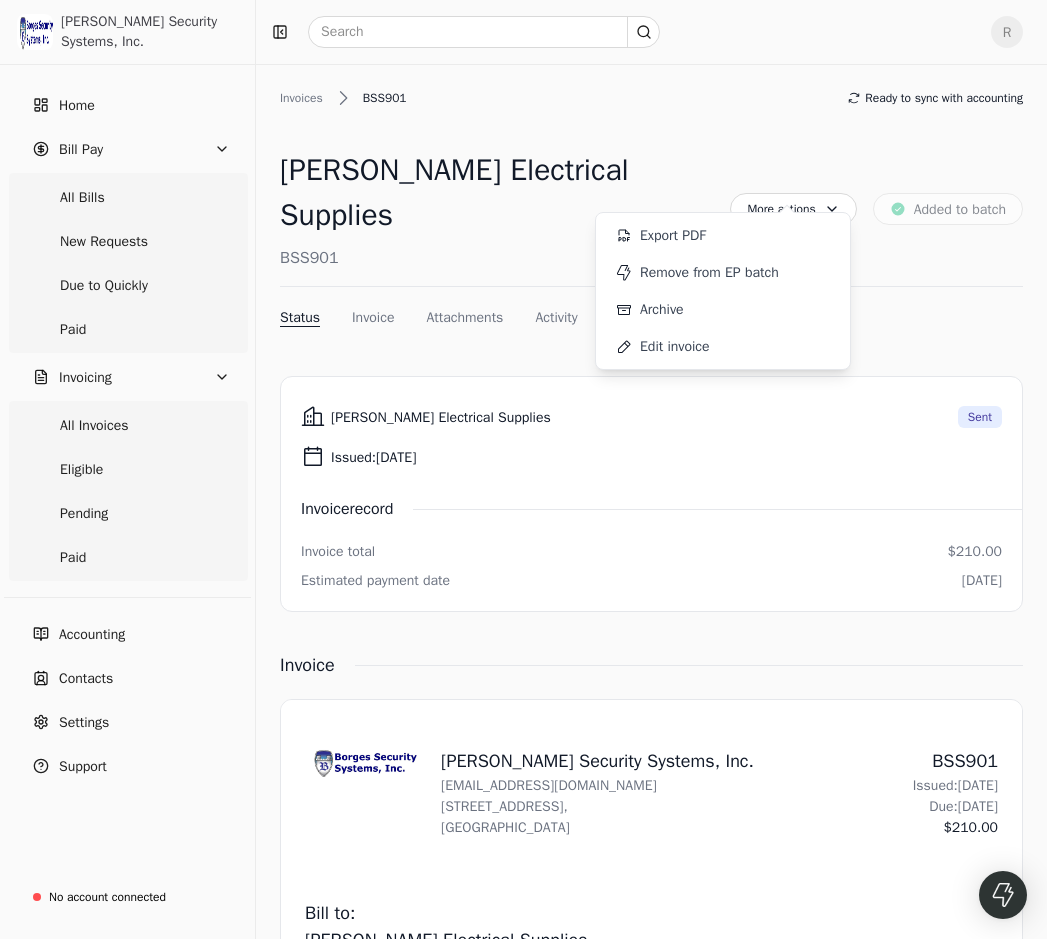 click on "Invoices BSS901 Ready to sync with accounting Vince Electrical Supplies BSS901 More actions Context Menu Button Added to batch Status Invoice Attachments Activity Approvals" at bounding box center (651, 212) 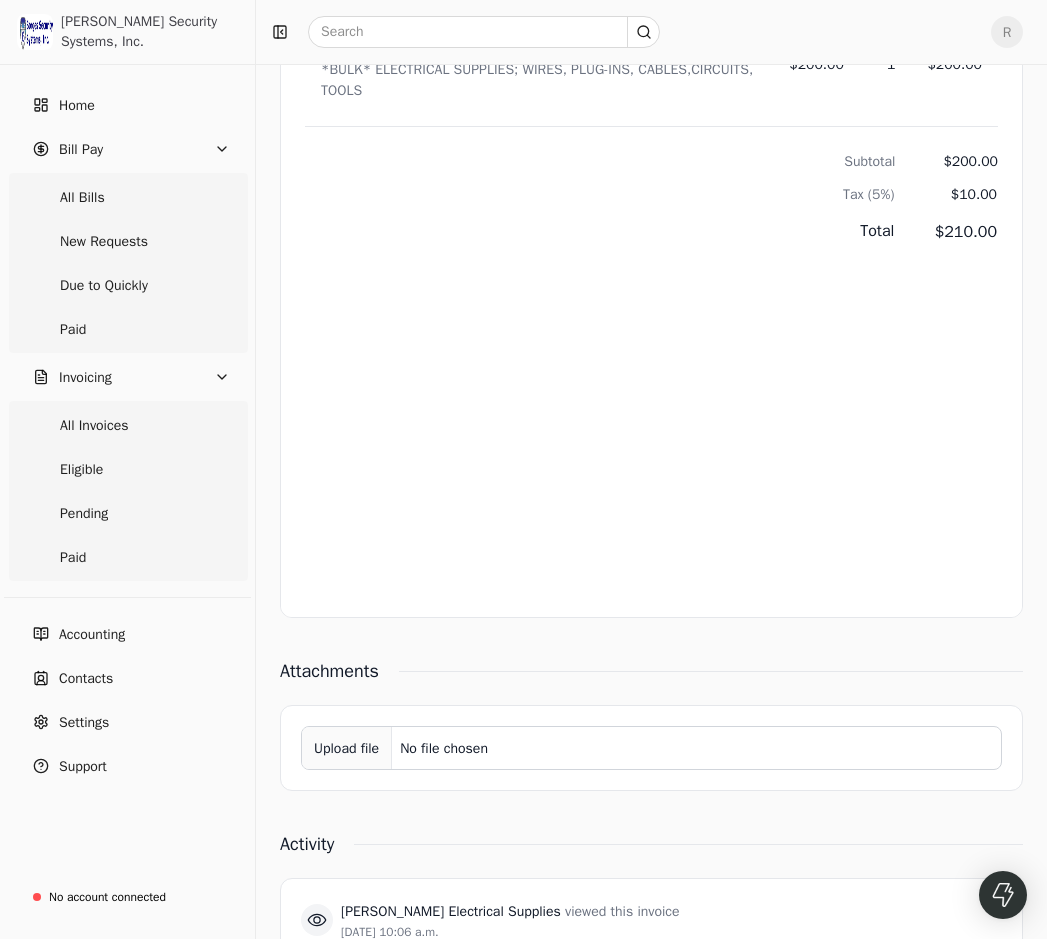 scroll, scrollTop: 1130, scrollLeft: 0, axis: vertical 